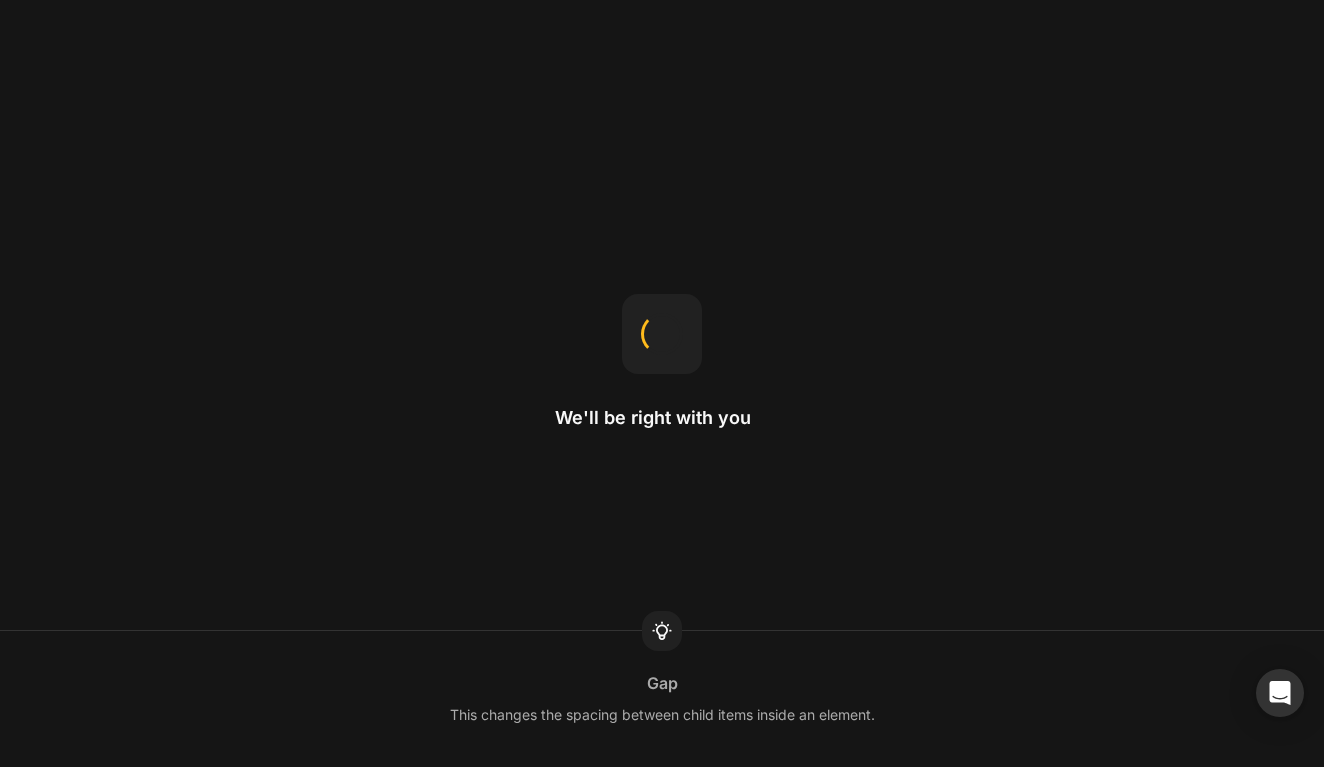 scroll, scrollTop: 0, scrollLeft: 0, axis: both 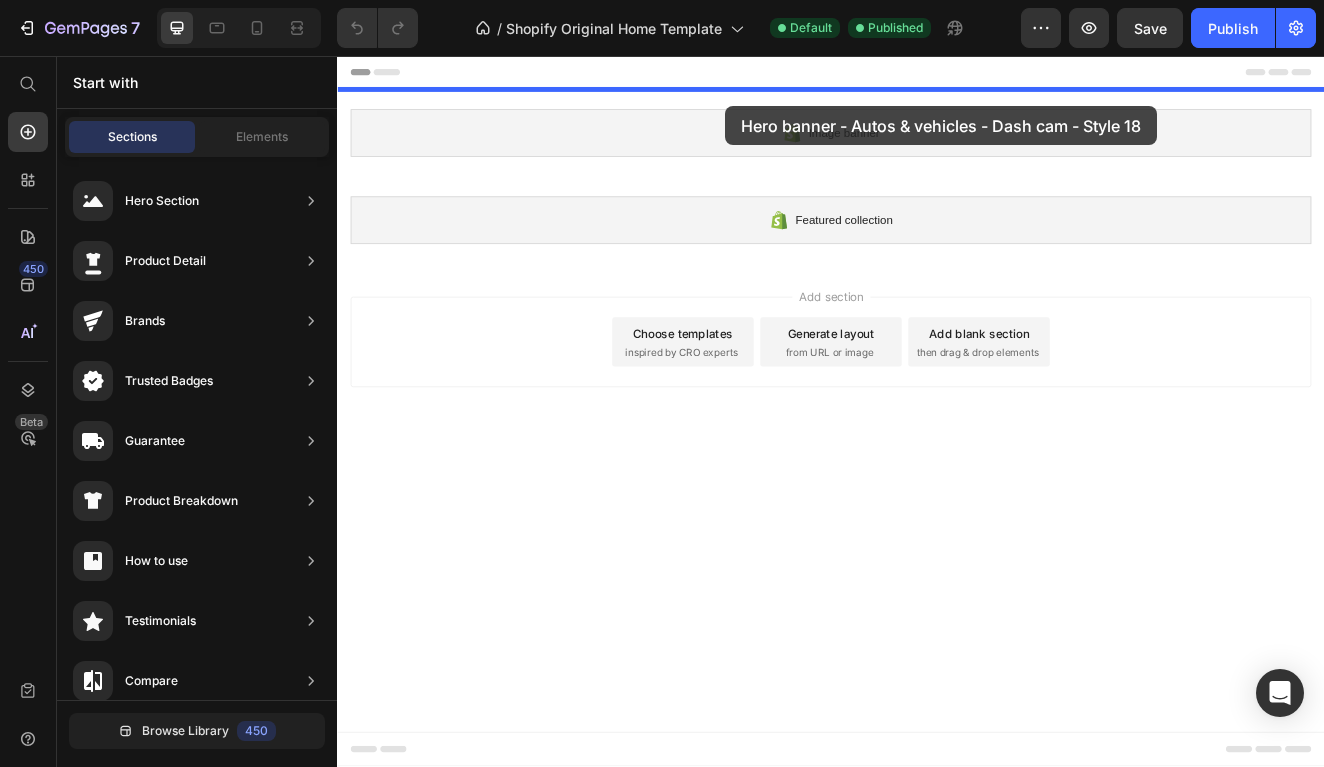 drag, startPoint x: 795, startPoint y: 510, endPoint x: 809, endPoint y: 118, distance: 392.2499 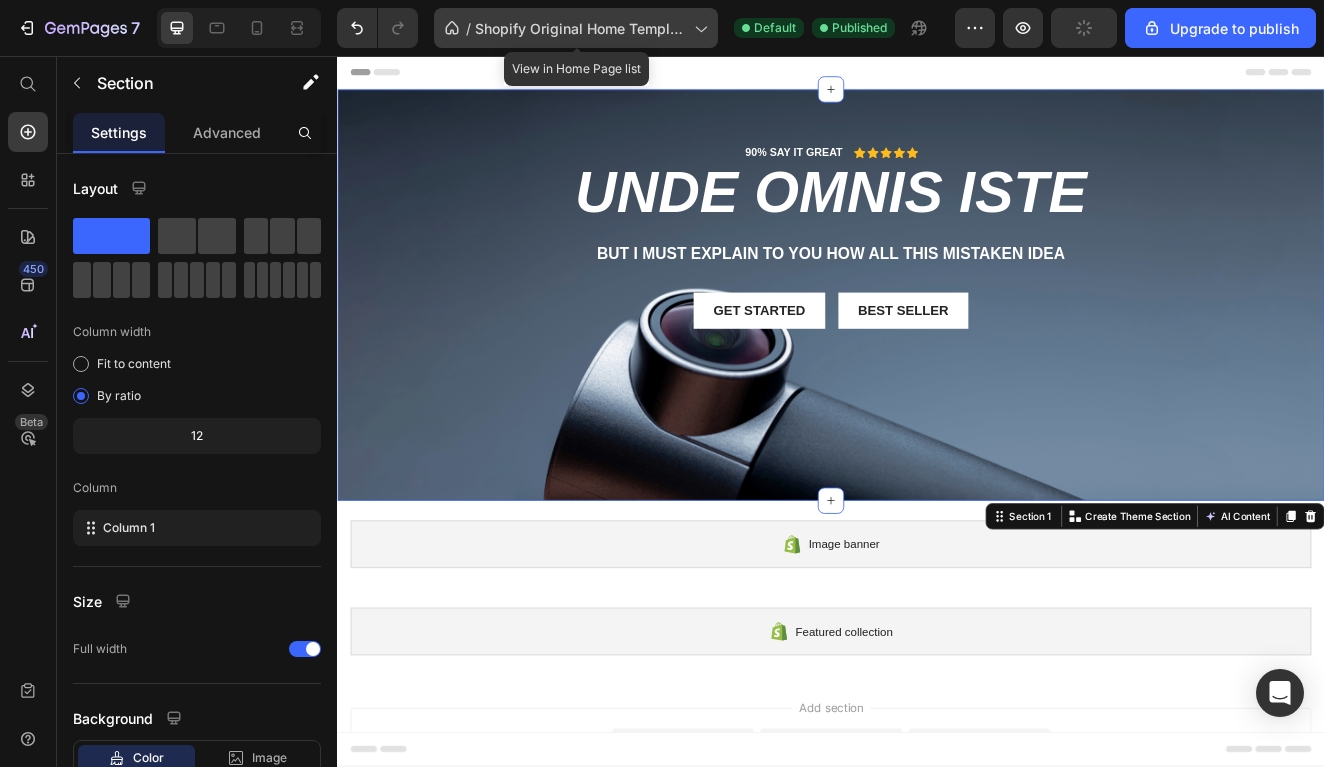 click on "Shopify Original Home Template" at bounding box center (580, 28) 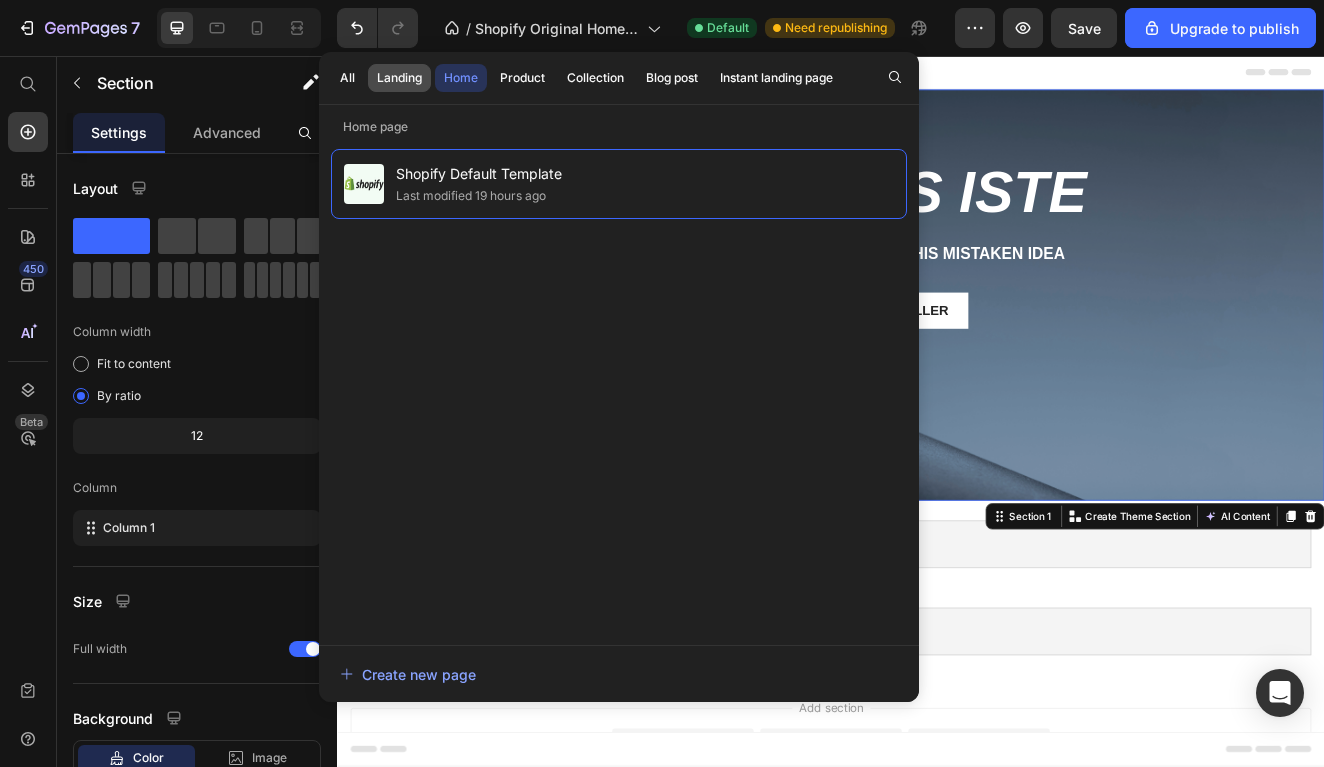 click on "Landing" at bounding box center (399, 78) 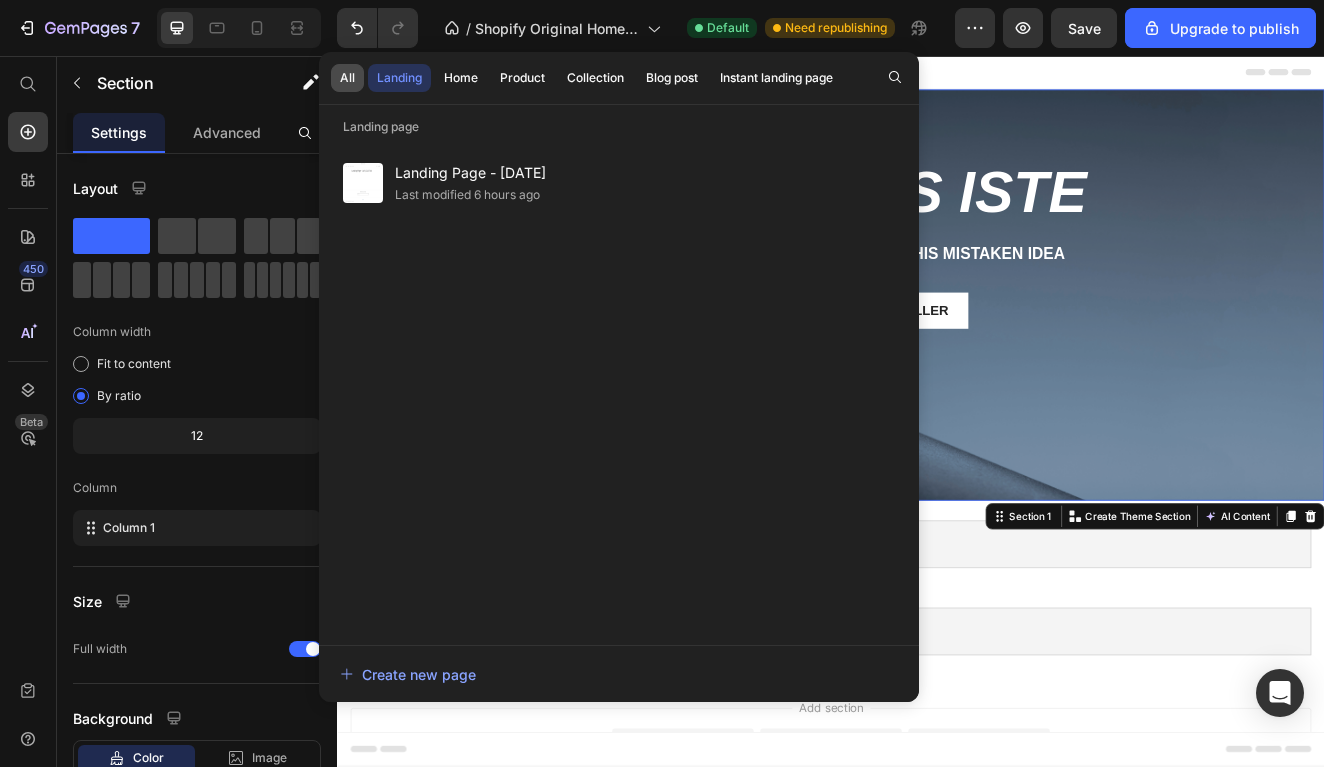 click on "All" 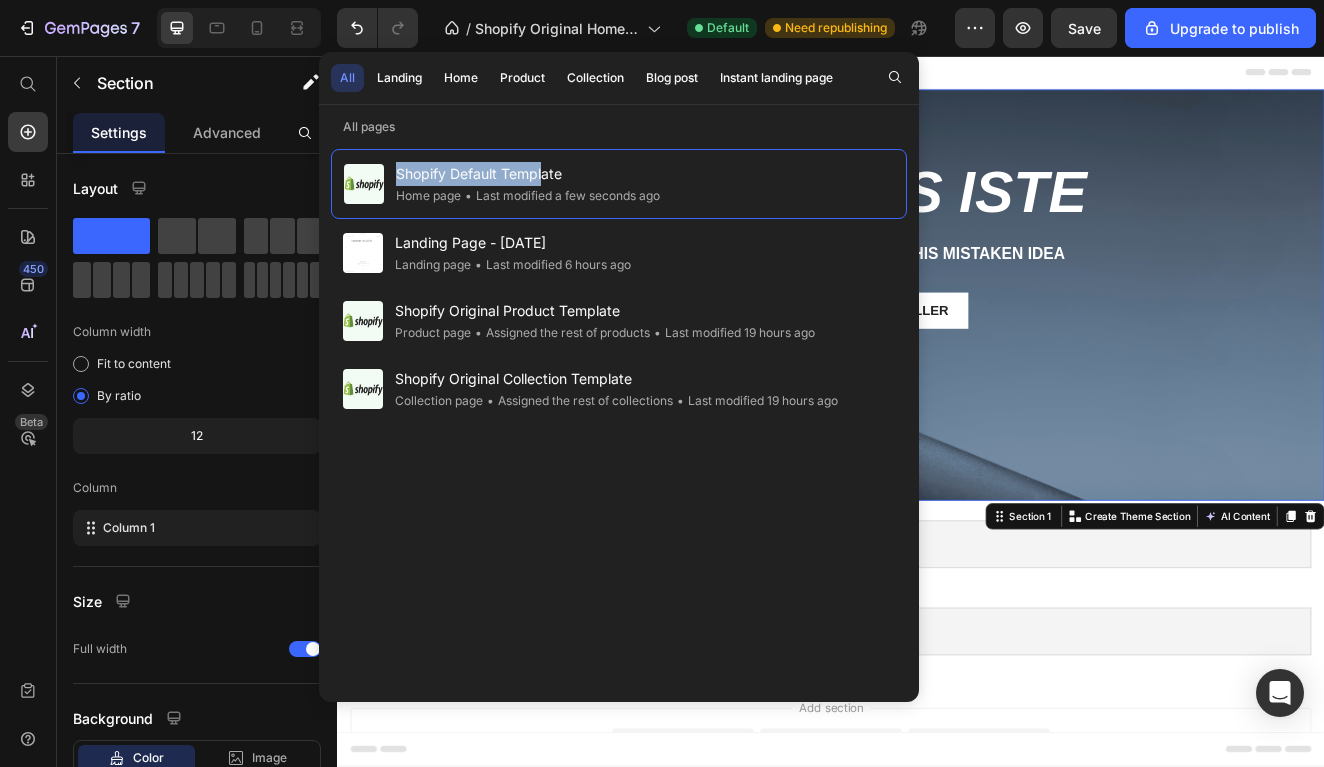 click on "Shopify Default Template Home page • Last modified a few seconds ago Landing Page - Jul 9, 21:37:44 Landing page • Last modified 6 hours ago Shopify Original Product Template Product page • Assigned the rest of products • Last modified 19 hours ago Shopify Original Collection Template Collection page • Assigned the rest of collections • Last modified 19 hours ago" at bounding box center (619, 419) 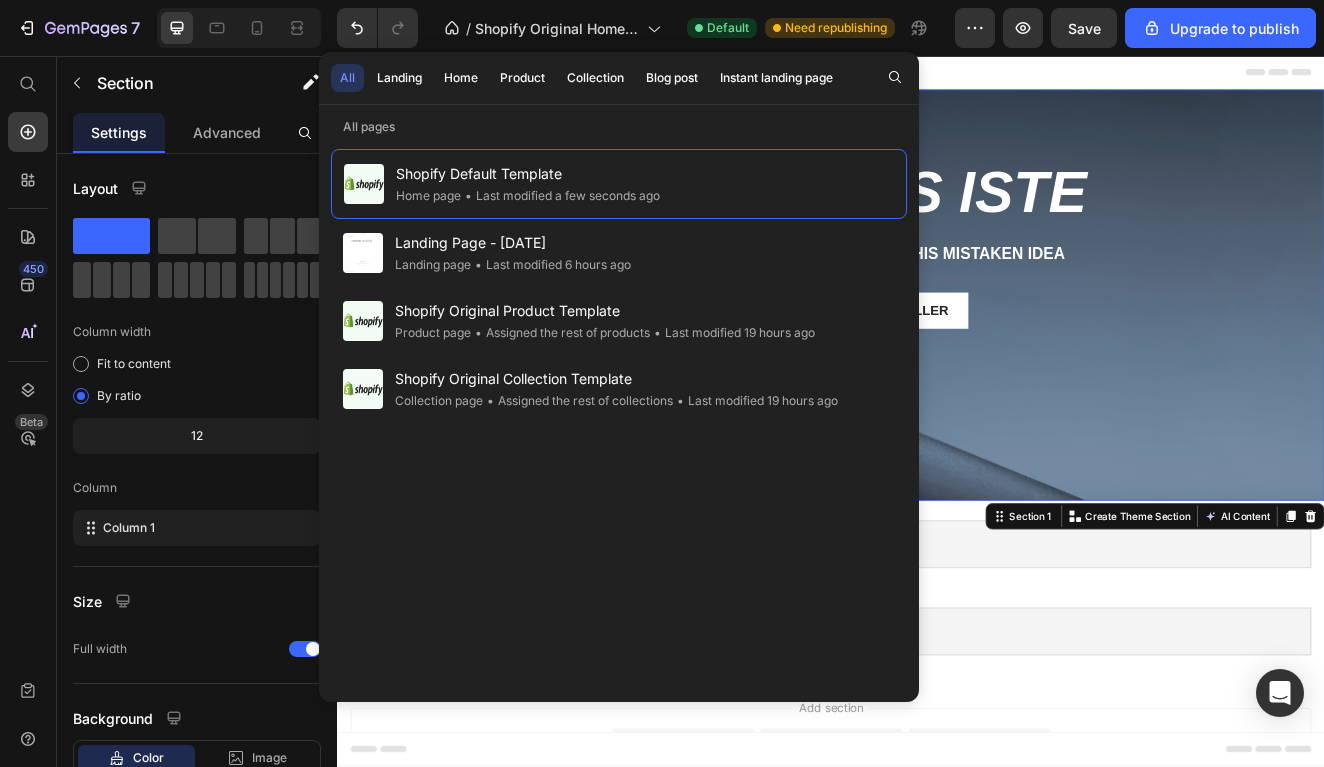 click on "All Landing Home Product Collection Blog post Instant landing page All pages Shopify Default Template Home page • Last modified a few seconds ago Landing Page - Jul 9, 21:37:44 Landing page • Last modified 6 hours ago Shopify Original Product Template Product page • Assigned the rest of products • Last modified 19 hours ago Shopify Original Collection Template Collection page • Assigned the rest of collections • Last modified 19 hours ago" at bounding box center (619, 377) 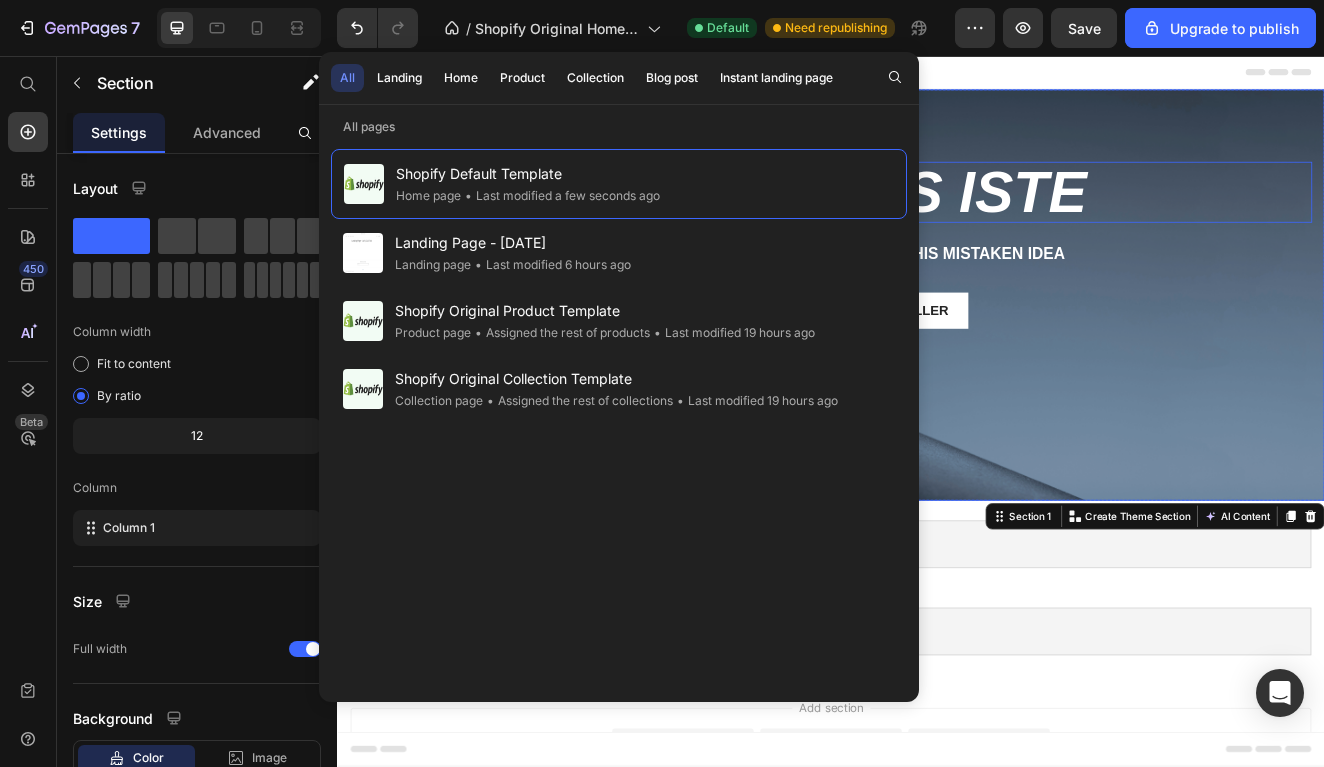 click on "unde omnis iste" at bounding box center [937, 222] 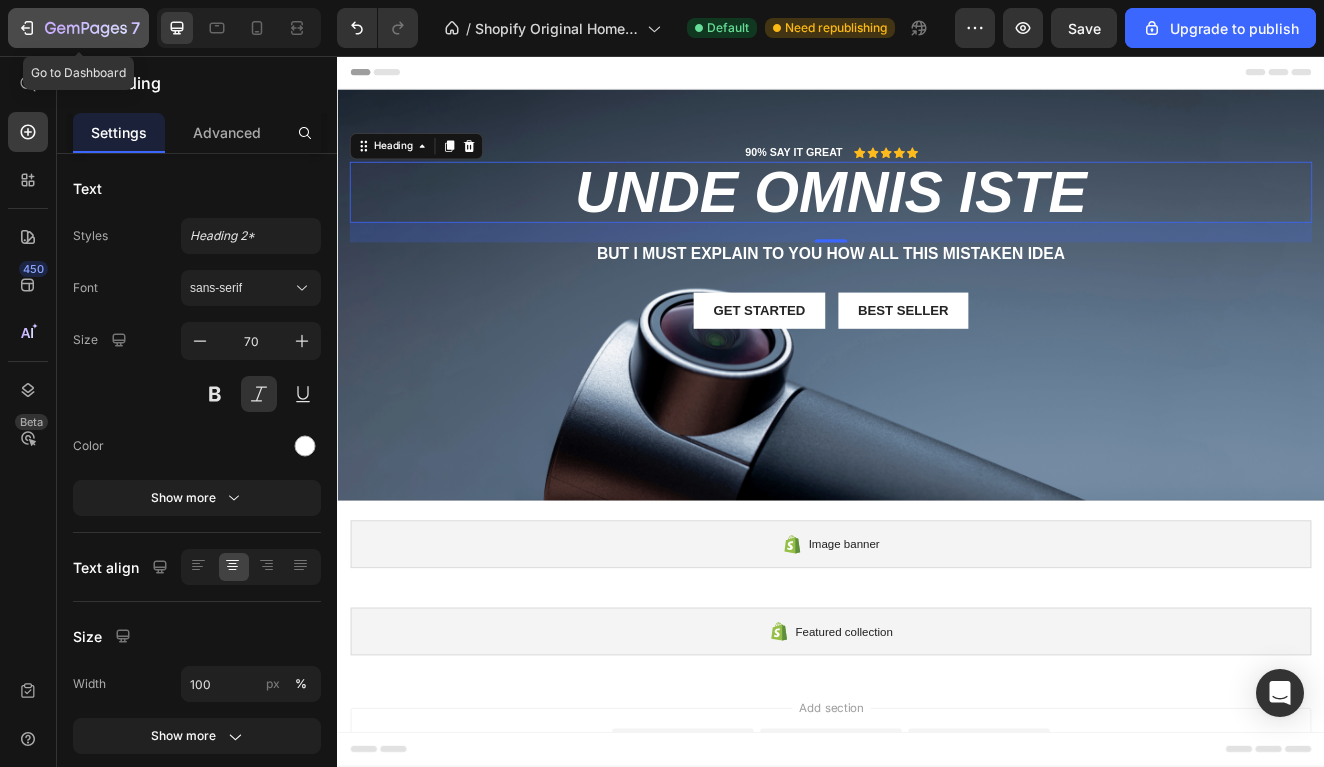 click on "7" 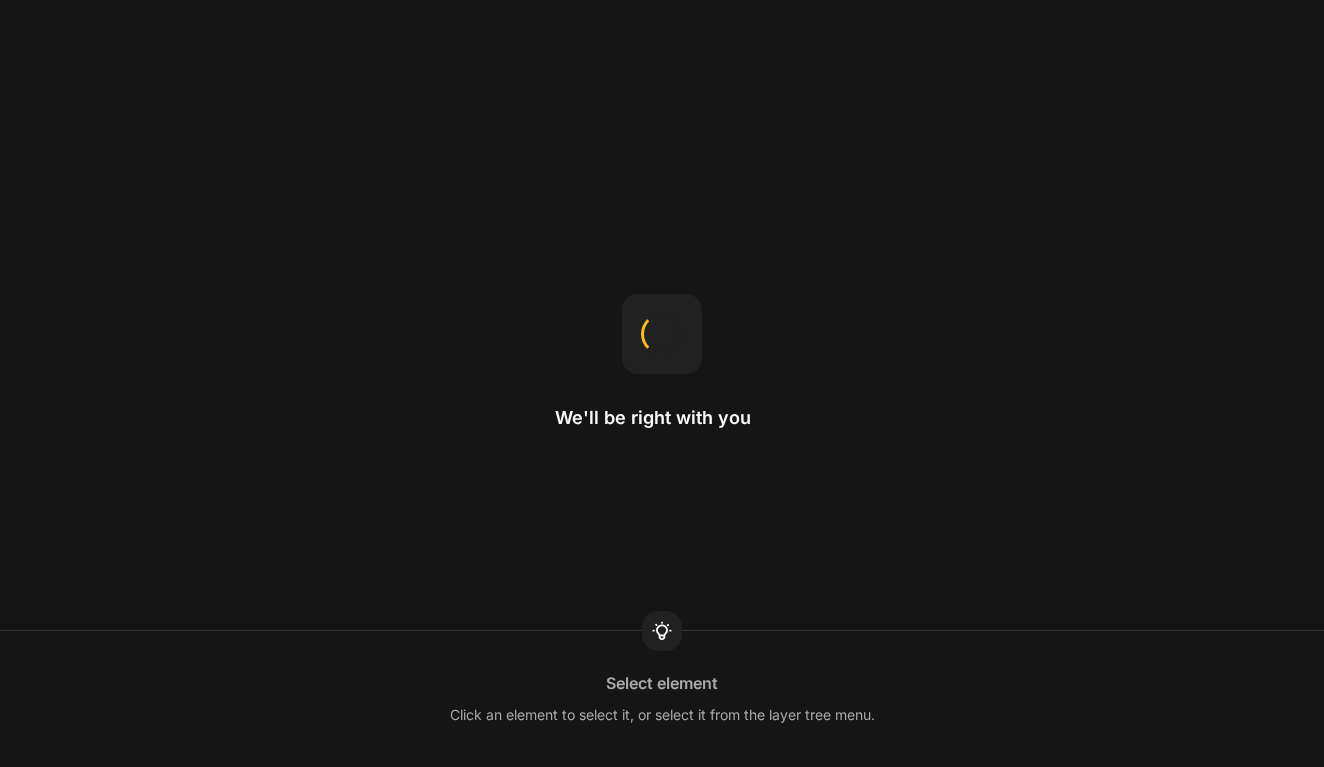 scroll, scrollTop: 0, scrollLeft: 0, axis: both 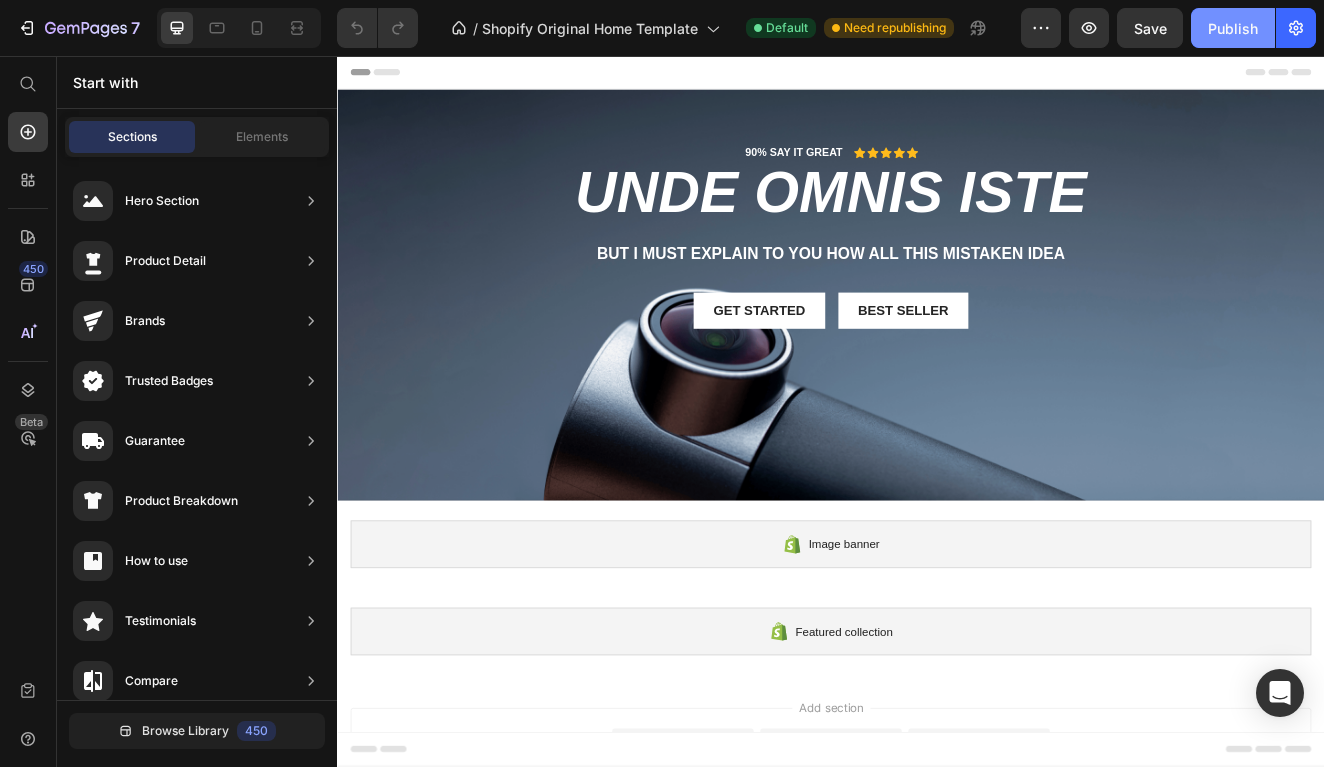 click on "Publish" 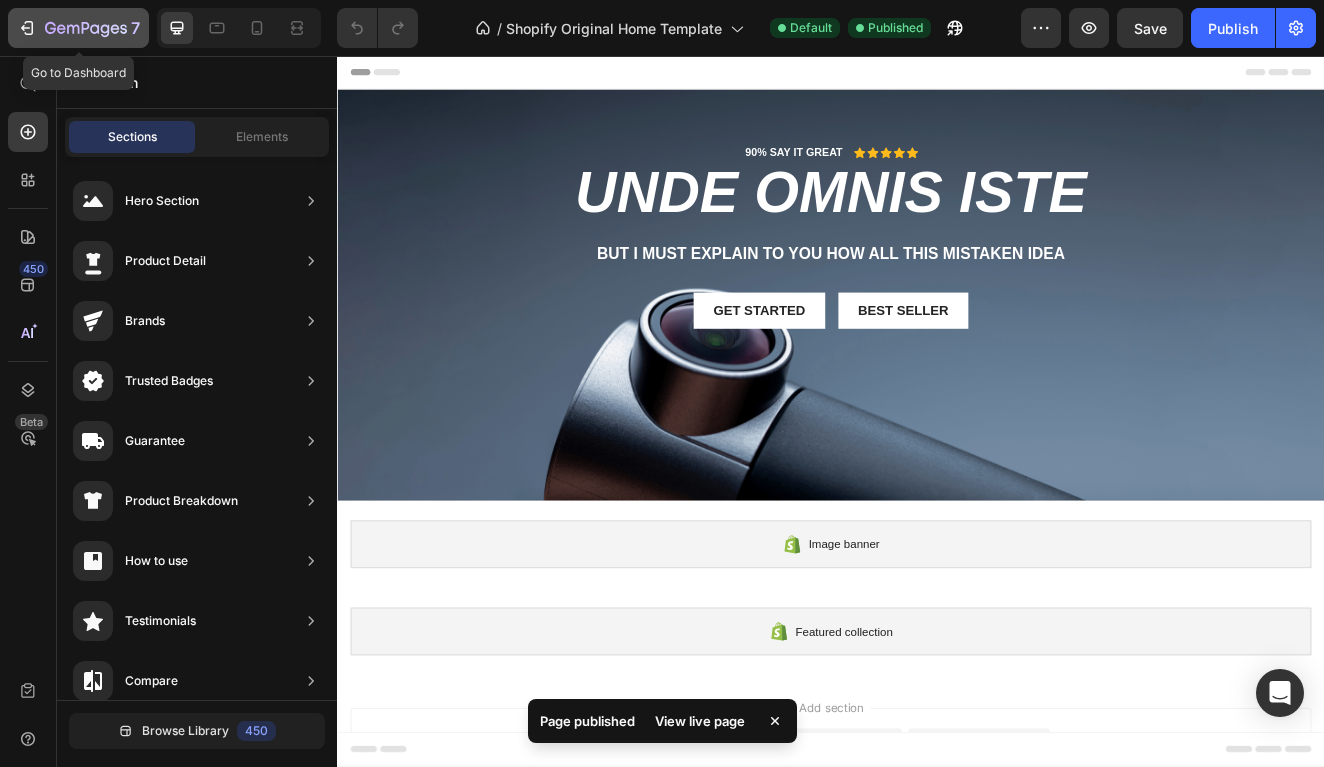 click 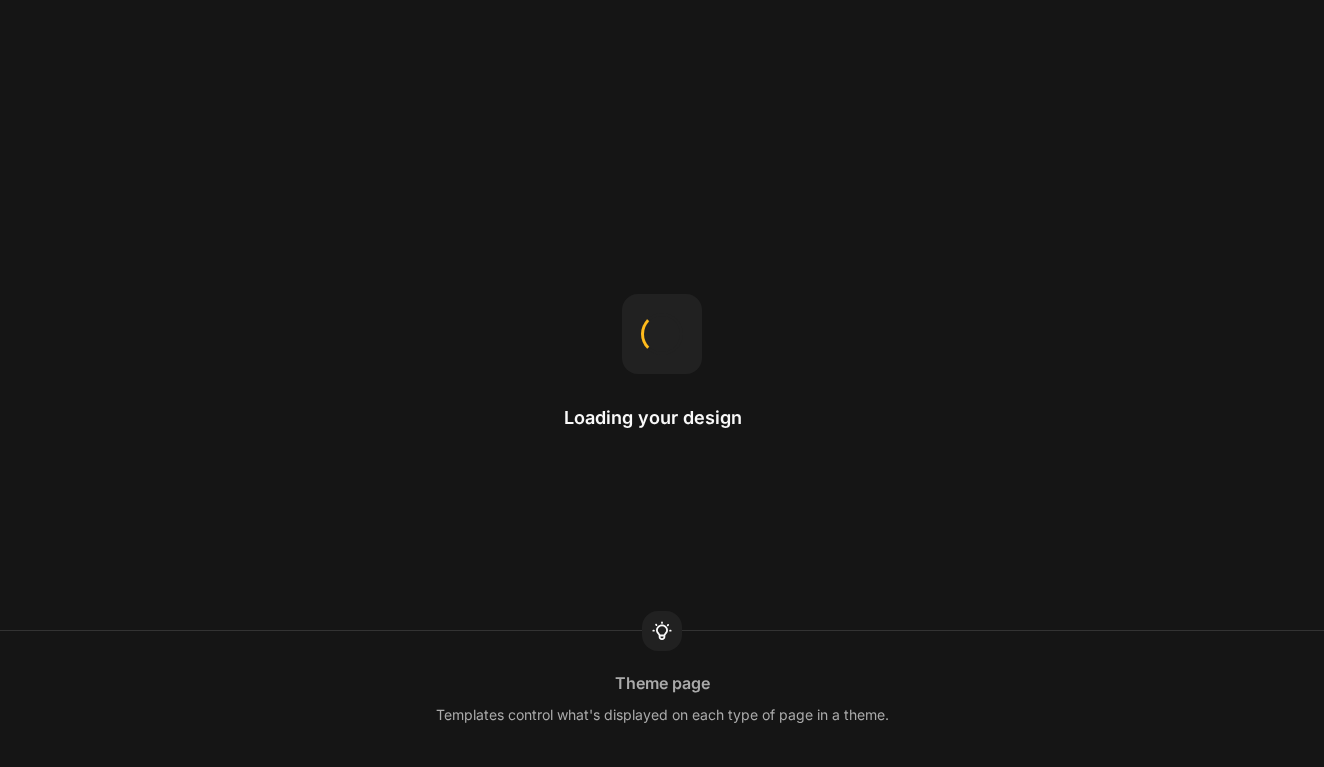 scroll, scrollTop: 0, scrollLeft: 0, axis: both 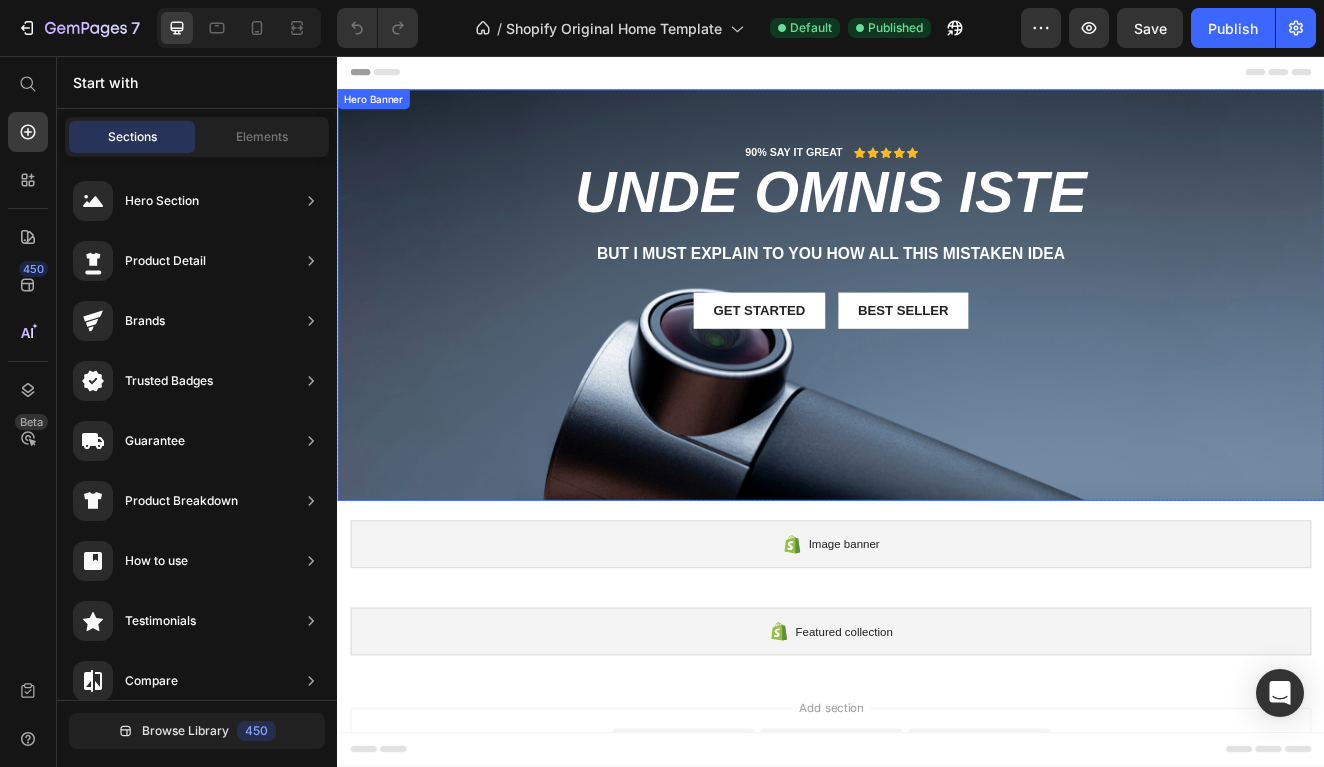 click on "90% SAY IT GREAT Text Block Icon Icon Icon Icon Icon Icon List Row unde omnis iste Heading But I must explain to you how all this mistaken idea Text Block Get started Button Best Seller Button Row Hero Banner" at bounding box center (937, 347) 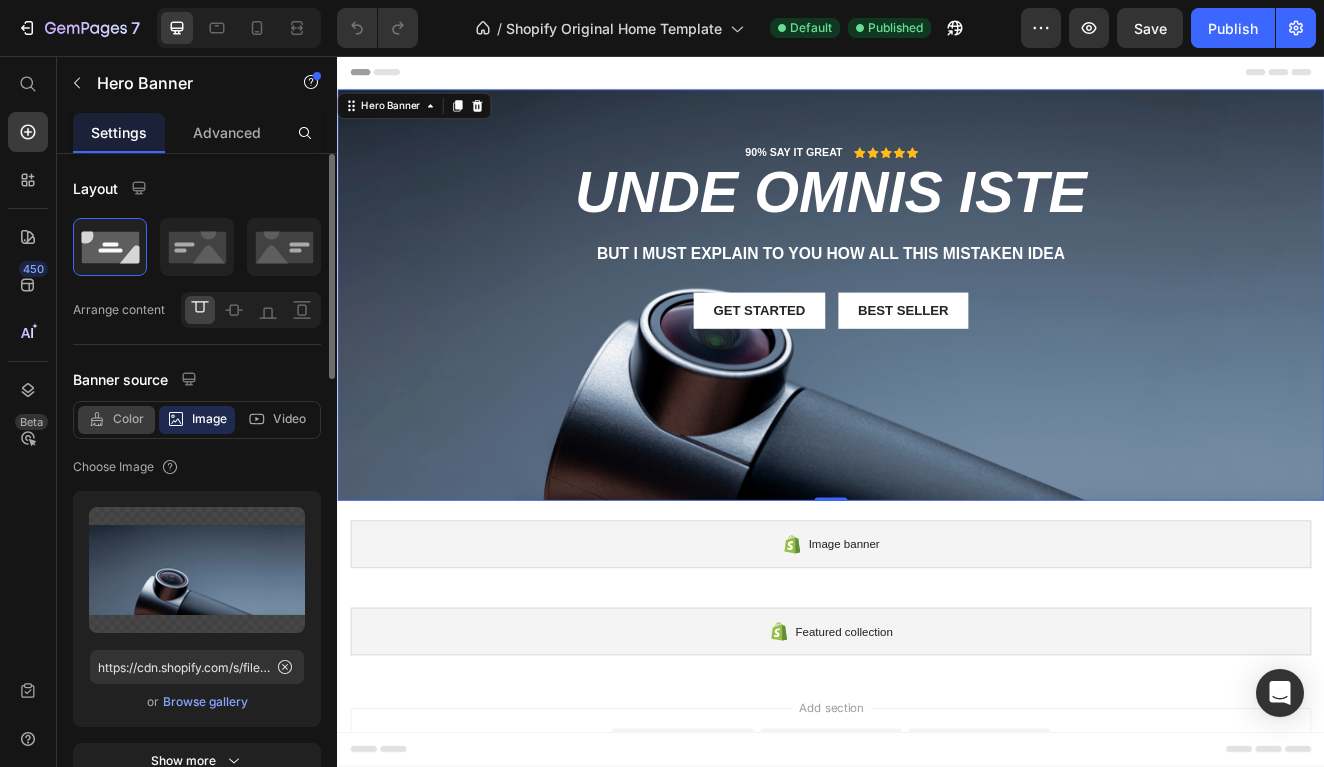 click on "Color" at bounding box center (128, 419) 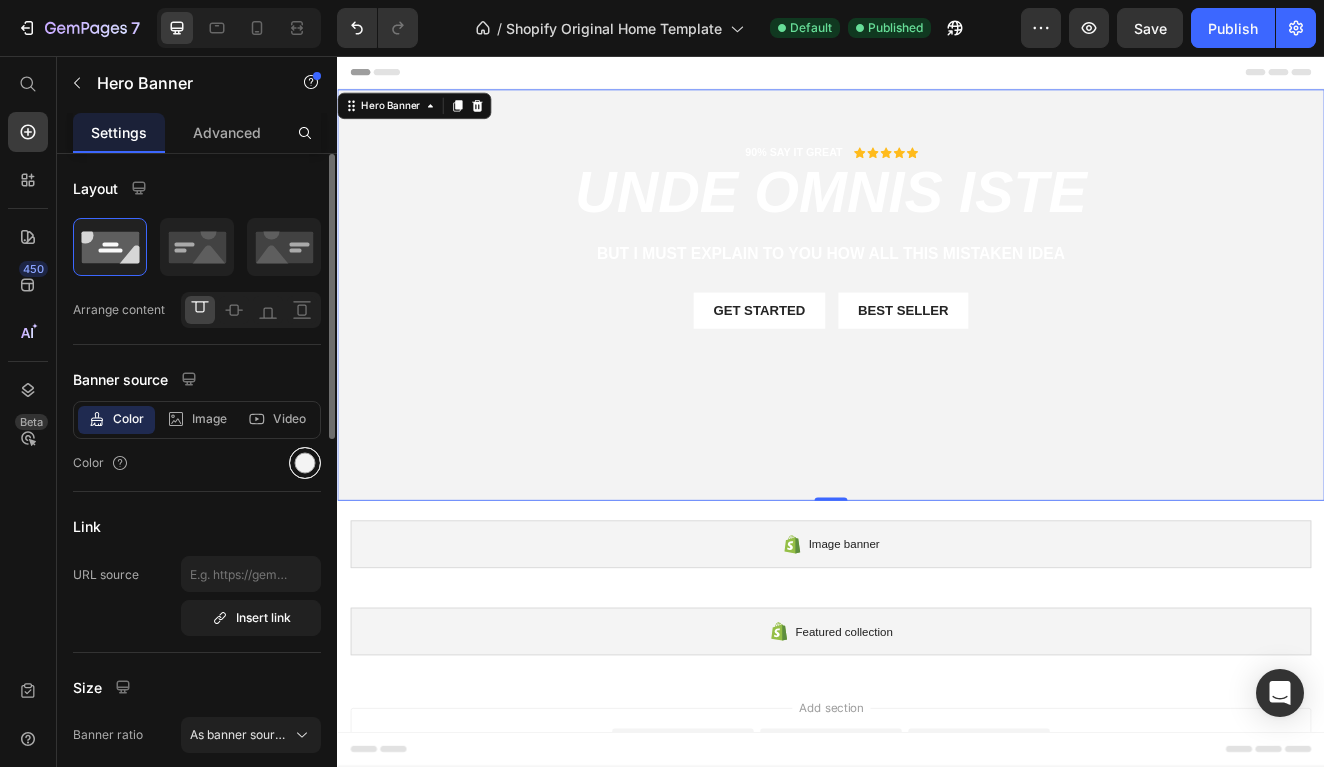 click at bounding box center [305, 463] 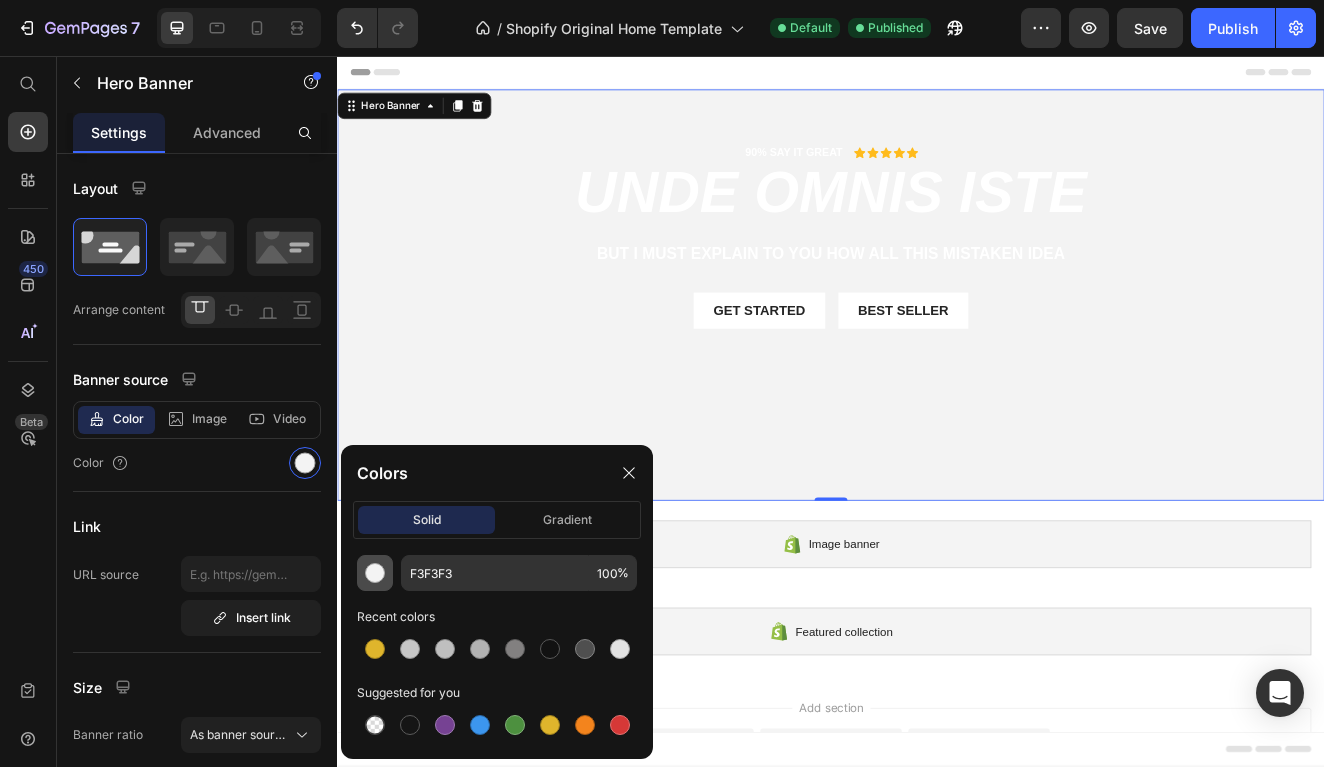 click at bounding box center [375, 573] 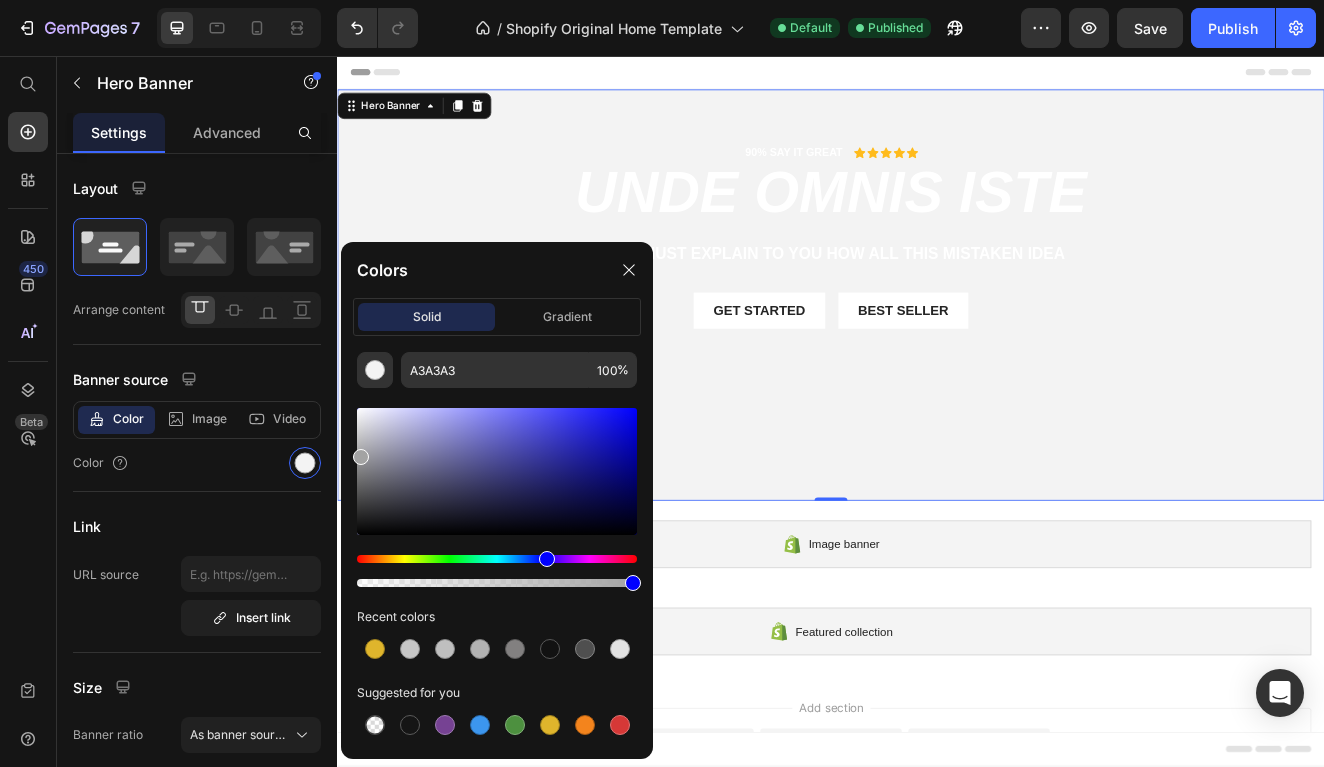 drag, startPoint x: 740, startPoint y: 562, endPoint x: 337, endPoint y: 534, distance: 403.97153 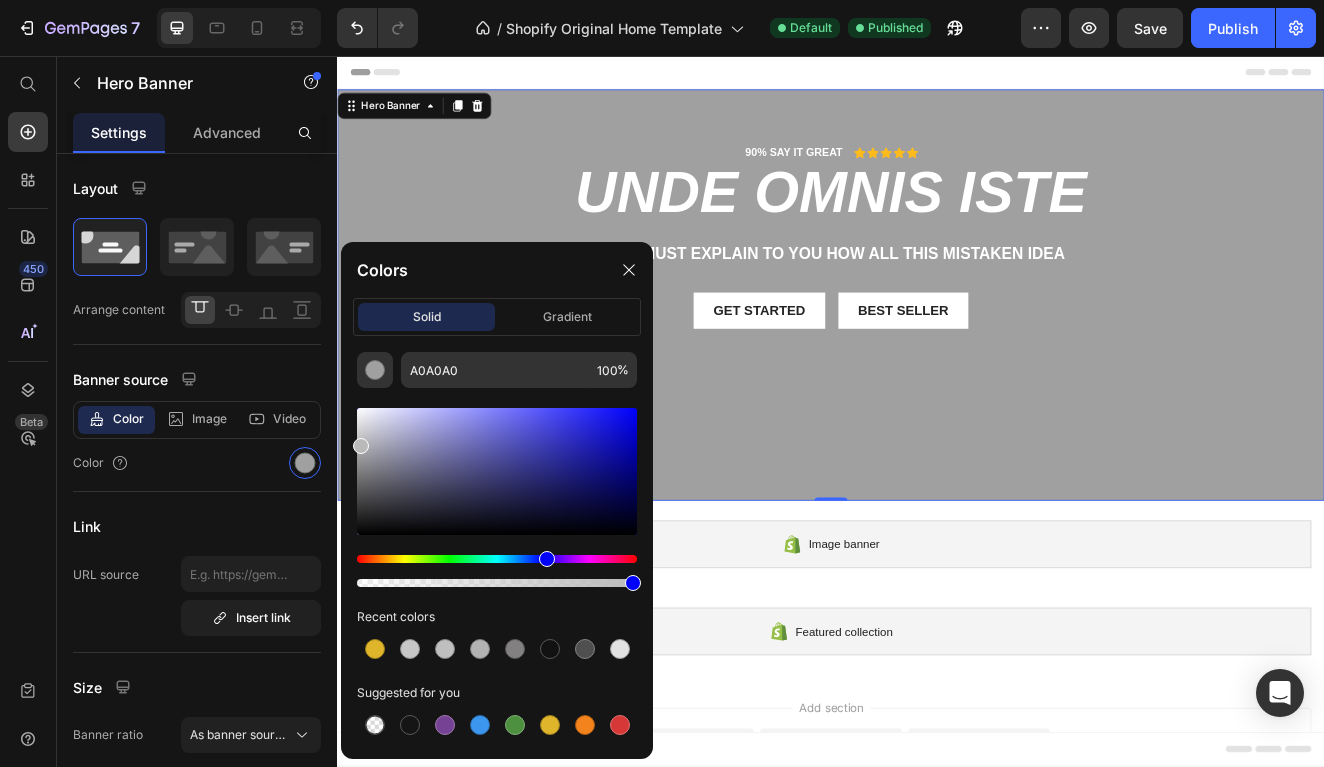 drag, startPoint x: 357, startPoint y: 454, endPoint x: 355, endPoint y: 443, distance: 11.18034 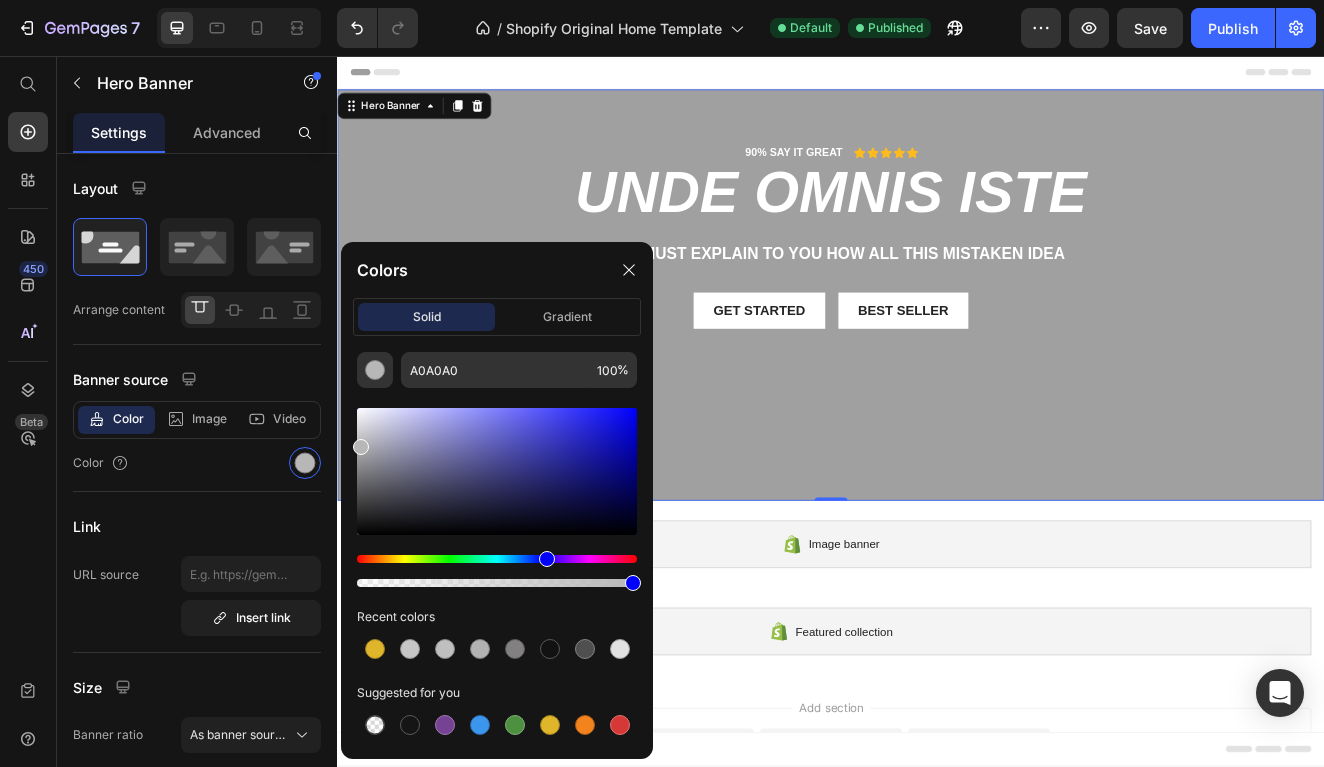 type on "B7B7B7" 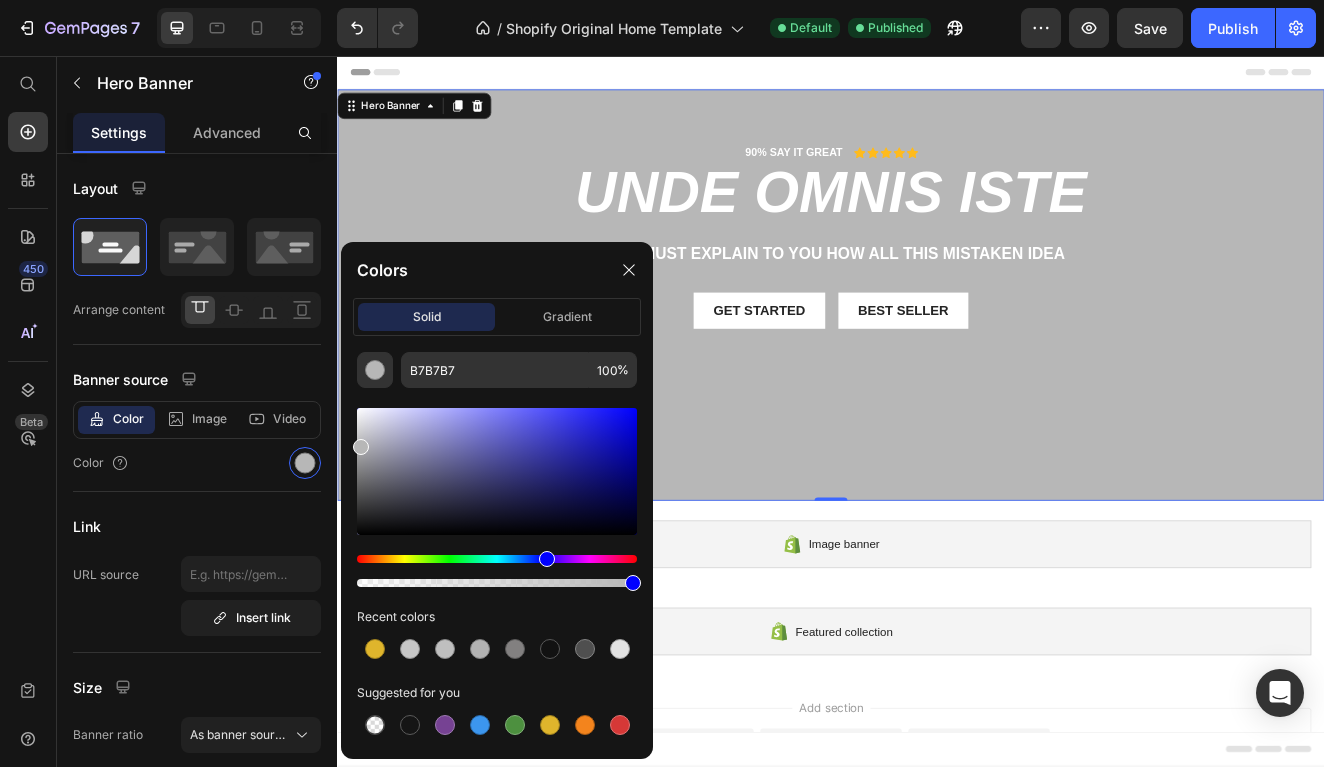 click at bounding box center [937, 347] 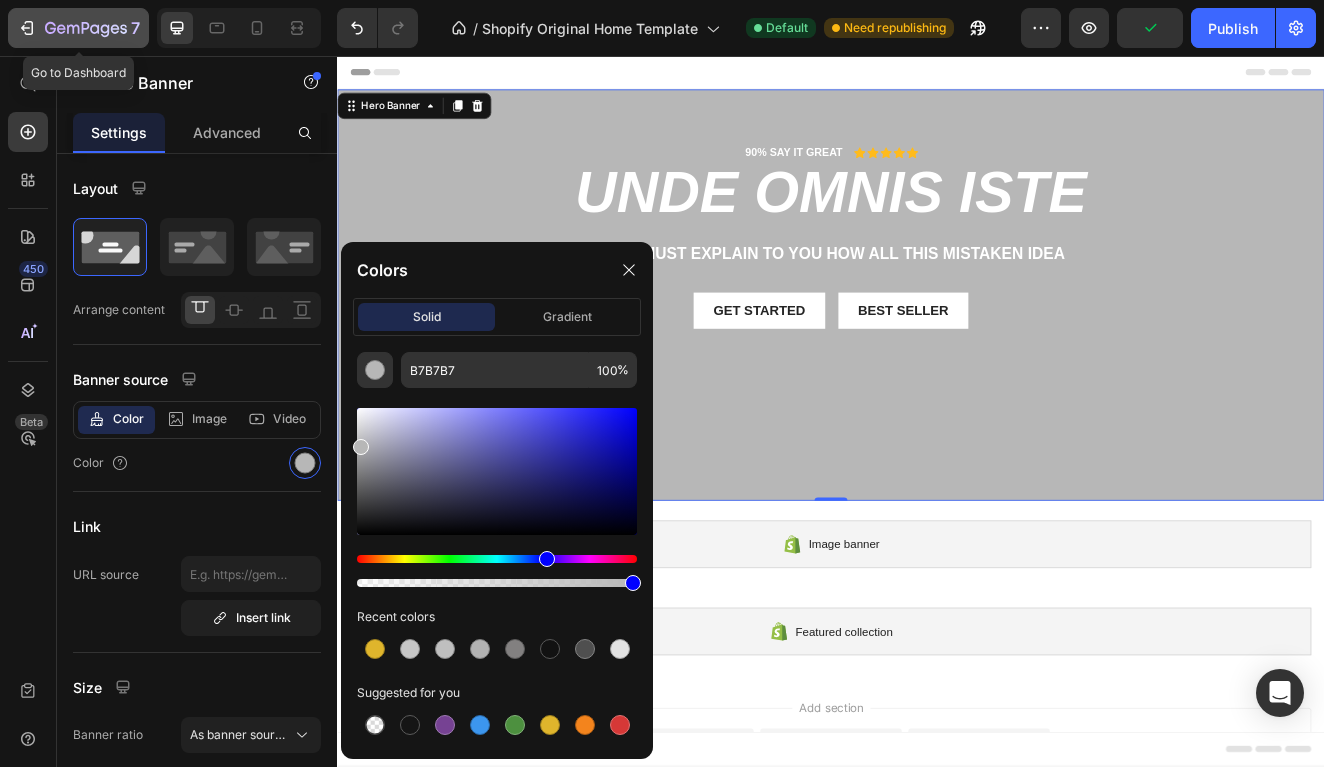 click 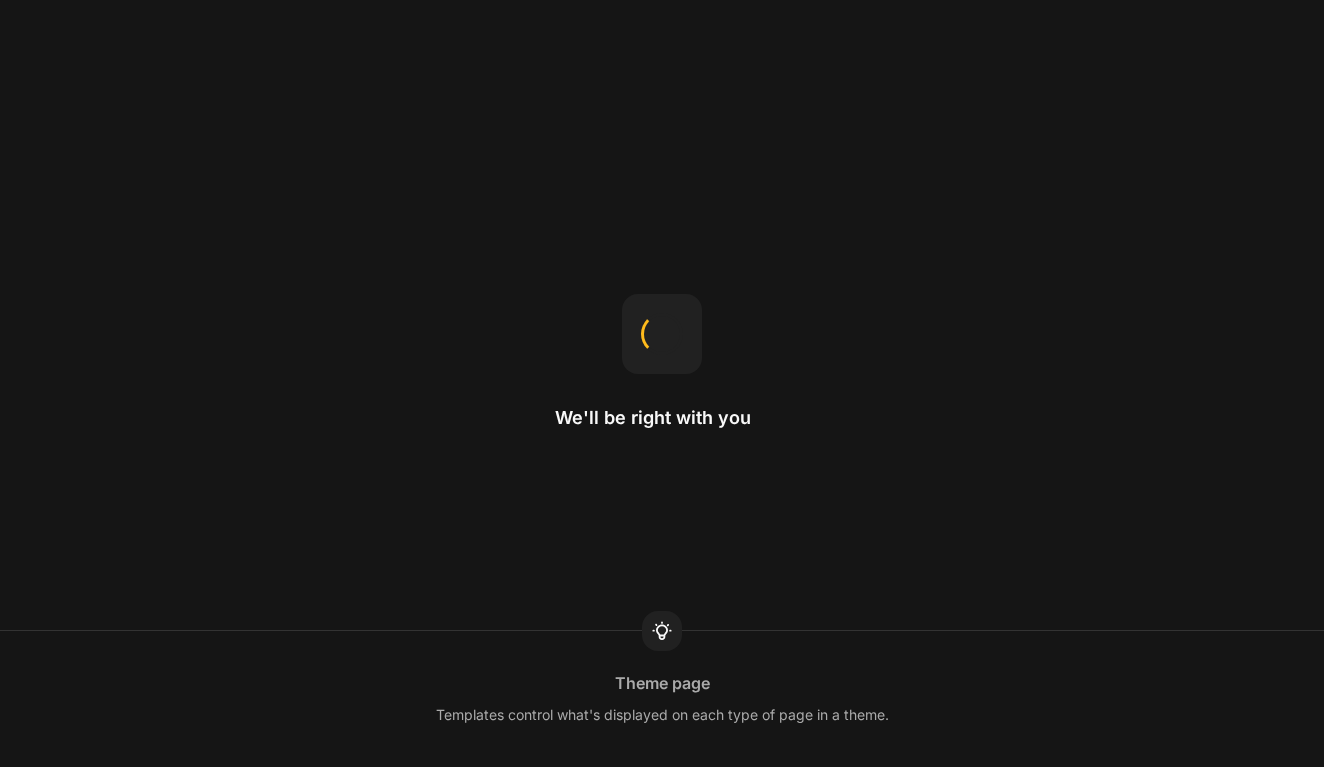 scroll, scrollTop: 0, scrollLeft: 0, axis: both 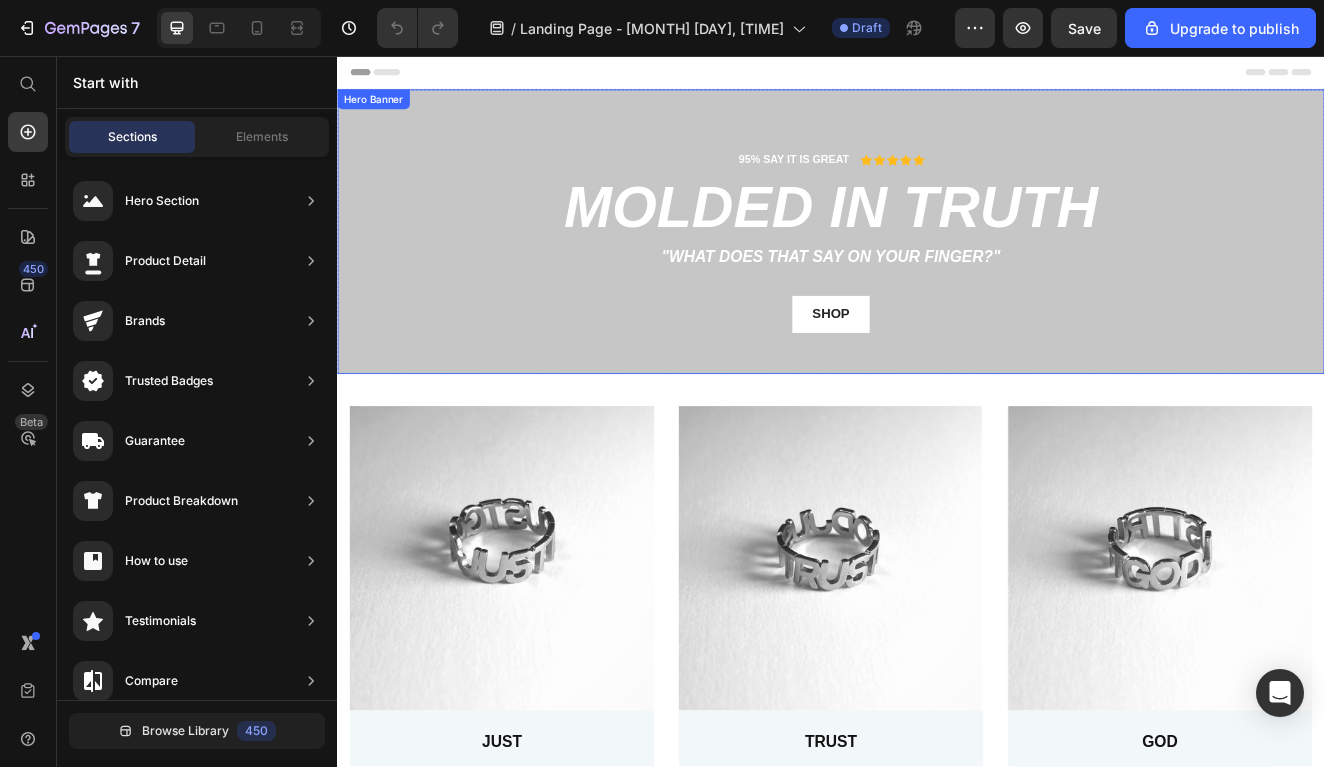 click on "95% SAY IT IS GREAT Text Block Icon Icon Icon Icon Icon Icon List Row molded in truth Heading "What does that say on your finger?" Text Block shop Button Row Hero Banner" at bounding box center (937, 270) 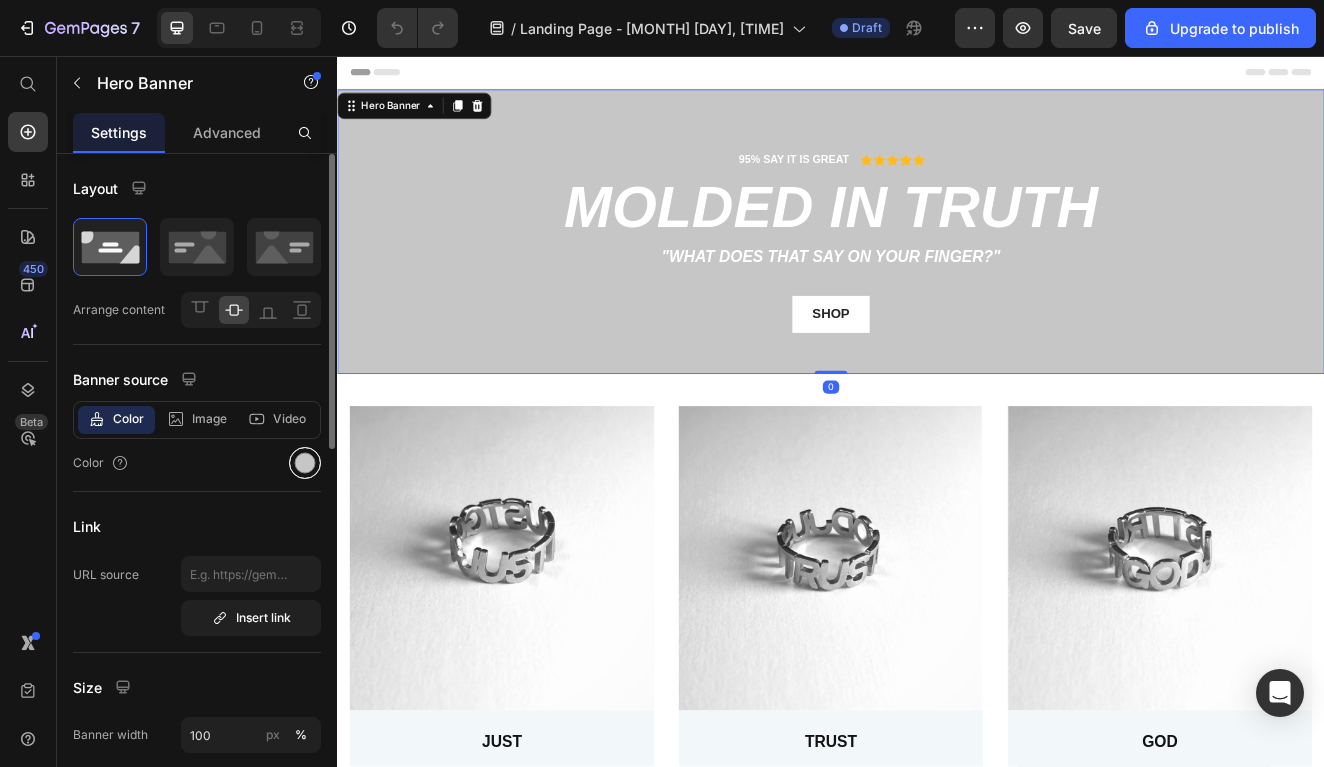 click at bounding box center (305, 463) 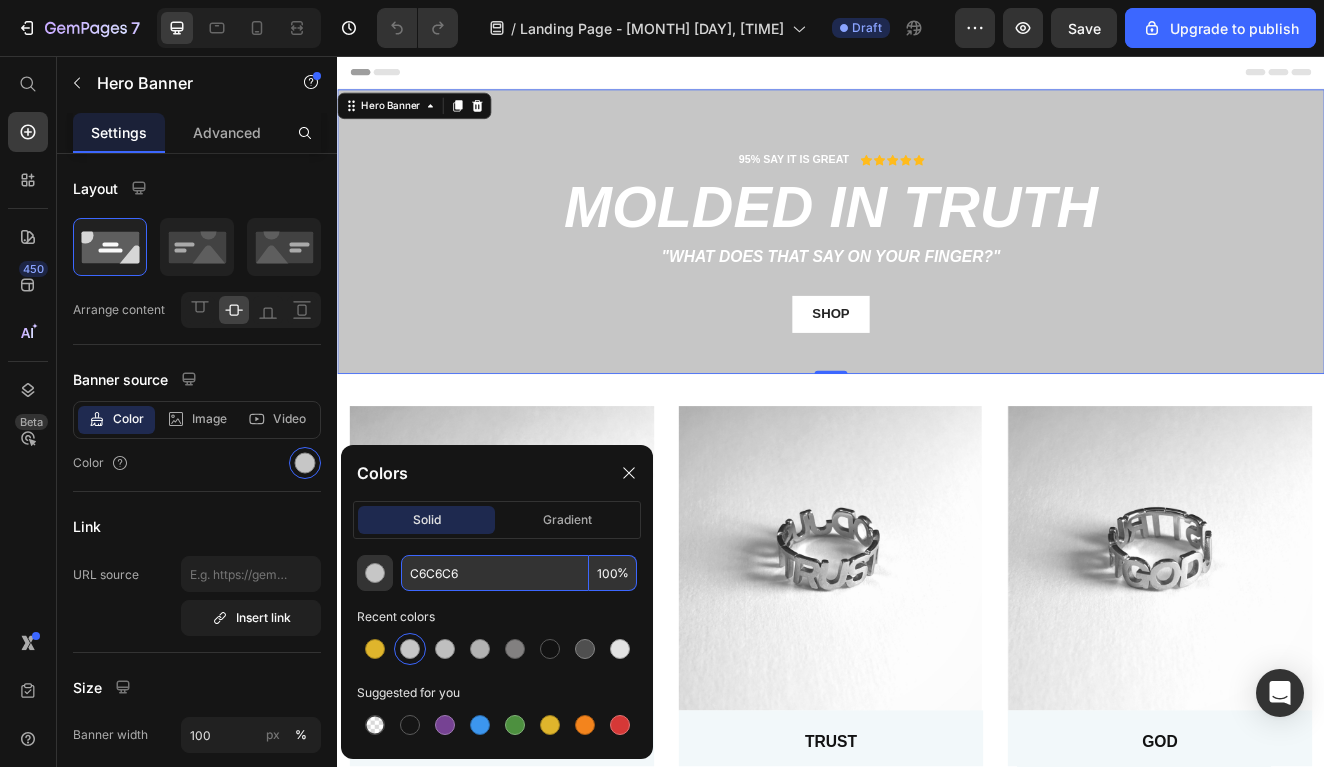 drag, startPoint x: 461, startPoint y: 572, endPoint x: 408, endPoint y: 572, distance: 53 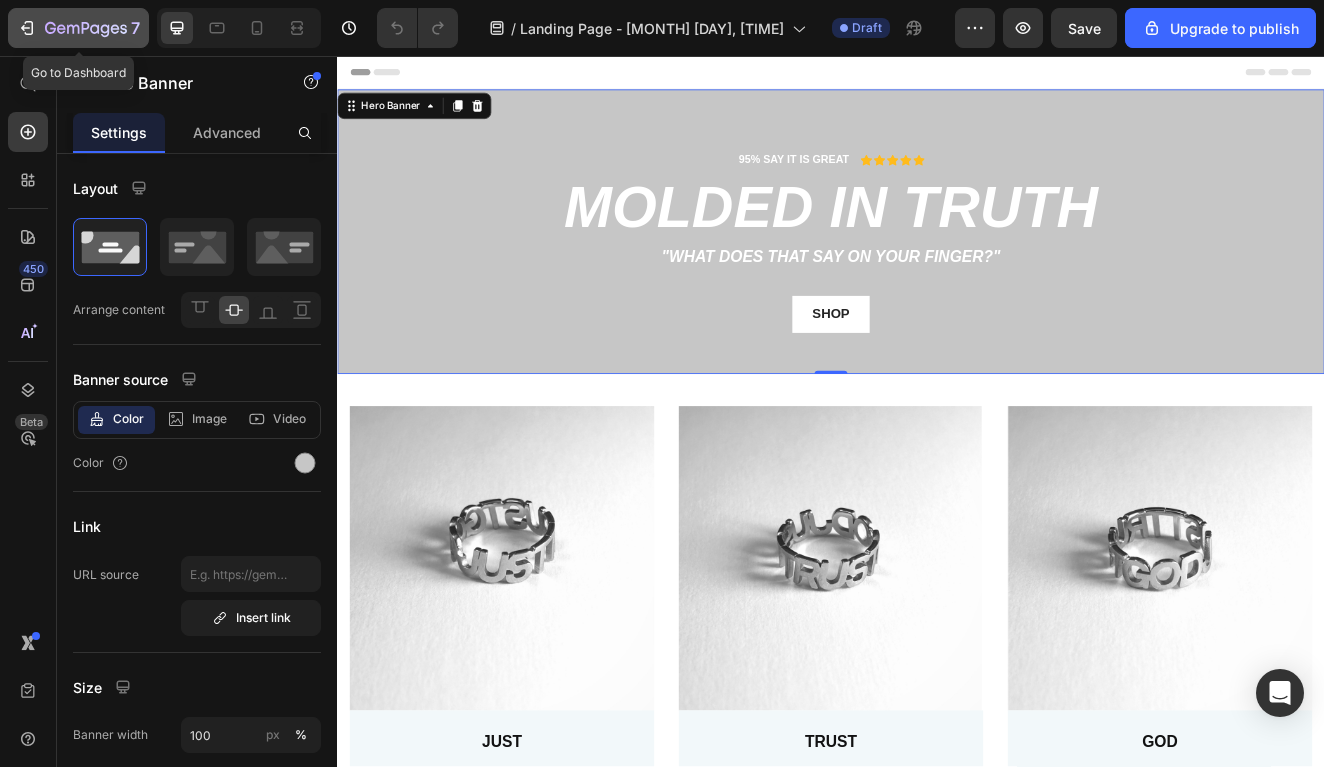 click 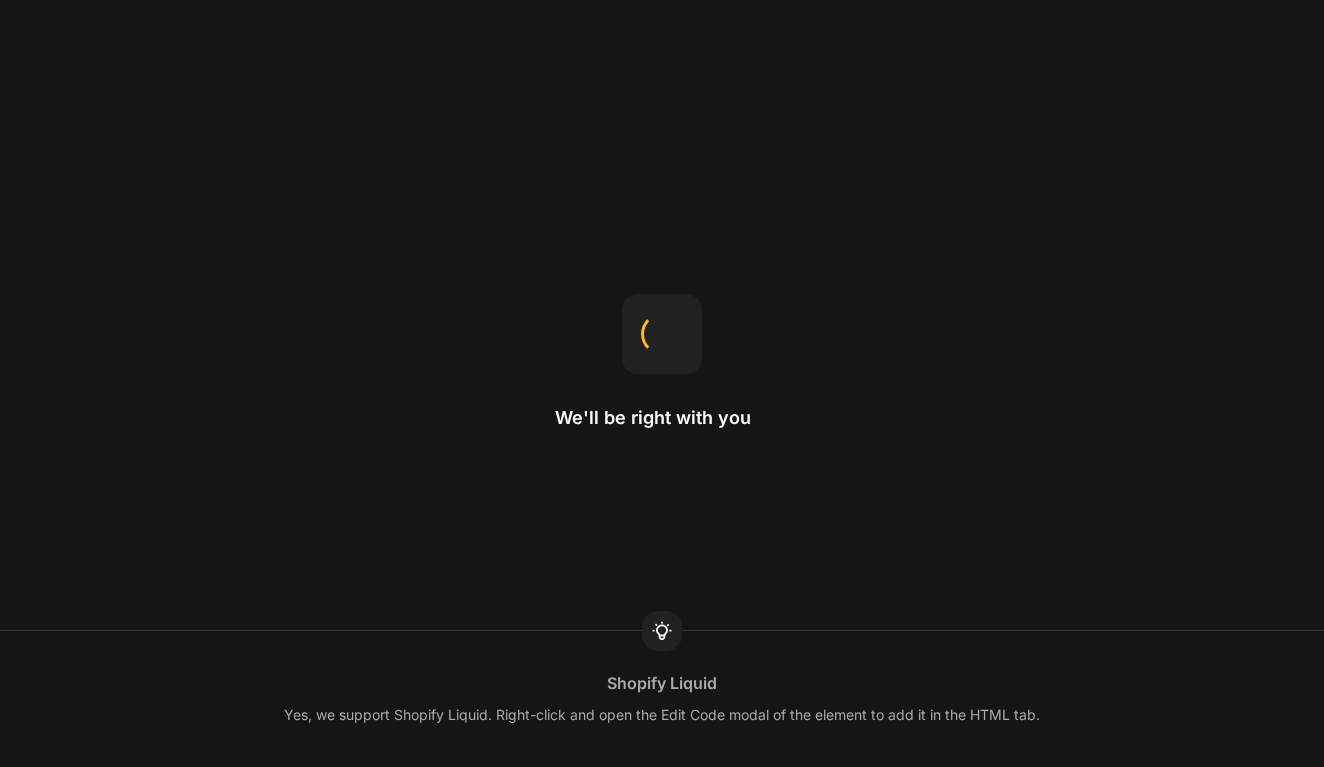 scroll, scrollTop: 0, scrollLeft: 0, axis: both 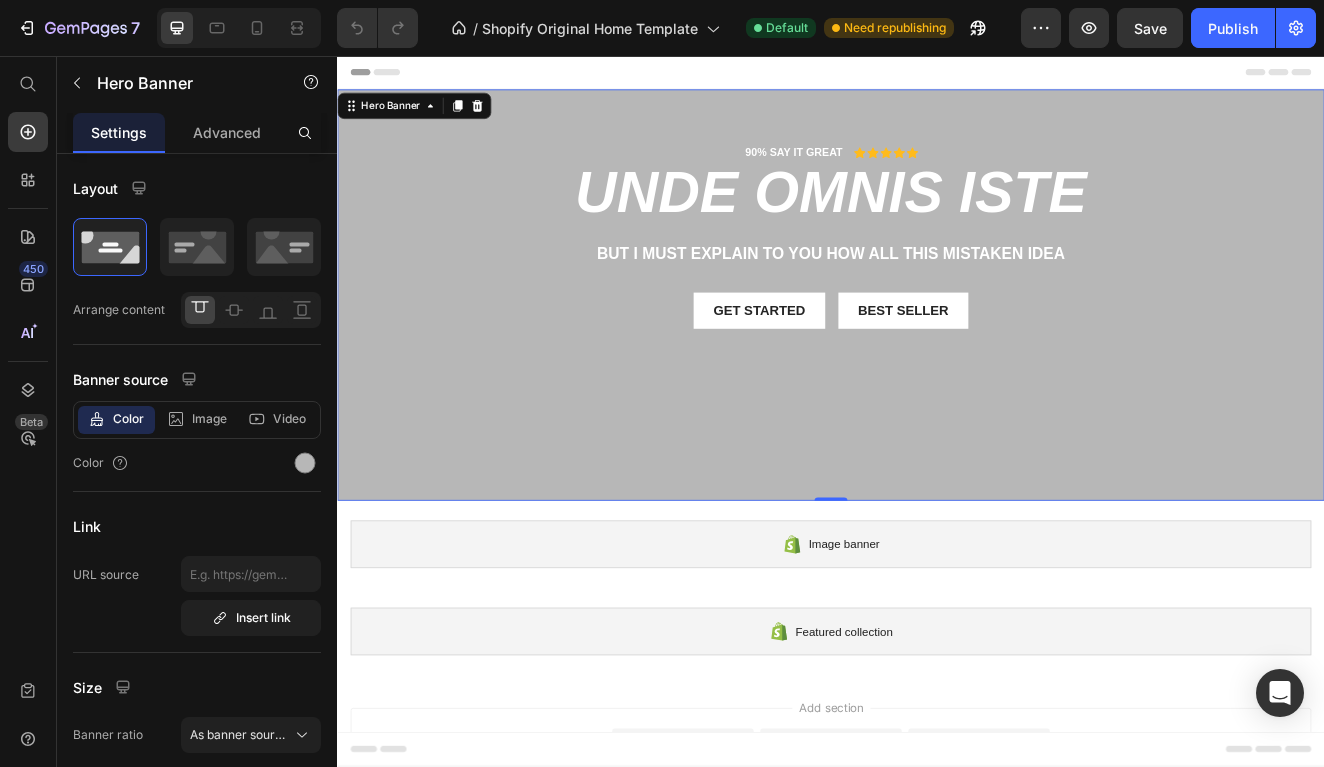 click on "90% SAY IT GREAT Text Block Icon Icon Icon Icon Icon Icon List Row unde omnis iste Heading But I must explain to you how all this mistaken idea Text Block Get started Button Best Seller Button Row" at bounding box center (937, 274) 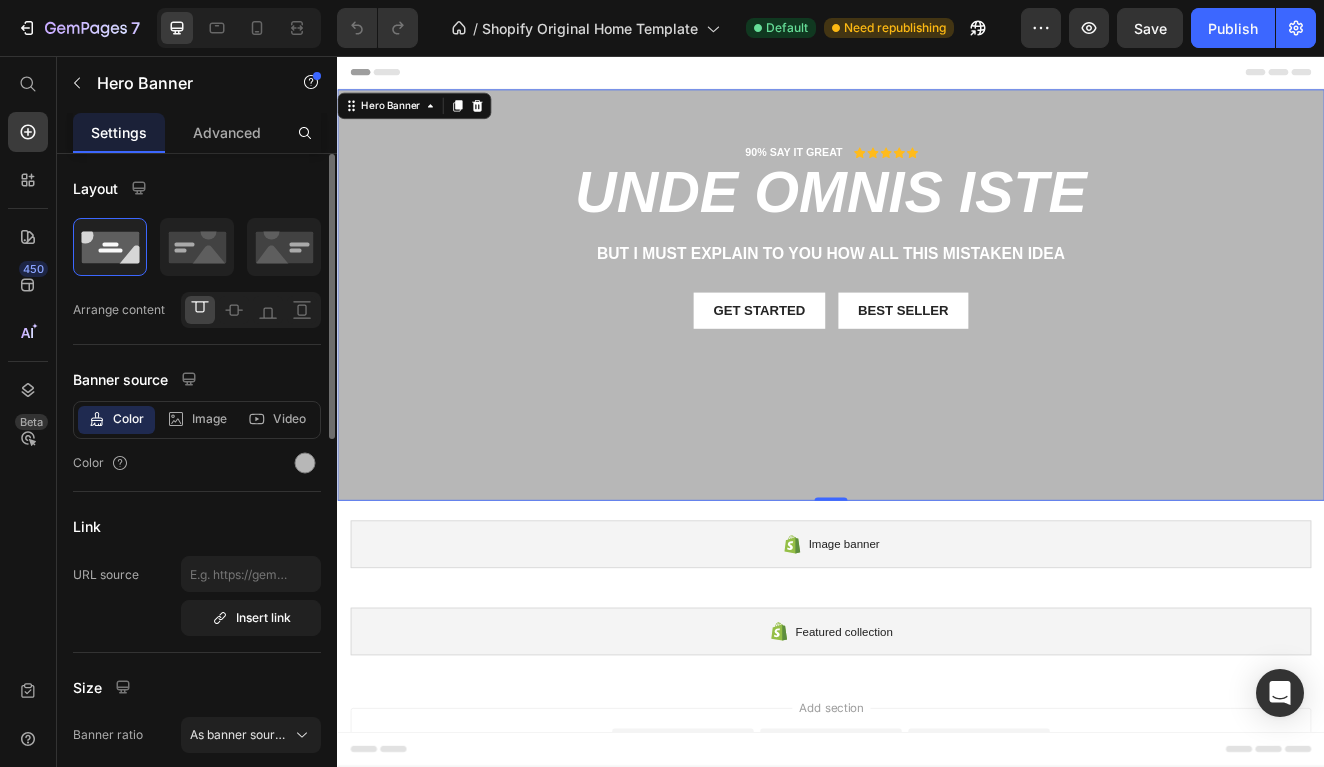 click on "Color Image Video  Color" 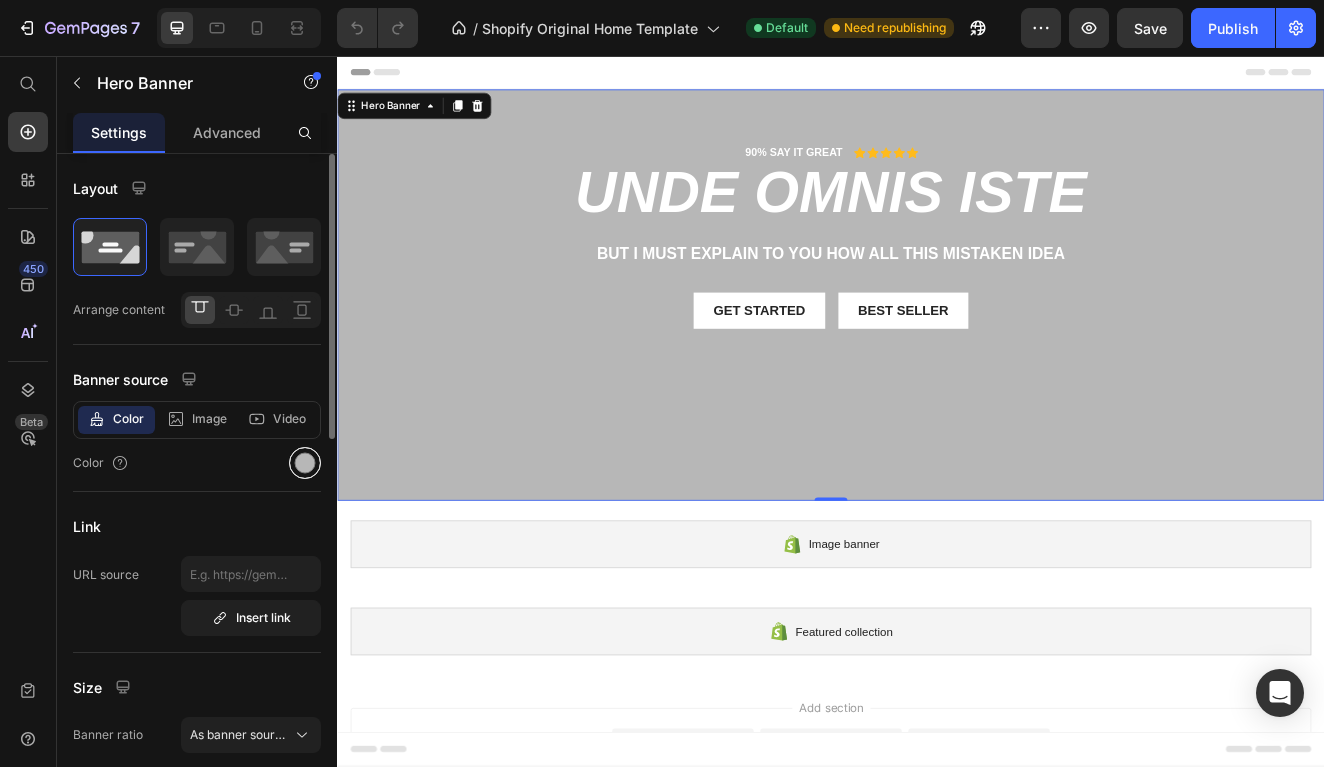 click at bounding box center [305, 463] 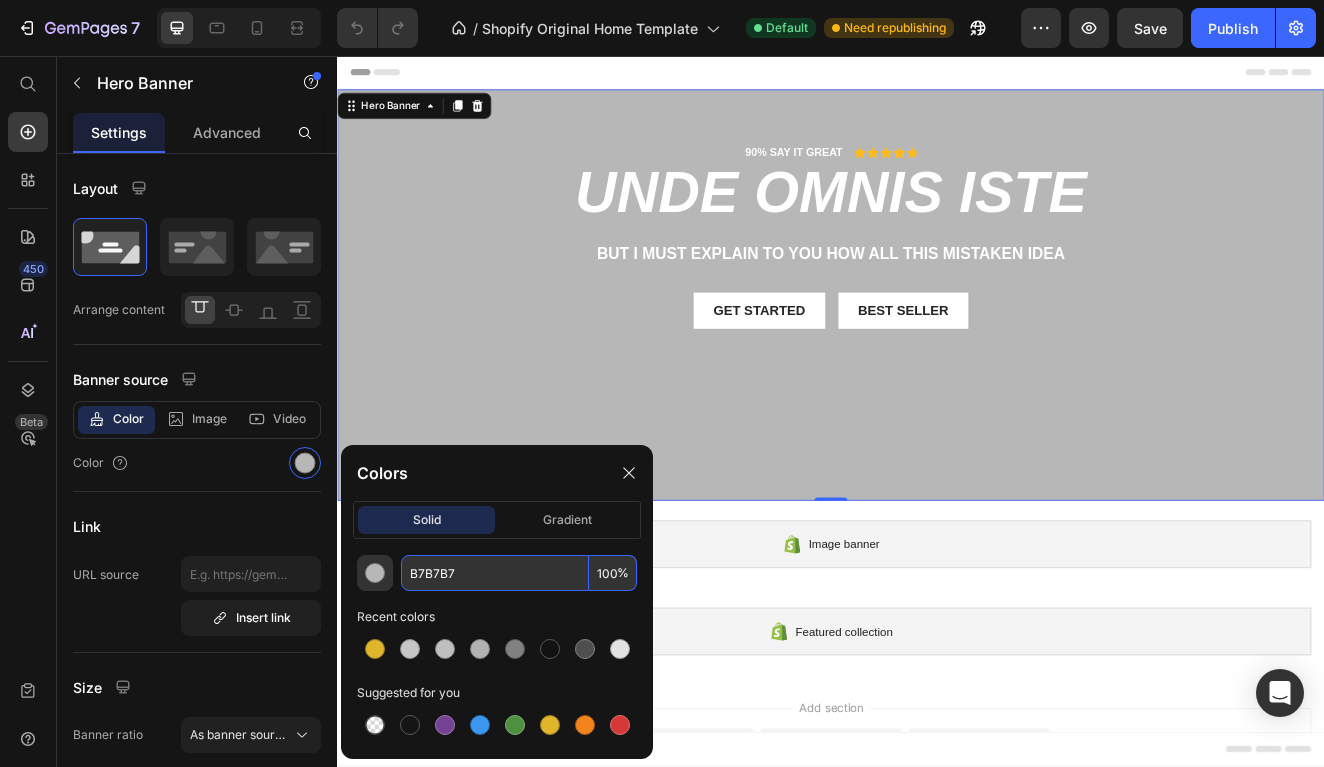 click on "B7B7B7" at bounding box center [495, 573] 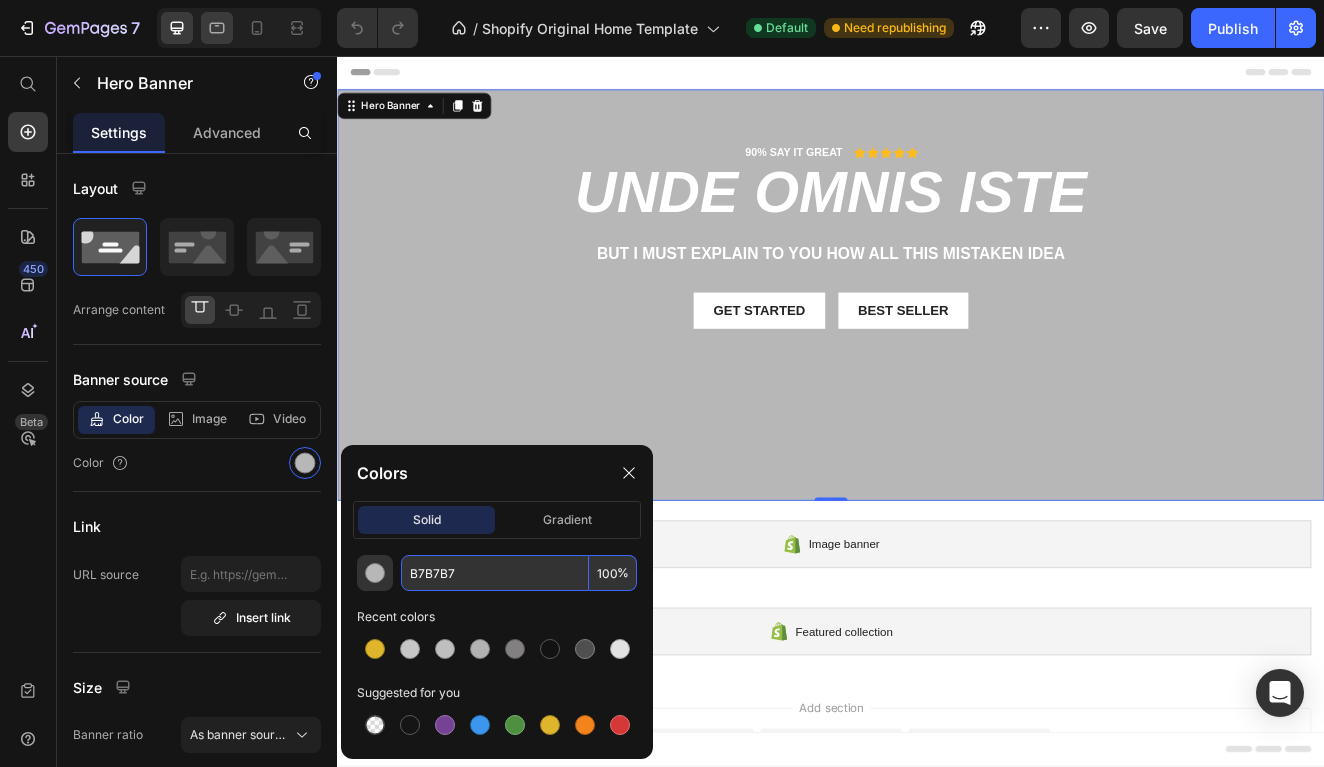 paste on "C6C6C6" 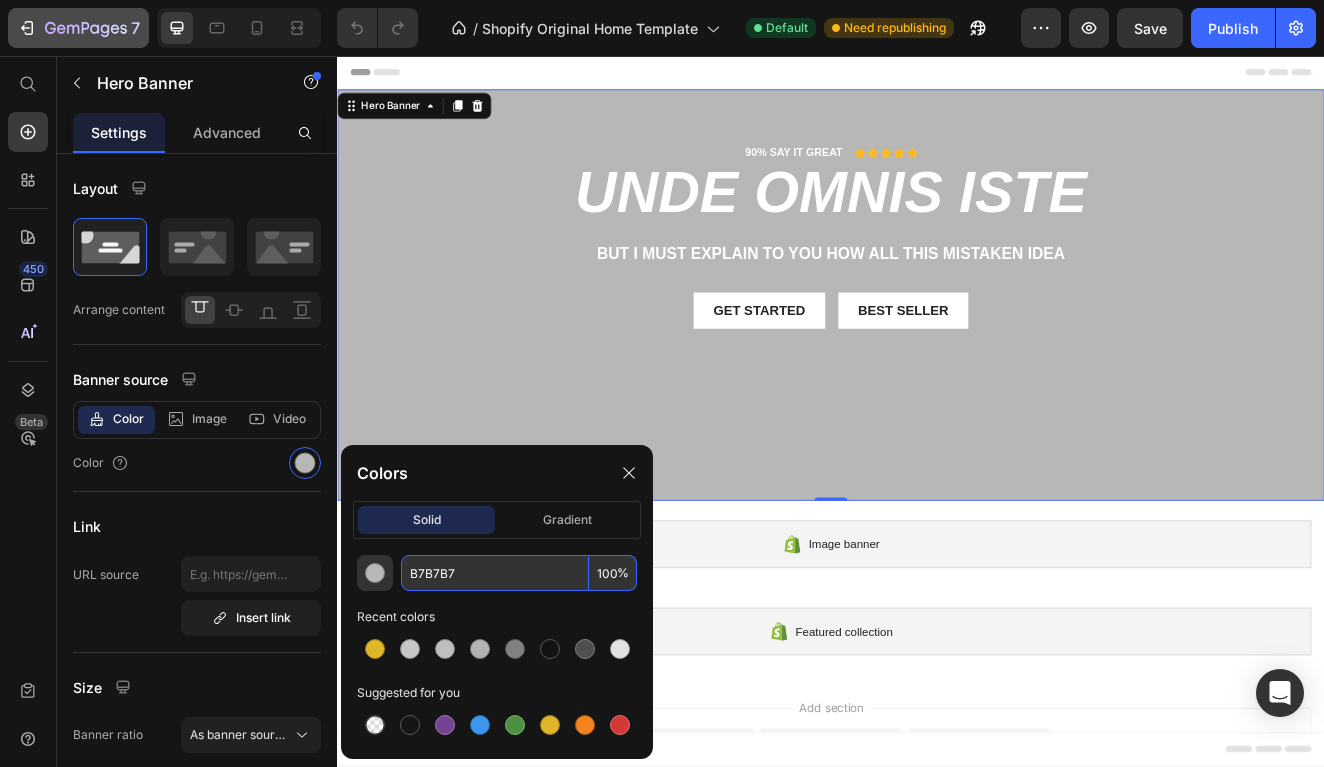 type on "C6C6C6" 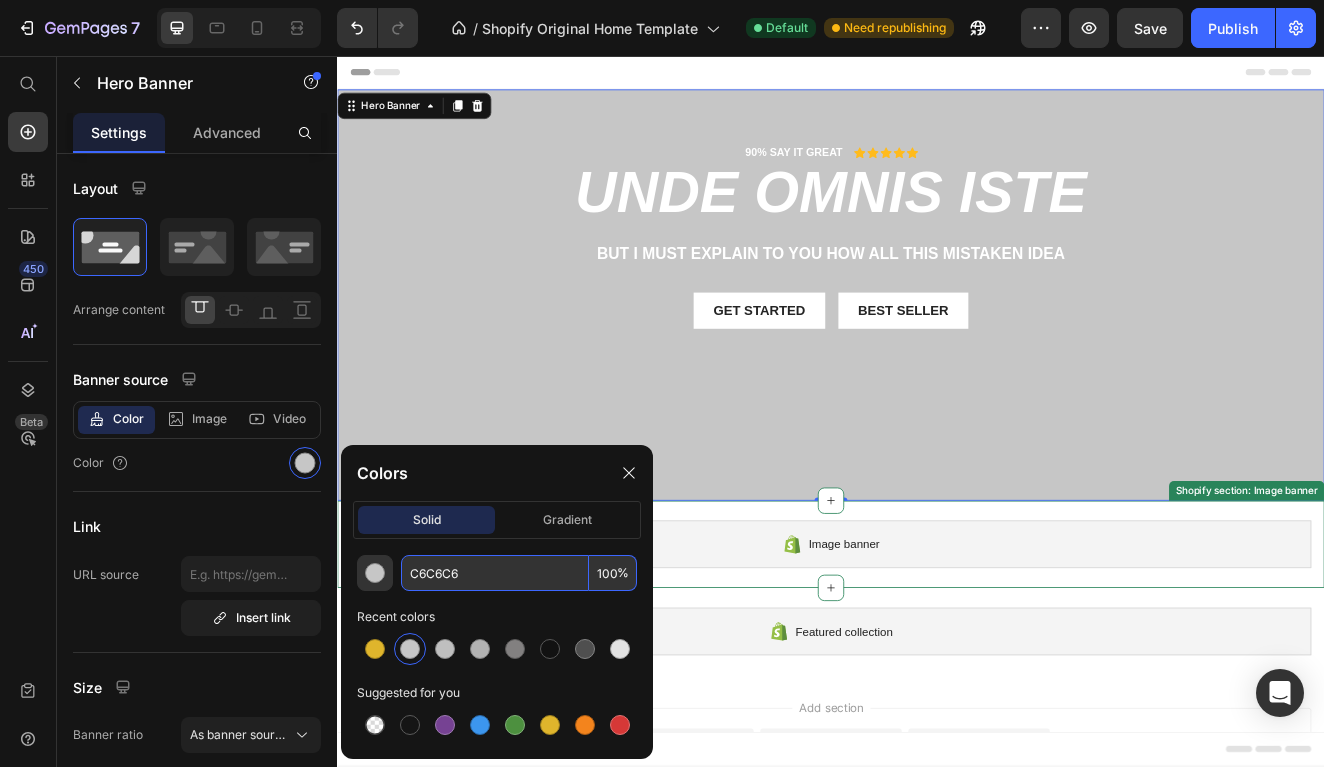 click on "Image banner Shopify section: Image banner" at bounding box center [937, 650] 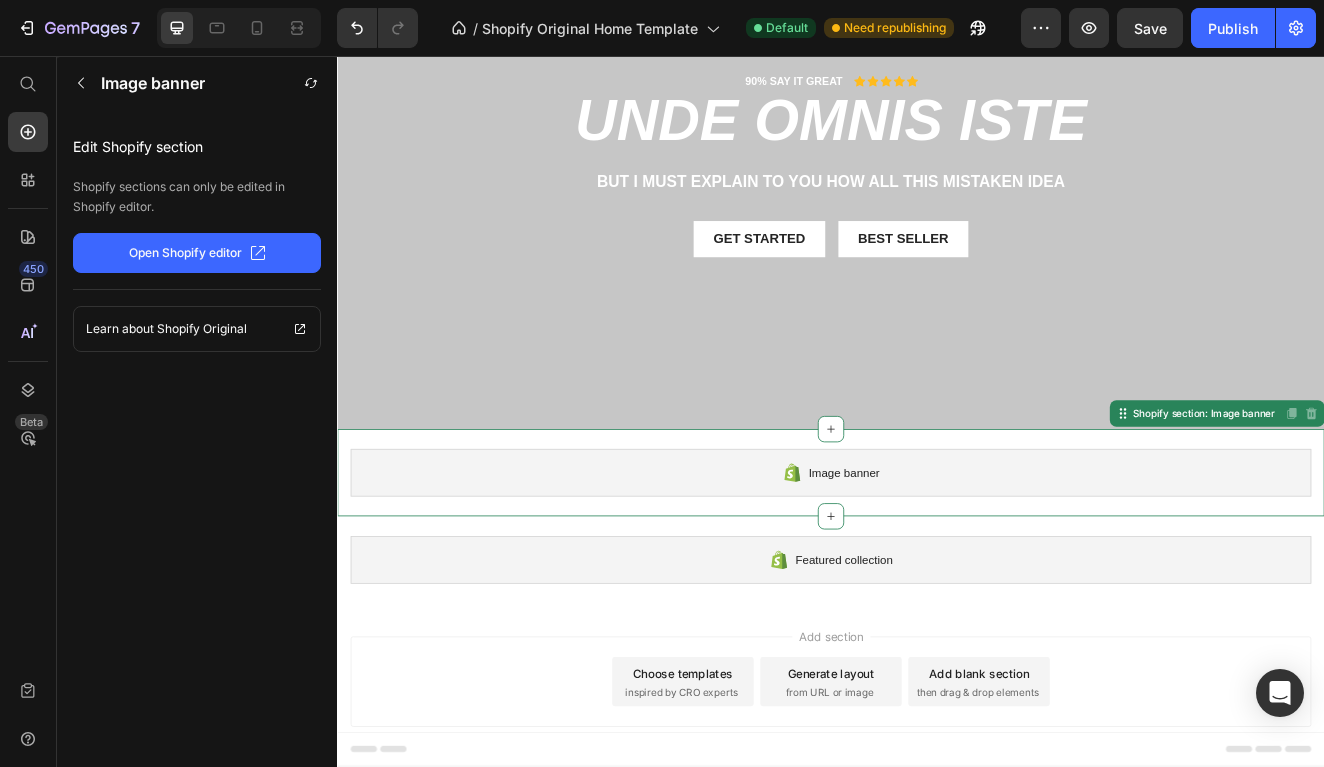 scroll, scrollTop: 87, scrollLeft: 0, axis: vertical 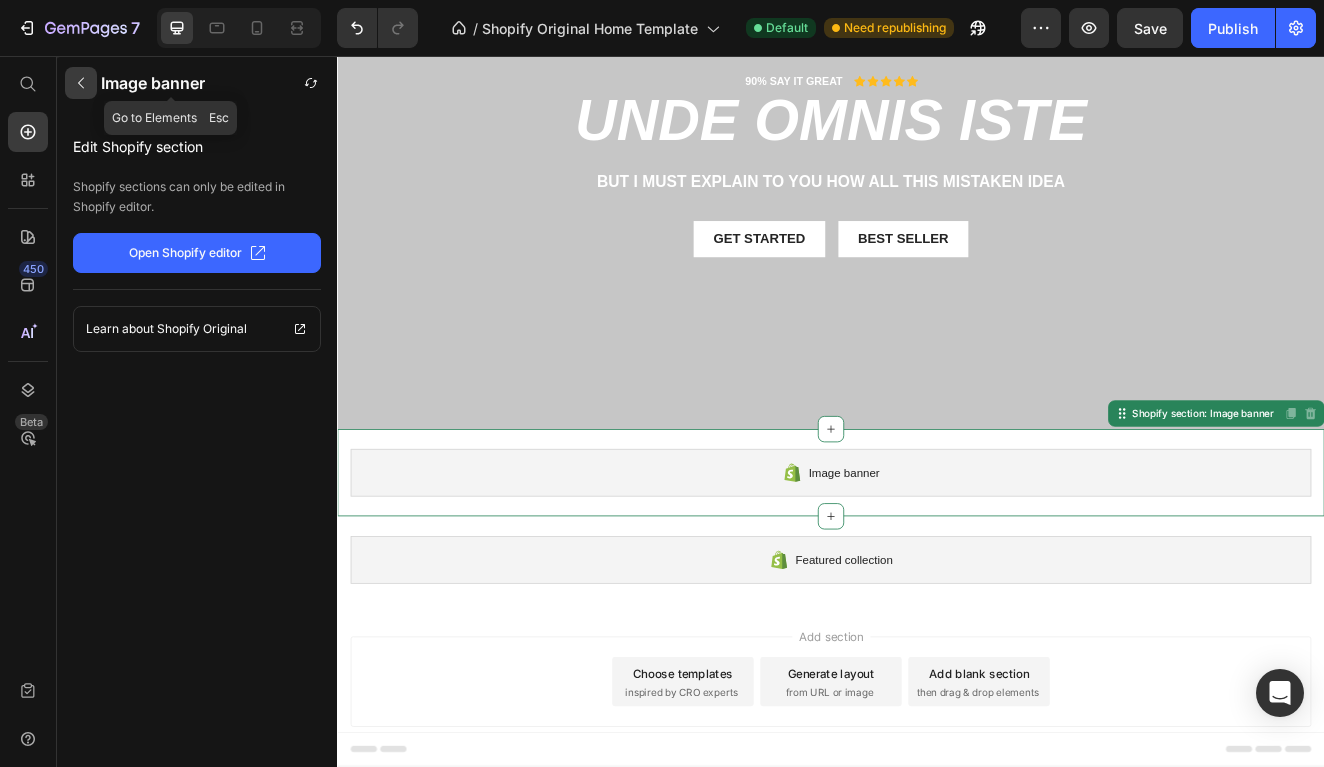 click at bounding box center (81, 83) 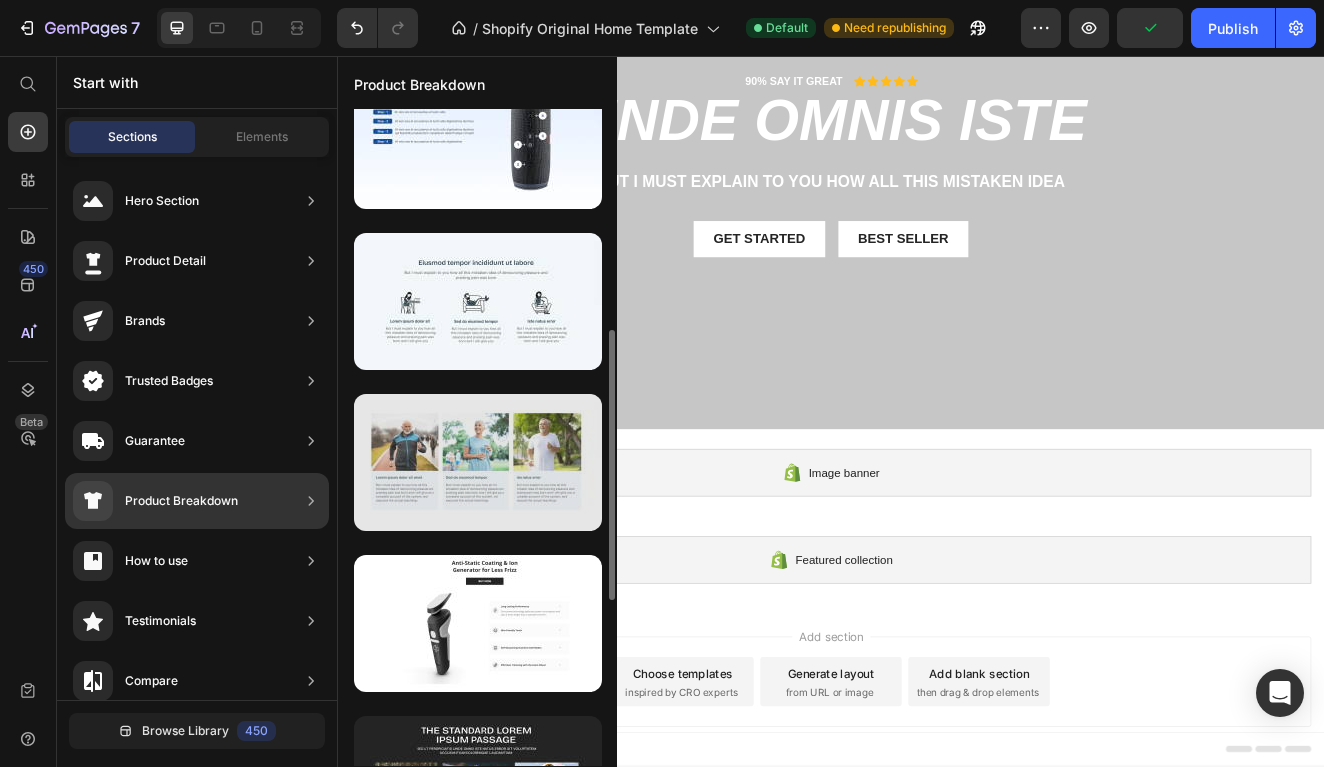 scroll, scrollTop: 530, scrollLeft: 0, axis: vertical 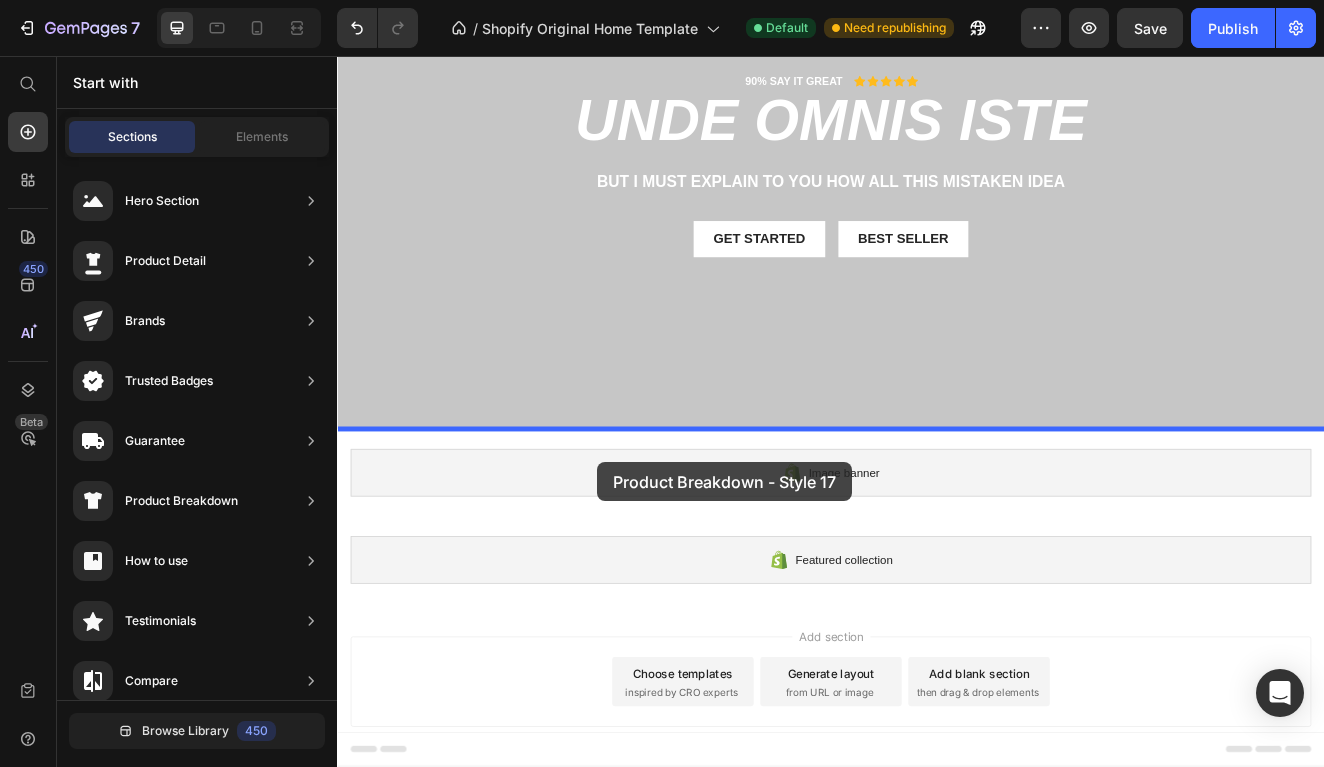 drag, startPoint x: 859, startPoint y: 518, endPoint x: 653, endPoint y: 548, distance: 208.173 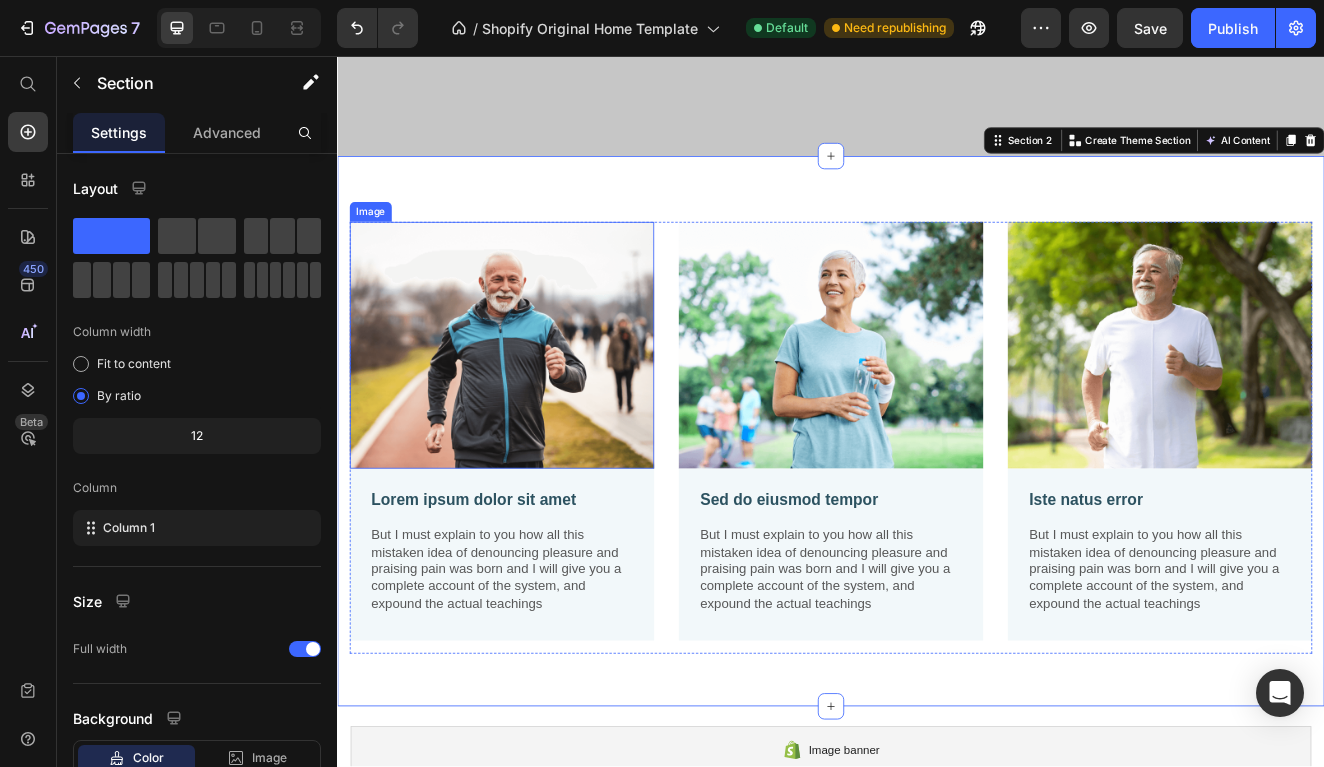 scroll, scrollTop: 429, scrollLeft: 0, axis: vertical 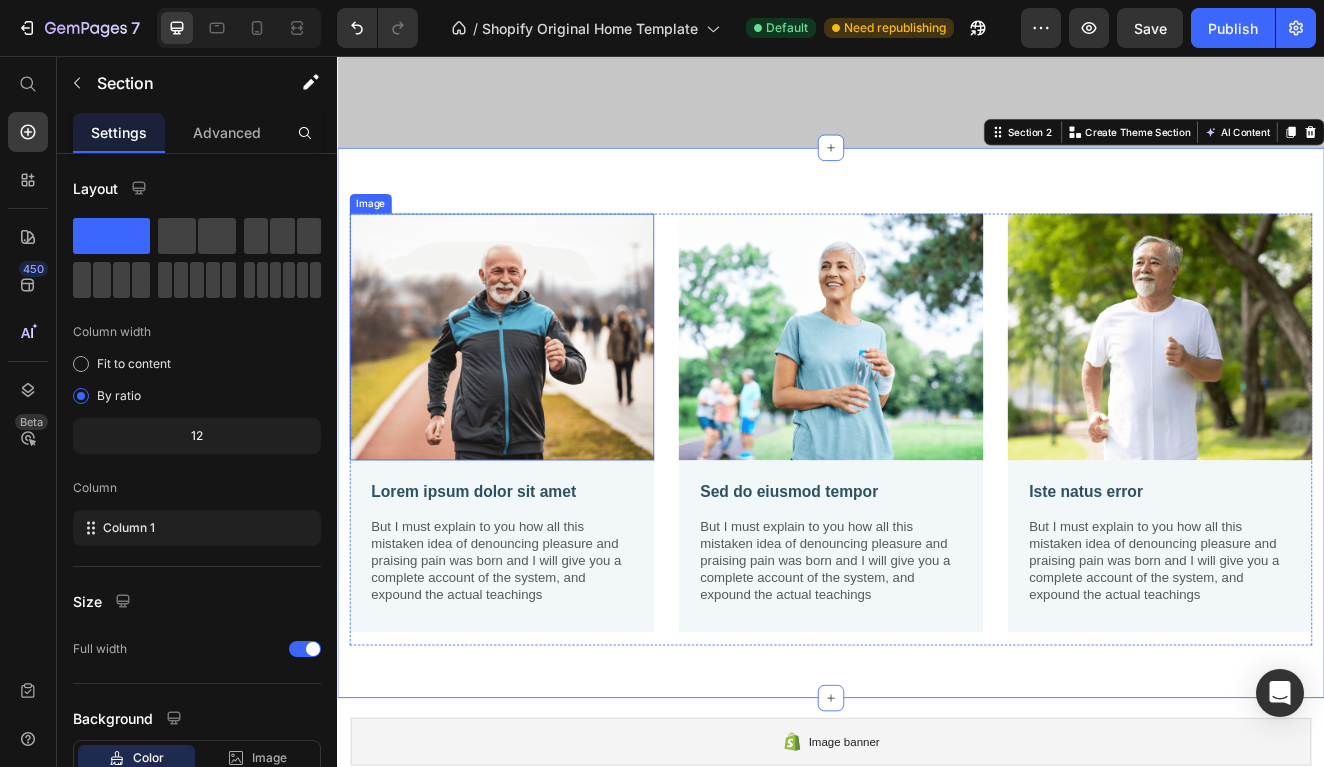 click at bounding box center [537, 398] 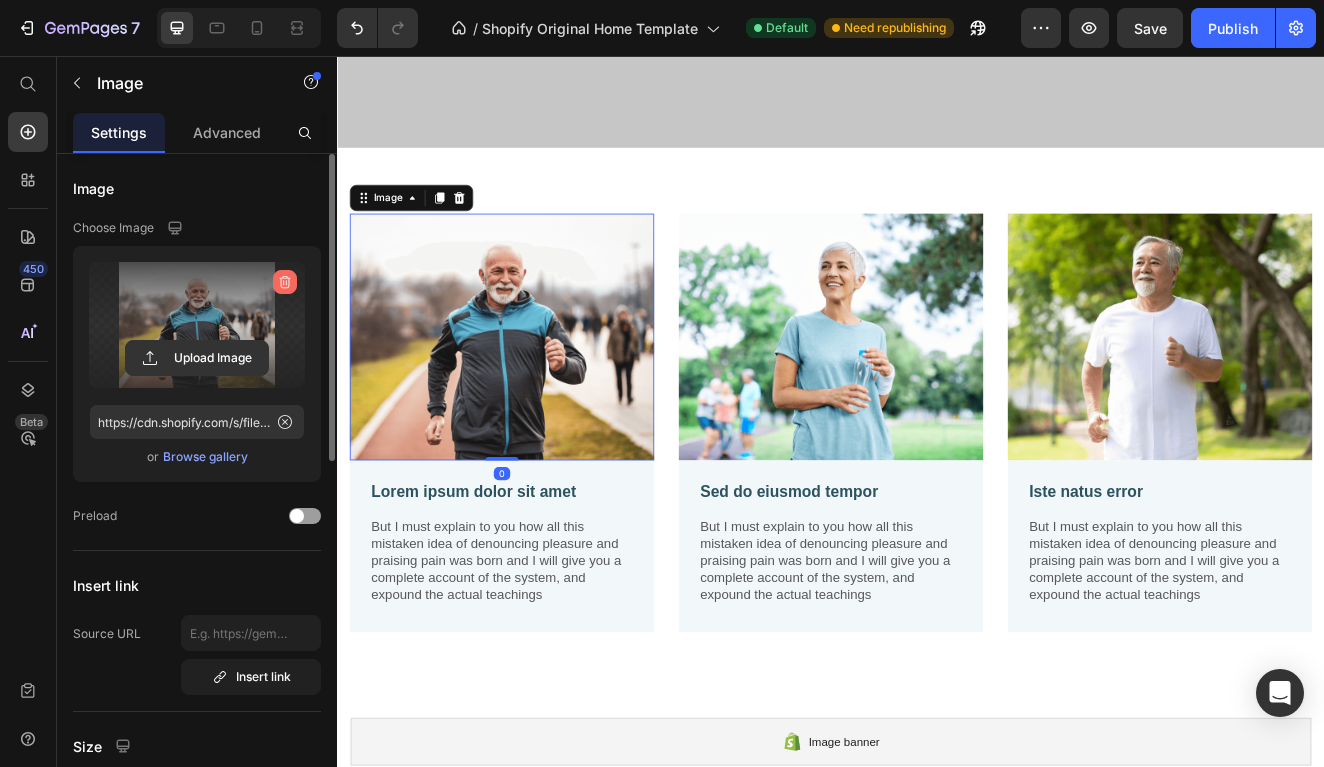 click 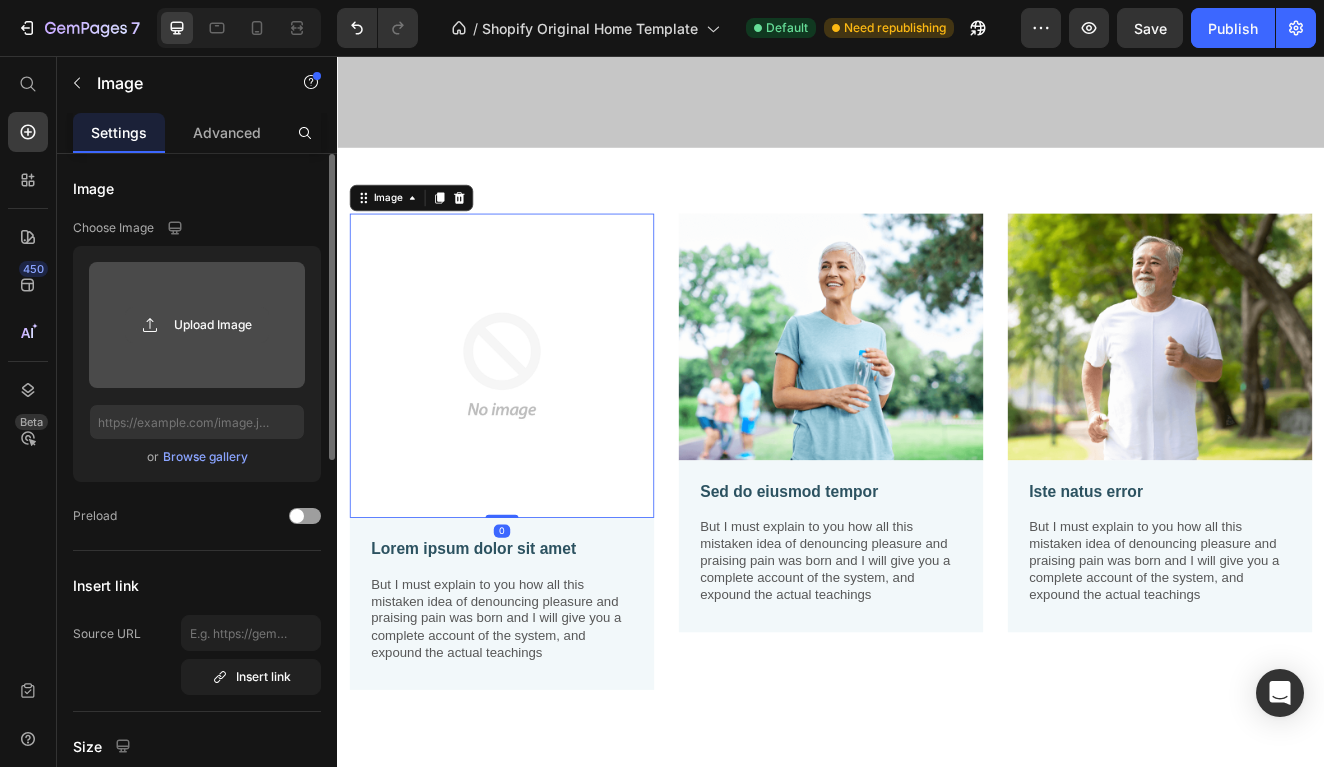 click 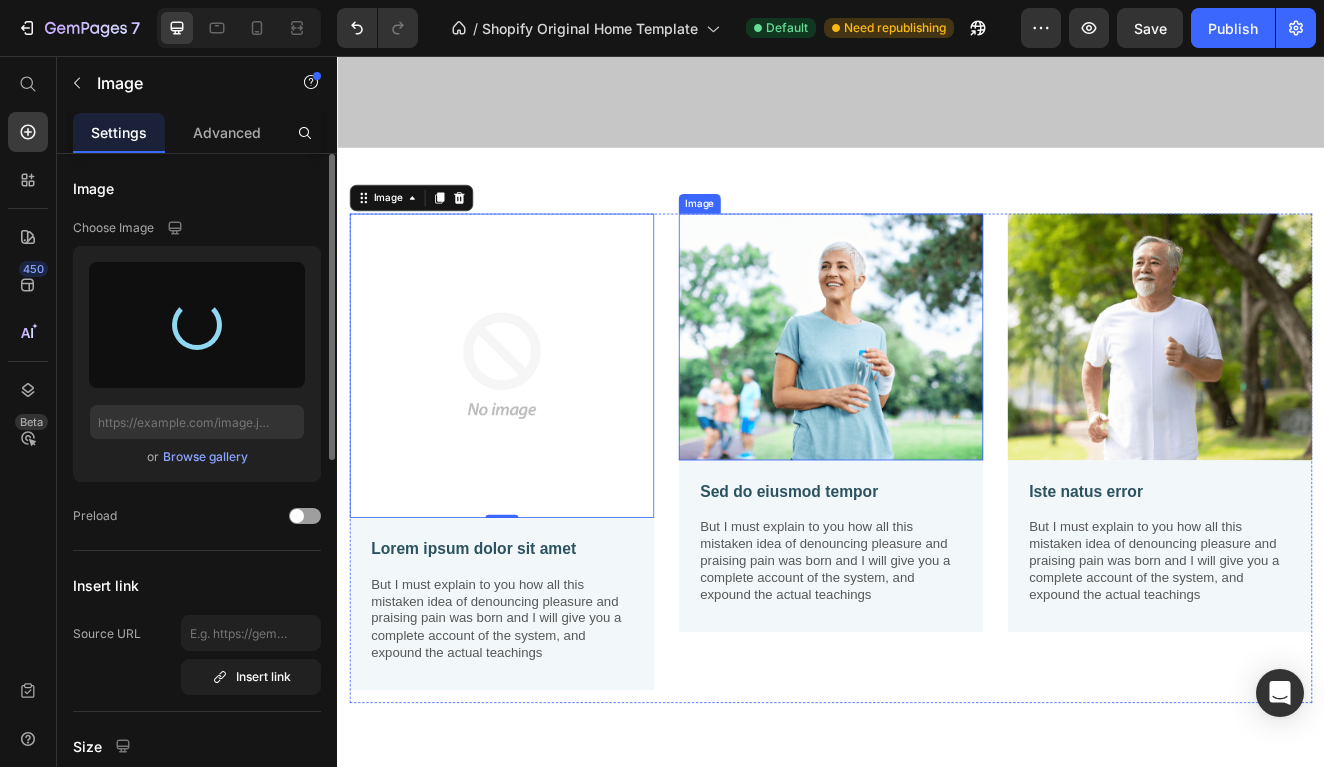 type on "https://cdn.shopify.com/s/files/1/0928/4055/8967/files/gempages_574726572351685476-92b08a22-9e8e-46ab-8cf1-30085322eecb.jpg" 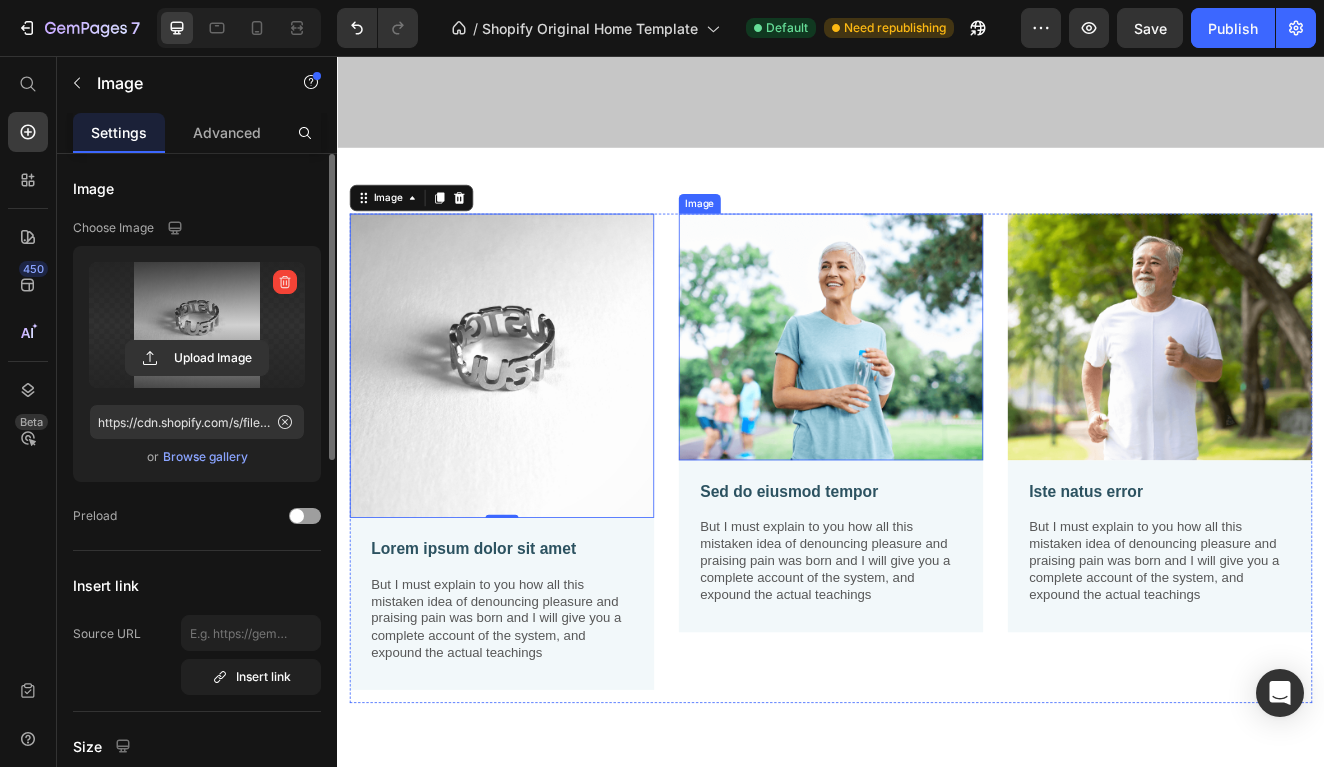 click at bounding box center [937, 398] 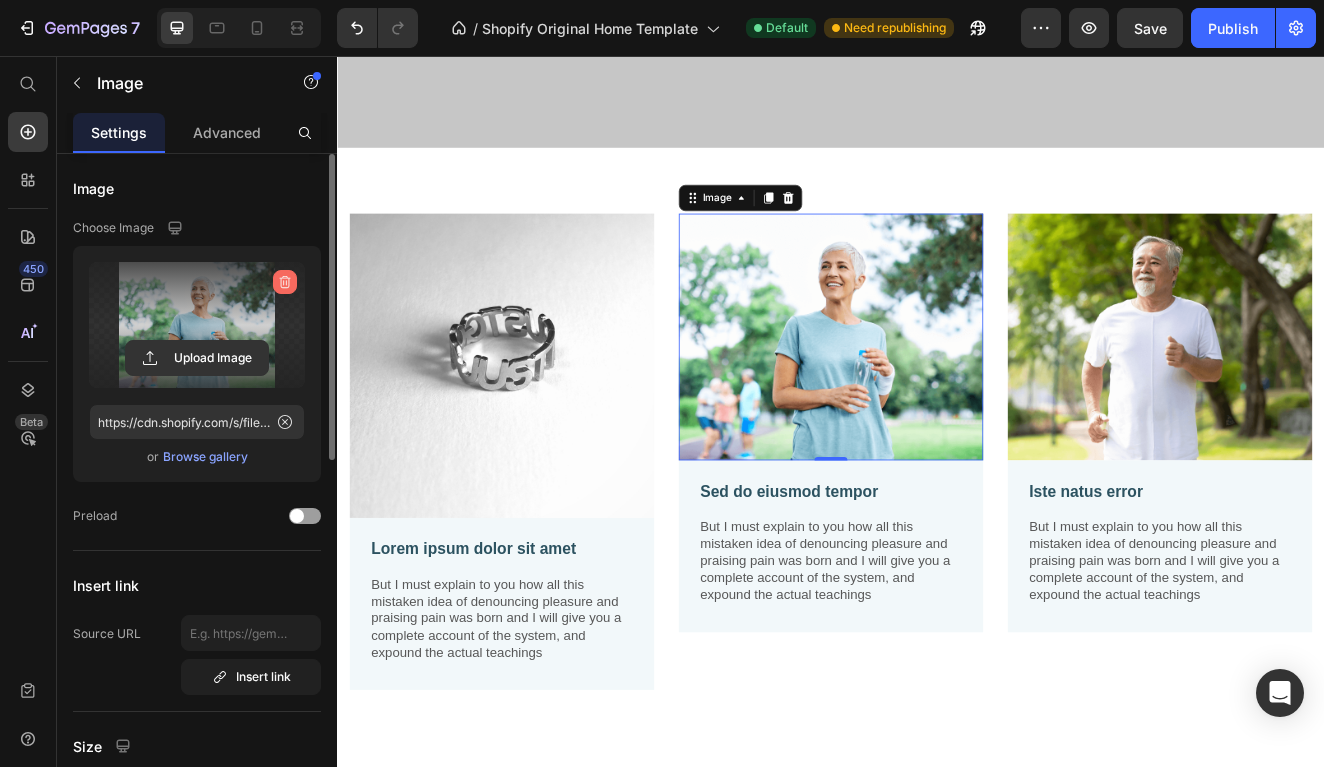 click 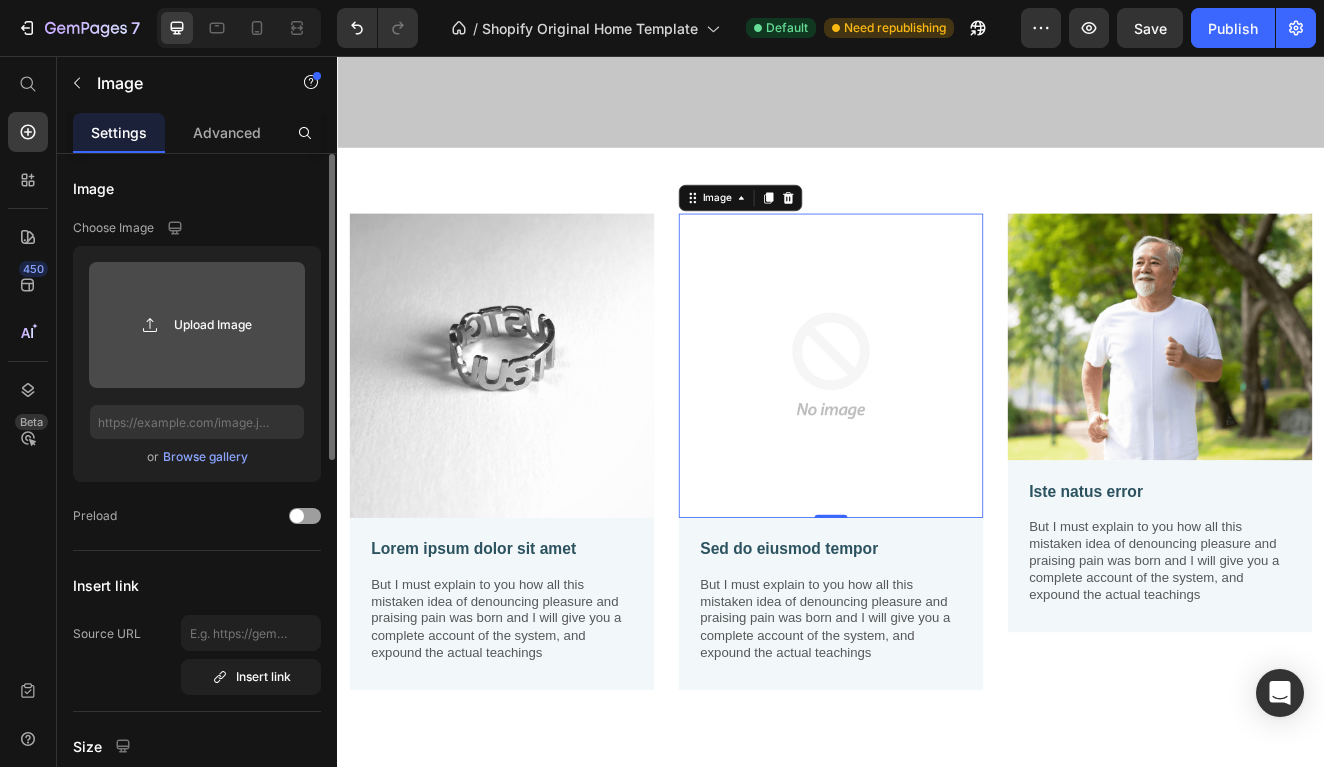 click 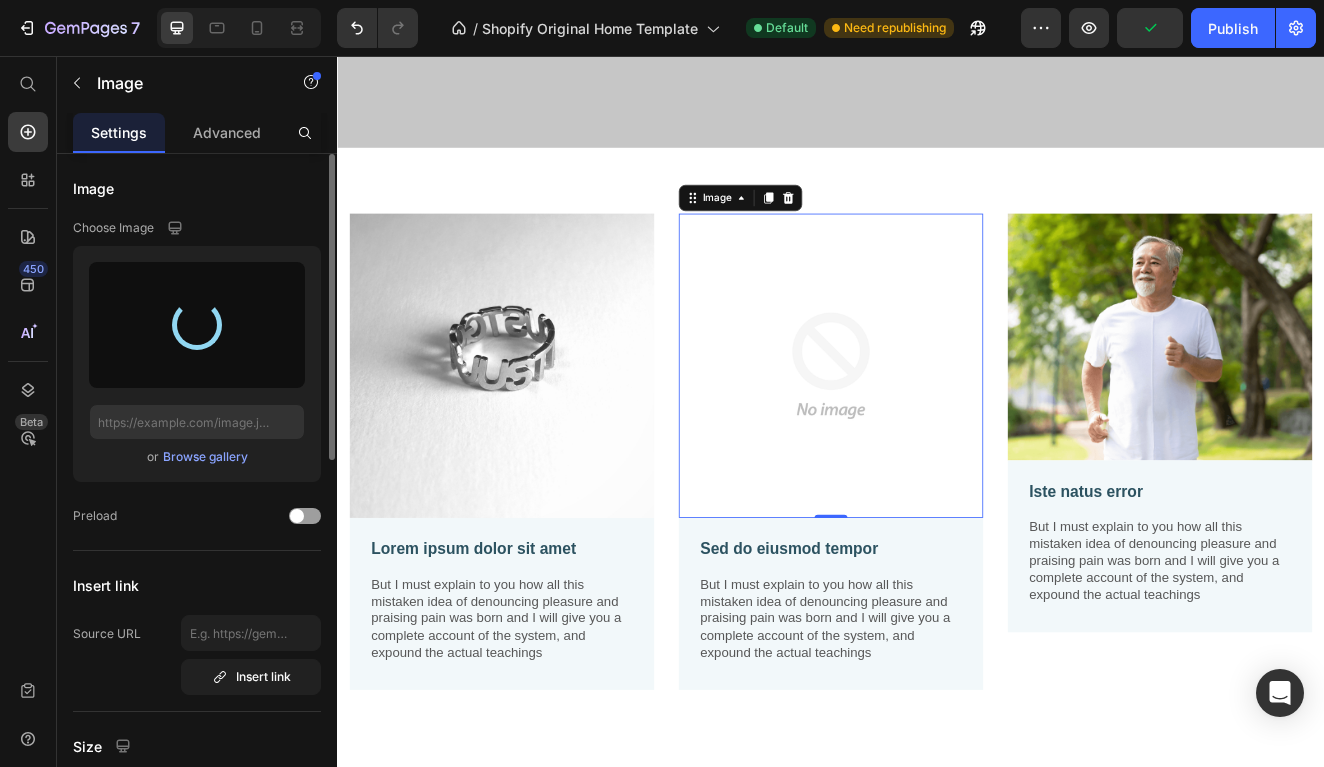 type on "https://cdn.shopify.com/s/files/1/0928/4055/8967/files/gempages_574726572351685476-7e6b7730-940f-4b3b-acff-dd4f9f650a52.jpg" 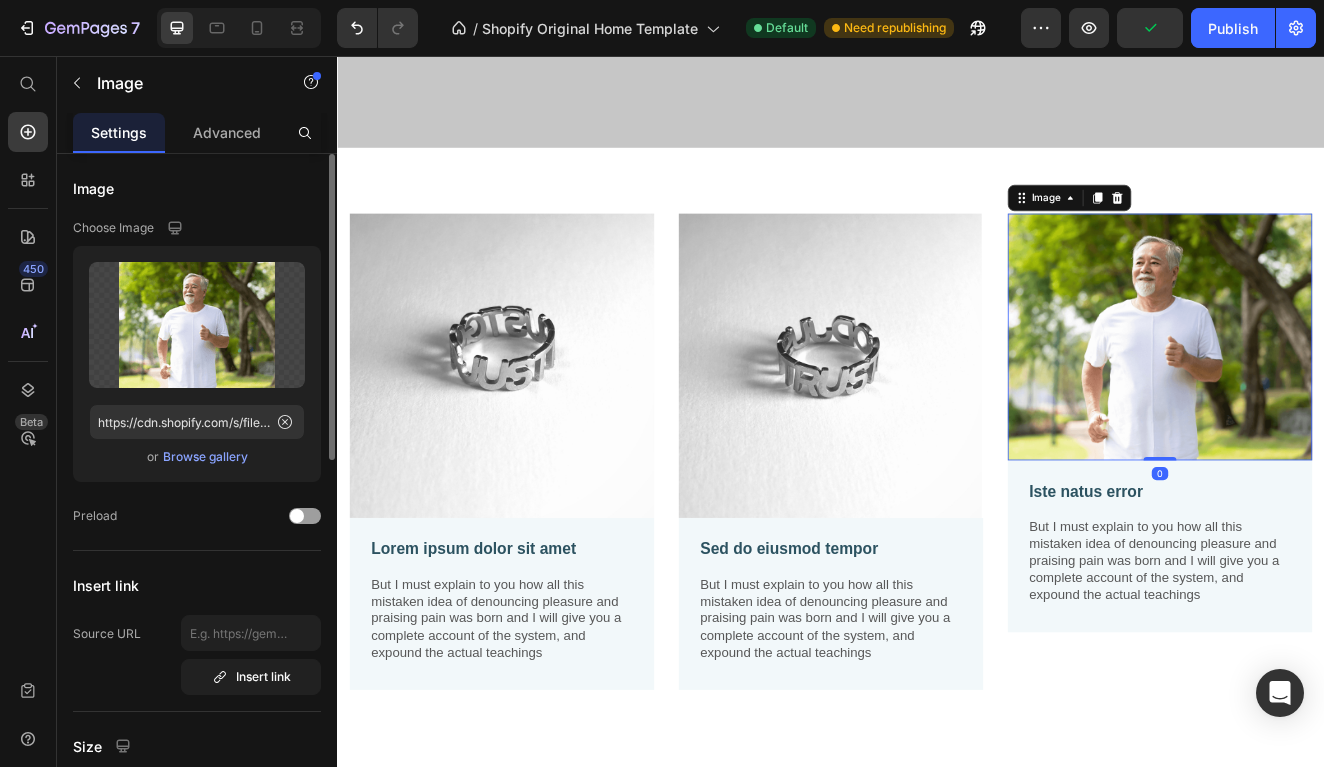 click at bounding box center (1337, 398) 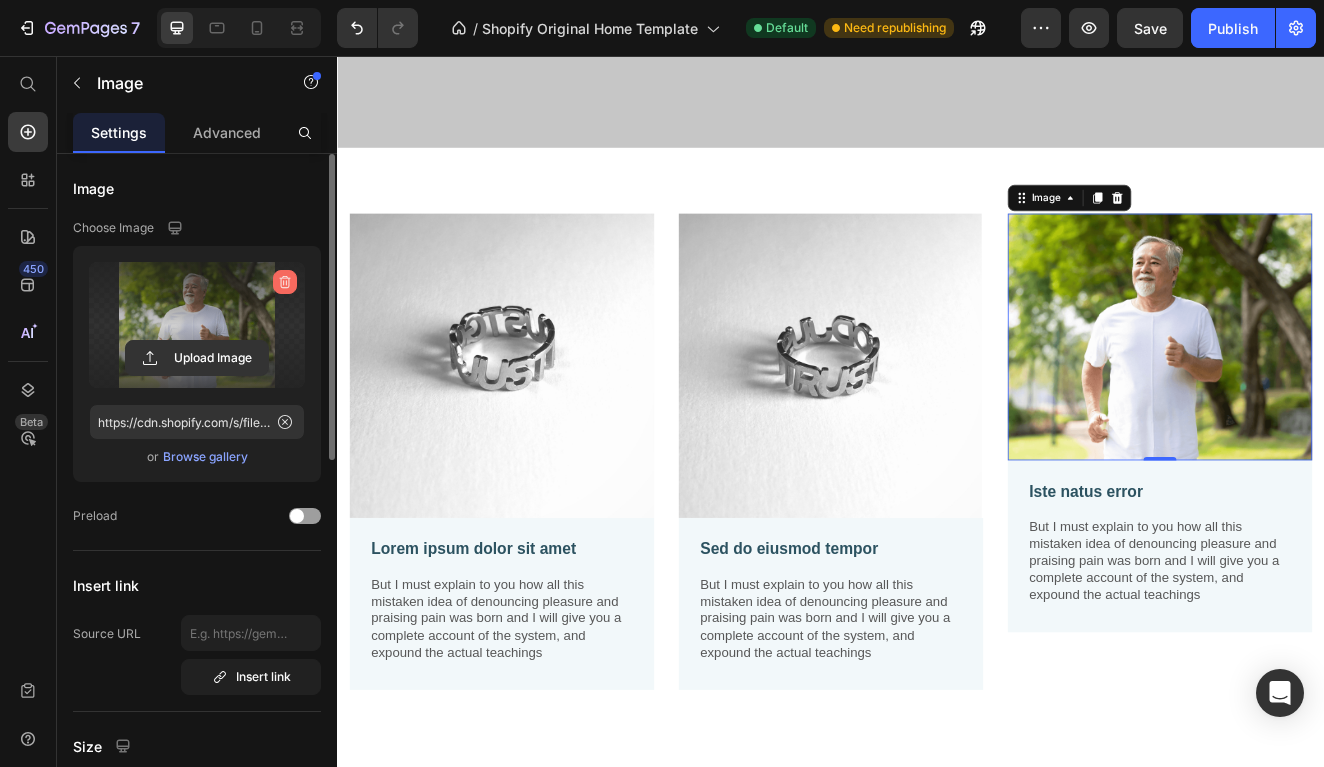 click 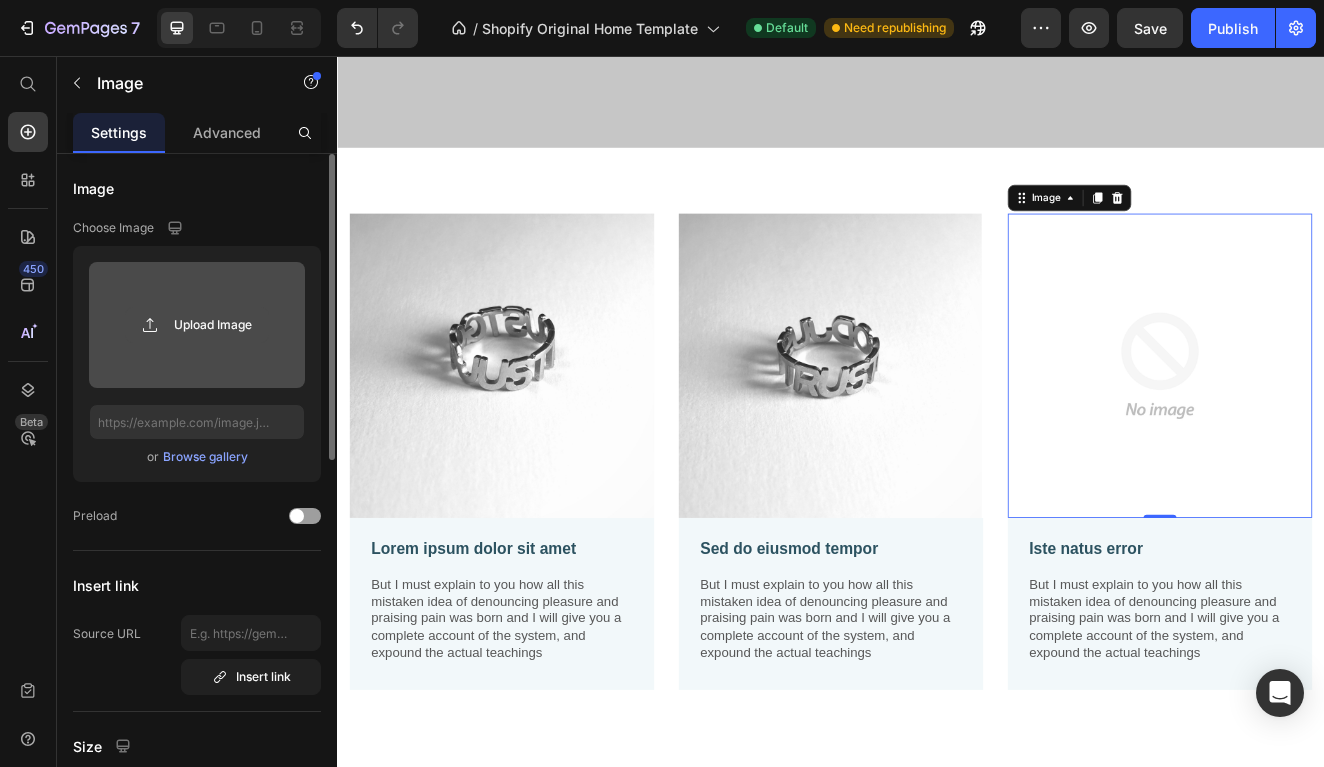 click 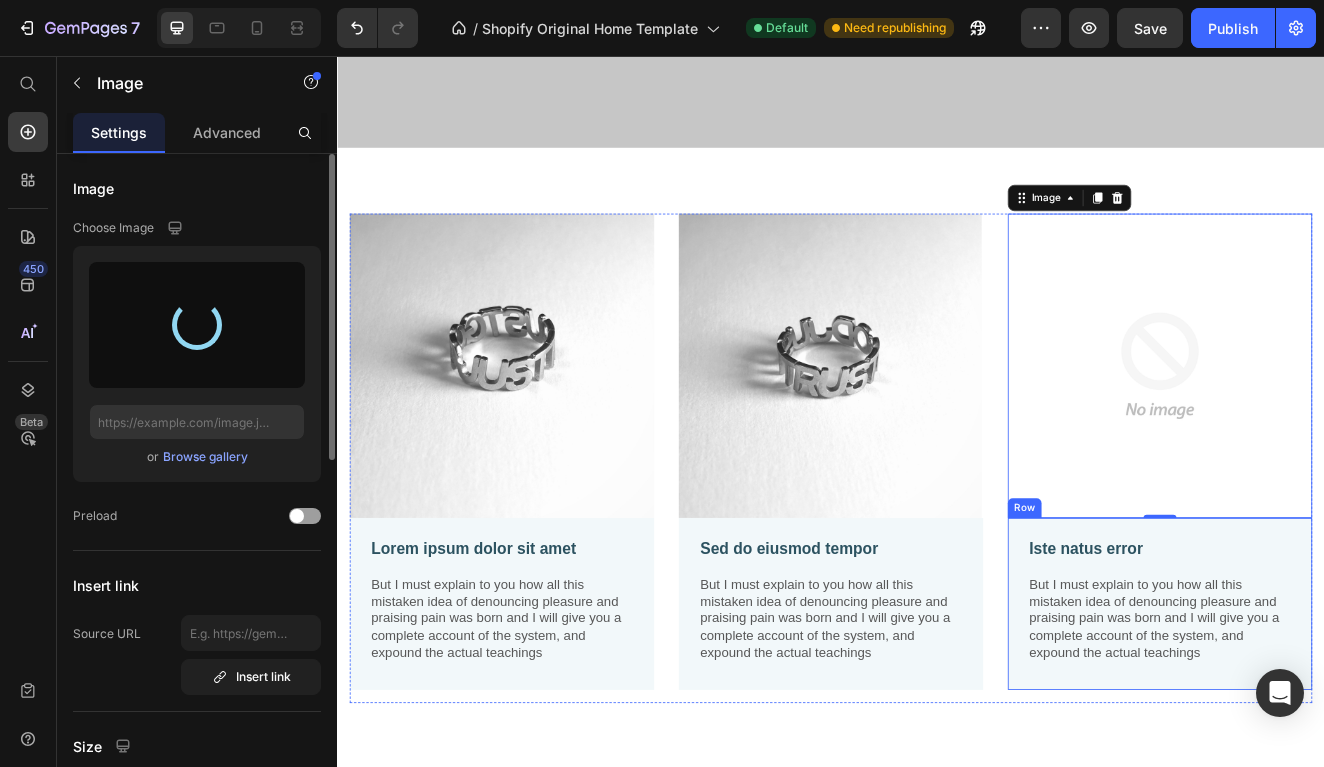 type on "https://cdn.shopify.com/s/files/1/0928/4055/8967/files/gempages_574726572351685476-180889b9-1bce-450c-a942-340828966989.jpg" 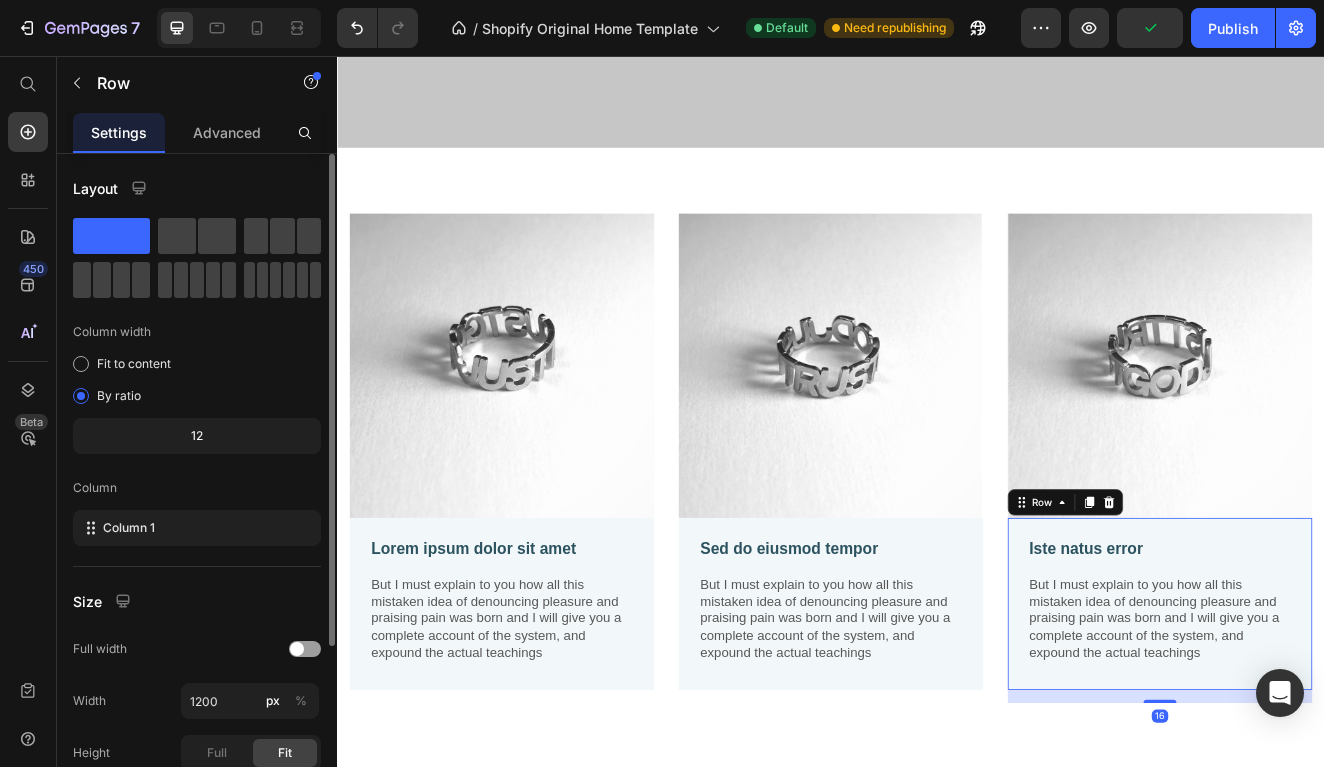 click on "Iste natus error Text Block But I must explain to you how all this mistaken idea of denouncing pleasure and praising pain was born and I will give you a complete account of the system, and expound the actual teachings Text Block Row   16" at bounding box center [1337, 722] 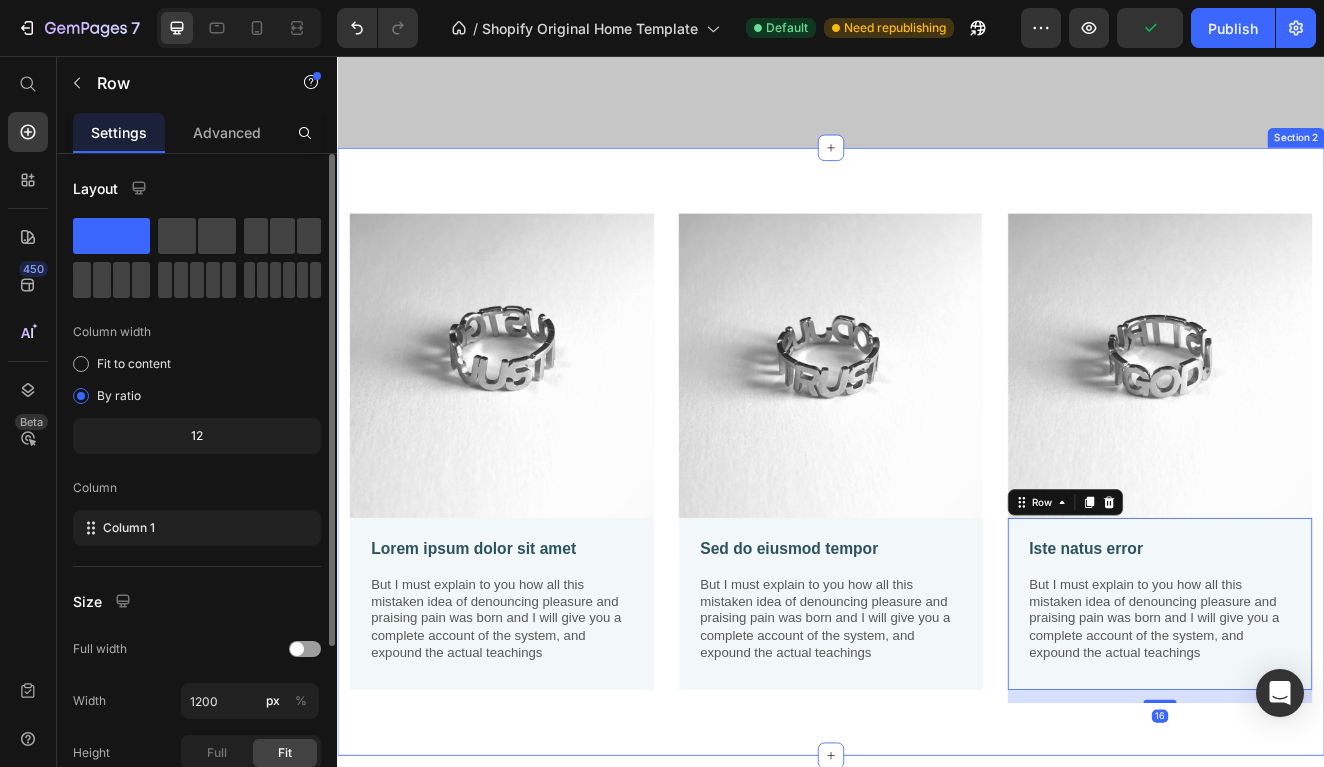 click on "Image Lorem ipsum dolor sit amet Text Block But I must explain to you how all this mistaken idea of denouncing pleasure and praising pain was born and I will give you a complete account of the system, and expound the actual teachings Text Block Row Image Sed do eiusmod tempor Text Block But I must explain to you how all this mistaken idea of denouncing pleasure and praising pain was born and I will give you a complete account of the system, and expound the actual teachings Text Block Row Image Iste natus error Text Block But I must explain to you how all this mistaken idea of denouncing pleasure and praising pain was born and I will give you a complete account of the system, and expound the actual teachings Text Block Row   16 Row Section 2" at bounding box center (937, 537) 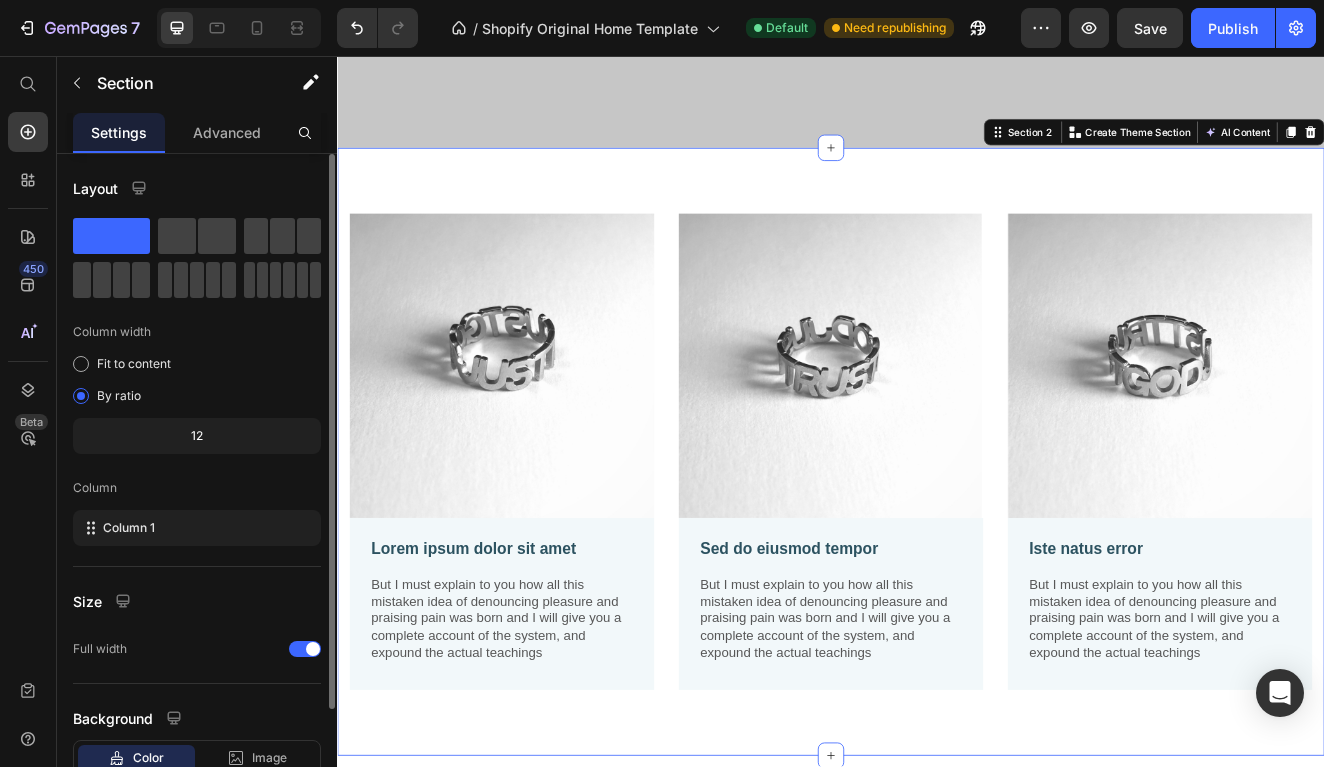 click on "Image Lorem ipsum dolor sit amet Text Block But I must explain to you how all this mistaken idea of denouncing pleasure and praising pain was born and I will give you a complete account of the system, and expound the actual teachings Text Block Row Image Sed do eiusmod tempor Text Block But I must explain to you how all this mistaken idea of denouncing pleasure and praising pain was born and I will give you a complete account of the system, and expound the actual teachings Text Block Row Image Iste natus error Text Block But I must explain to you how all this mistaken idea of denouncing pleasure and praising pain was born and I will give you a complete account of the system, and expound the actual teachings Text Block Row Row Section 2   You can create reusable sections Create Theme Section AI Content Write with GemAI What would you like to describe here? Tone and Voice Persuasive Product Just Trust God - Ring Show more Generate" at bounding box center (937, 537) 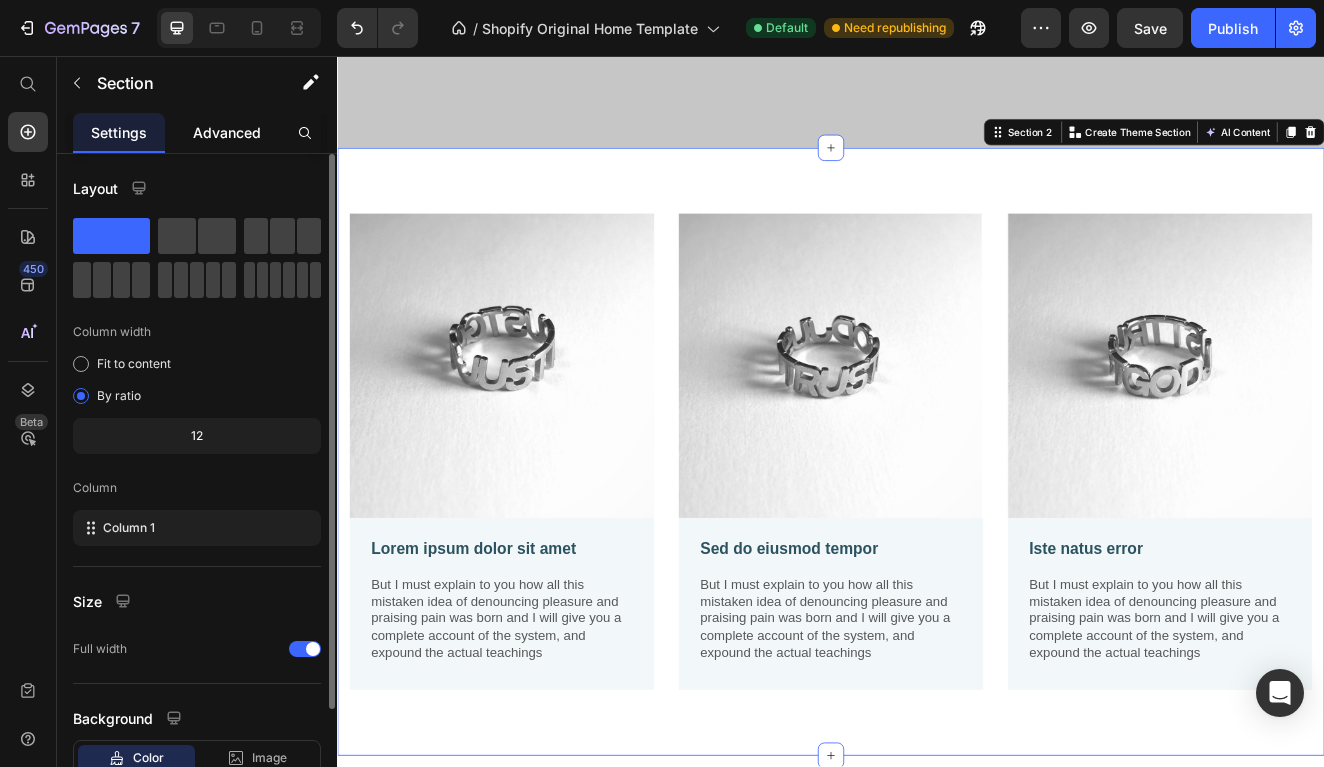 click on "Advanced" at bounding box center (227, 132) 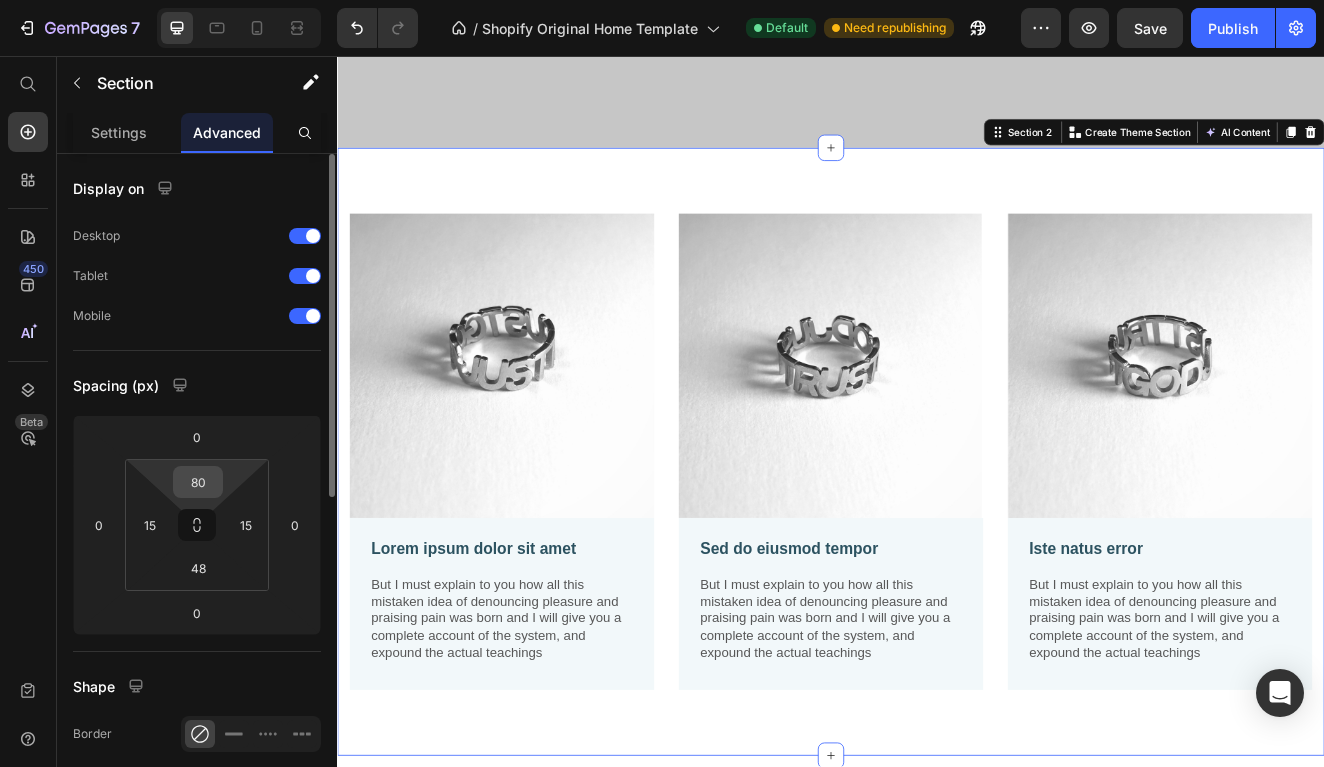 click on "80" at bounding box center [198, 482] 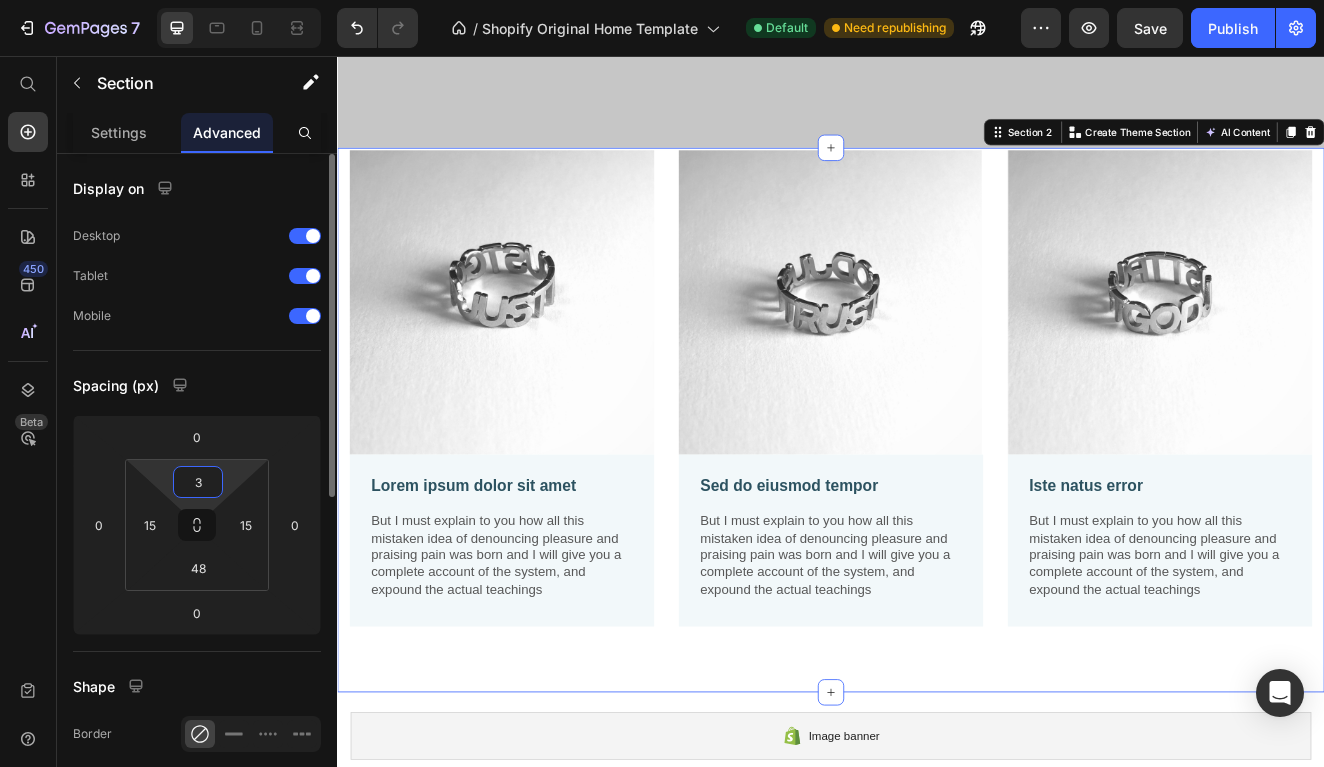 type on "30" 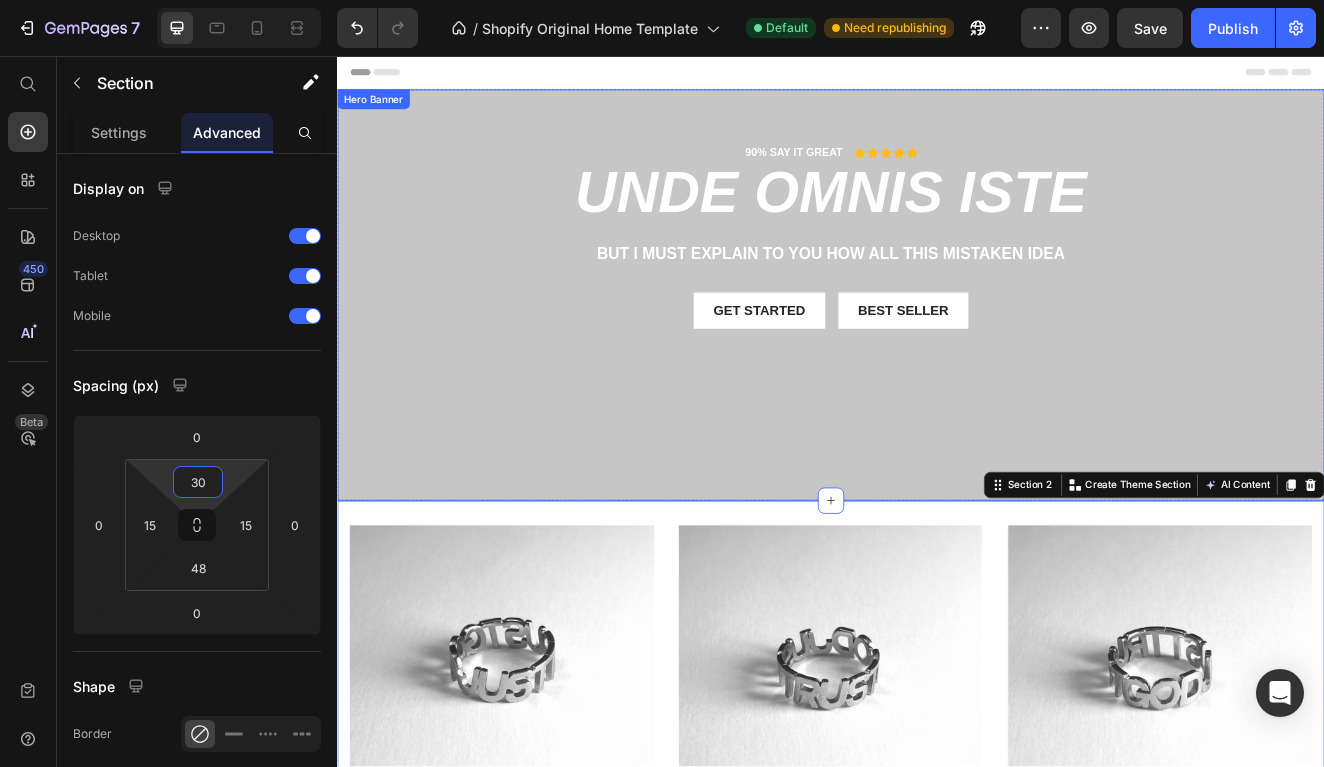 scroll, scrollTop: 0, scrollLeft: 0, axis: both 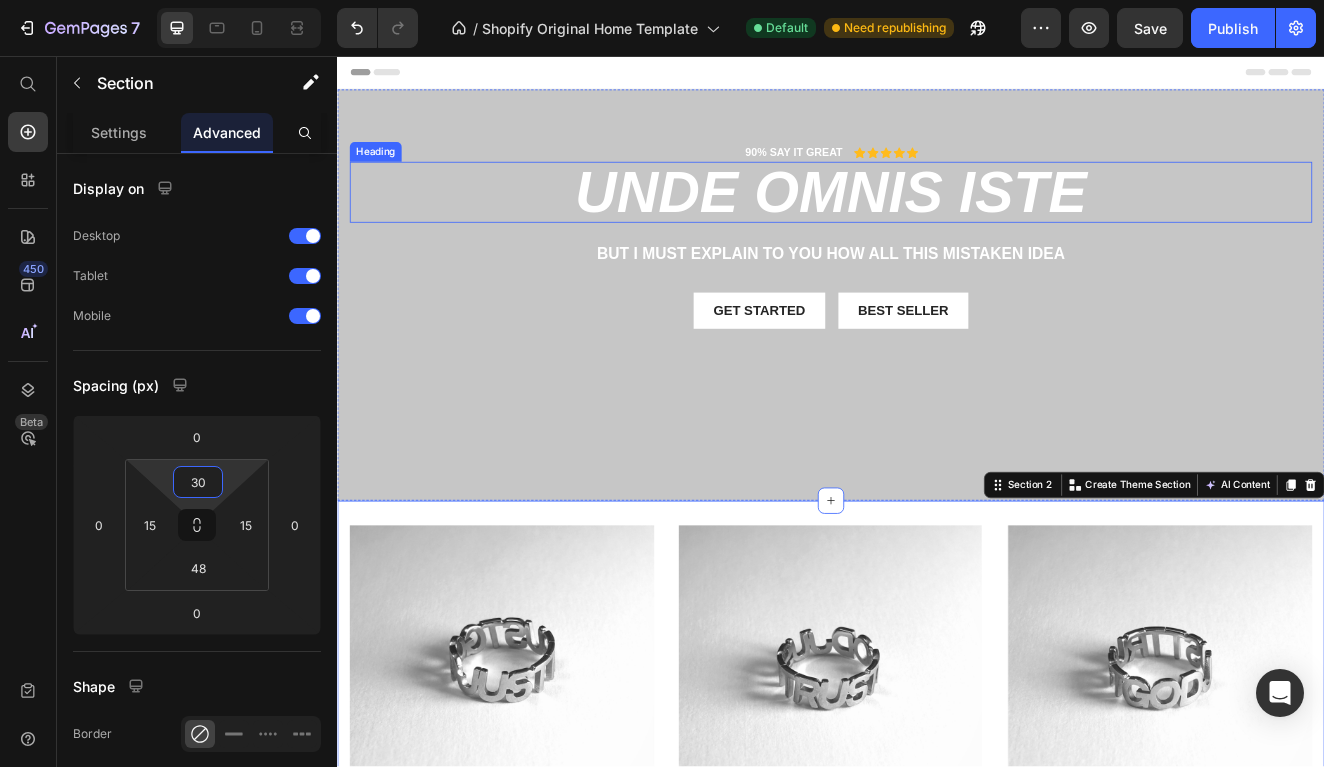 click on "unde omnis iste" at bounding box center (937, 222) 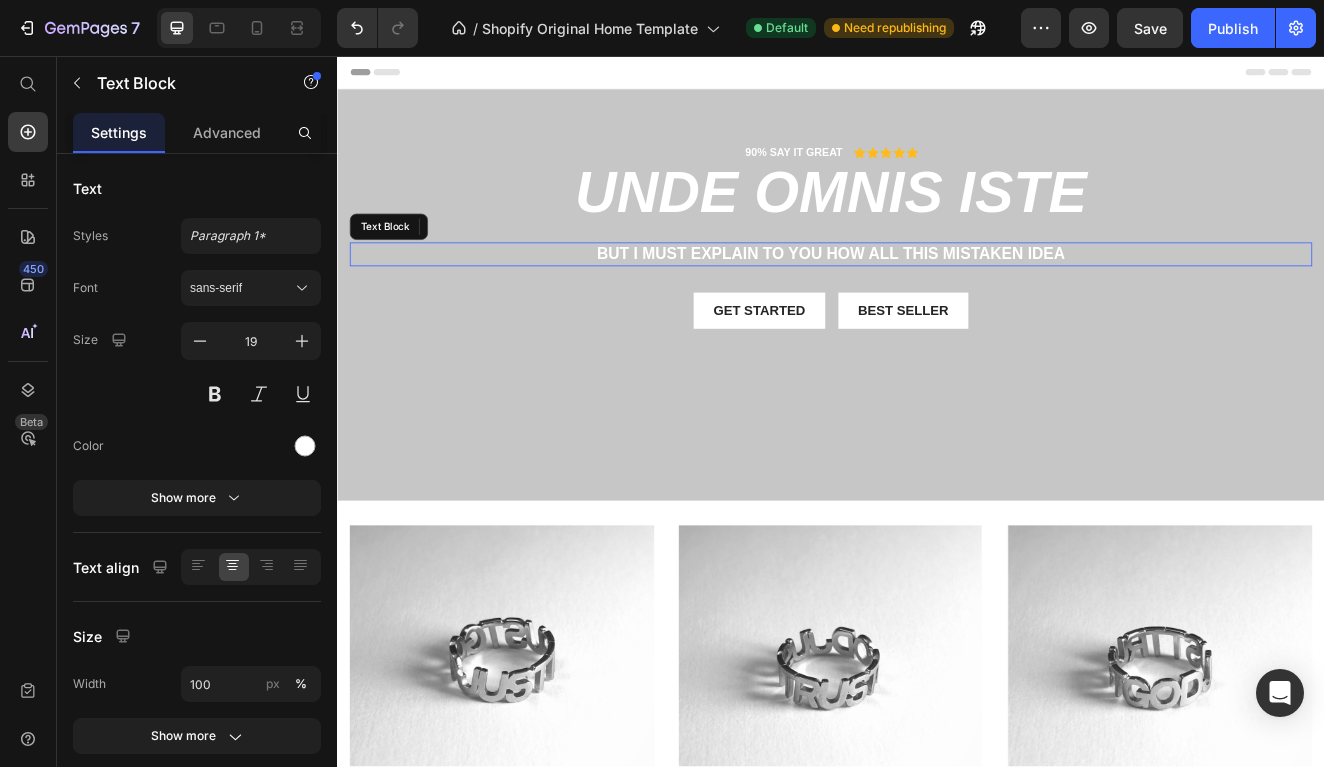 click on "But I must explain to you how all this mistaken idea" at bounding box center [937, 297] 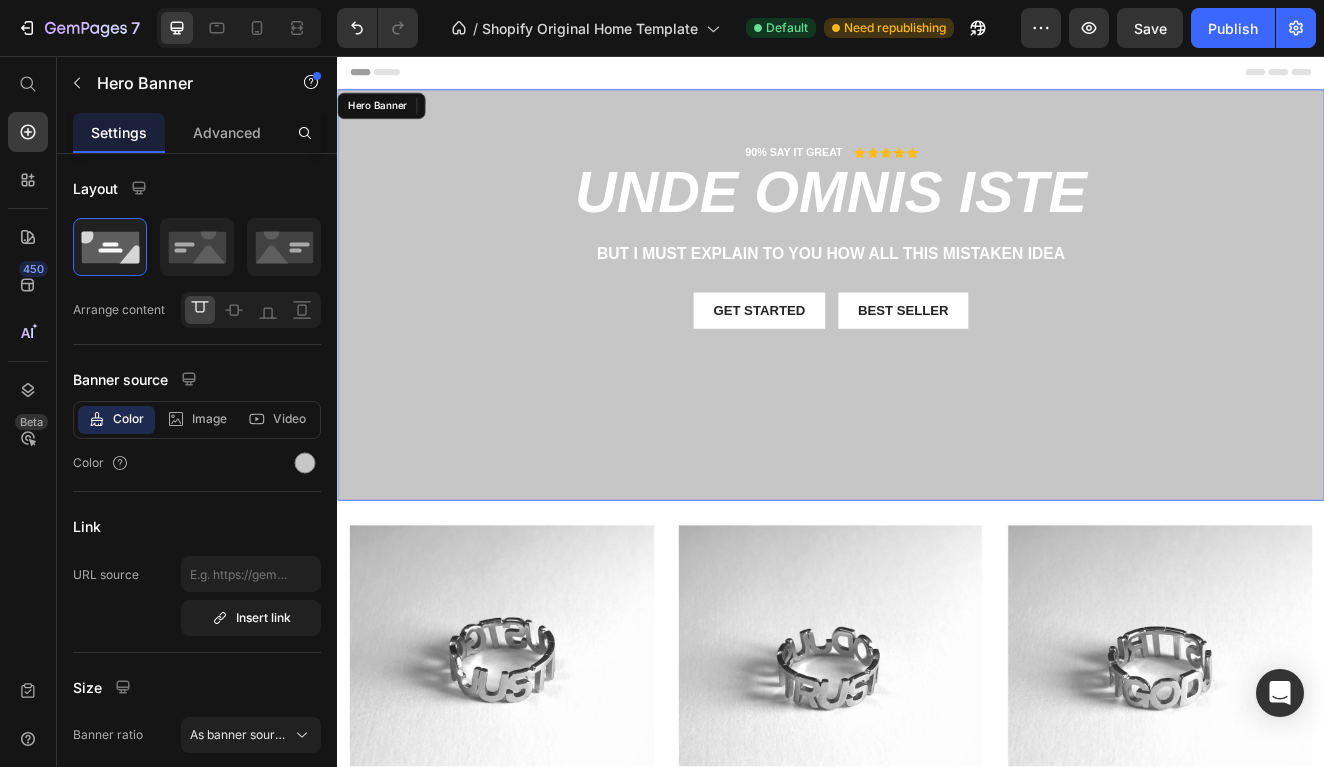 click on "90% SAY IT GREAT Text Block Icon Icon Icon Icon Icon Icon List Row unde omnis iste Heading But I must explain to you how all this mistaken idea Text Block   32 Get started Button Best Seller Button Row" at bounding box center (937, 292) 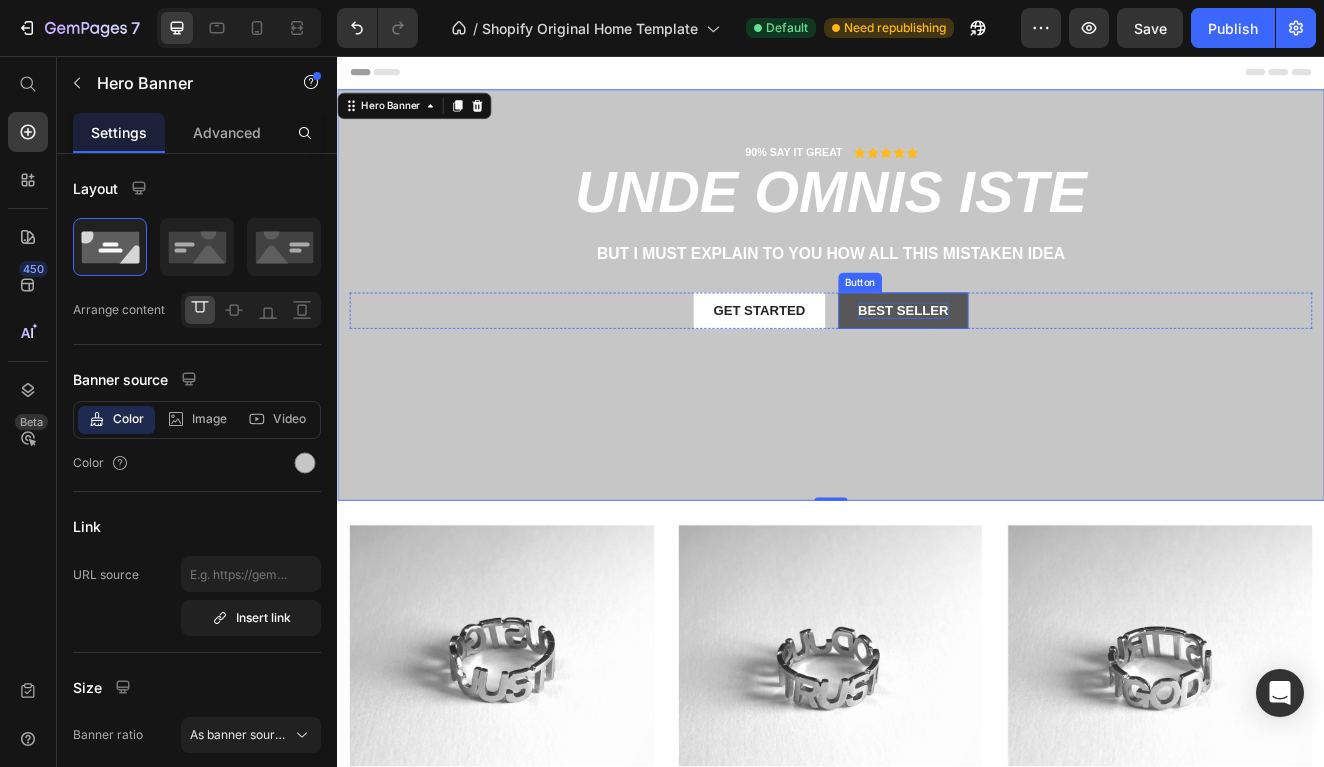 click on "Best Seller" at bounding box center (1025, 366) 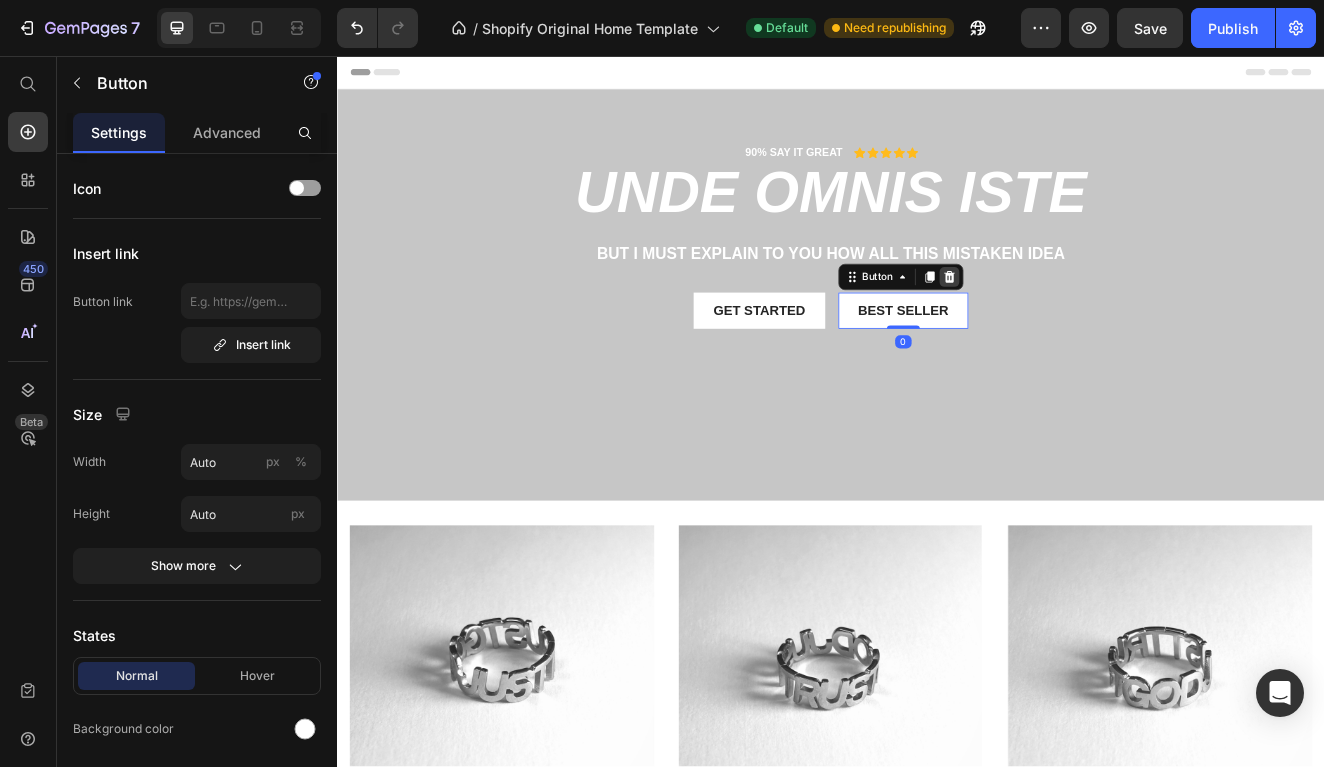 click 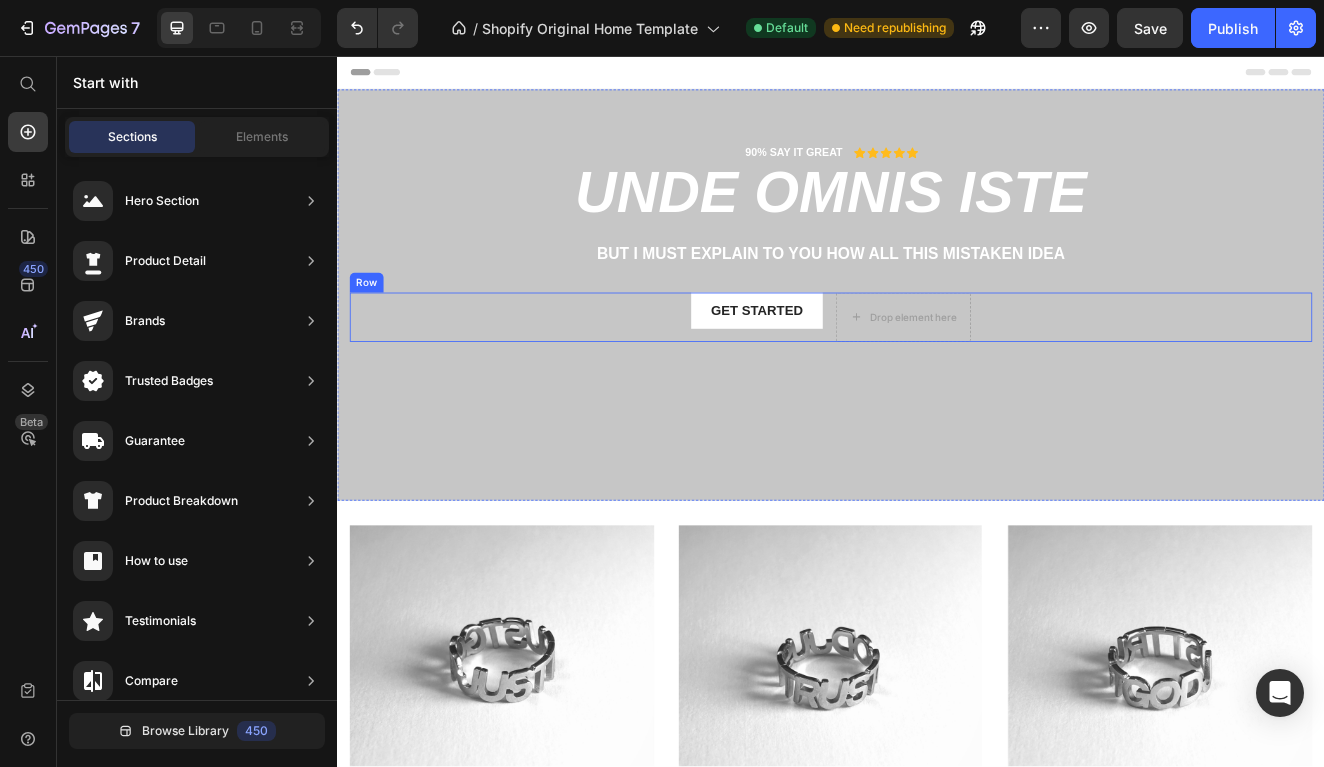 click on "Get started Button
Drop element here Row" at bounding box center [937, 374] 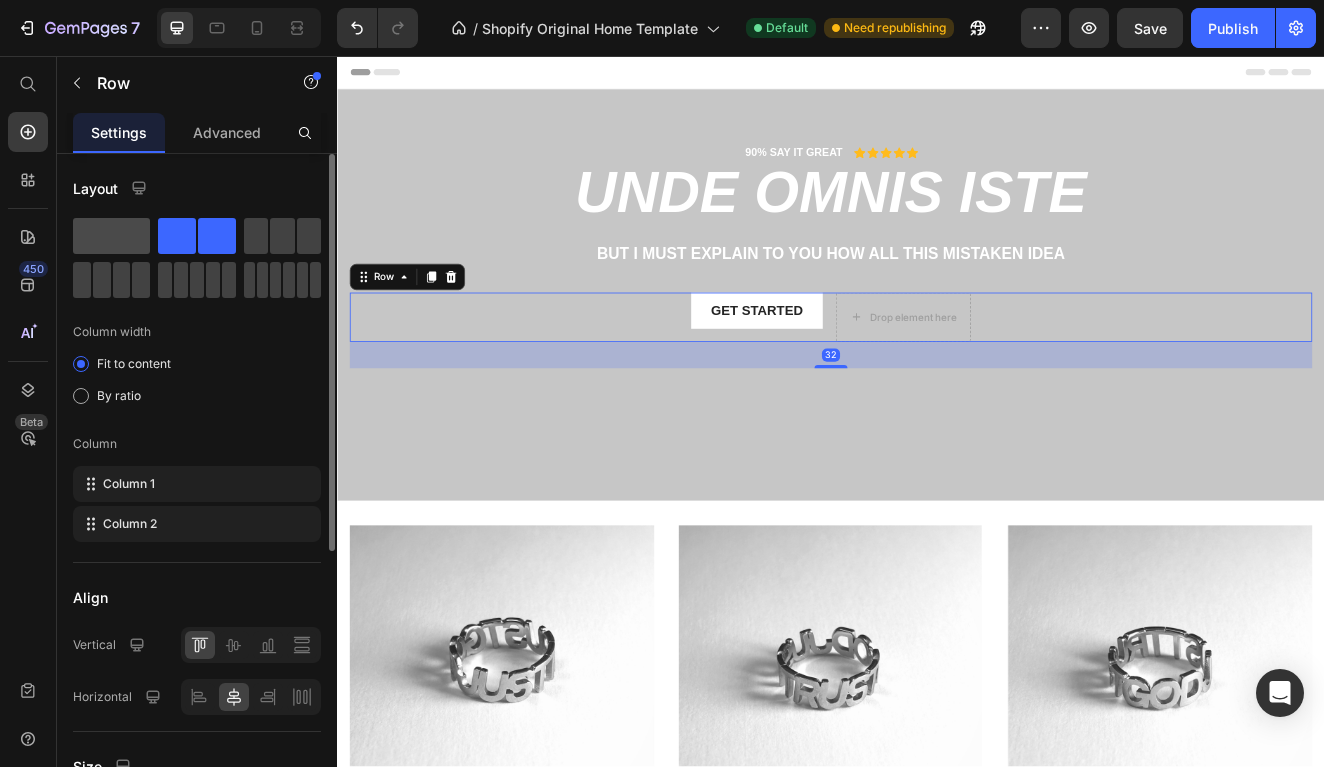 click 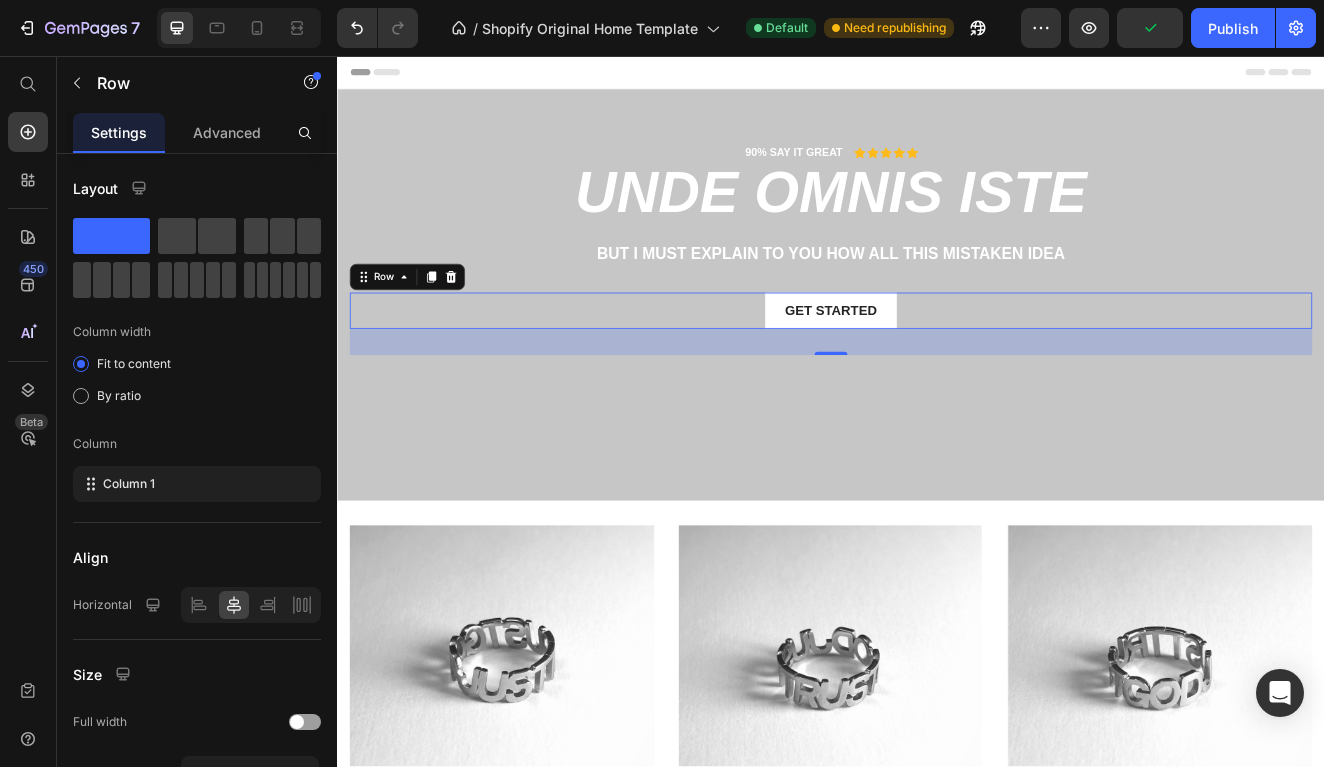 click on "32" at bounding box center [937, 404] 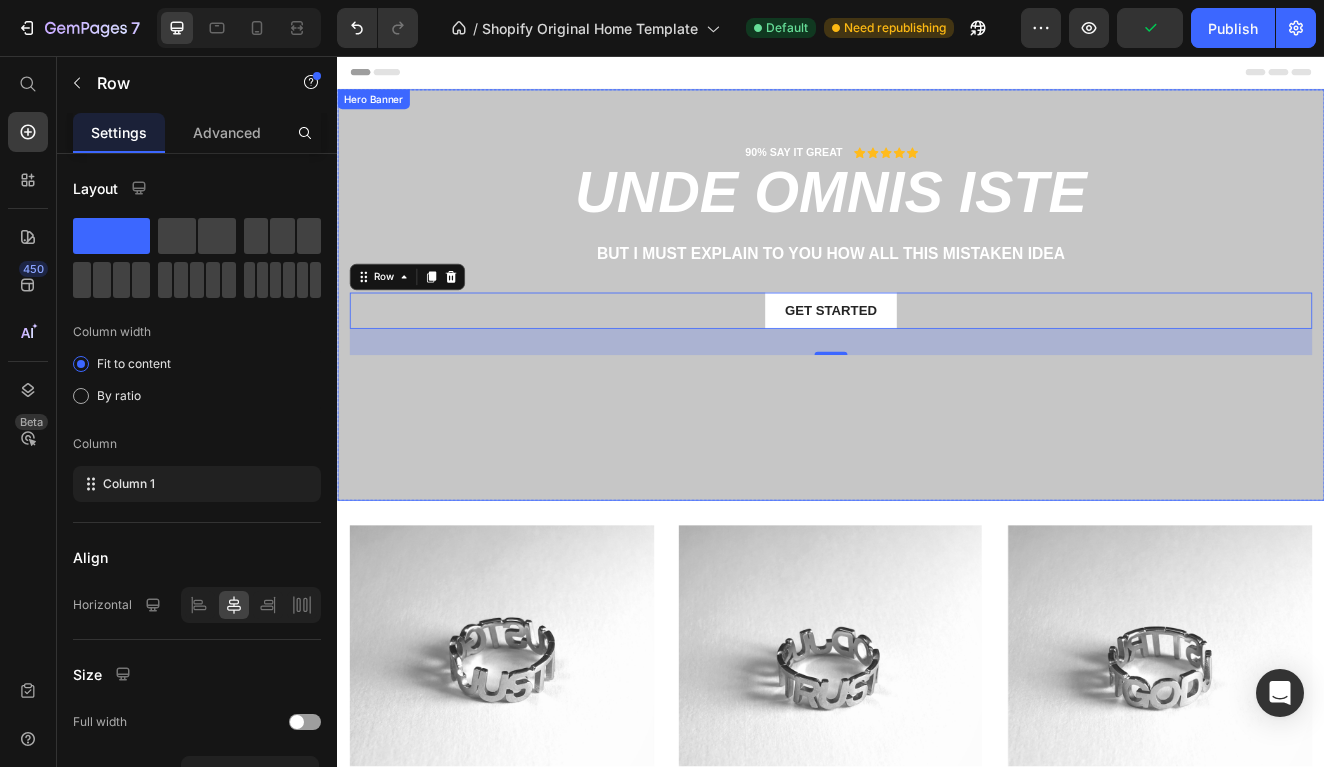 click on "90% SAY IT GREAT Text Block Icon Icon Icon Icon Icon Icon List Row unde omnis iste Heading But I must explain to you how all this mistaken idea Text Block Get started Button Row   32" at bounding box center [937, 274] 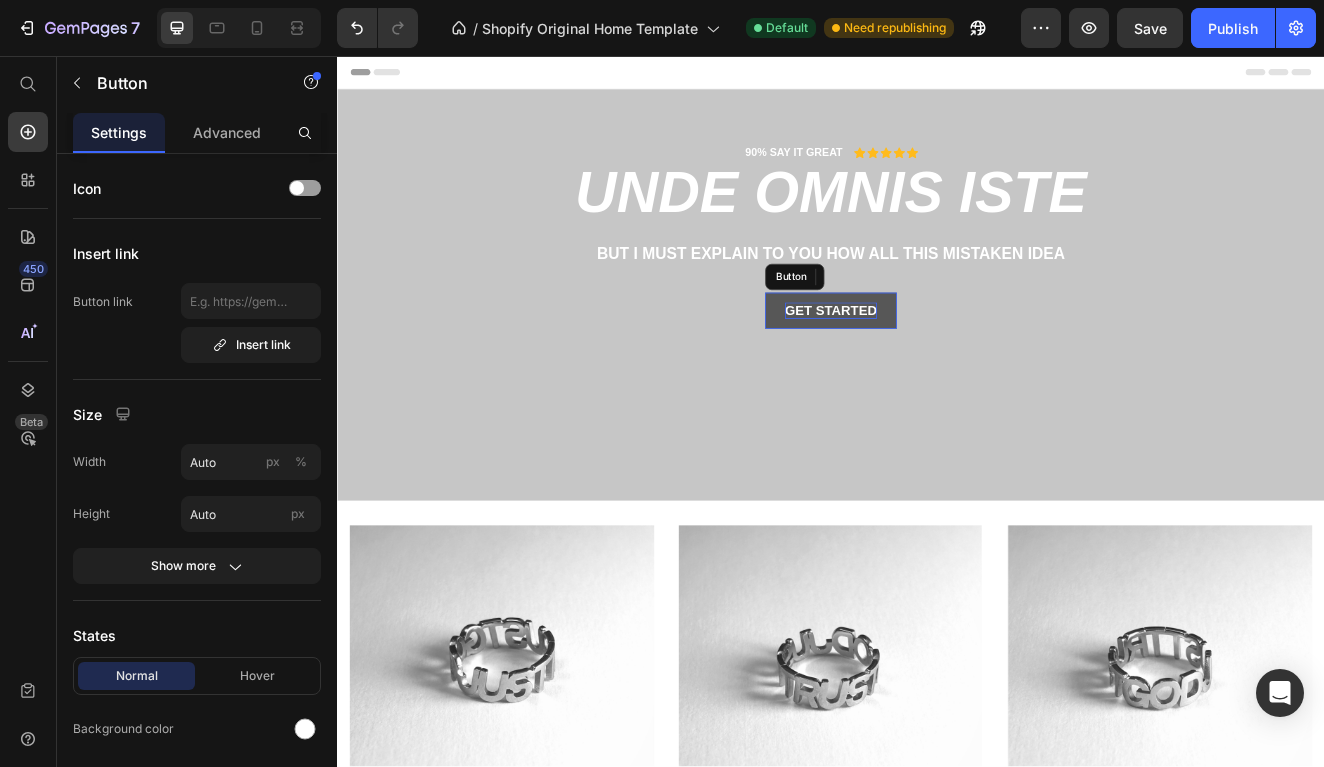 click on "Get started" at bounding box center (937, 366) 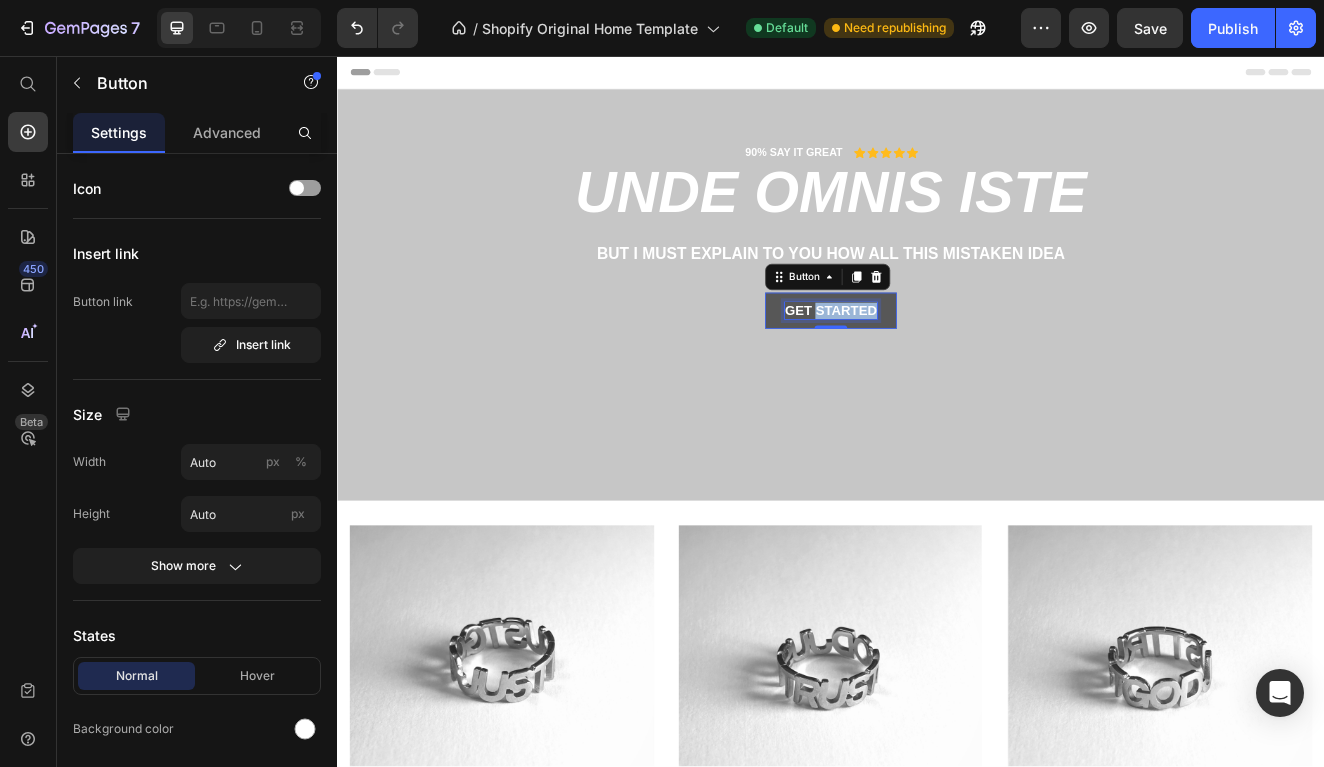 click on "Get started" at bounding box center [937, 366] 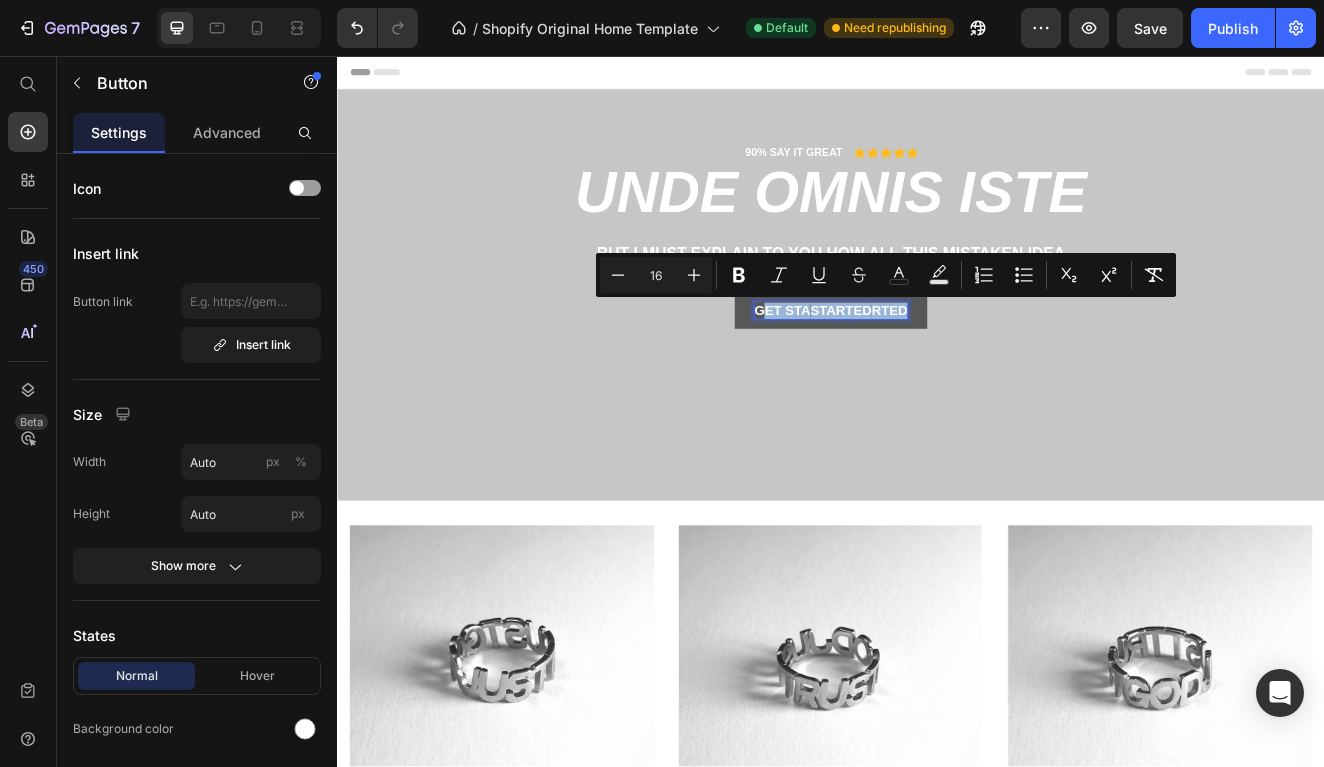 drag, startPoint x: 856, startPoint y: 366, endPoint x: 1003, endPoint y: 377, distance: 147.411 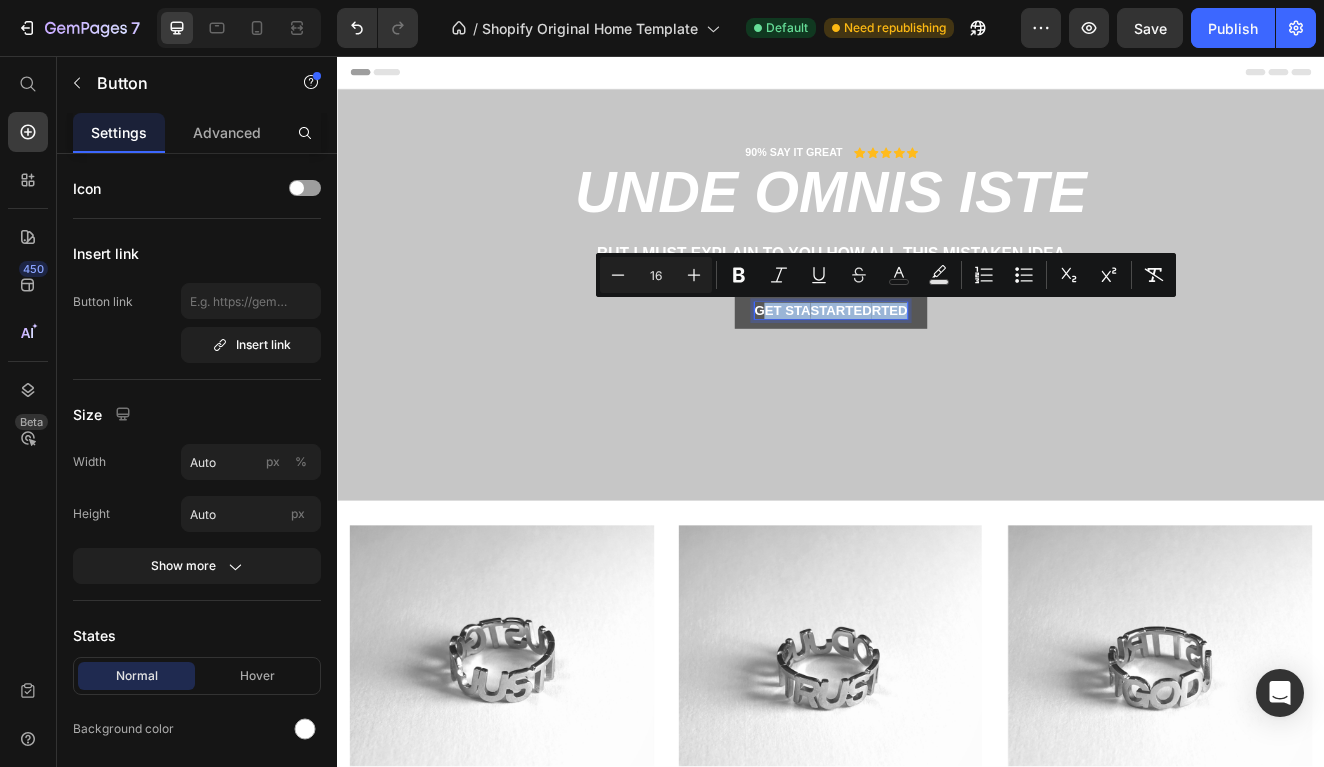 click on "Get sta STARTED rted" at bounding box center (937, 366) 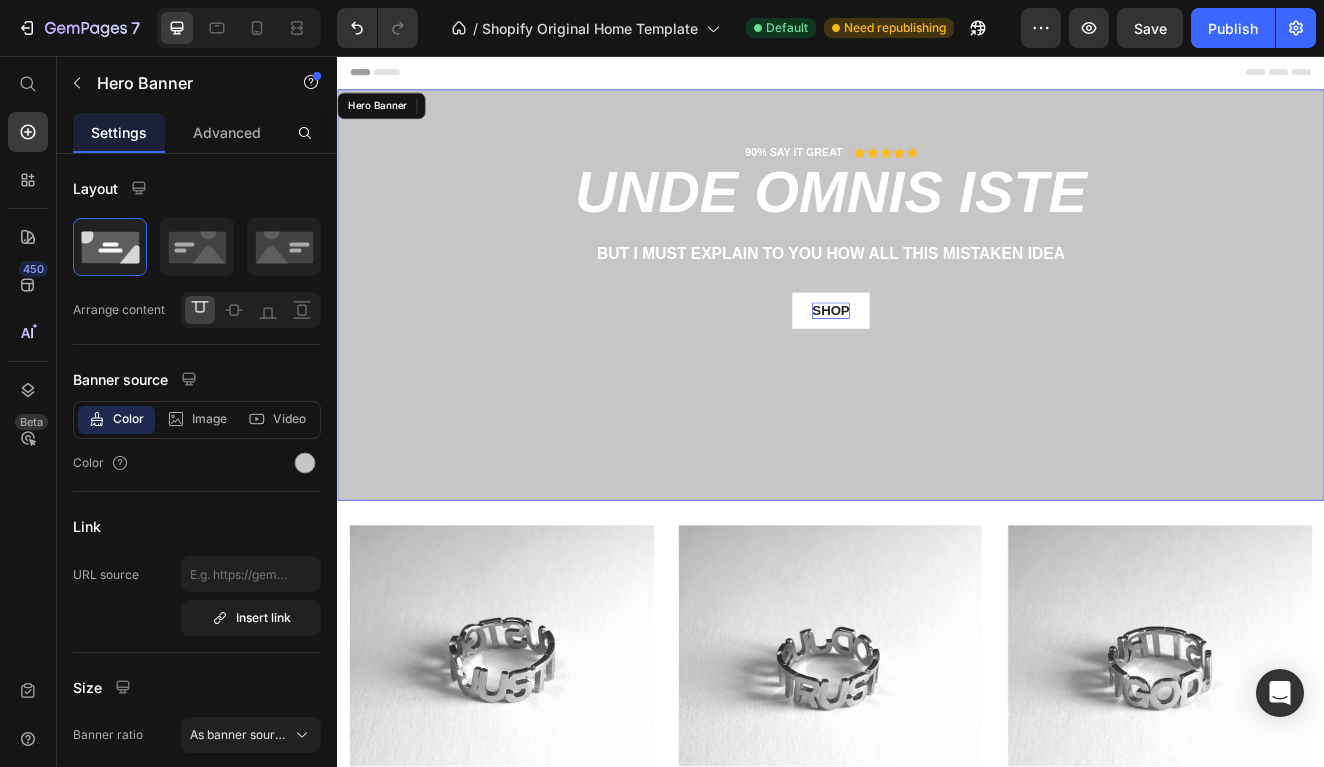 click on "90% SAY IT GREAT Text Block Icon Icon Icon Icon Icon Icon List Row unde omnis iste Heading But I must explain to you how all this mistaken idea Text Block SHOP Button   0 Row" at bounding box center [937, 292] 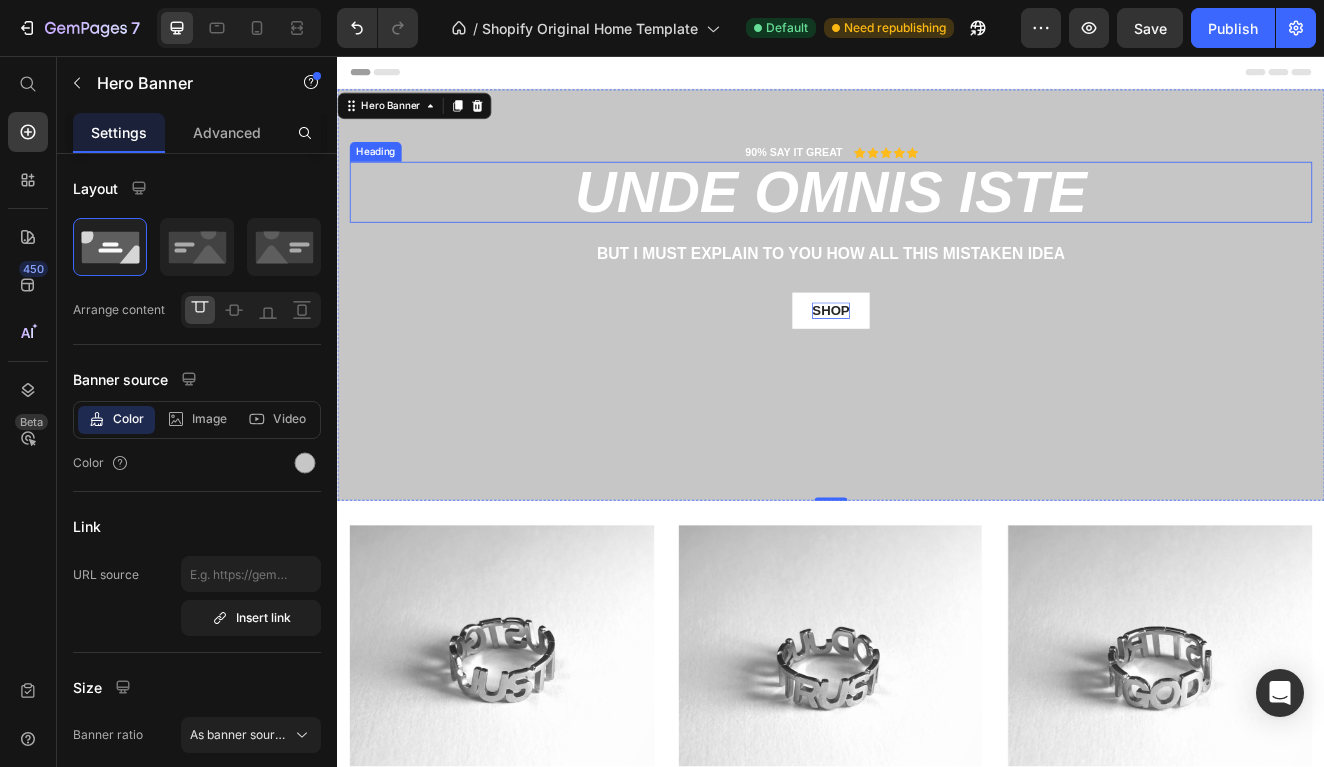 click on "unde omnis iste" at bounding box center (937, 222) 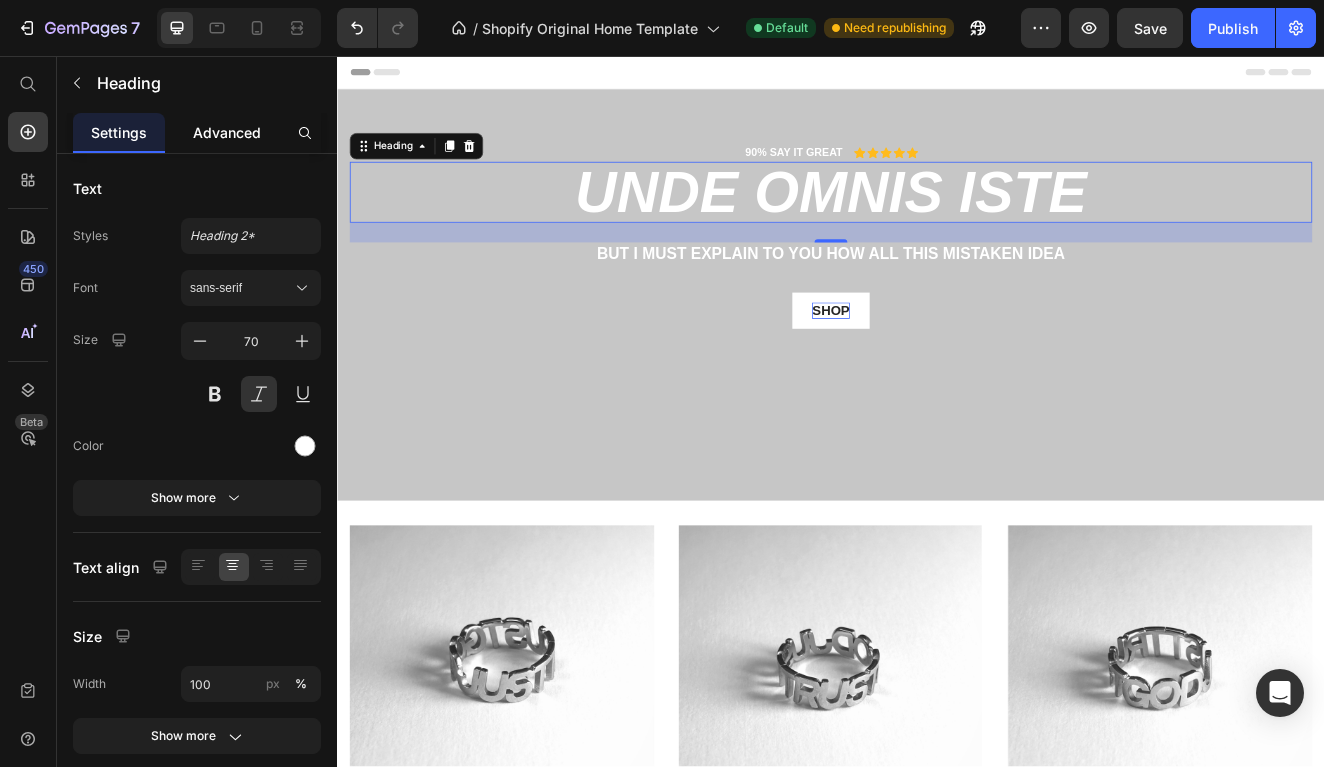 click on "Advanced" at bounding box center (227, 132) 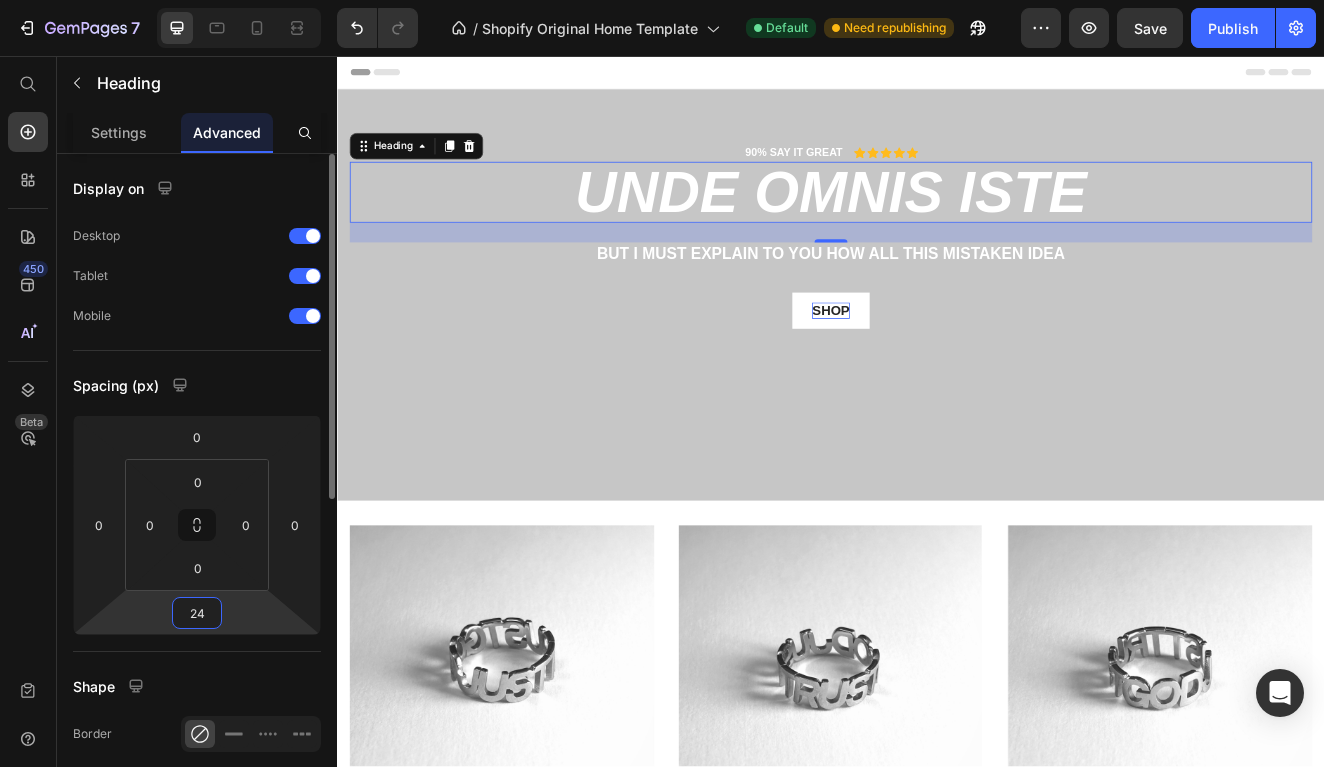 click on "24" at bounding box center [197, 613] 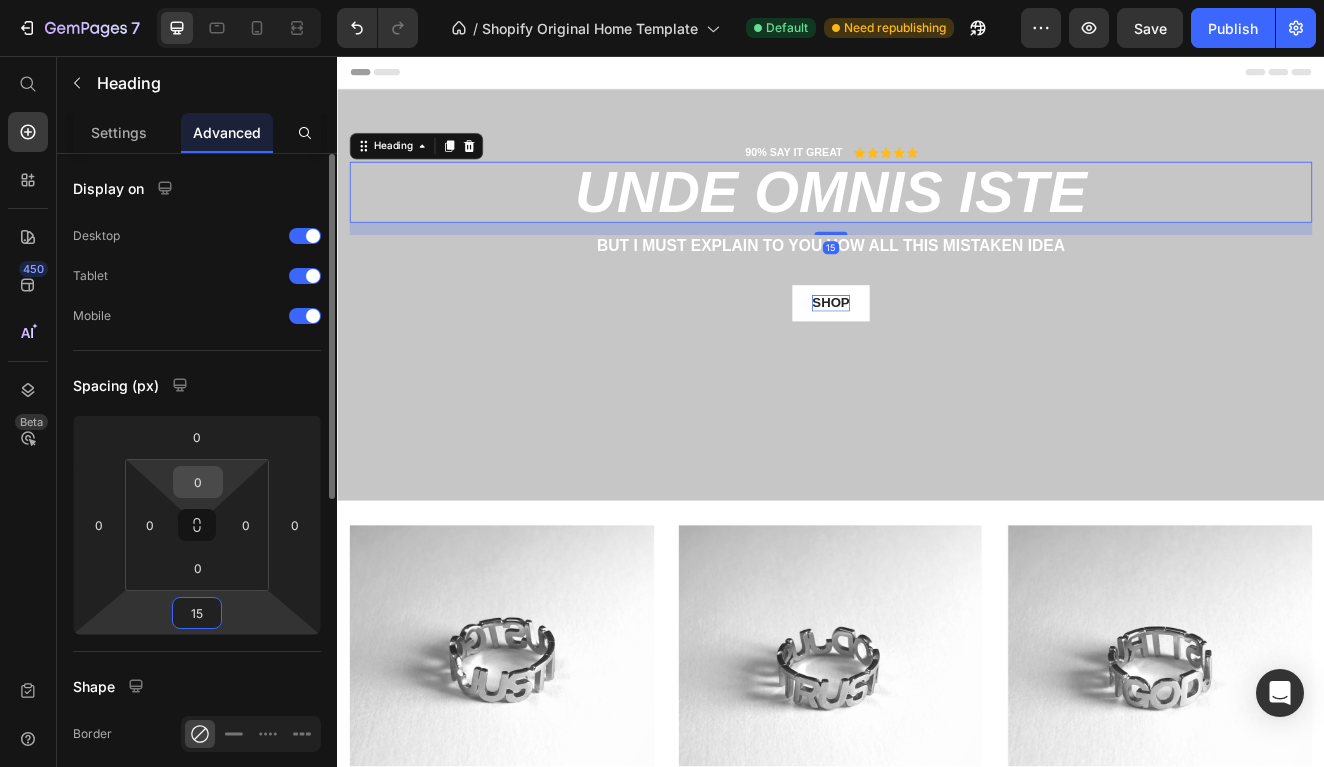 type on "15" 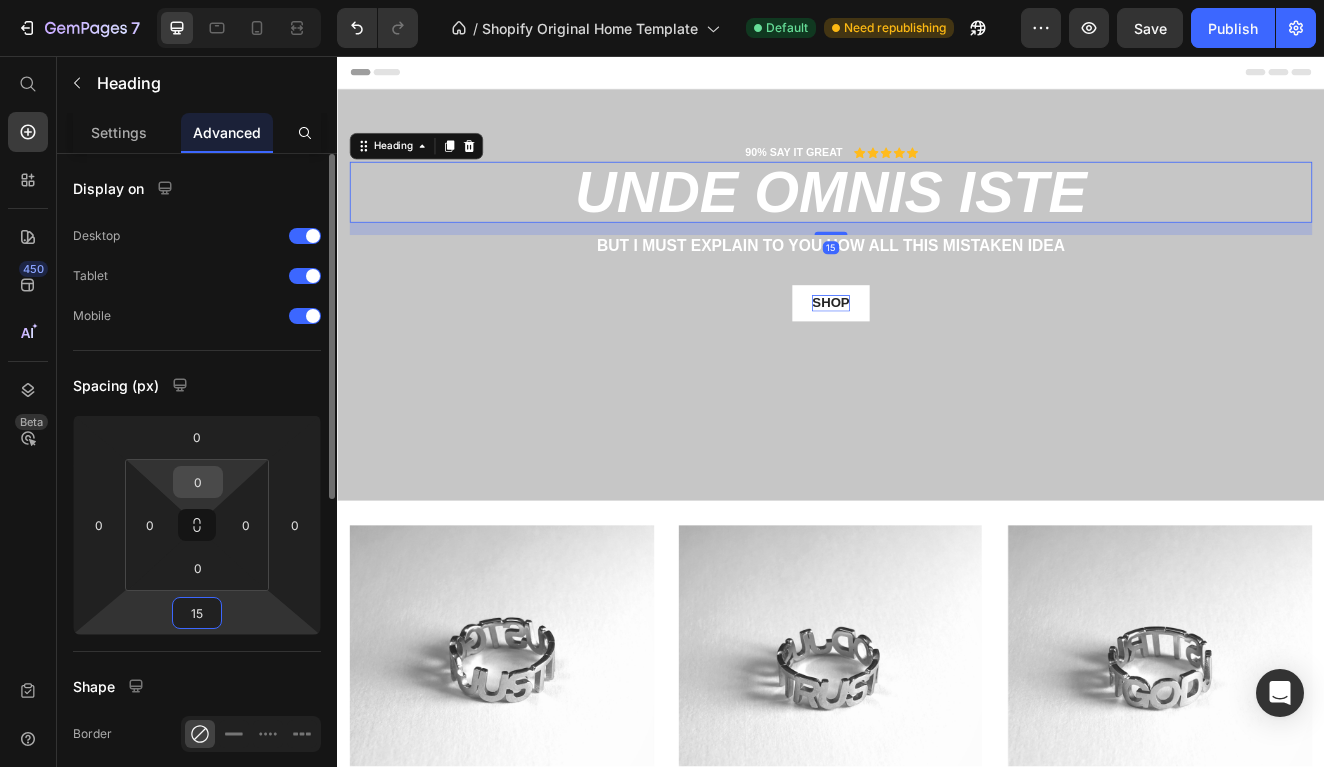 click on "0" at bounding box center (198, 482) 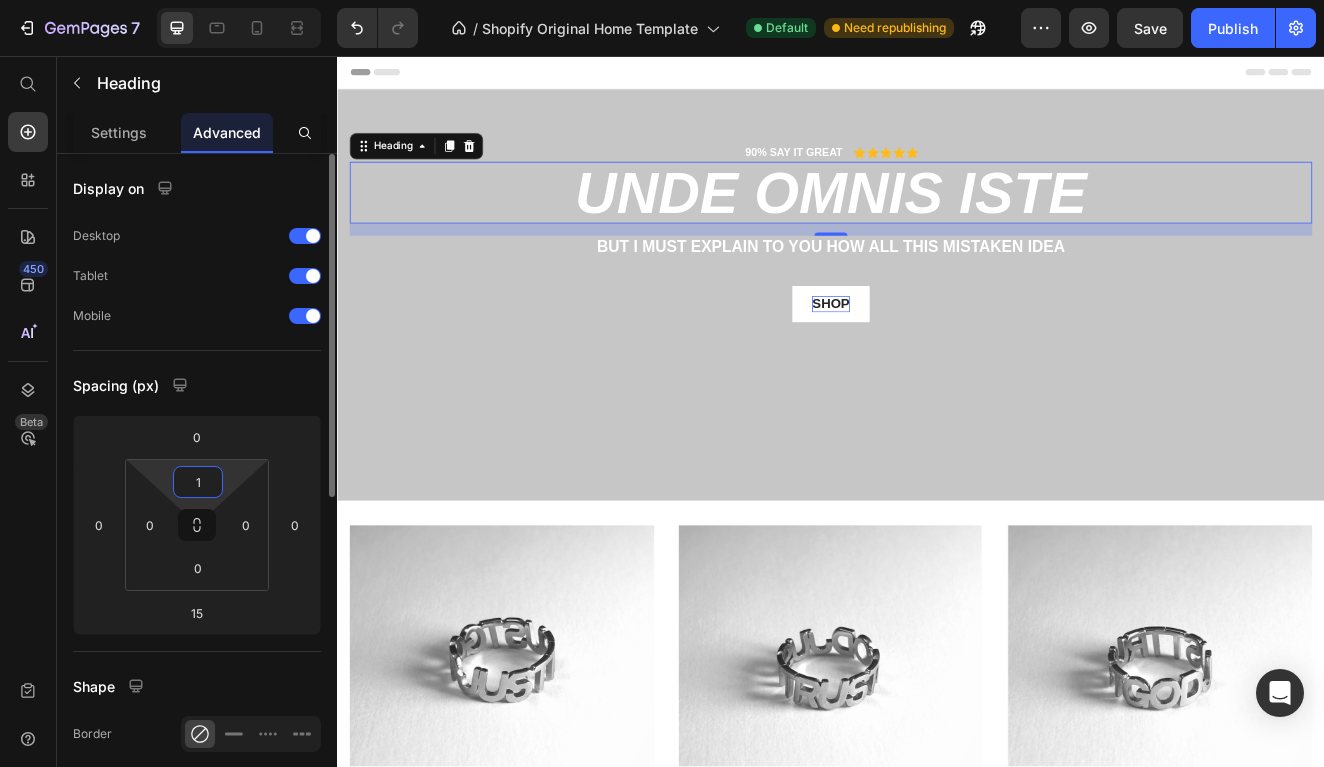 type on "15" 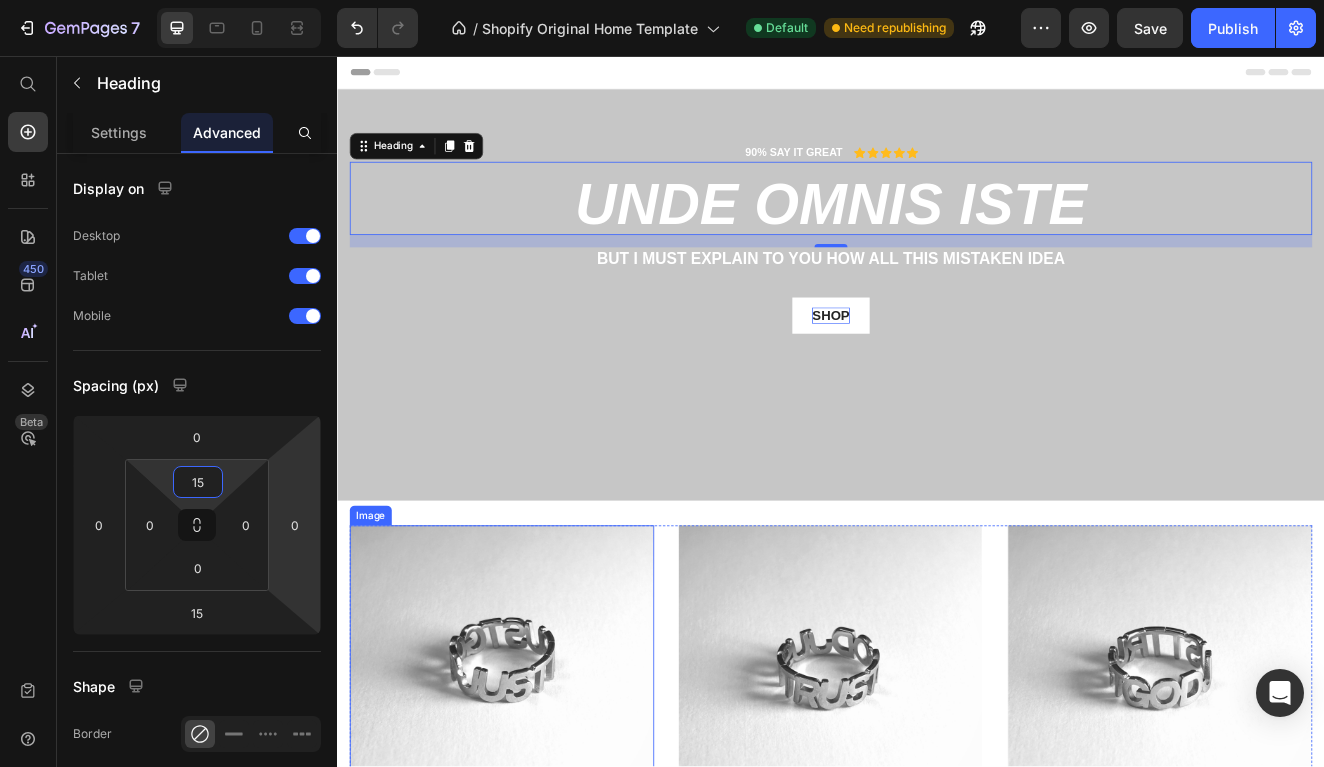 click at bounding box center [537, 812] 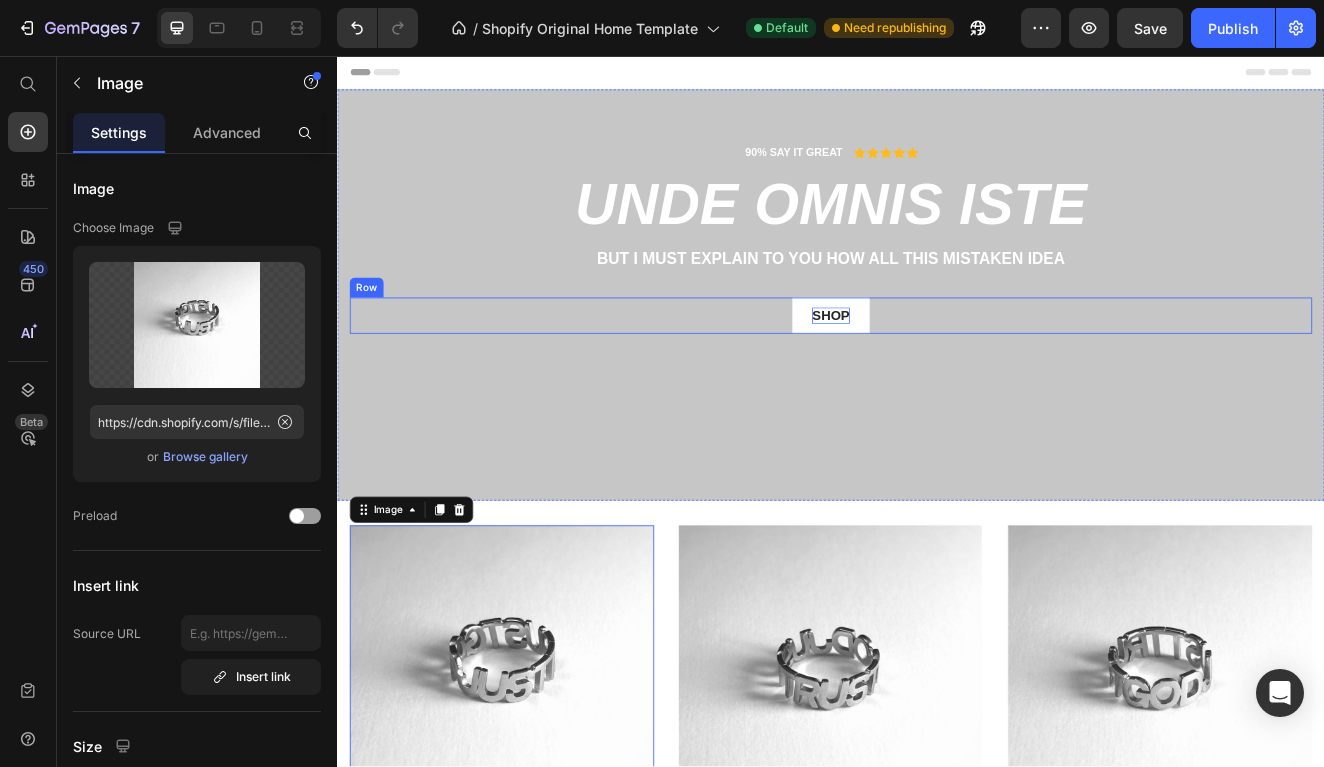 click on "SHOP Button Row" at bounding box center [937, 372] 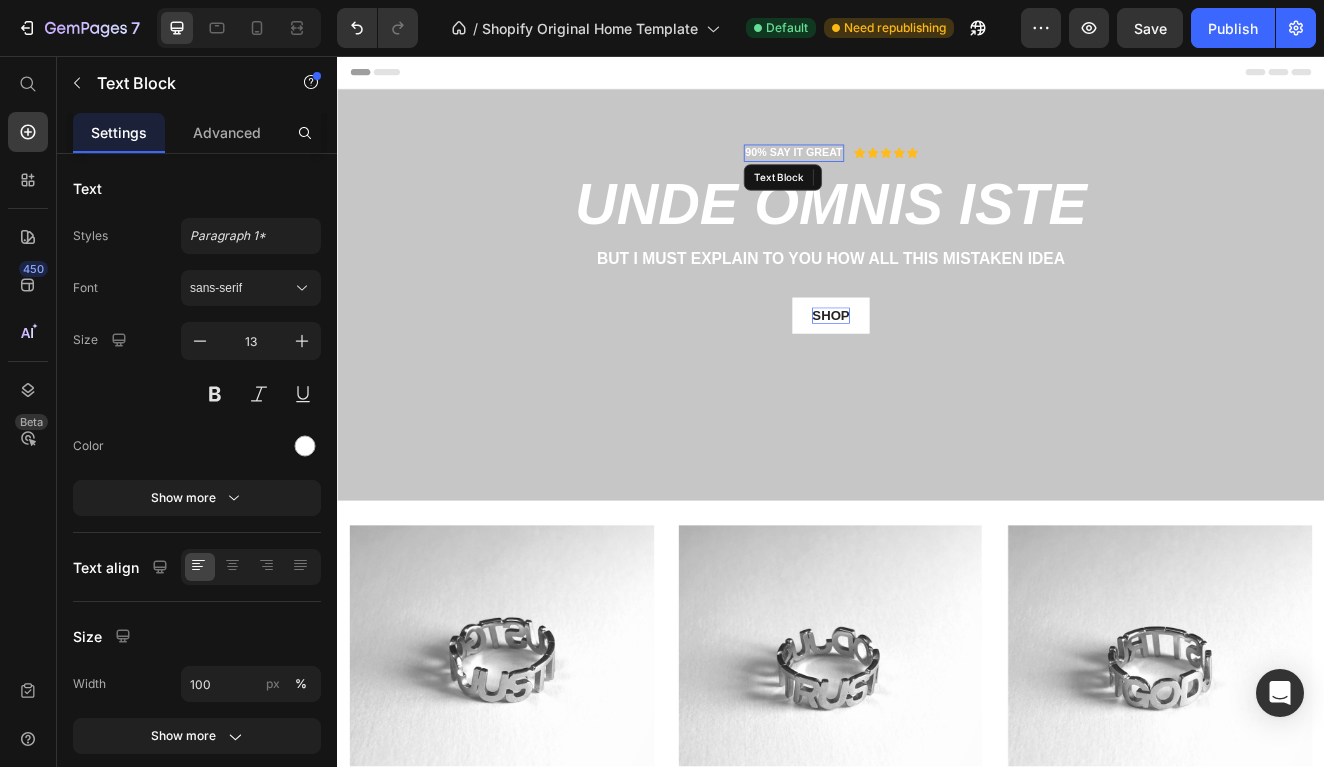 click on "90% SAY IT GREAT" at bounding box center (892, 174) 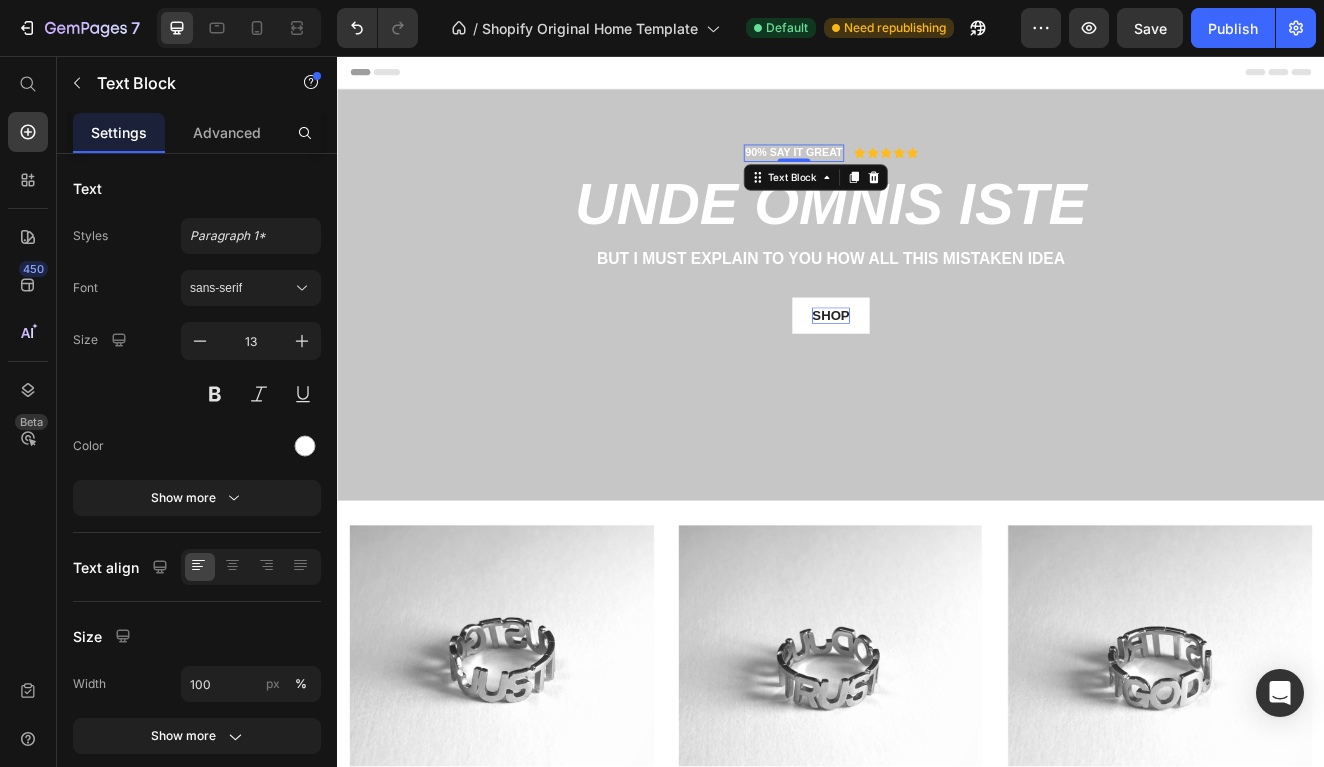 click on "90% SAY IT GREAT" at bounding box center (892, 174) 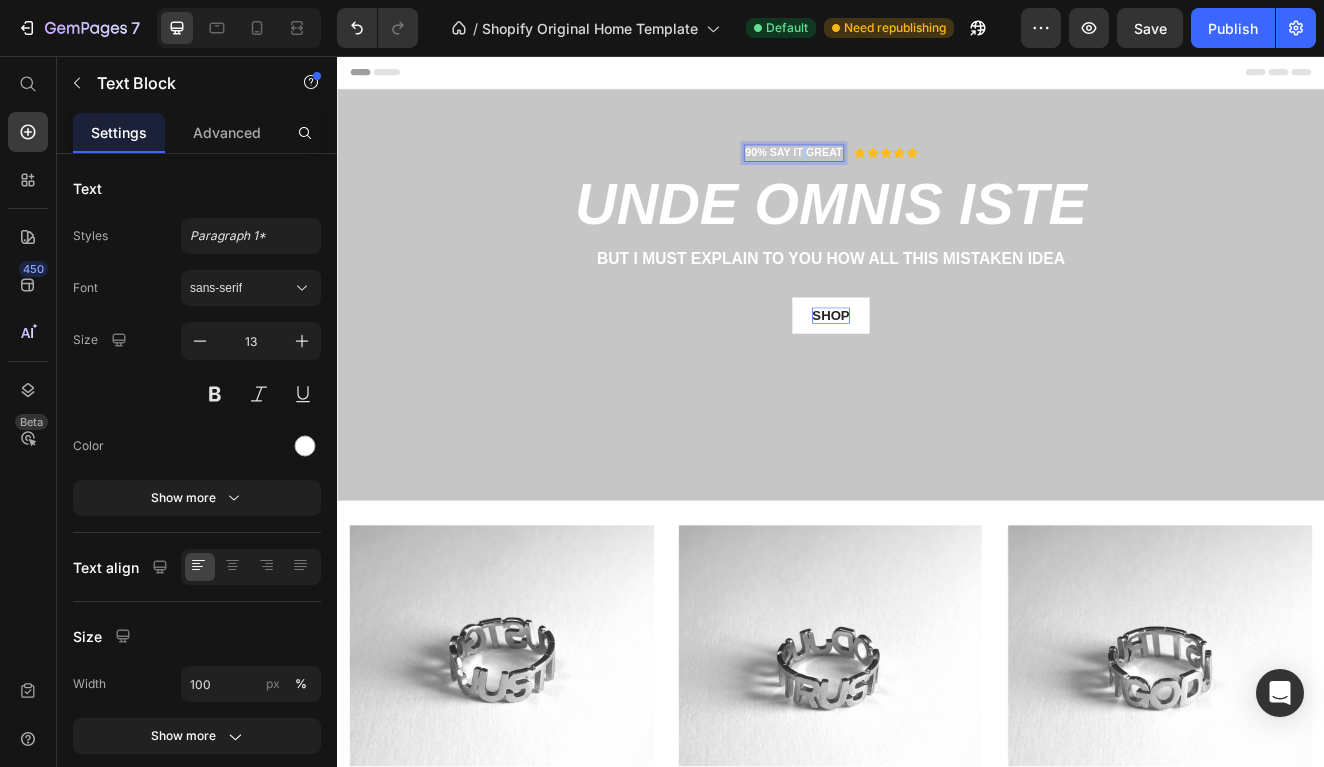 click on "90% SAY IT GREAT" at bounding box center [892, 174] 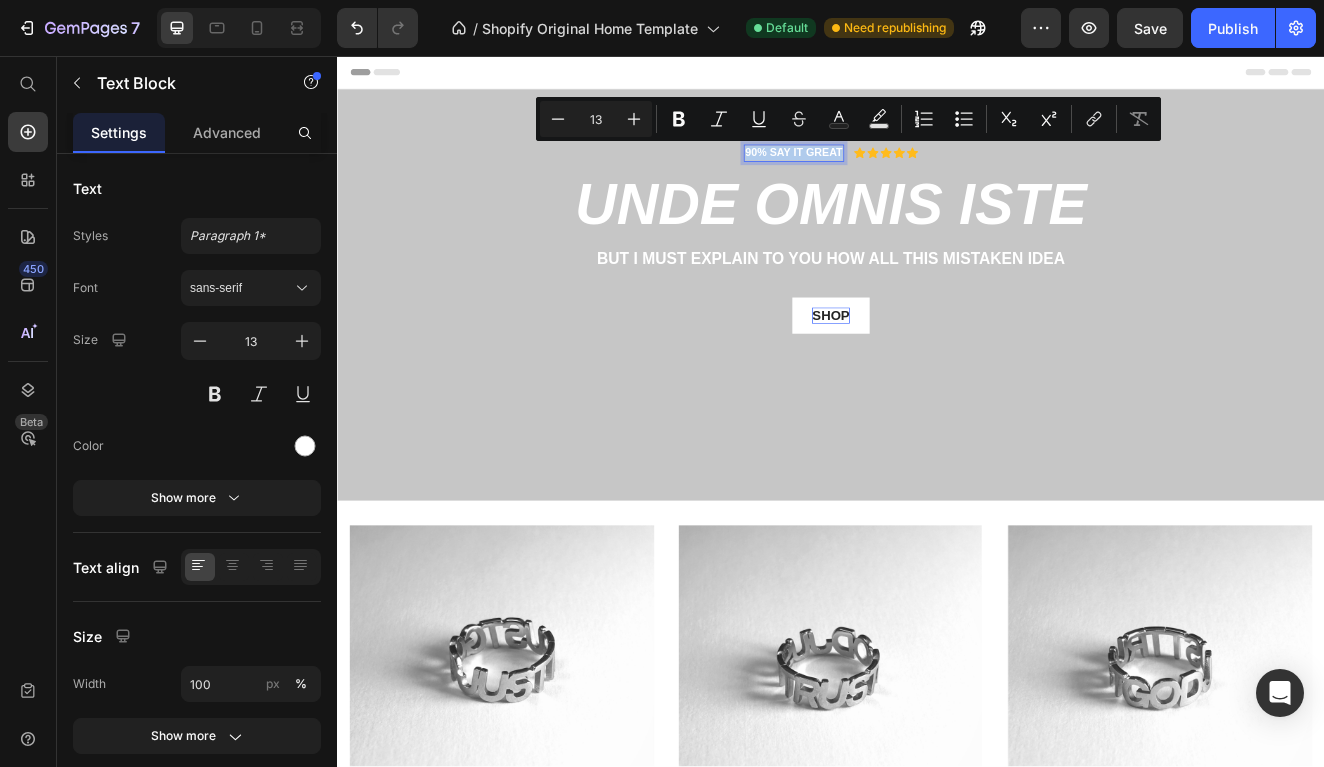 drag, startPoint x: 901, startPoint y: 171, endPoint x: 871, endPoint y: 171, distance: 30 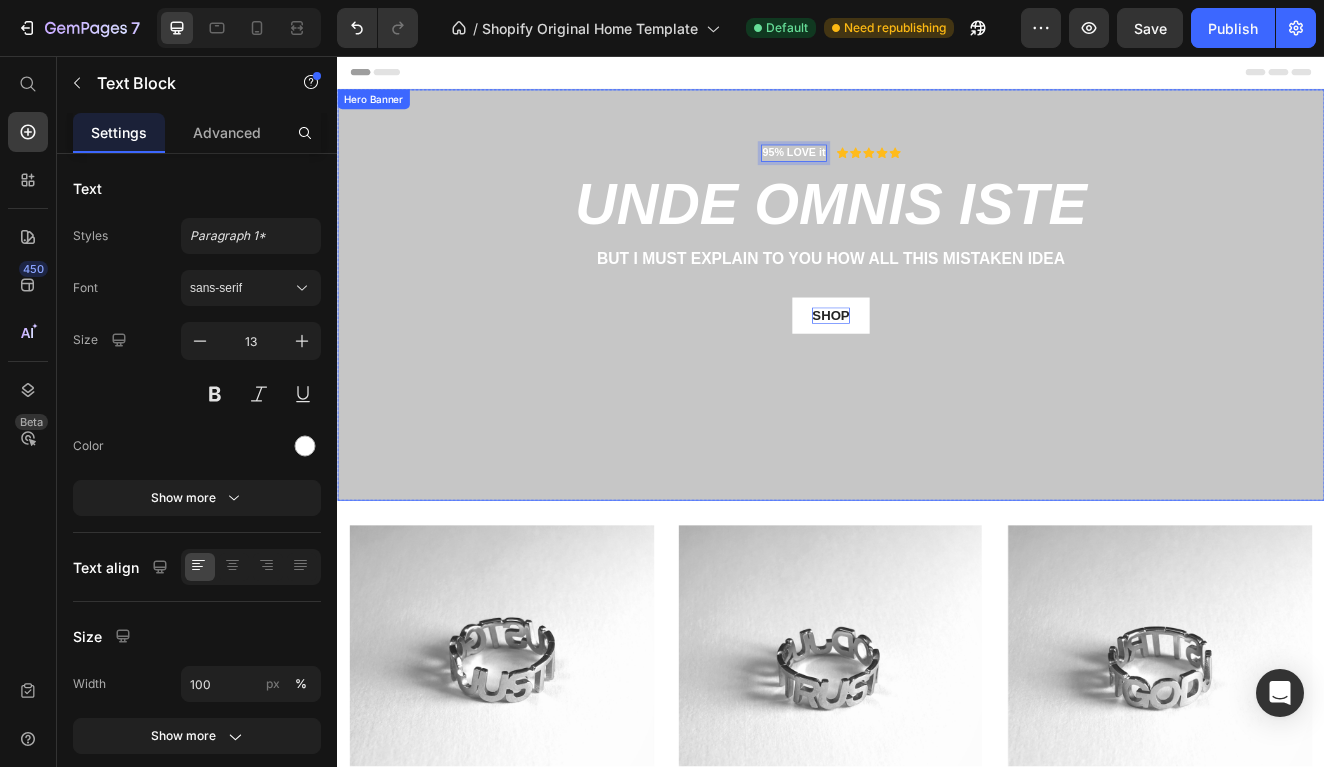 click on "95% LOVE it Text Block   0 Icon Icon Icon Icon Icon Icon List Row unde omnis iste Heading But I must explain to you how all this mistaken idea Text Block SHOP Button Row" at bounding box center [937, 295] 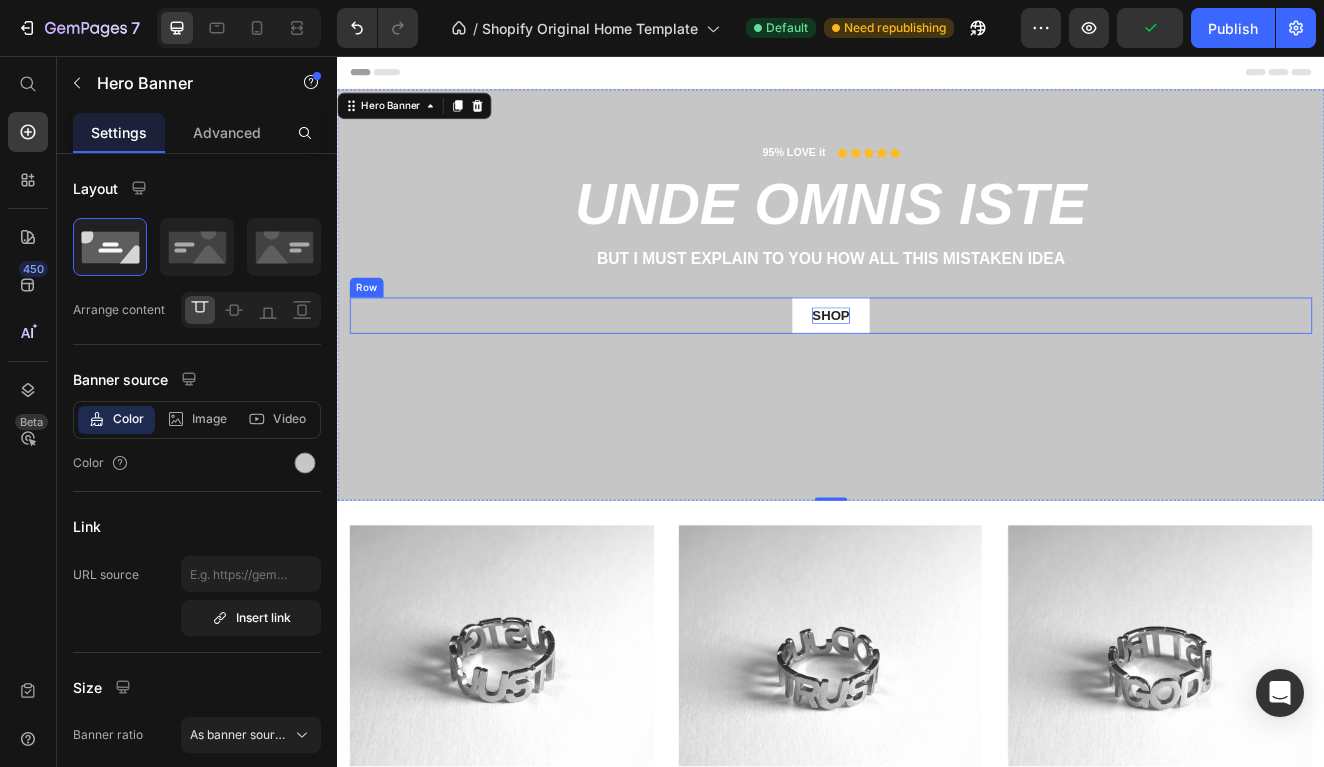 click on "SHOP Button Row" at bounding box center [937, 372] 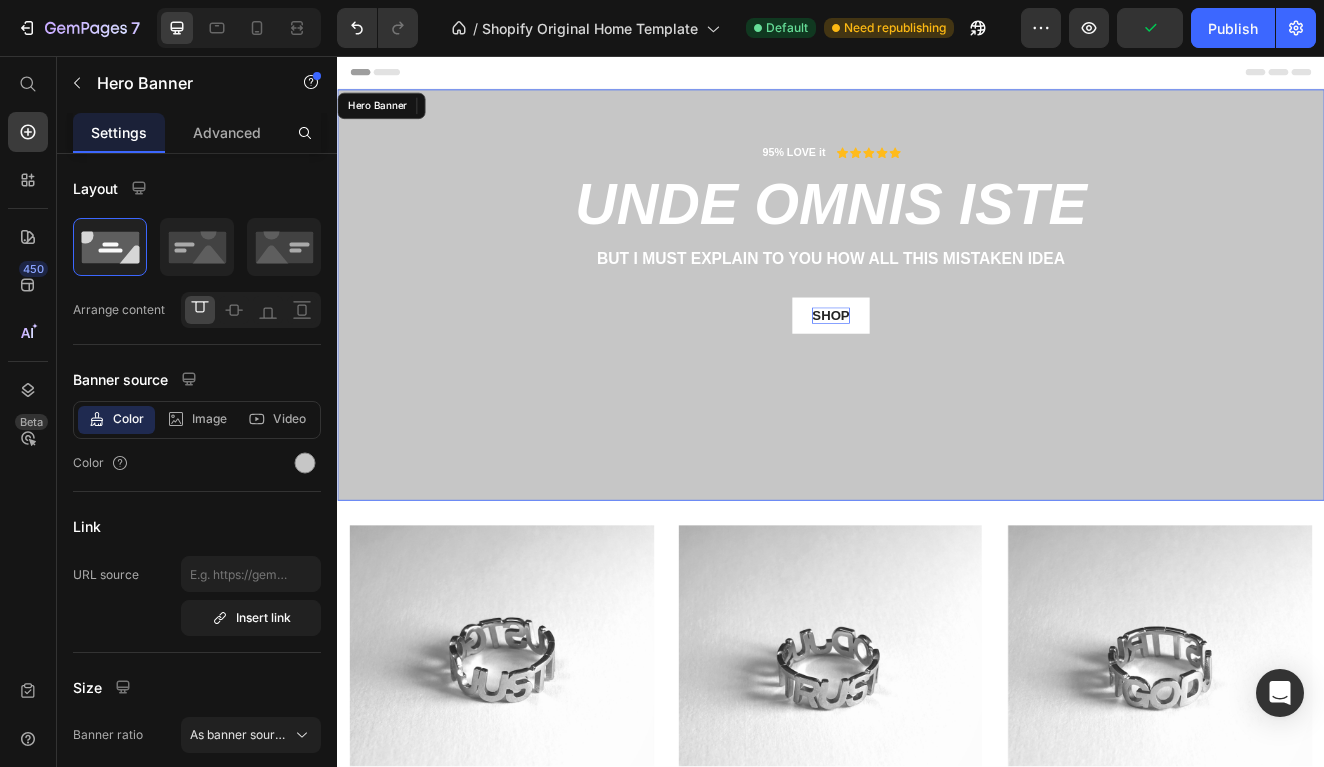 click at bounding box center (937, 347) 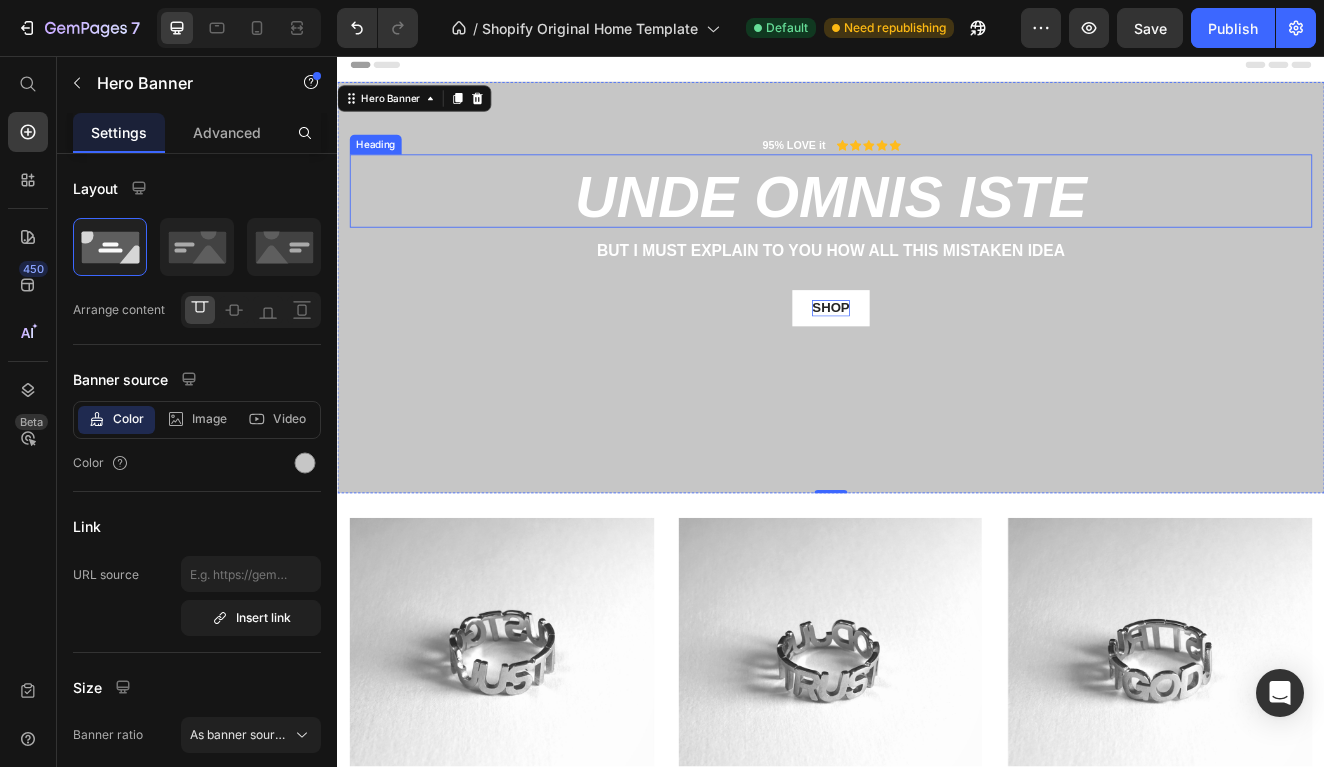 scroll, scrollTop: 7, scrollLeft: 0, axis: vertical 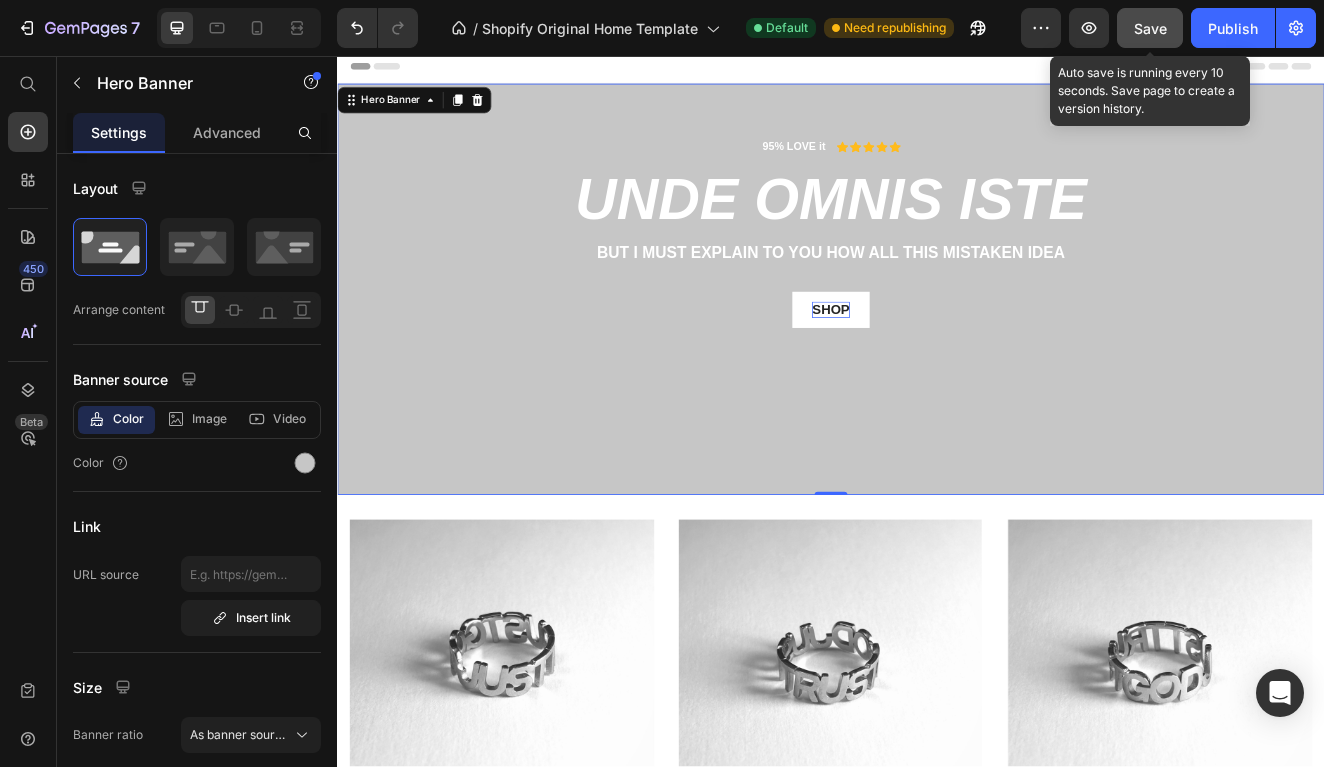 click on "Save" at bounding box center (1150, 28) 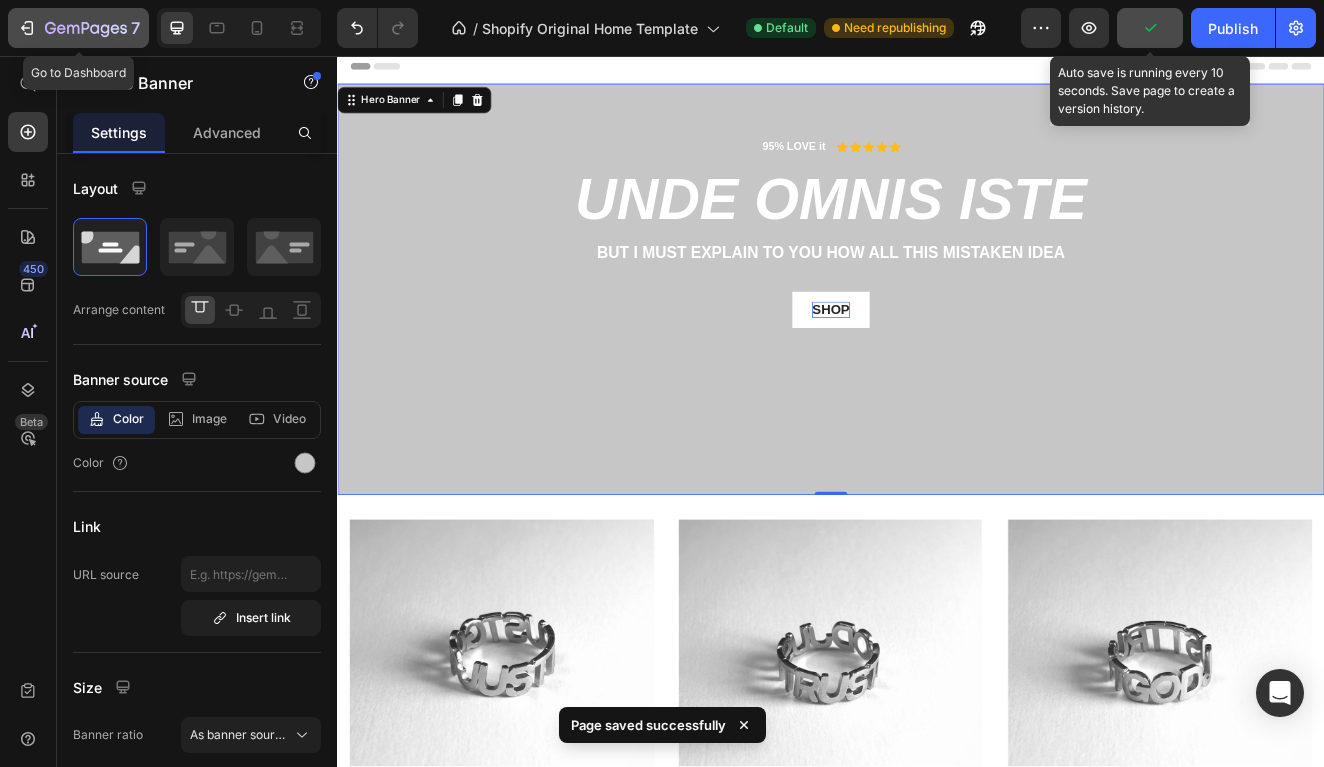 click 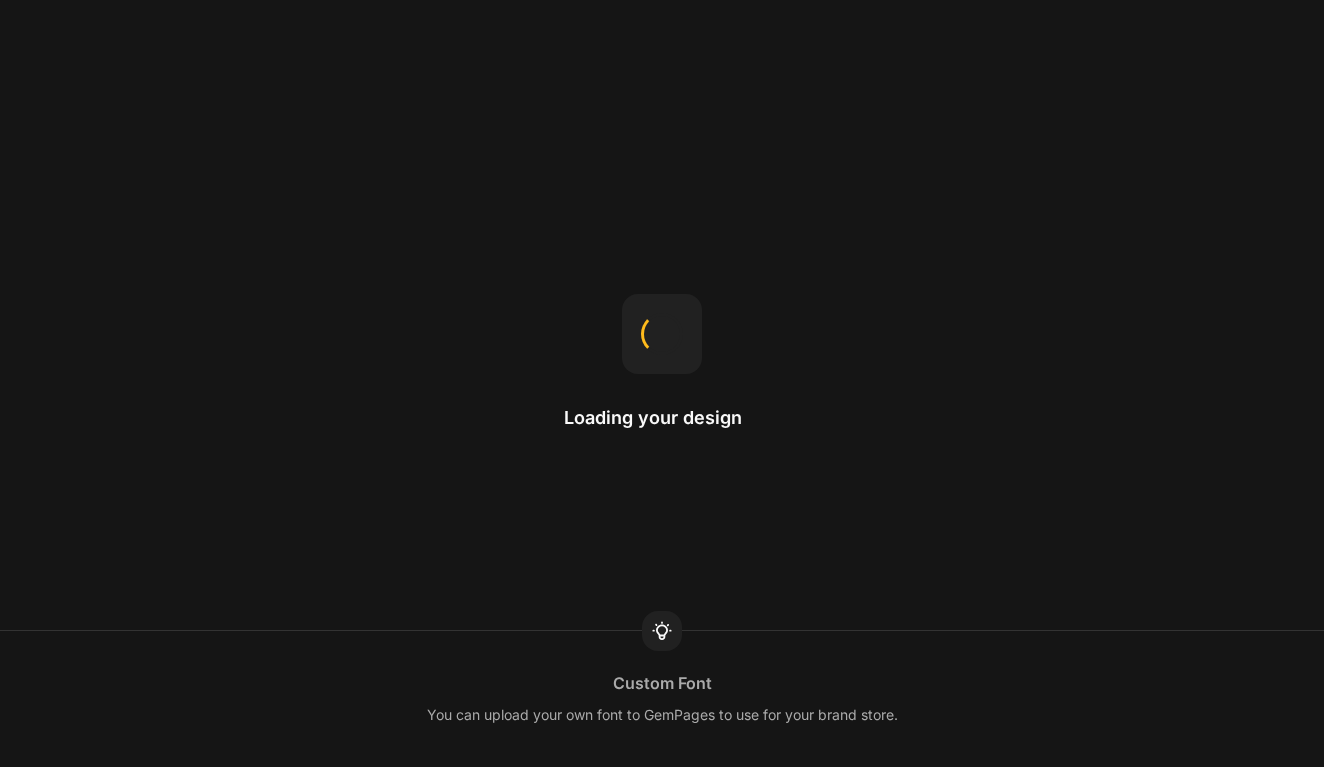 scroll, scrollTop: 0, scrollLeft: 0, axis: both 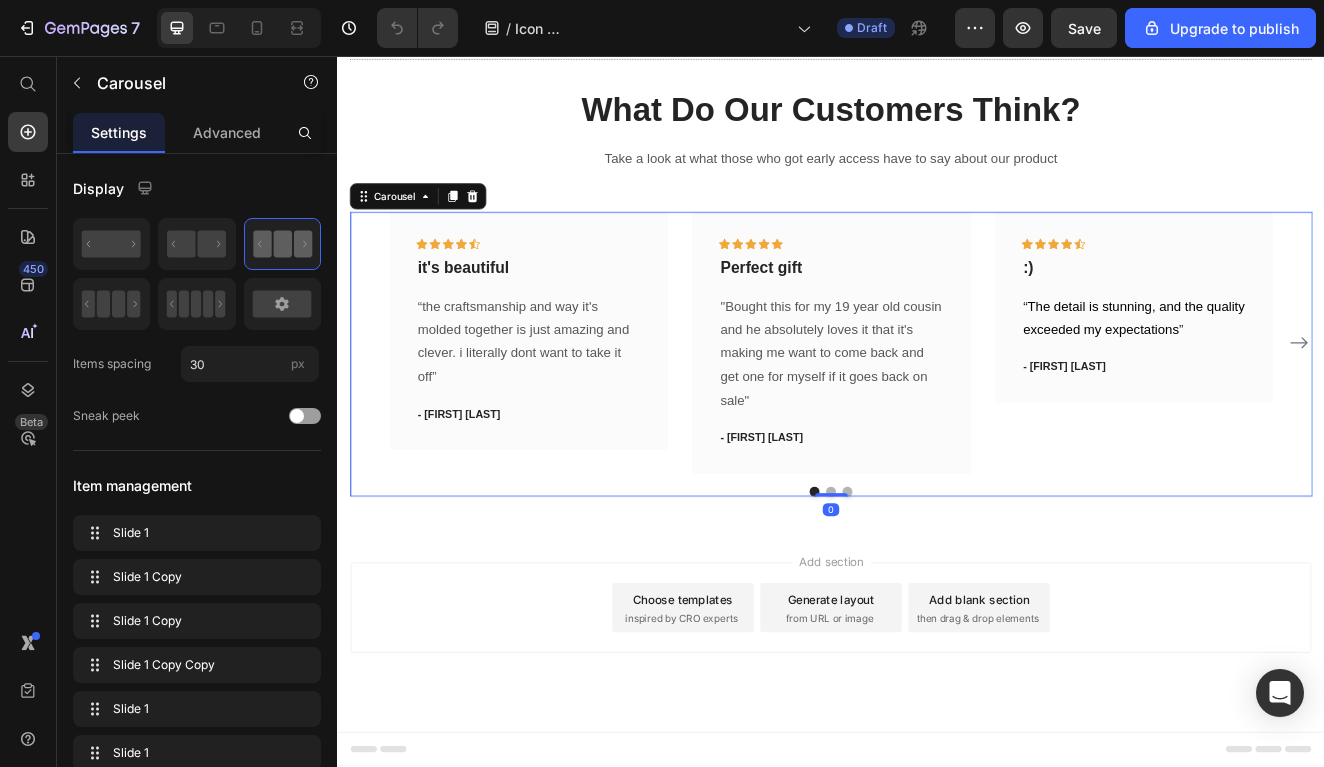 click 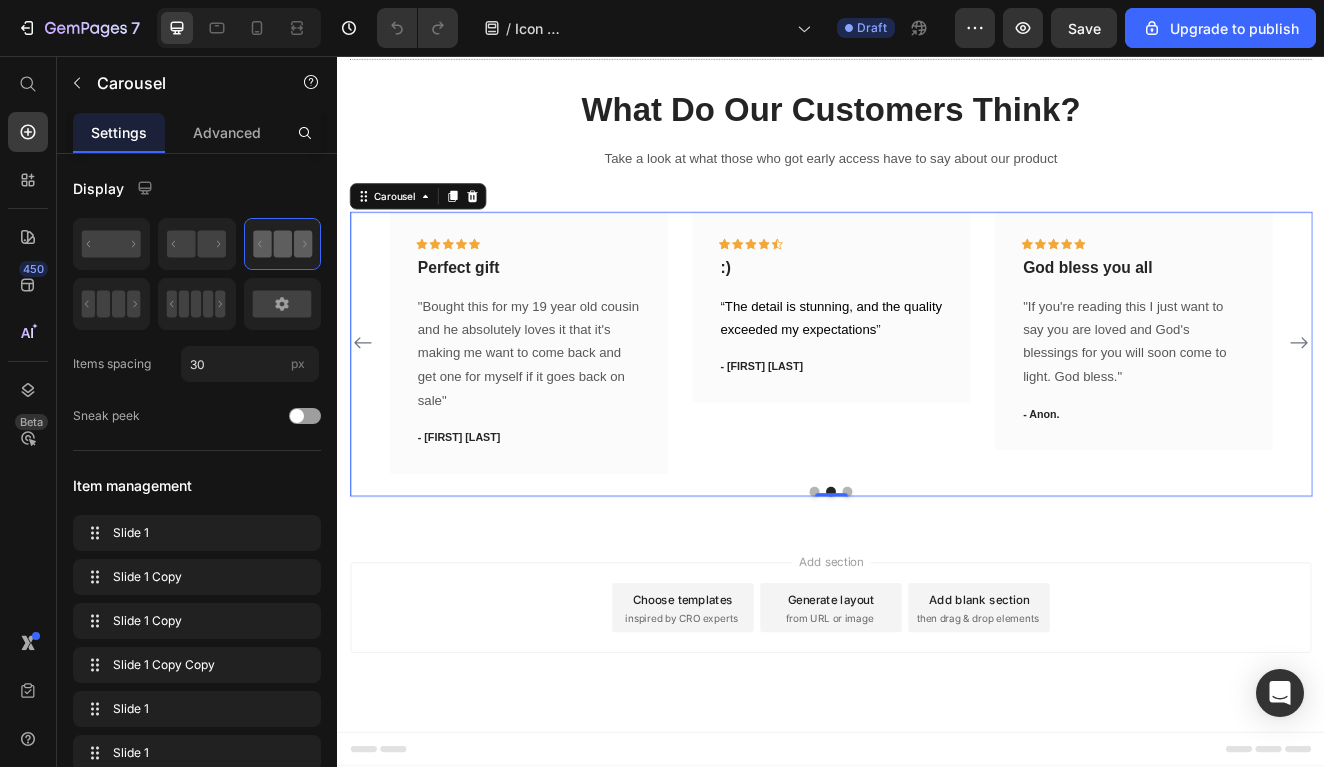 click 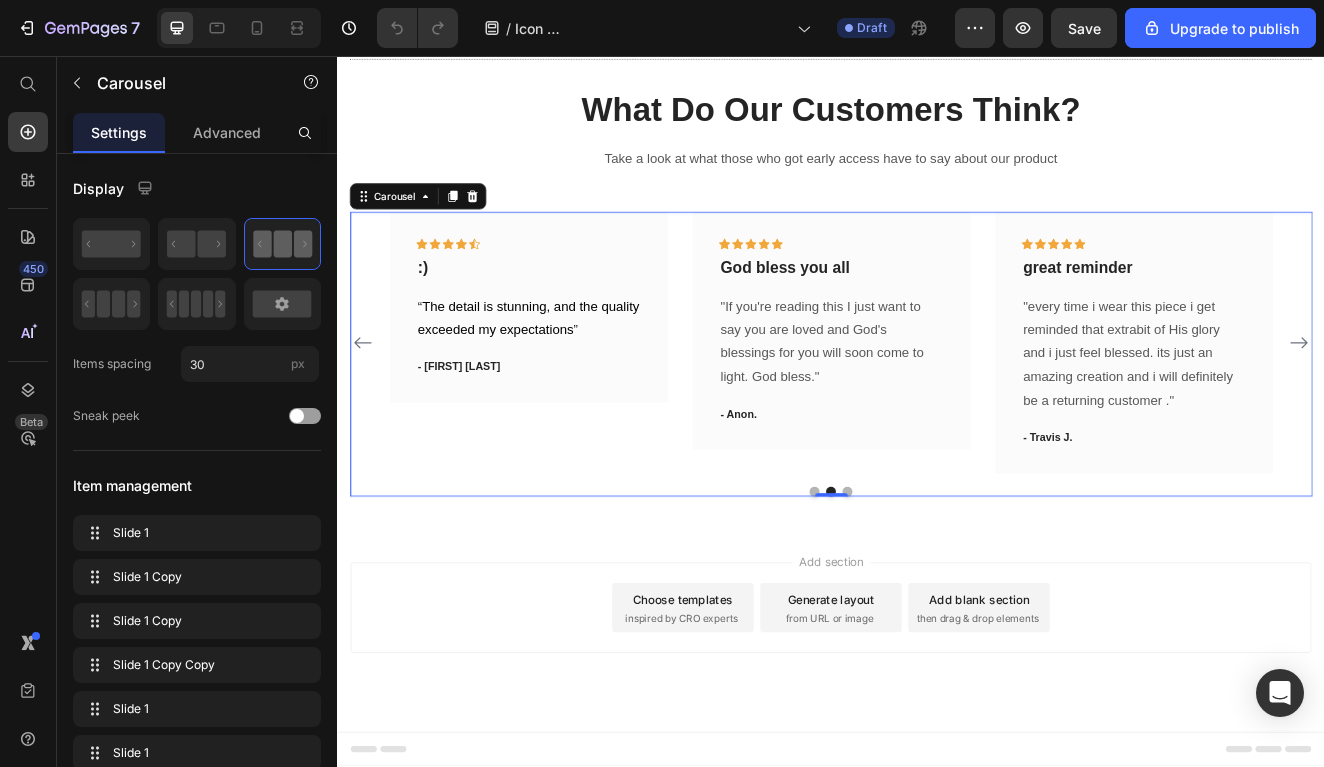 click 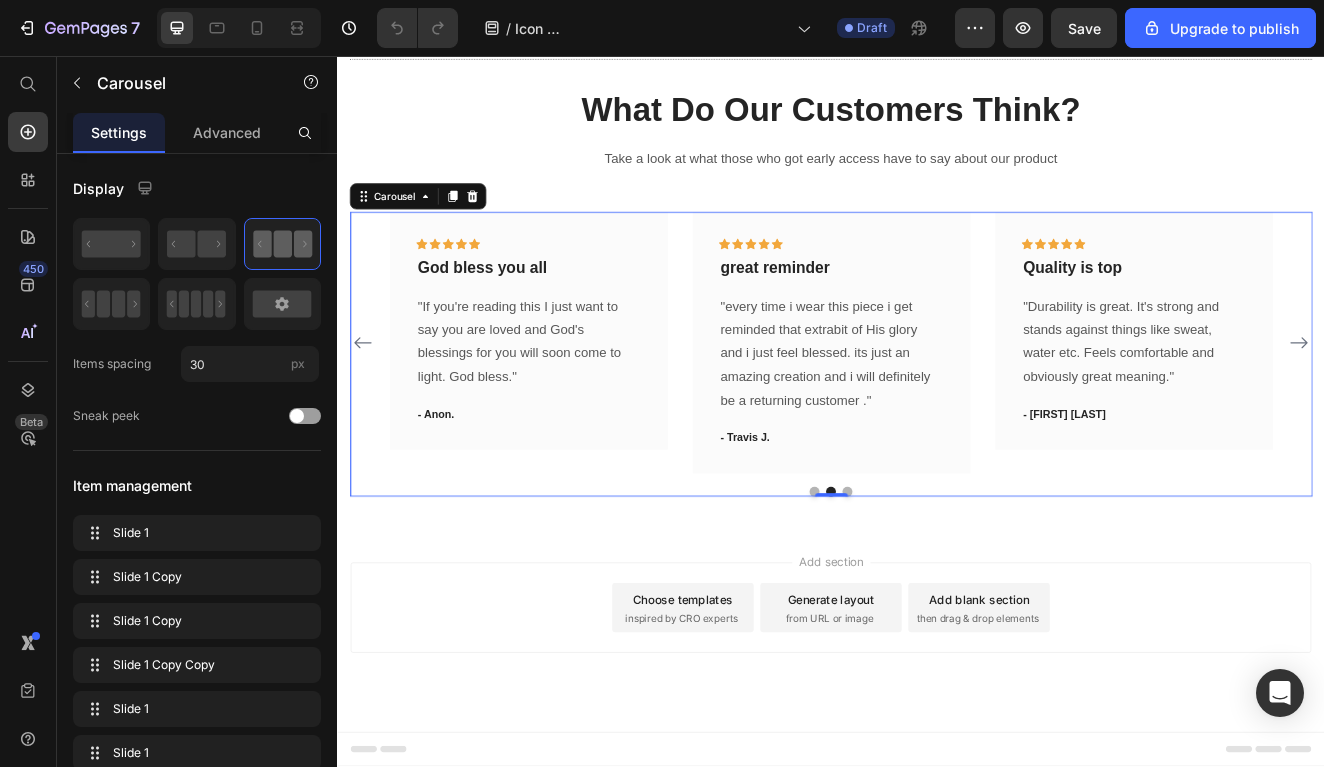 click 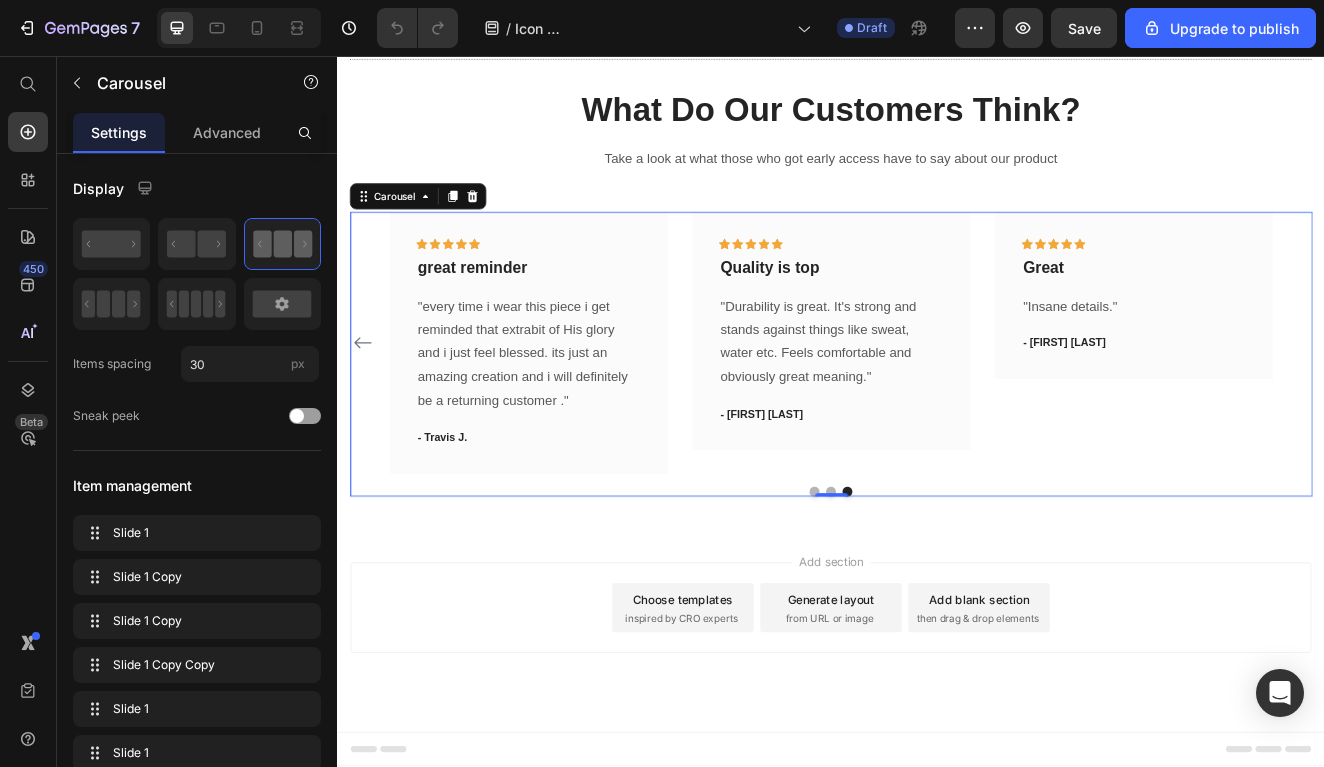 click on "Icon
Icon
Icon
Icon
Icon Row it's beautiful Text block “the craftsmanship and way it's molded together is just amazing and clever. i literally dont want to take it off” Text block - Hannah G.  Text block Row
Icon
Icon
Icon
Icon
Icon Row Perfect gift Text block "Bought this for my 19 year old cousin and he absolutely loves it that it's making me want to come back and get one for myself if it goes back on sale" Text block - Eliza M. Text block Row
Icon
Icon
Icon
Icon
Icon Row :) Text block “ The detail is stunning, and the quality exceeded my expectations ” Text block - Jourdan J. Text block Row
Icon
Icon
Icon
Icon
Icon Row God bless you all  Text block Text block - Anon." at bounding box center [937, 405] 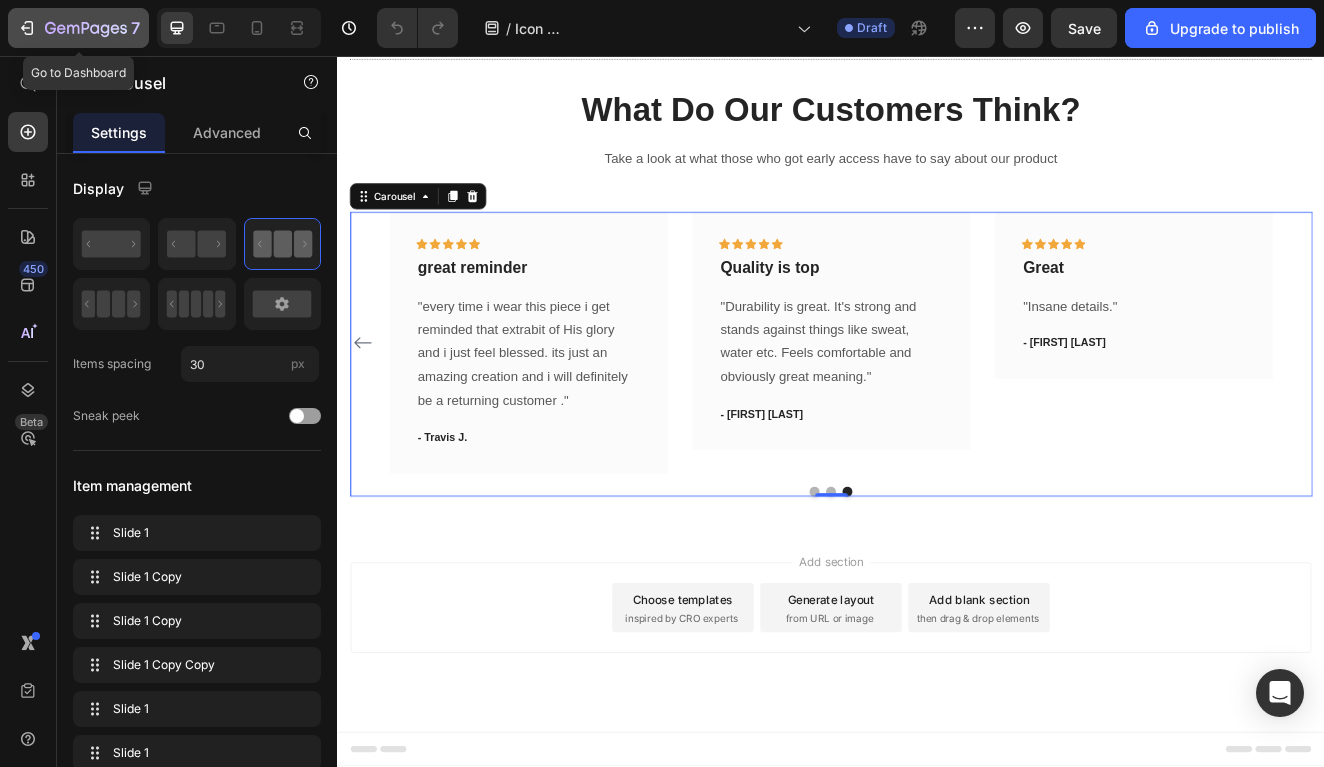 click on "7" at bounding box center (78, 28) 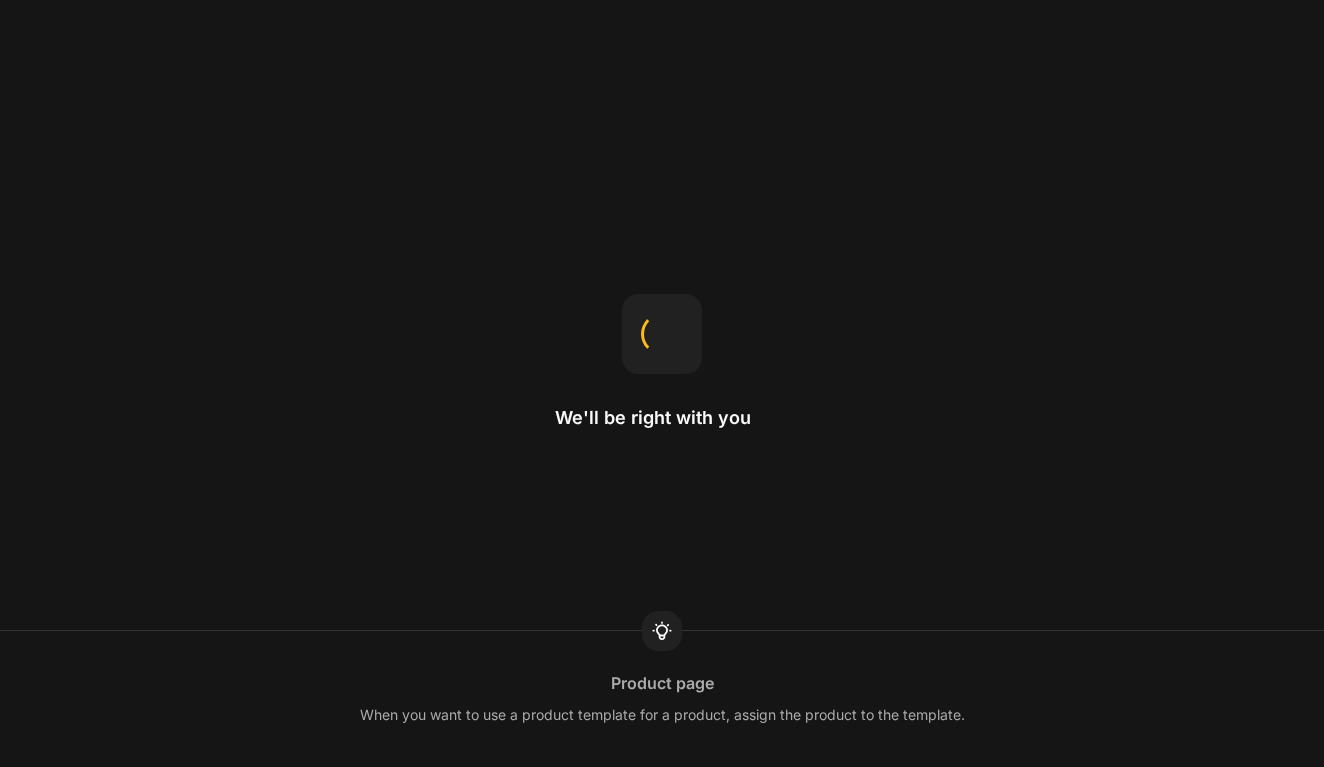 scroll, scrollTop: 0, scrollLeft: 0, axis: both 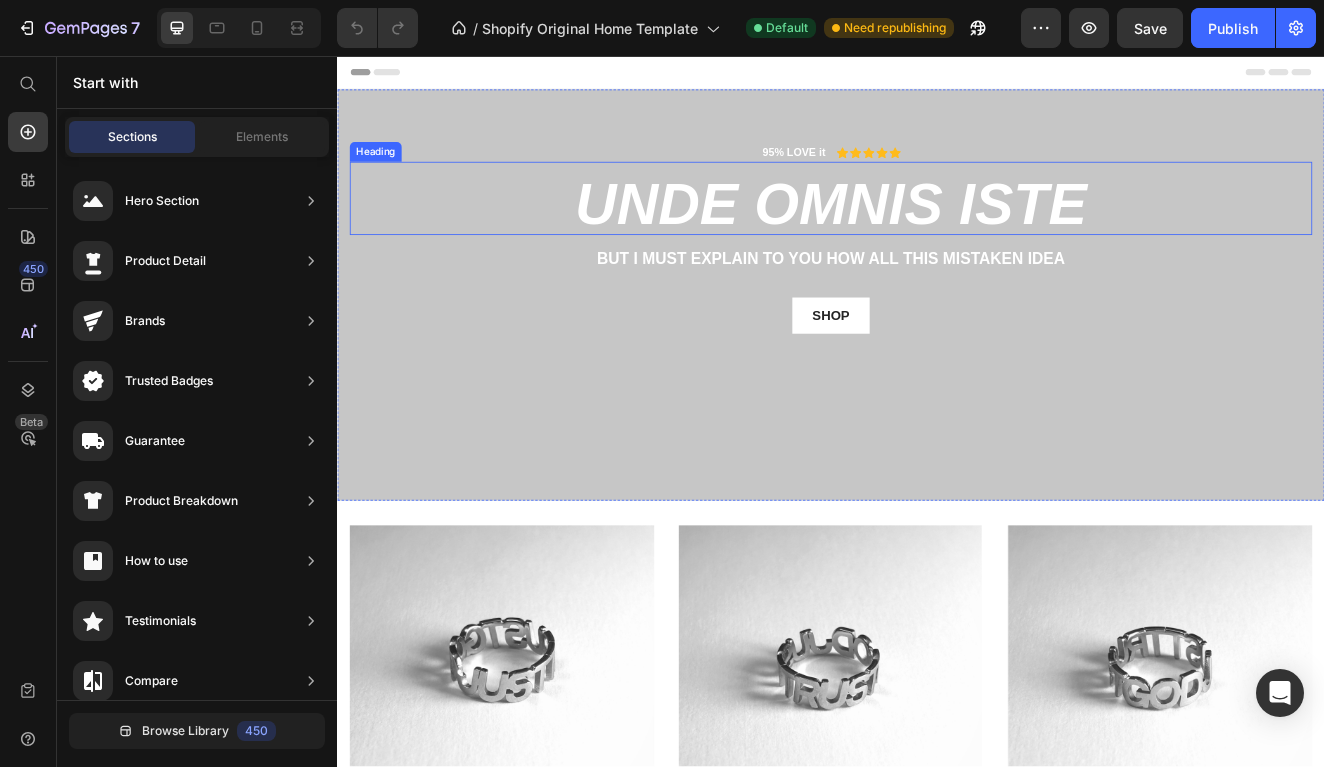 click on "unde omnis iste" at bounding box center [937, 237] 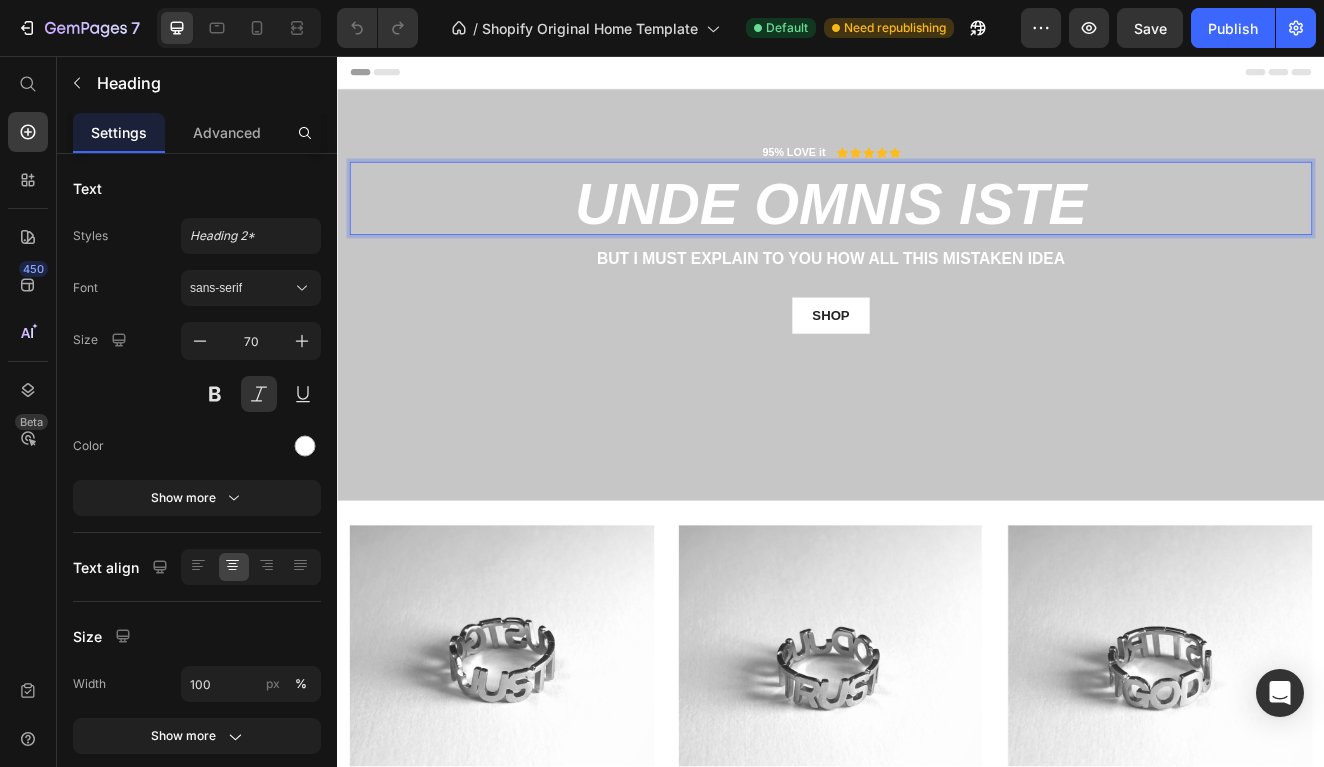 click on "unde omnis iste" at bounding box center (937, 237) 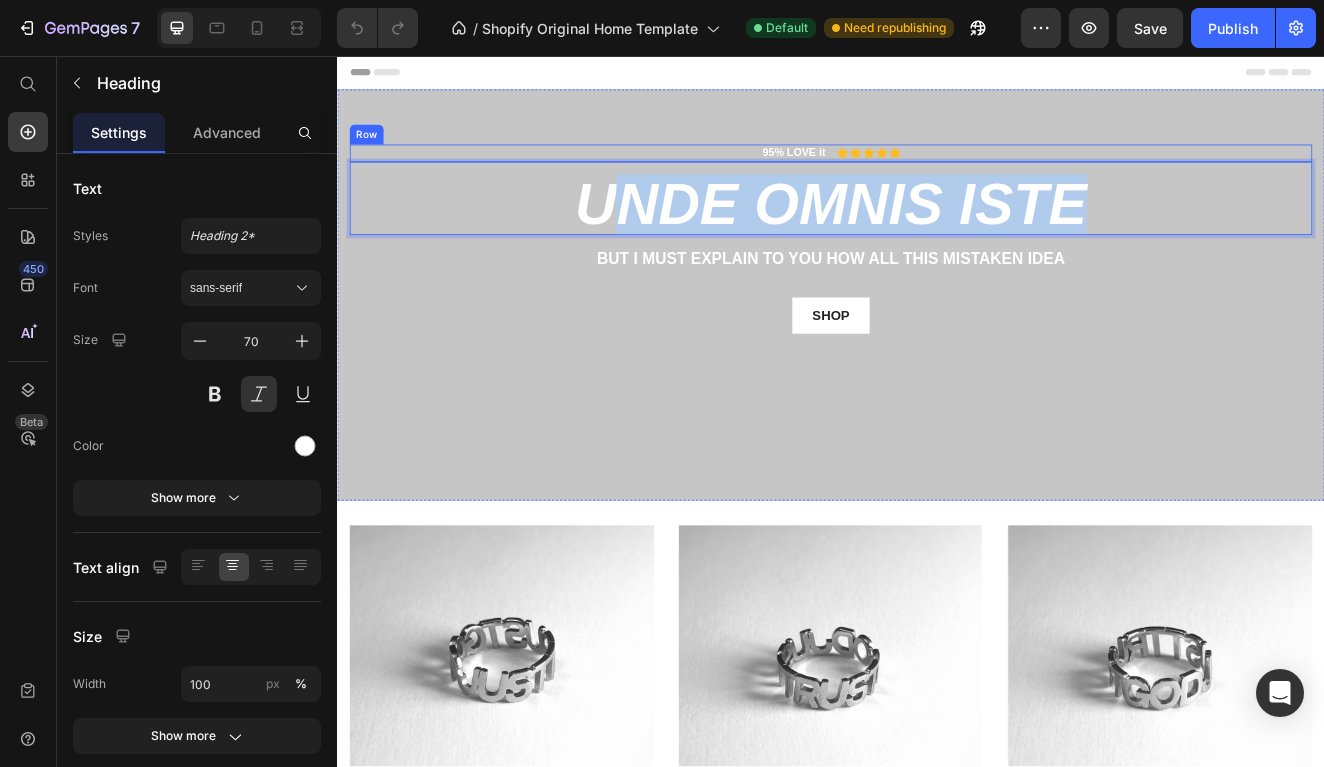 drag, startPoint x: 1260, startPoint y: 226, endPoint x: 694, endPoint y: 207, distance: 566.3188 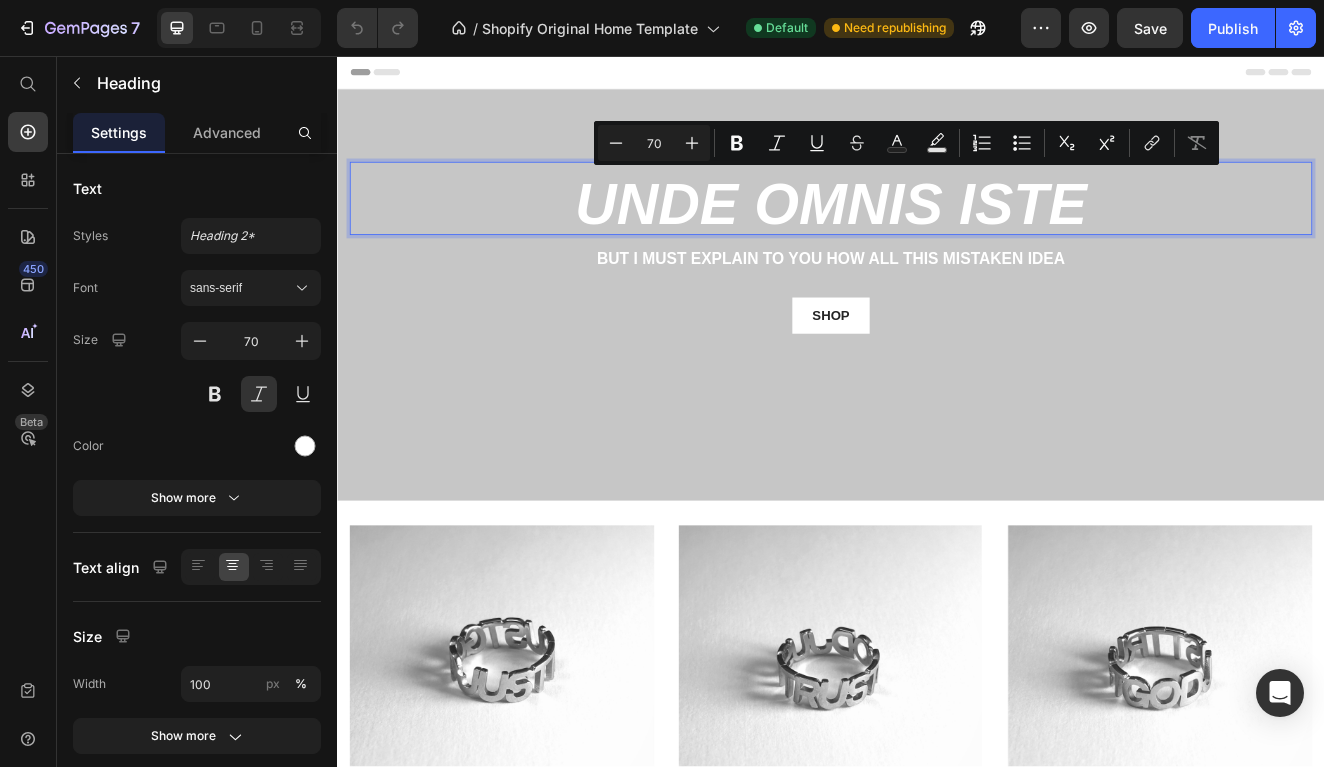drag, startPoint x: 694, startPoint y: 207, endPoint x: 641, endPoint y: 207, distance: 53 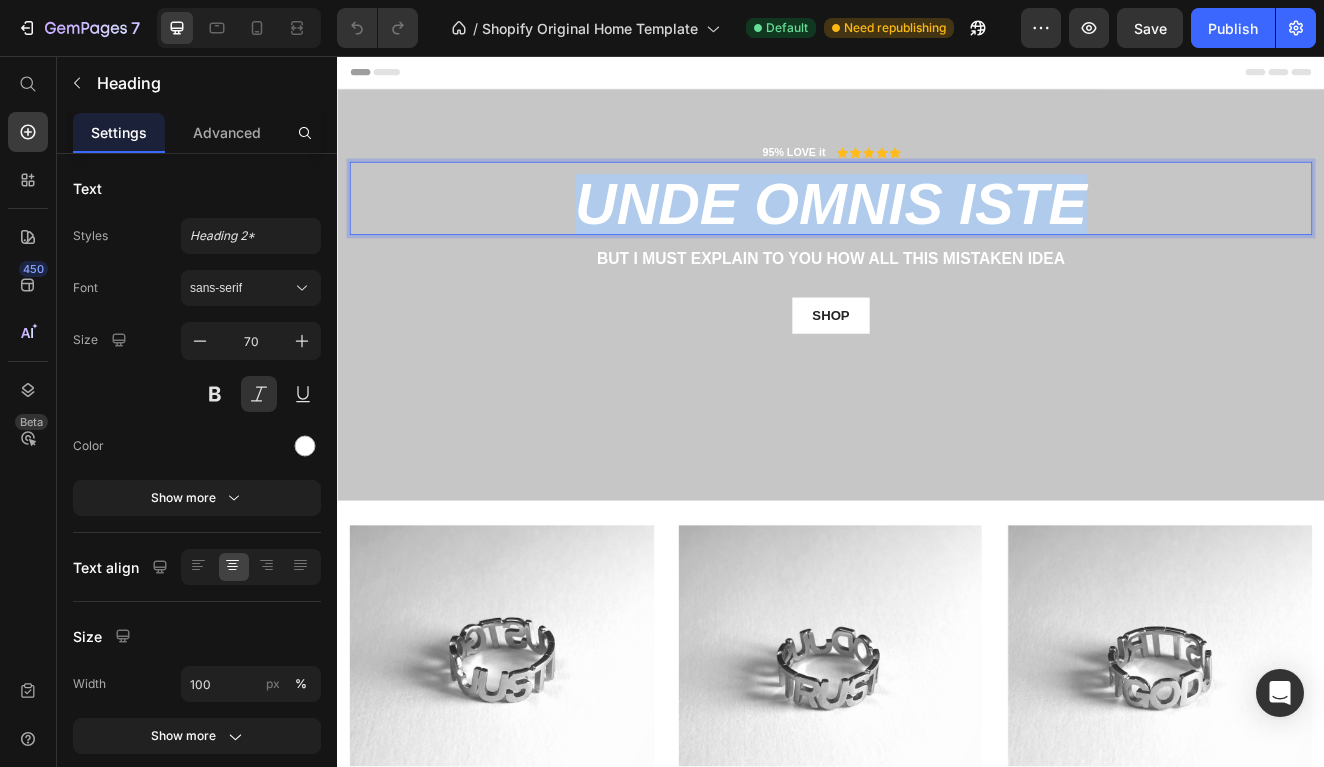 drag, startPoint x: 617, startPoint y: 218, endPoint x: 1313, endPoint y: 266, distance: 697.6532 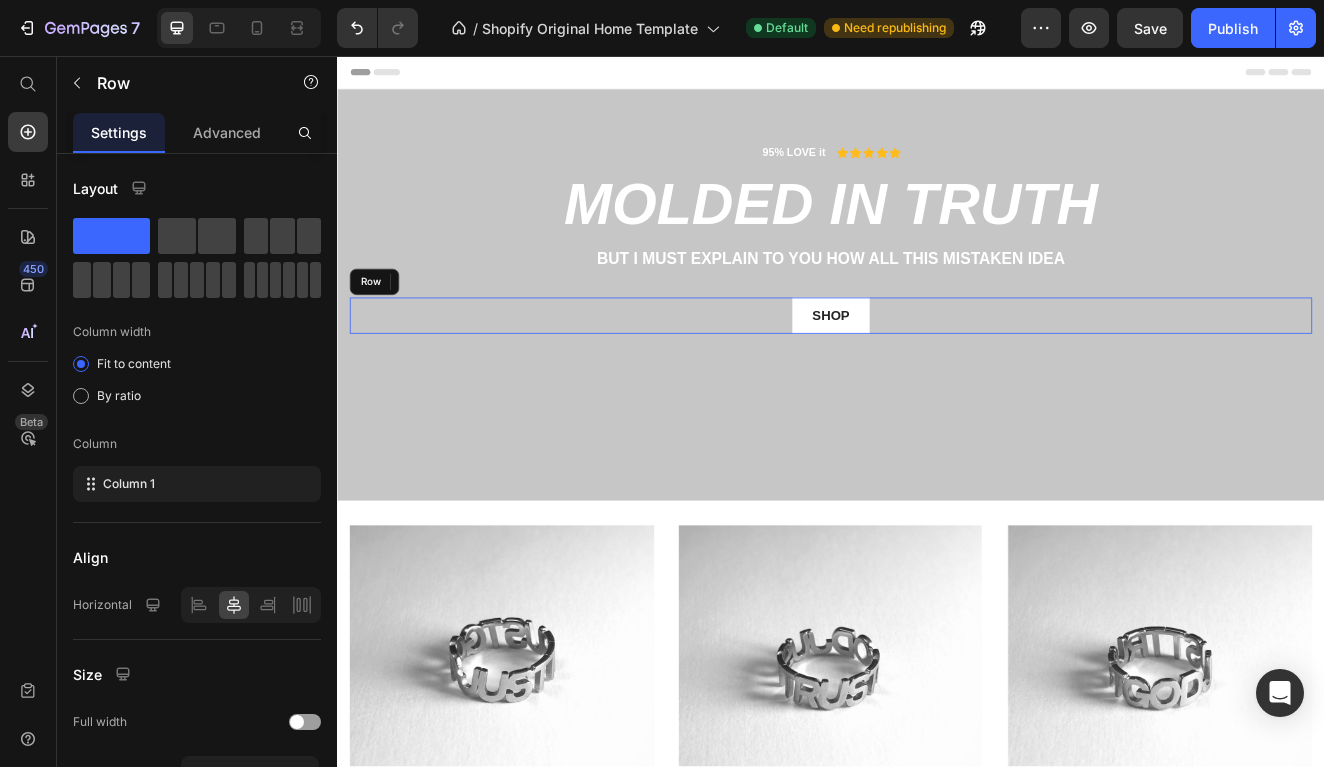 click on "SHOP Button Row" at bounding box center (937, 372) 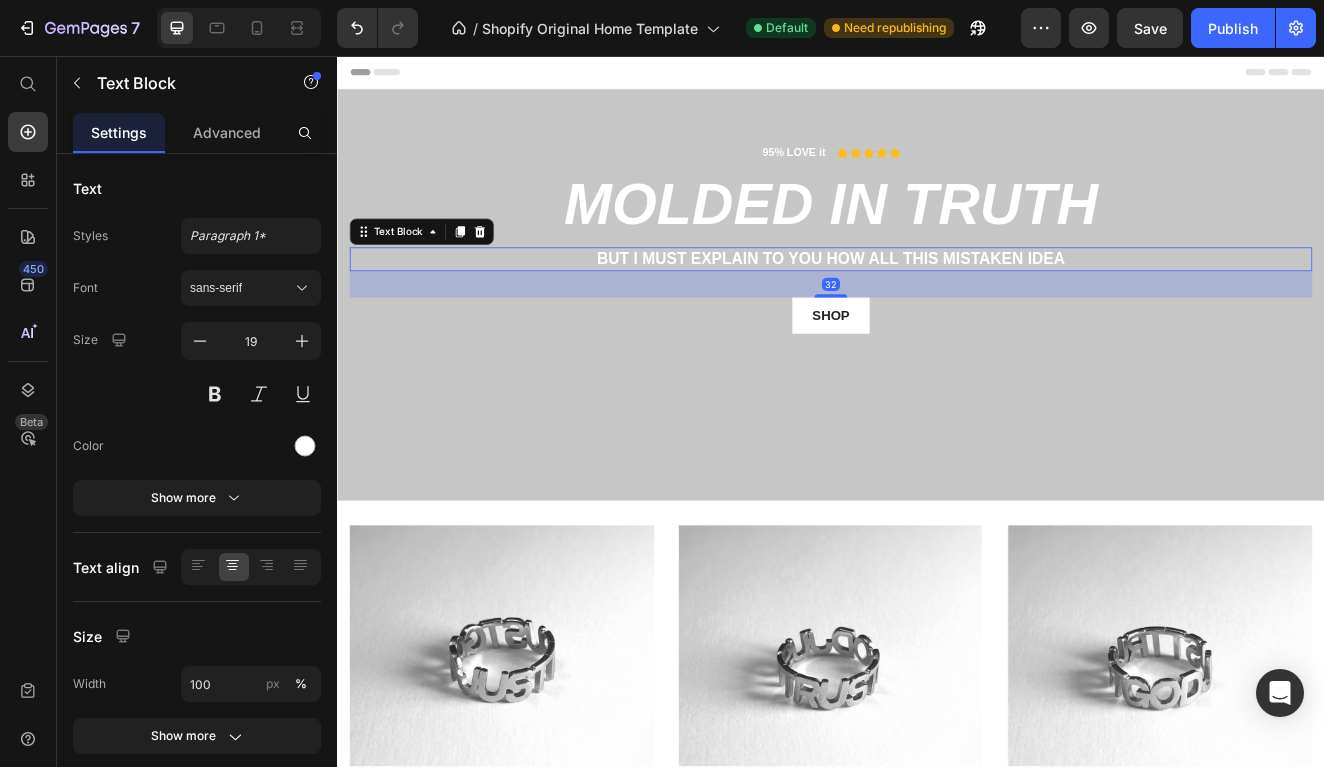 click on "But I must explain to you how all this mistaken idea" at bounding box center (937, 303) 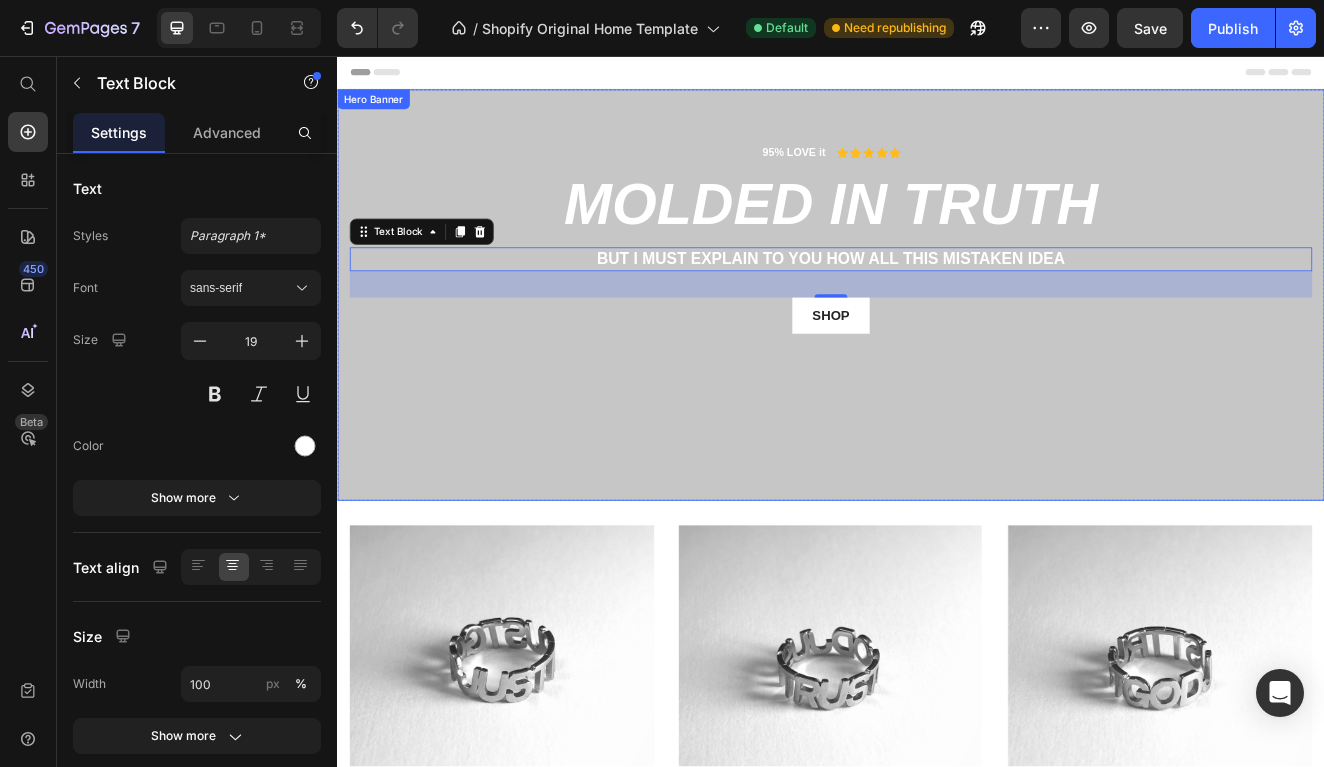 click on "95% LOVE it Text Block Icon Icon Icon Icon Icon Icon List Row MOLDED IN TRUTH Heading But I must explain to you how all this mistaken idea Text Block   32 SHOP Button Row" at bounding box center (937, 295) 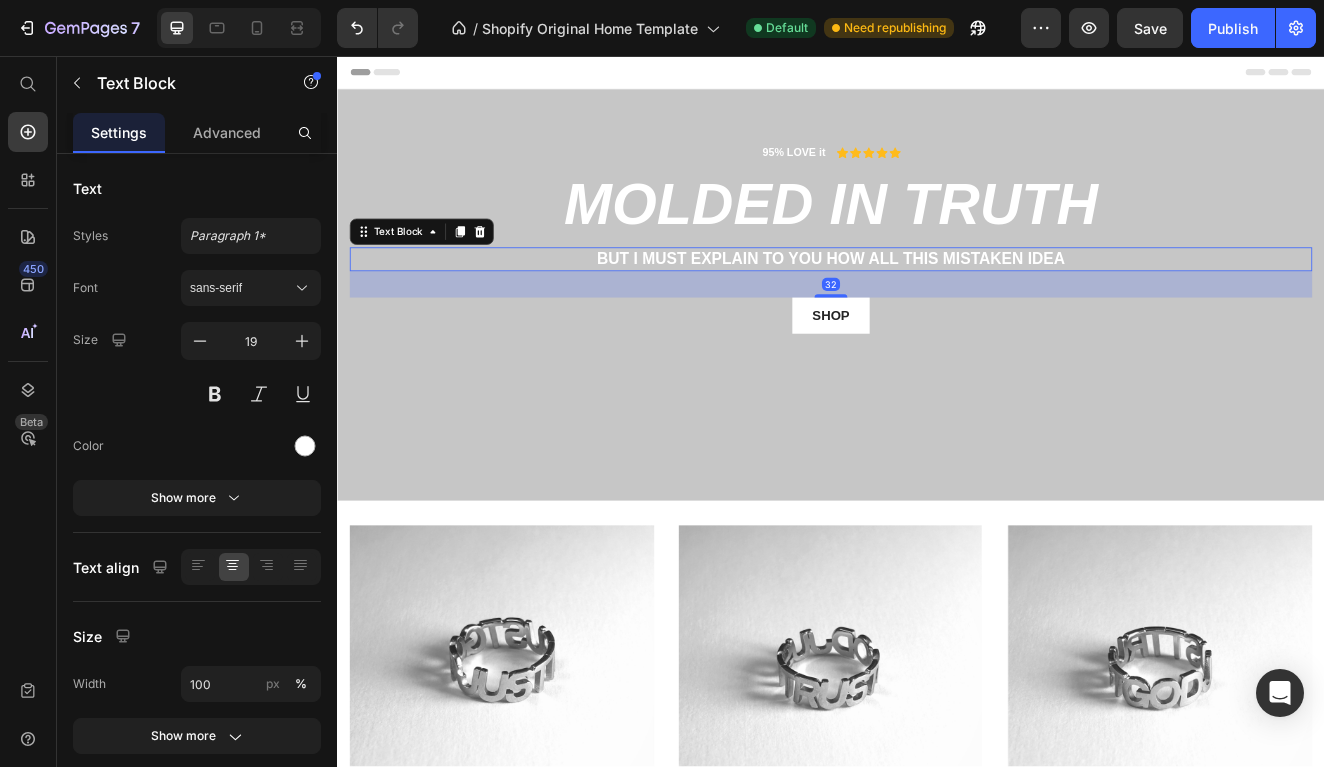 click on "But I must explain to you how all this mistaken idea" at bounding box center (937, 303) 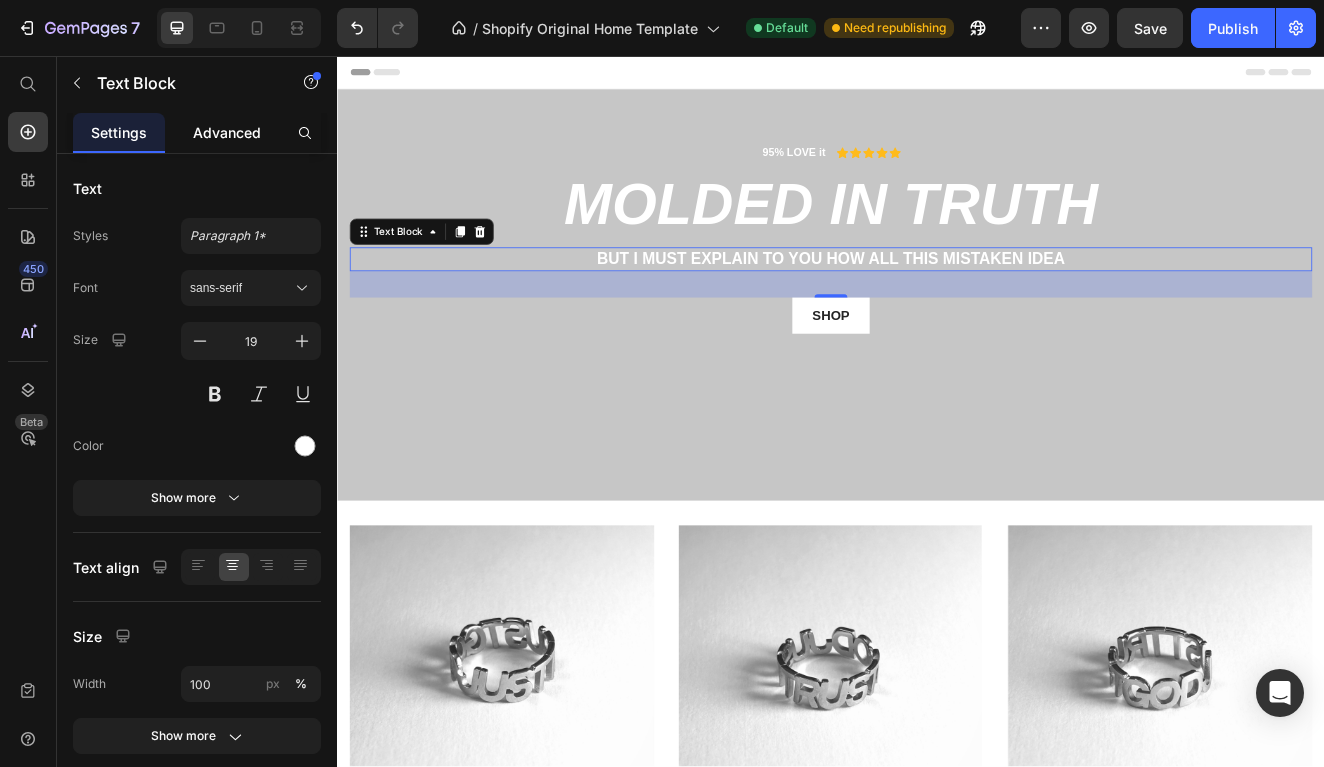 click on "Advanced" at bounding box center [227, 132] 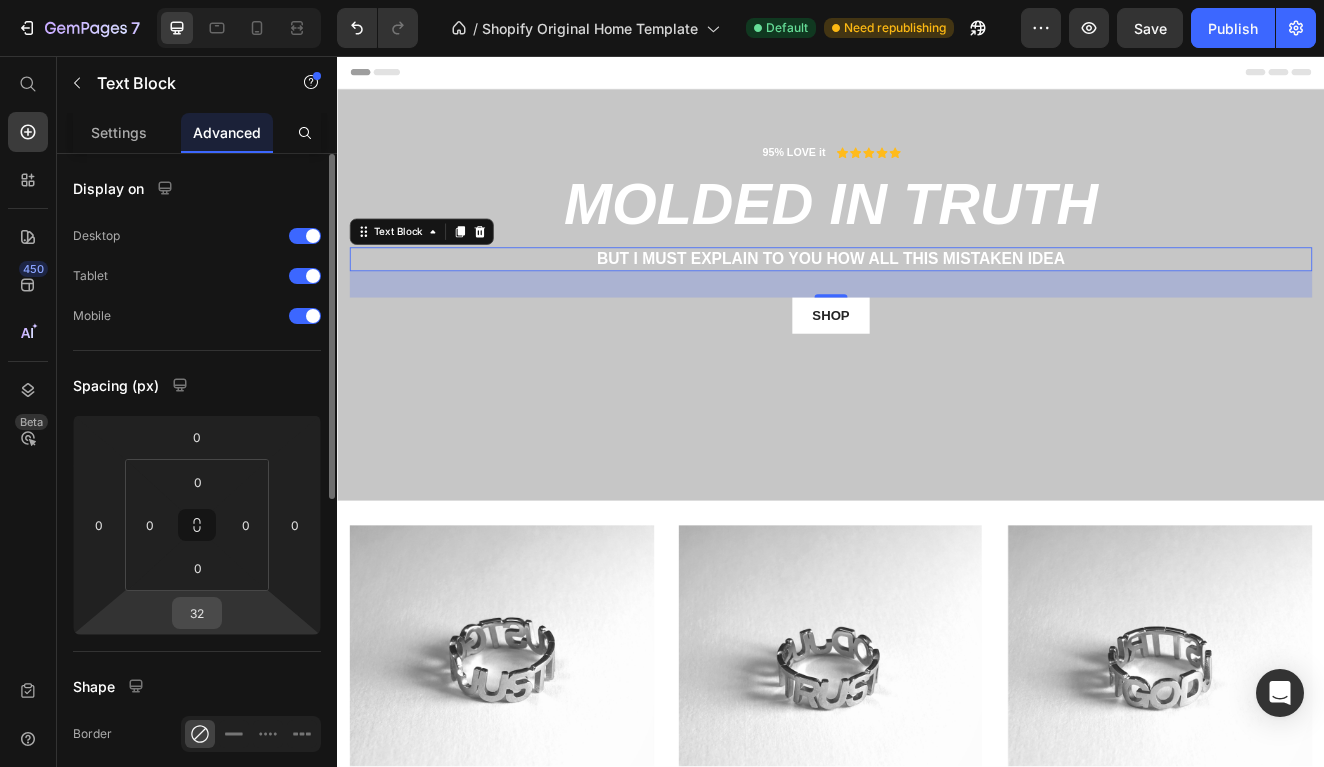 click on "32" at bounding box center [197, 613] 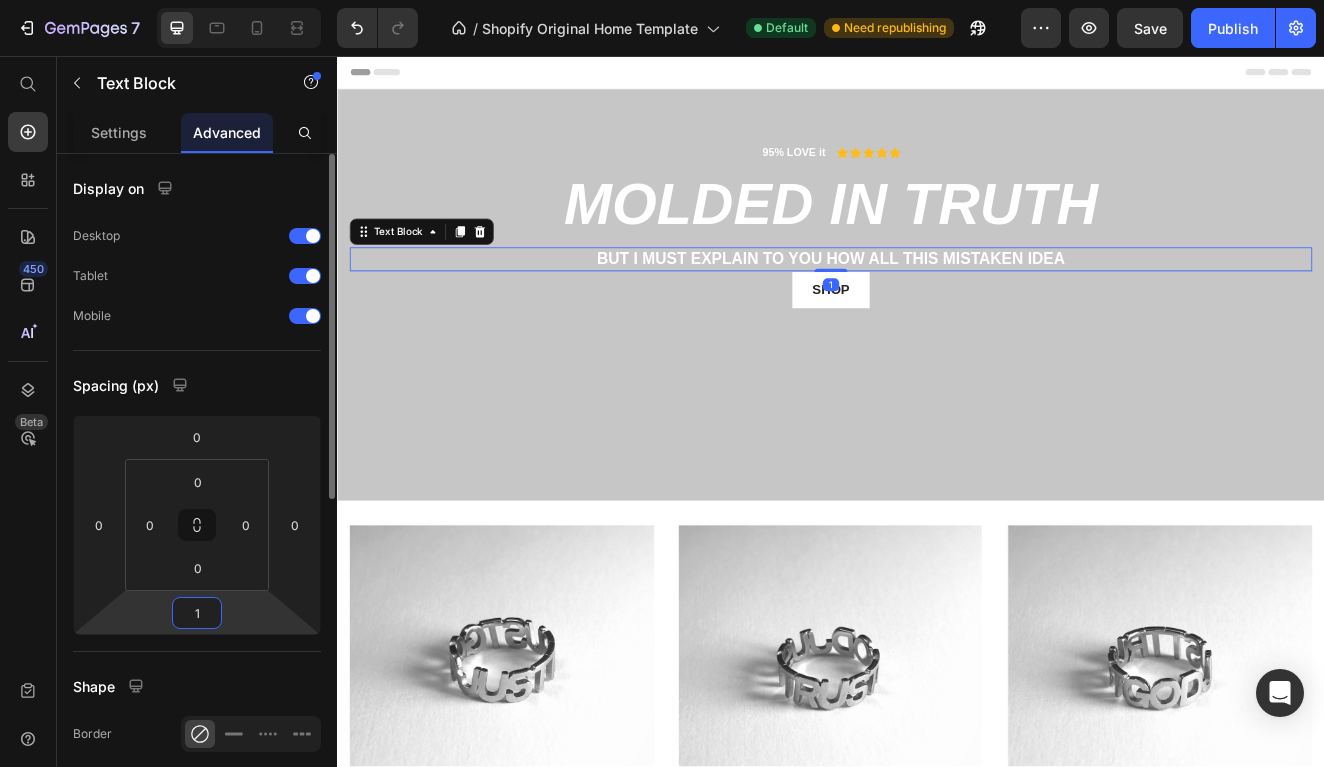 type on "16" 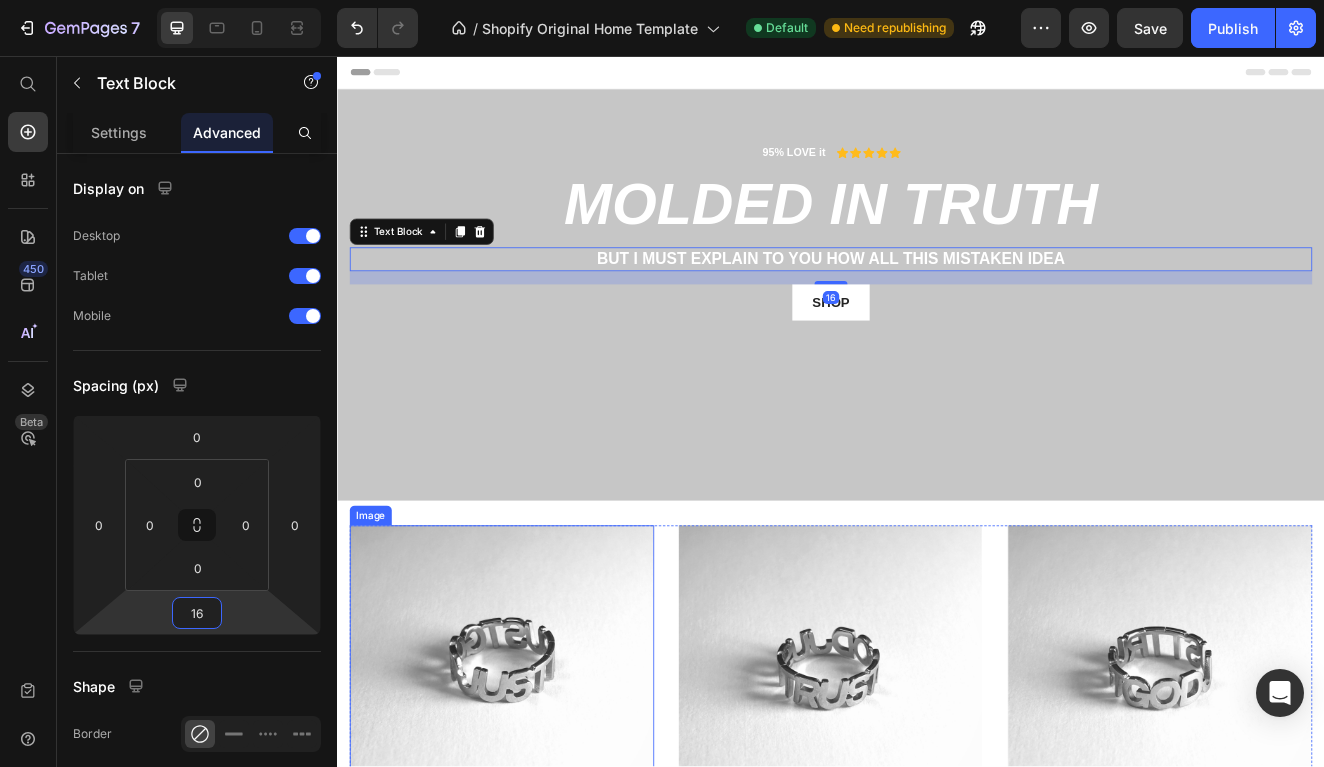 click at bounding box center [537, 812] 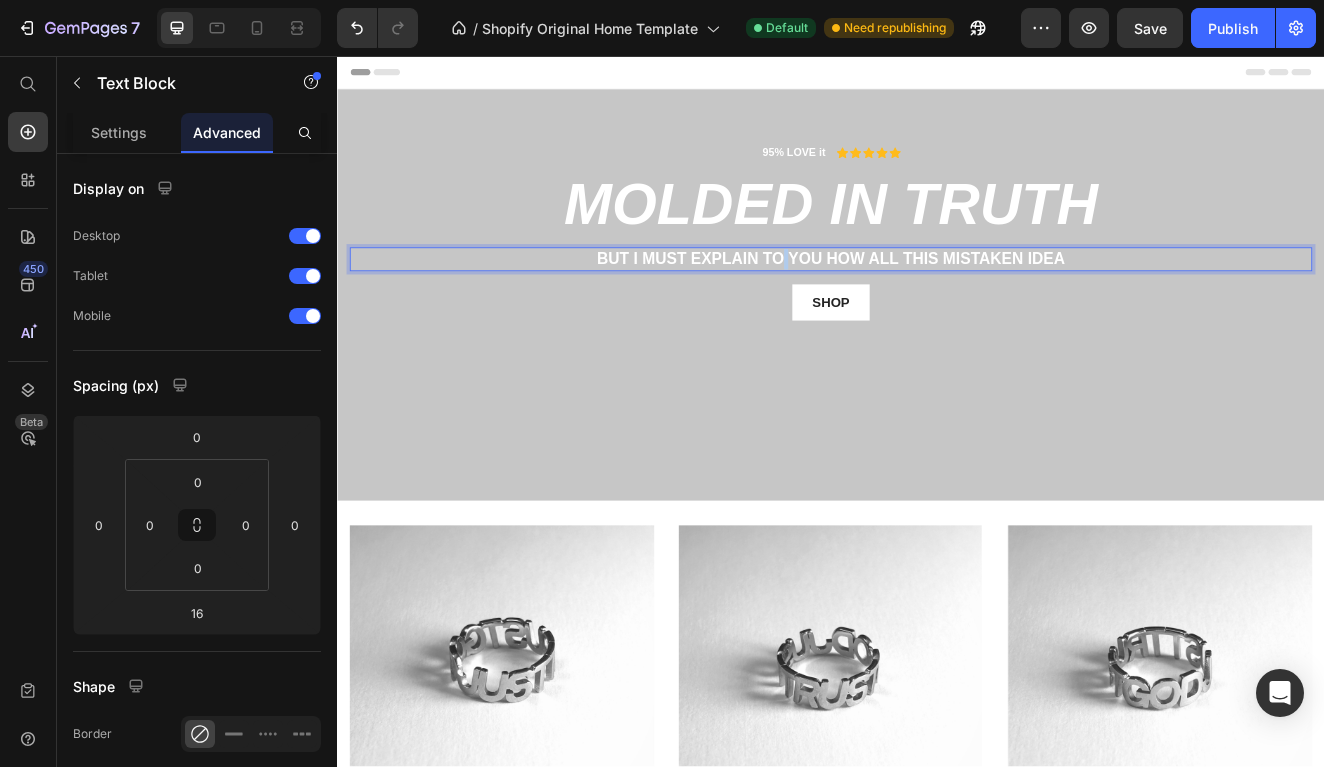 click on "But I must explain to you how all this mistaken idea" at bounding box center (937, 303) 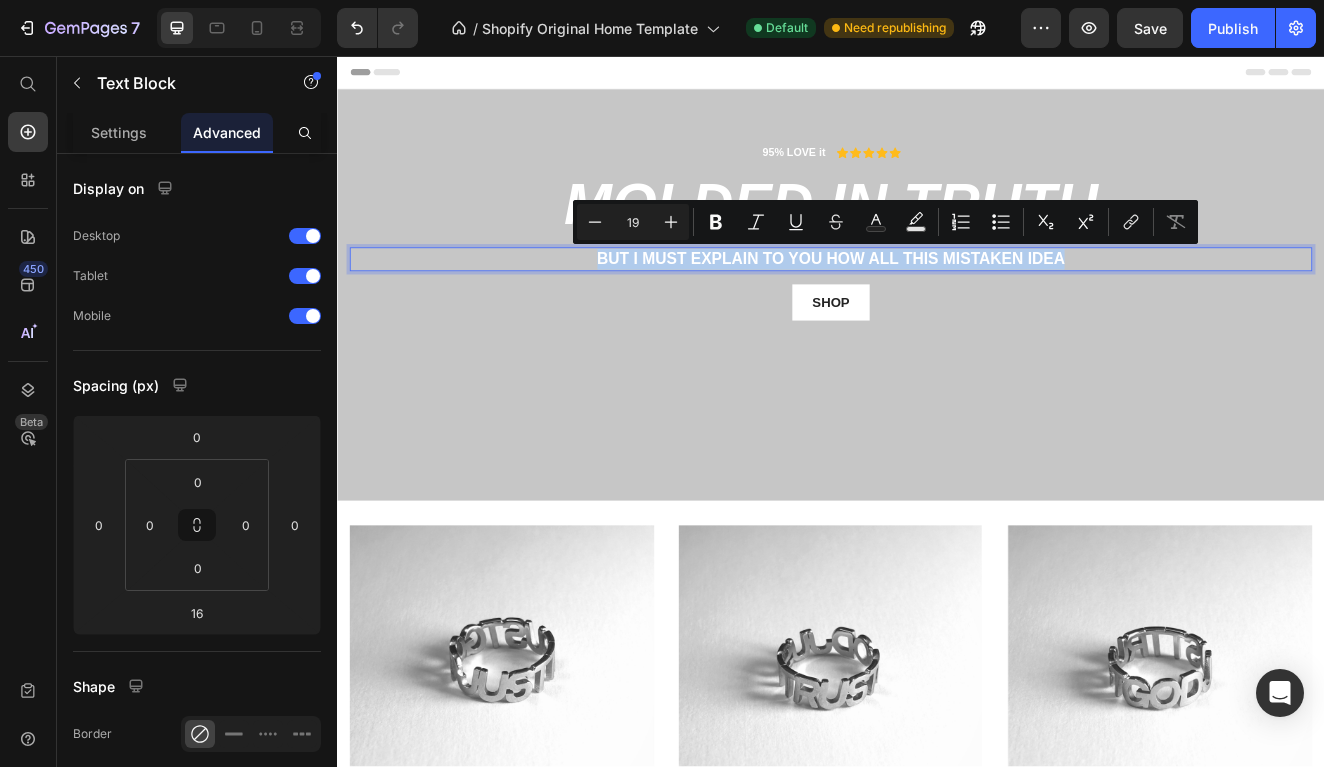 drag, startPoint x: 636, startPoint y: 298, endPoint x: 1223, endPoint y: 305, distance: 587.04175 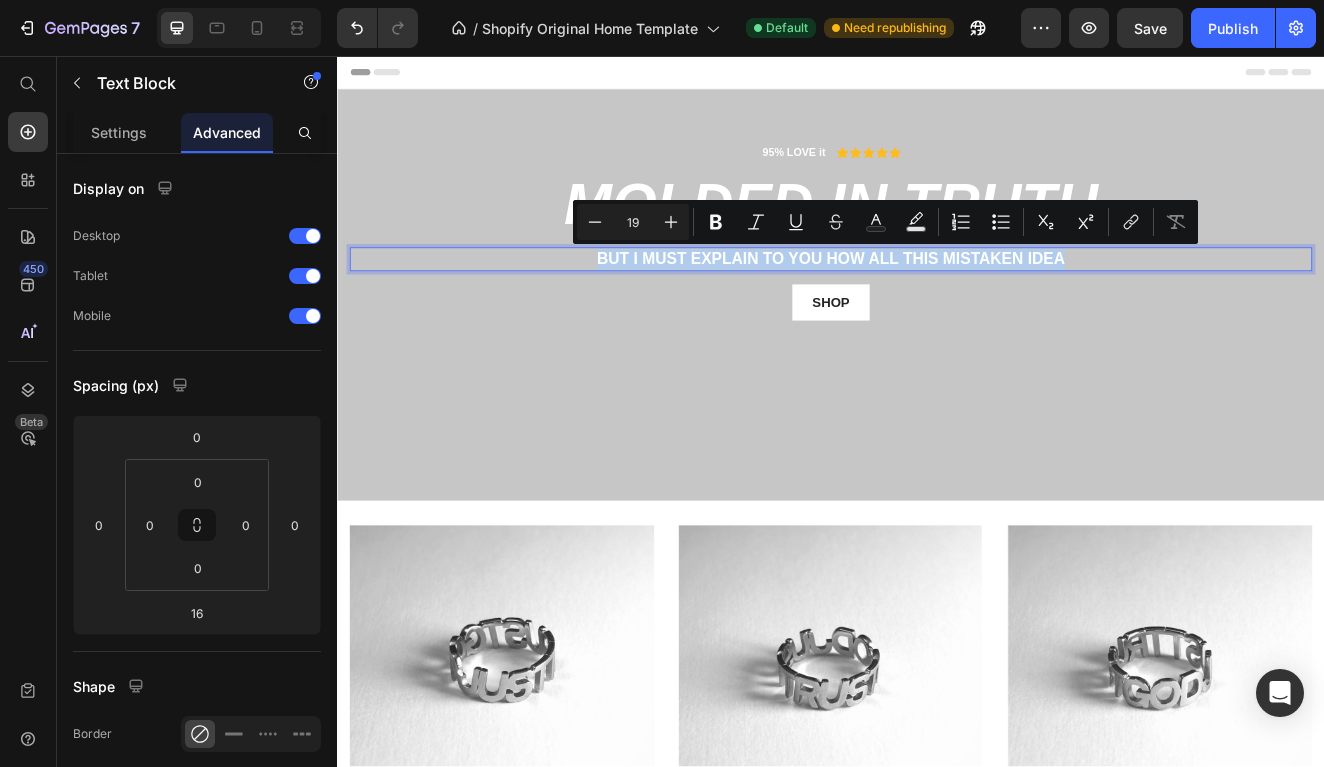 click on "But I must explain to you how all this mistaken idea" at bounding box center (937, 303) 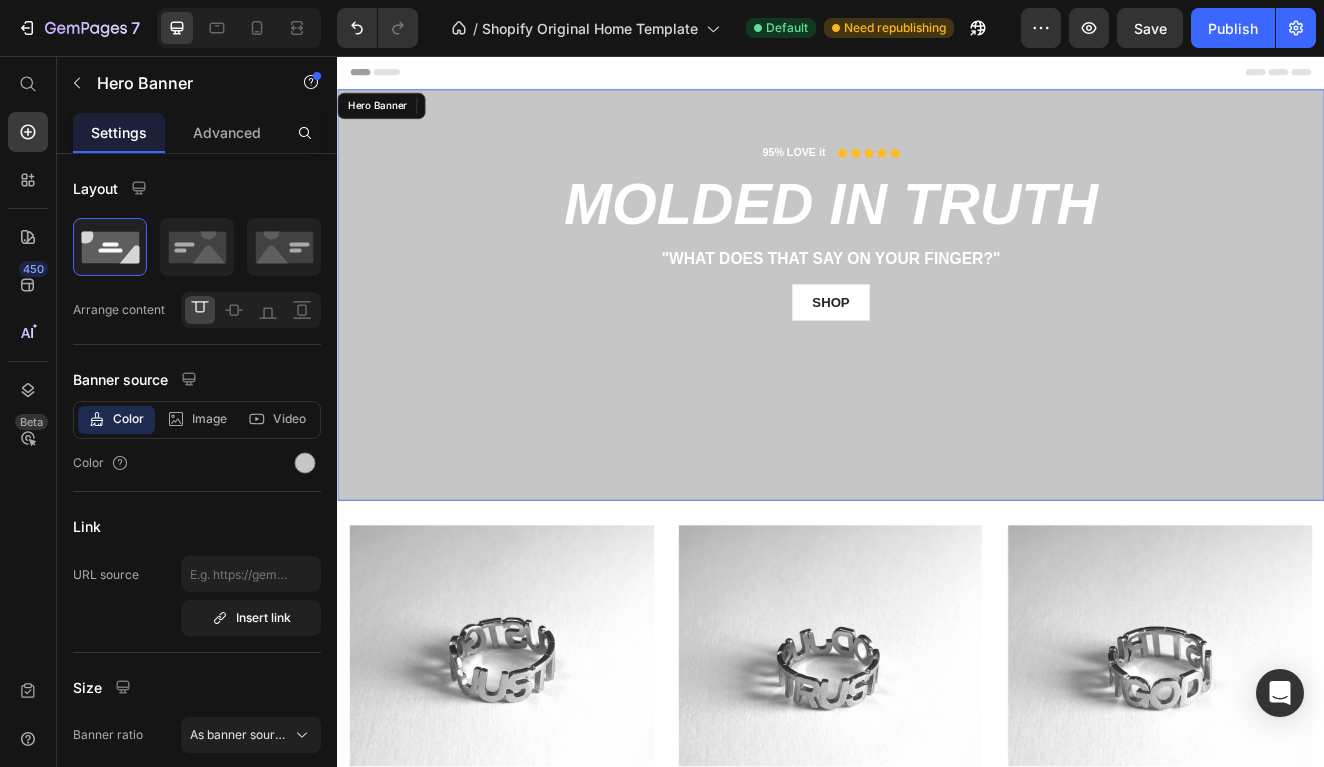 click on "95% LOVE it Text Block Icon Icon Icon Icon Icon Icon List Row MOLDED IN TRUTH Heading "What does that say on your finger?" Text Block   16 SHOP Button Row" at bounding box center (937, 287) 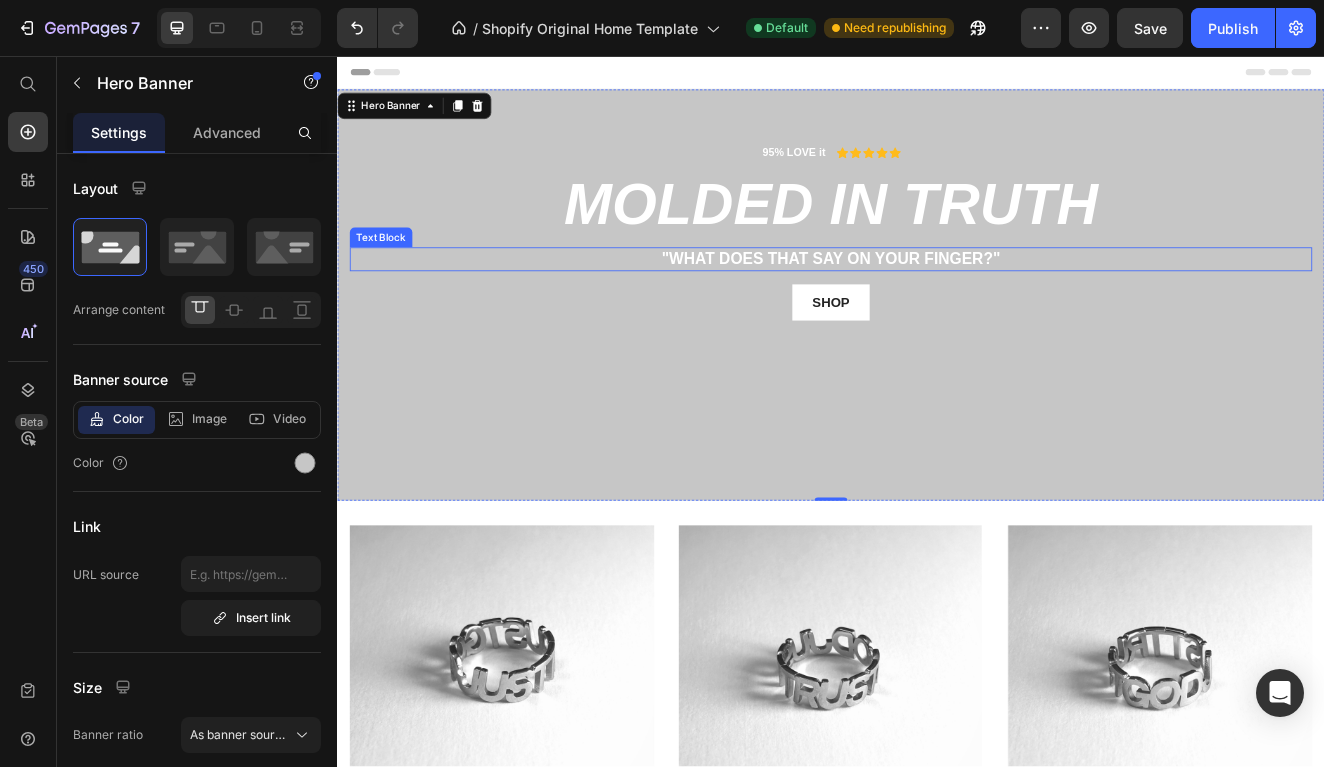 click on ""What does that say on your finger?"" at bounding box center (937, 303) 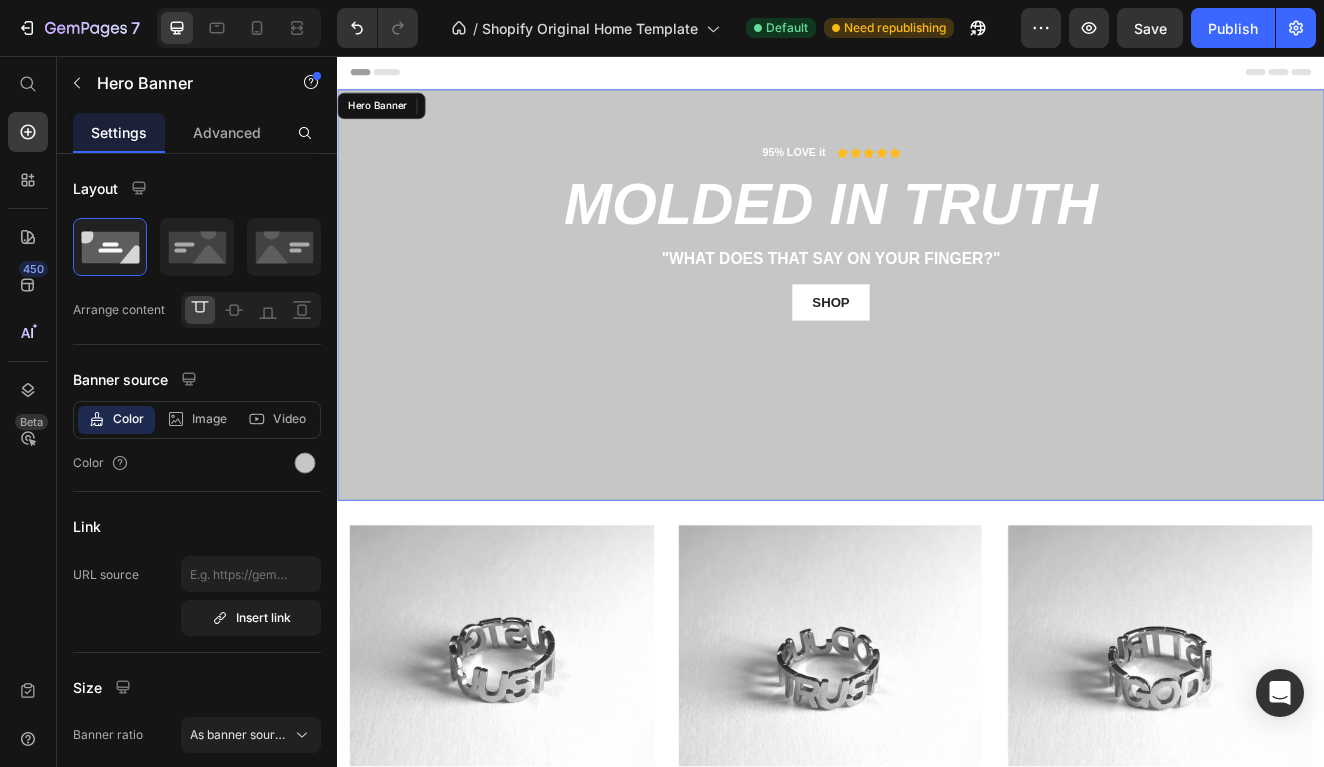 click at bounding box center (937, 347) 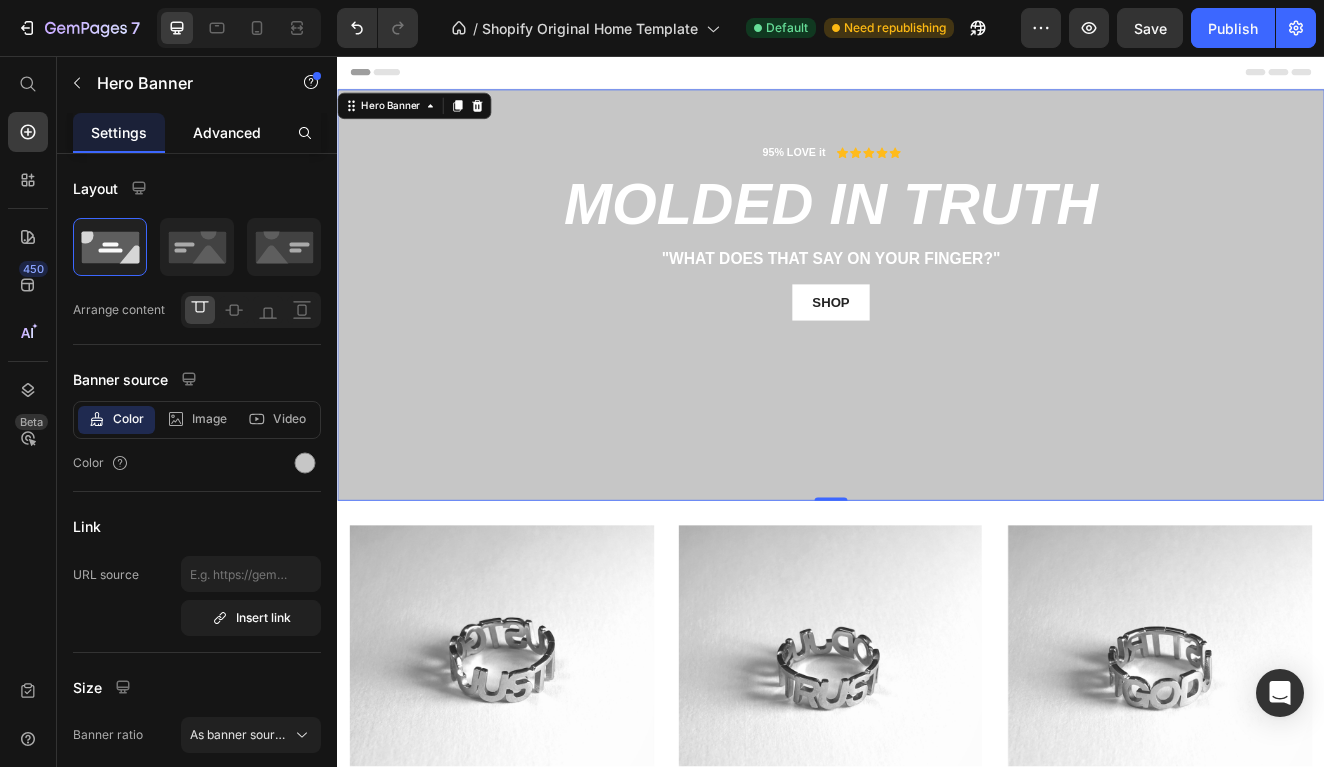click on "Advanced" at bounding box center (227, 132) 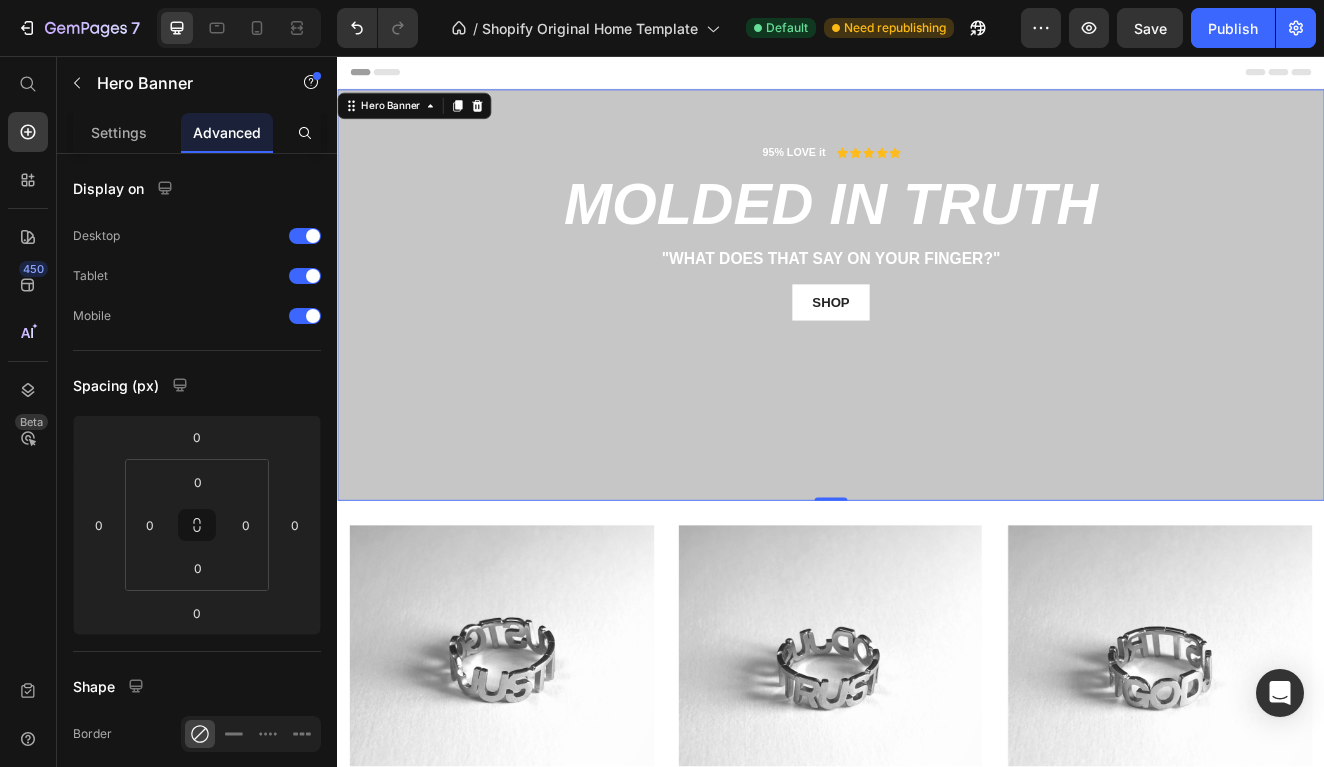 click on "95% LOVE it Text Block Icon Icon Icon Icon Icon Icon List Row MOLDED IN TRUTH Heading "What does that say on your finger?" Text Block SHOP Button Row" at bounding box center [937, 269] 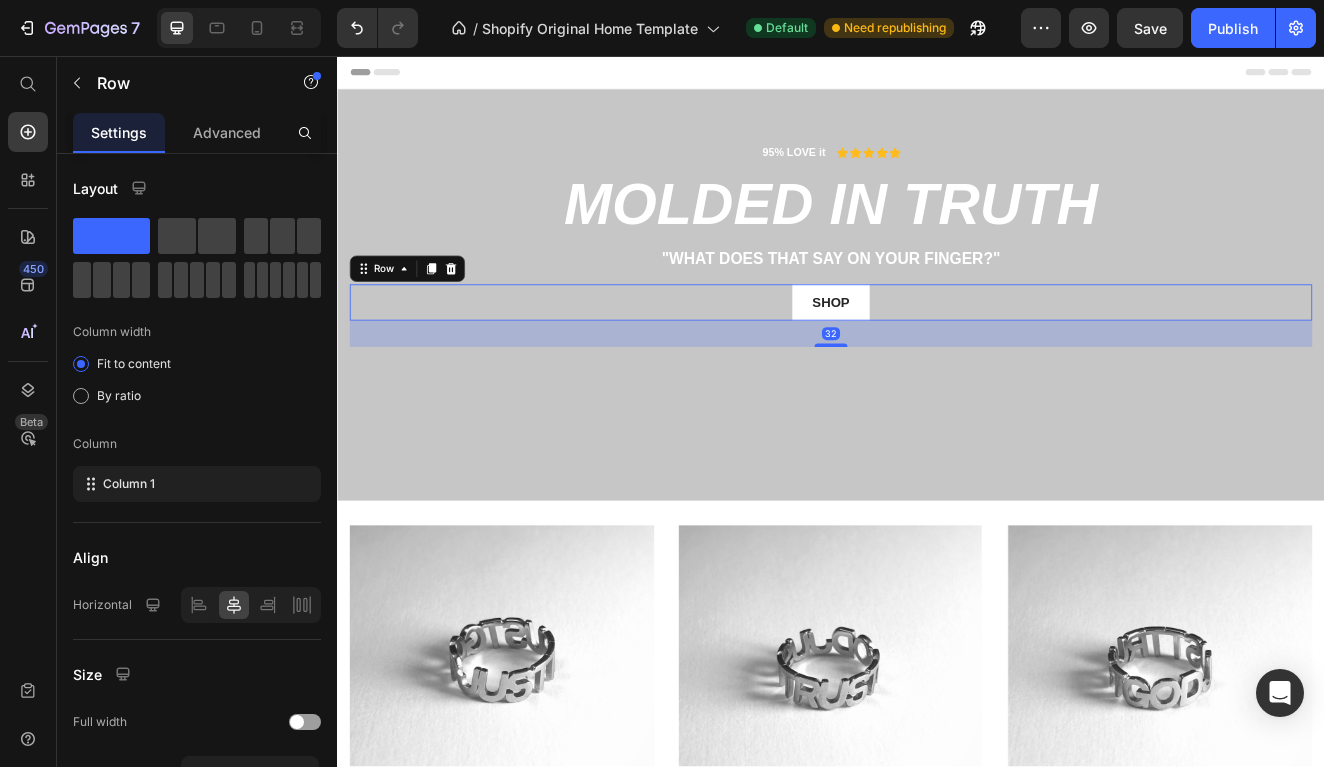 click on "SHOP Button Row   32" at bounding box center [937, 356] 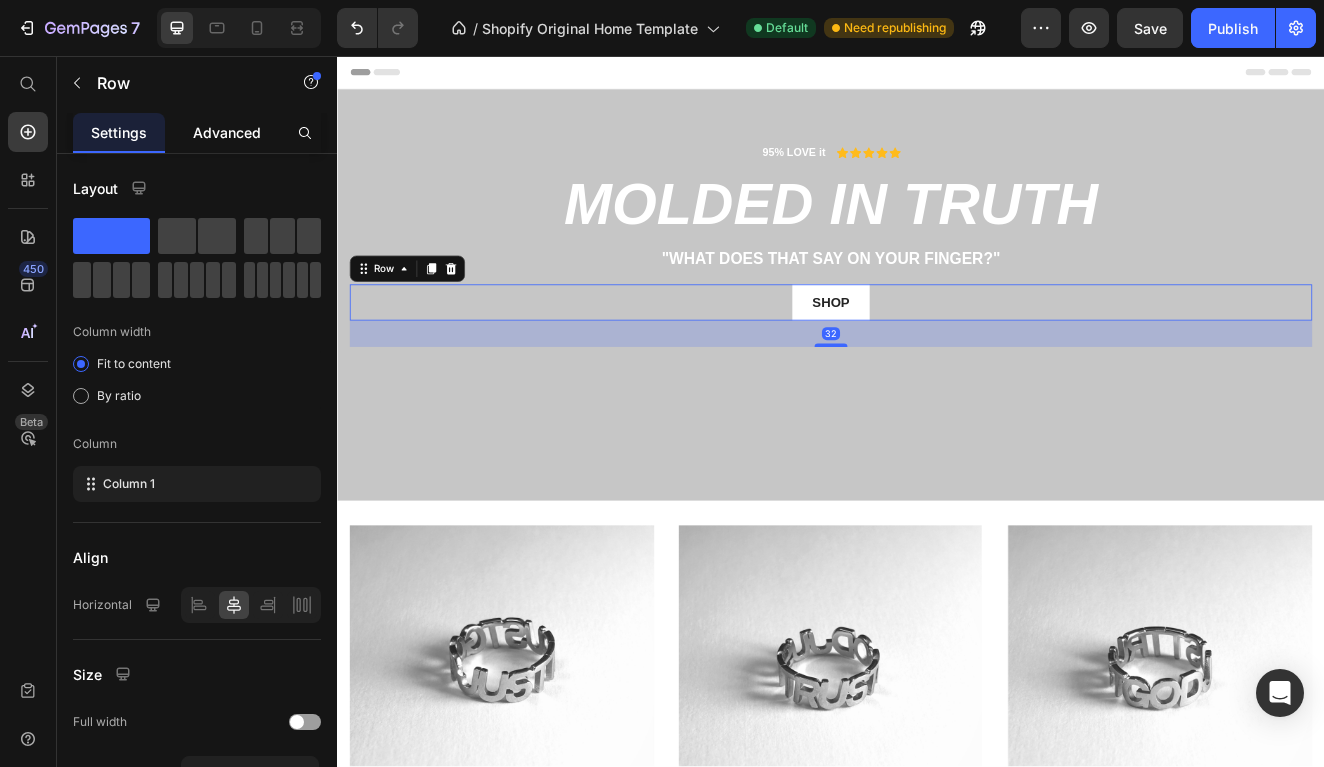click on "Advanced" at bounding box center (227, 132) 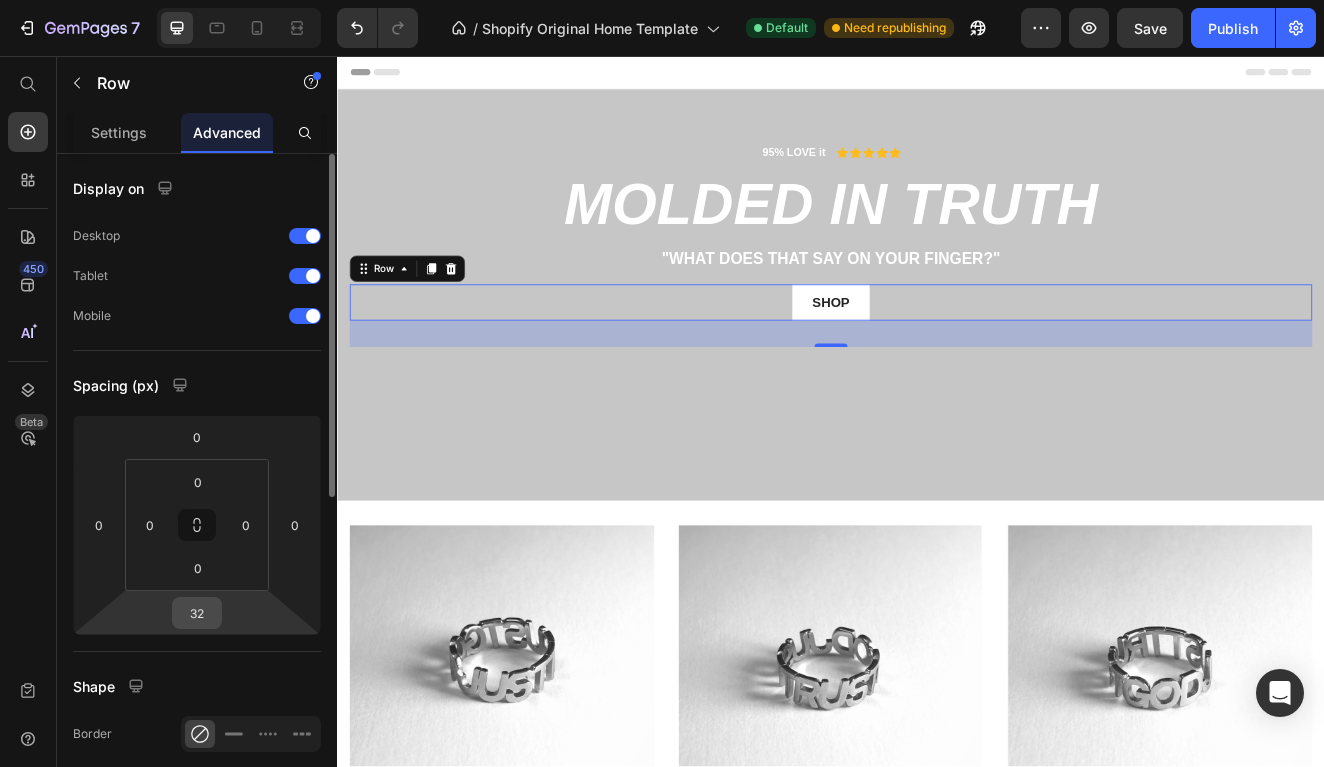 click on "32" at bounding box center (197, 613) 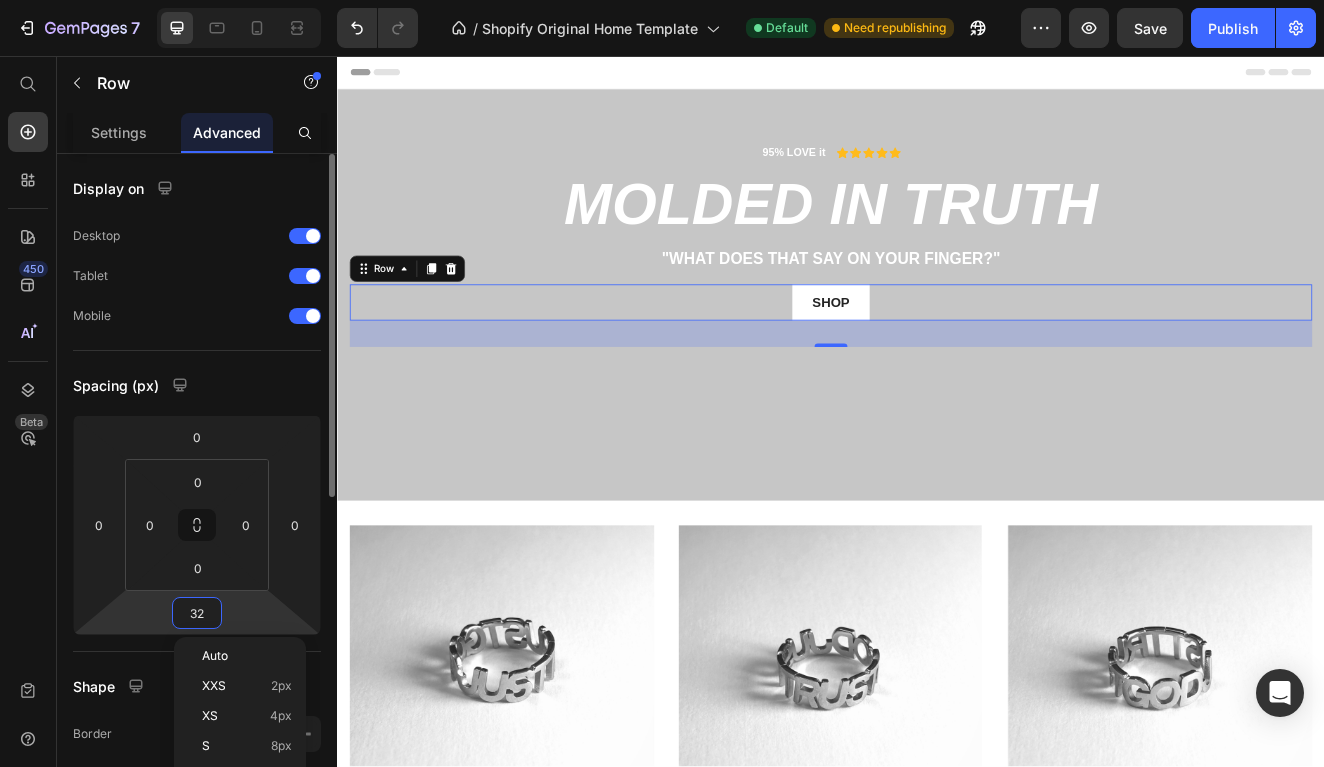 type on "0" 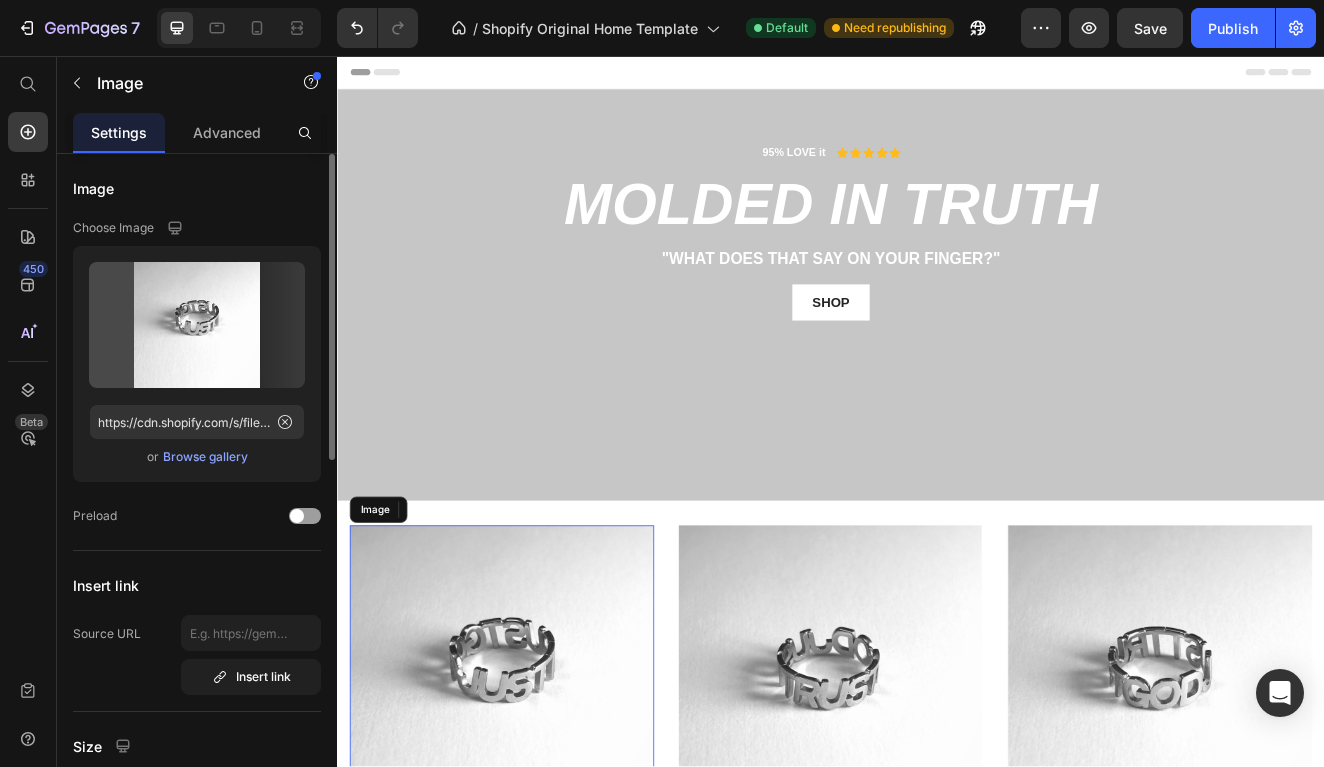 click at bounding box center [537, 812] 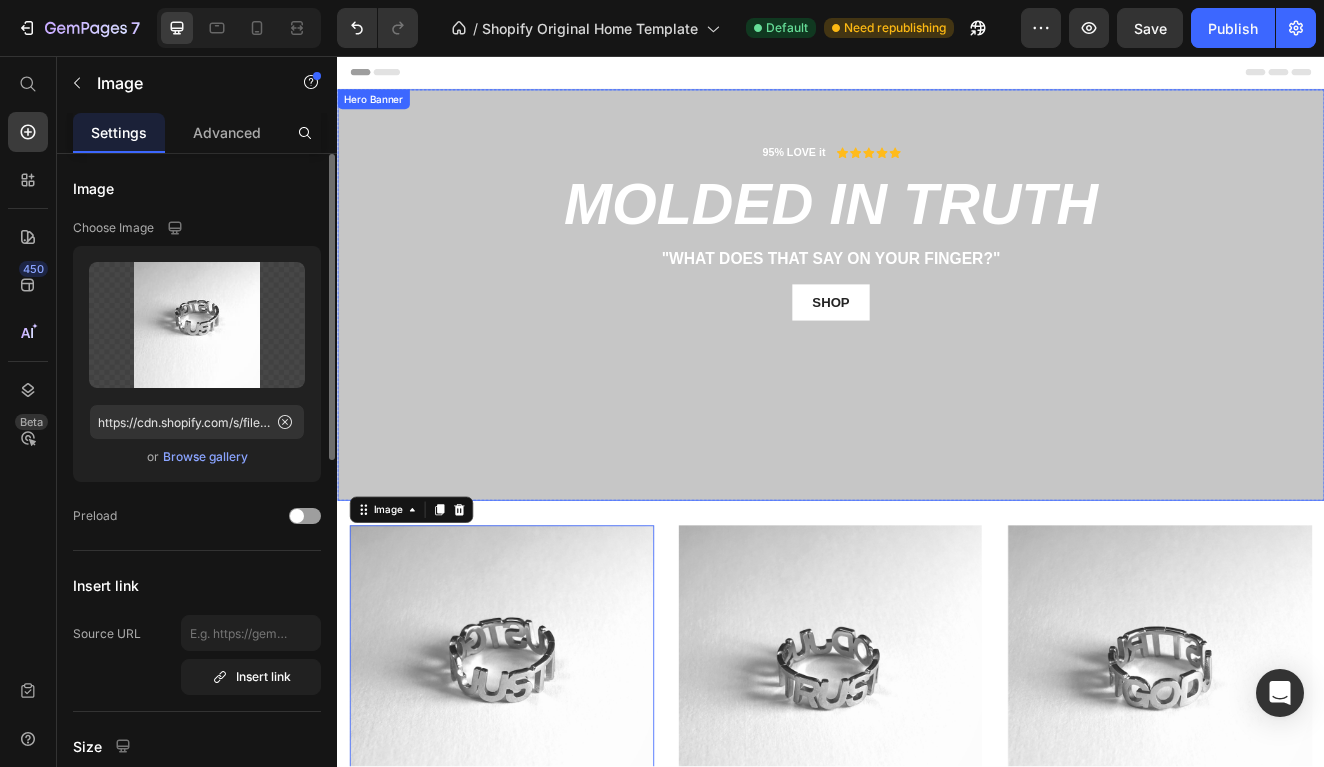 click at bounding box center (937, 347) 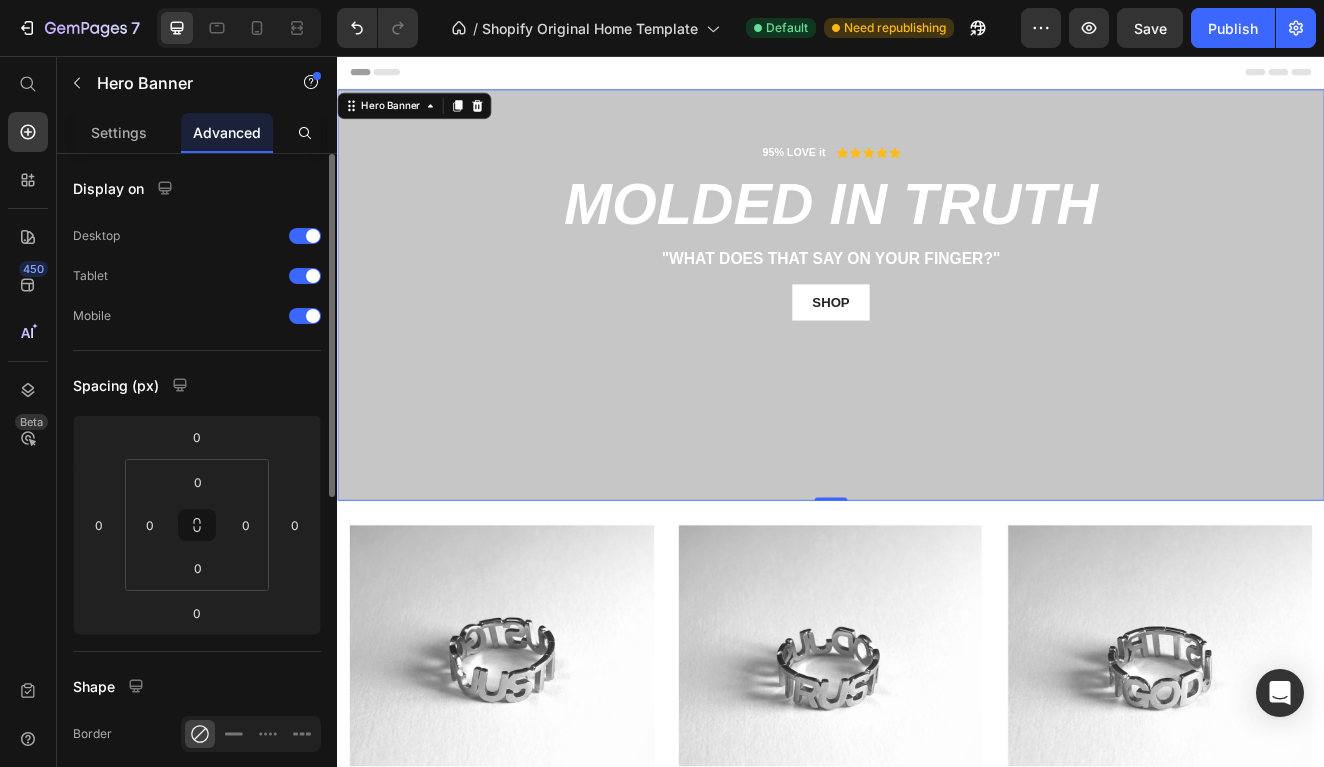 click on "95% LOVE it Text Block Icon Icon Icon Icon Icon Icon List Row MOLDED IN TRUTH Heading "What does that say on your finger?" Text Block SHOP Button Row" at bounding box center (937, 253) 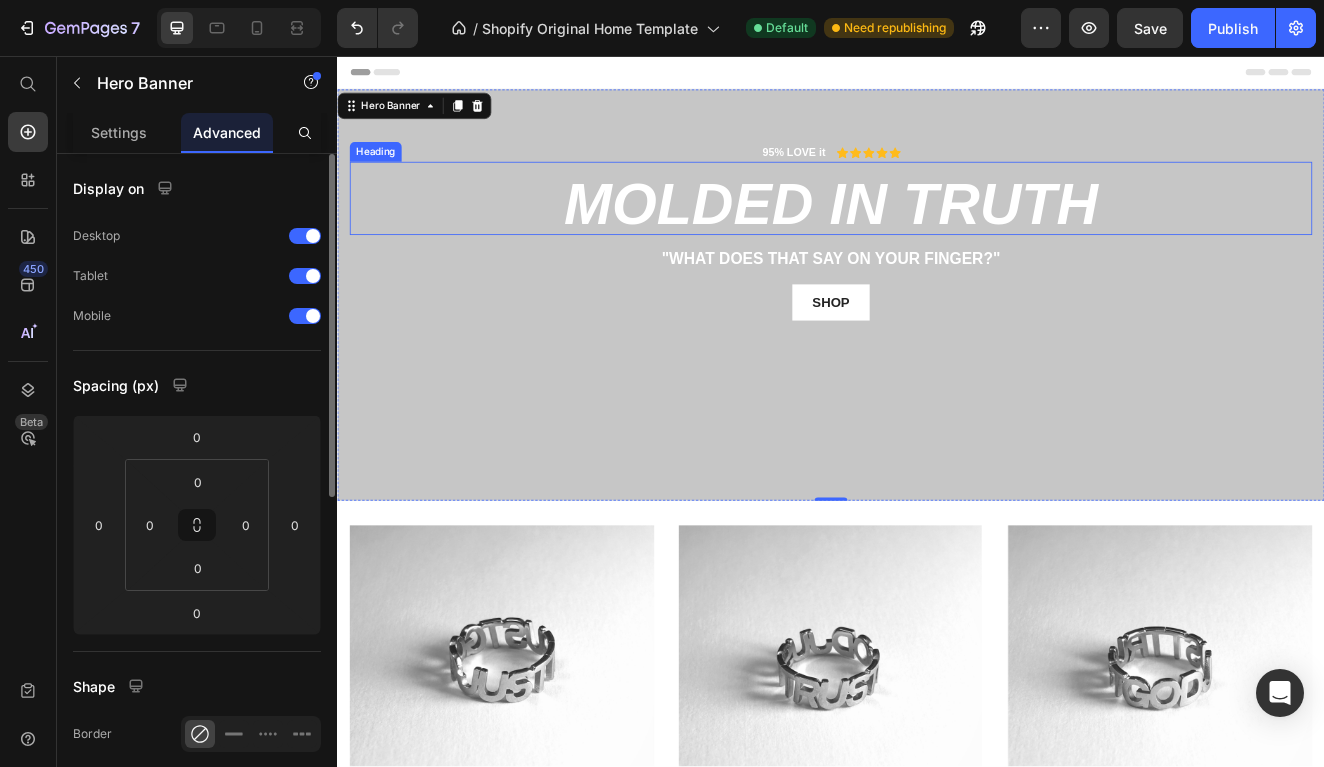 click on "MOLDED IN TRUTH" at bounding box center [937, 237] 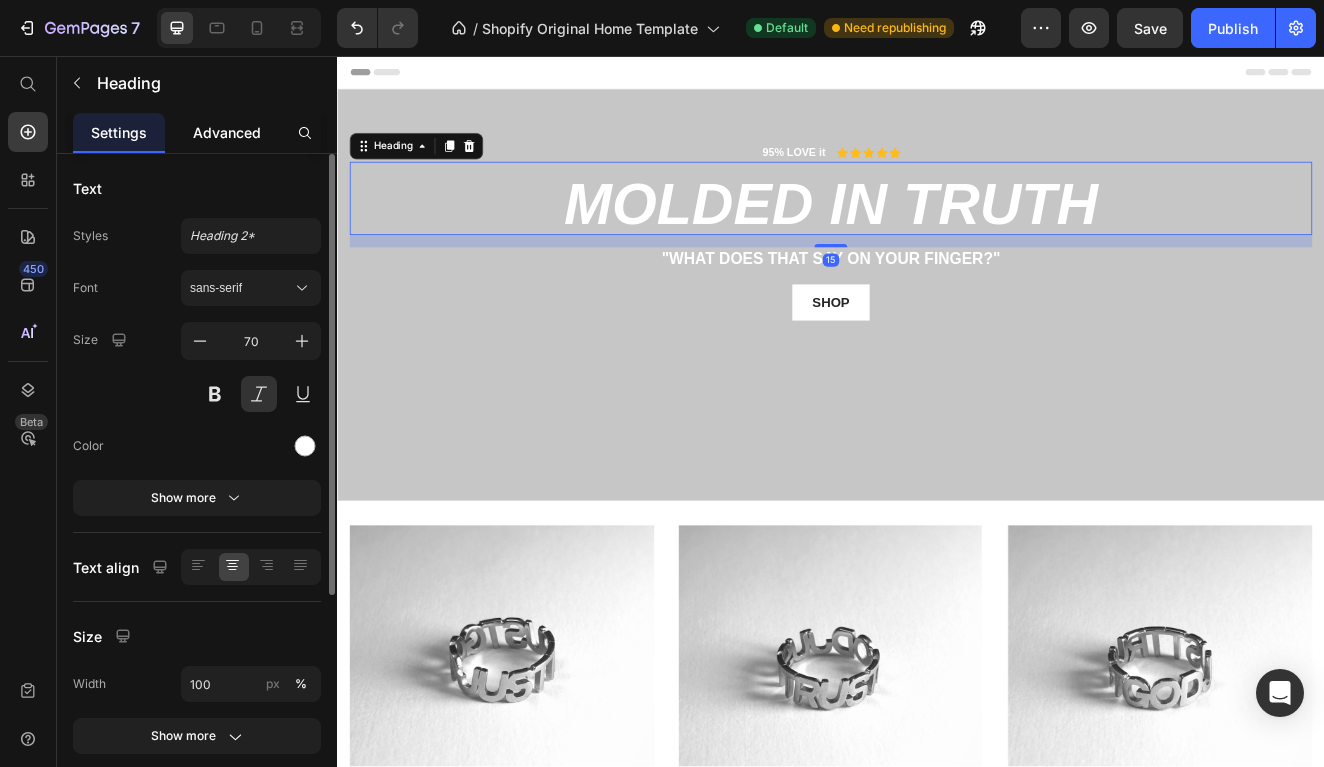 click on "Advanced" 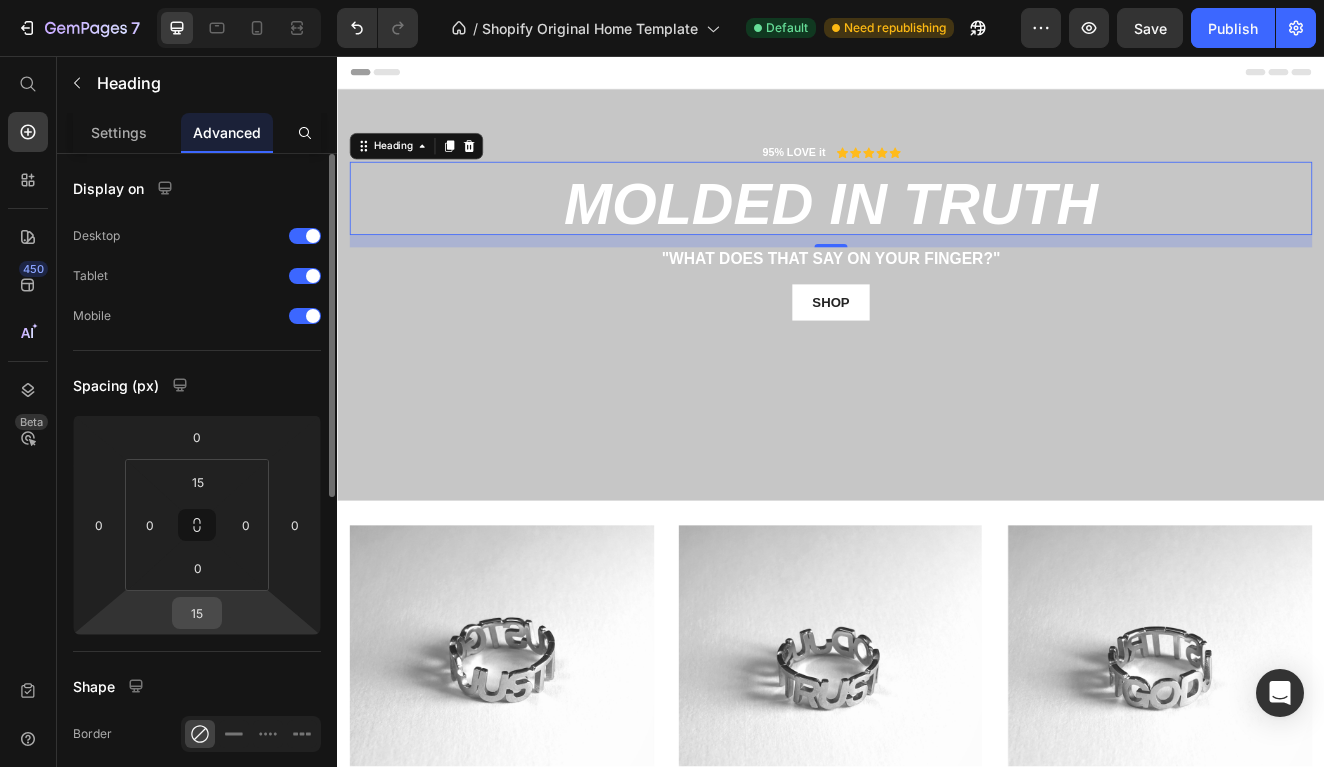 click on "15" at bounding box center [197, 613] 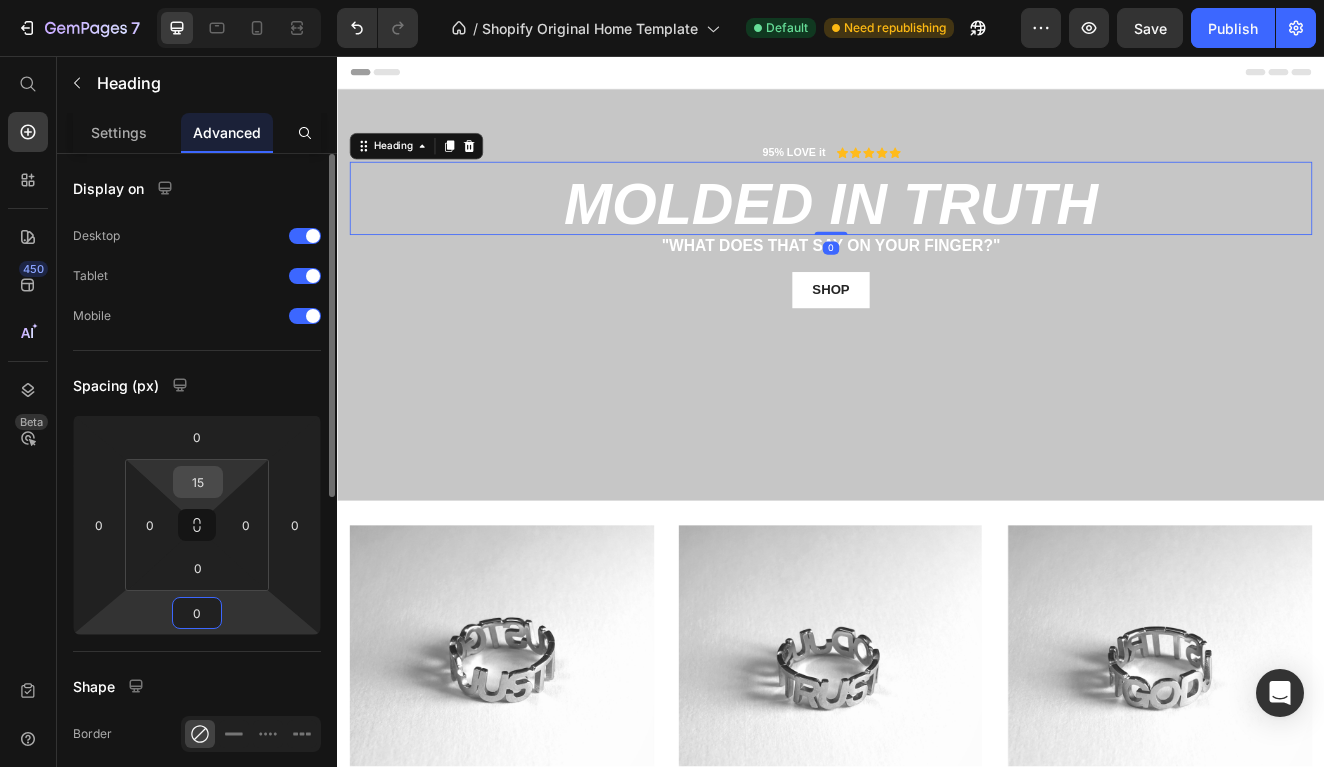 type on "0" 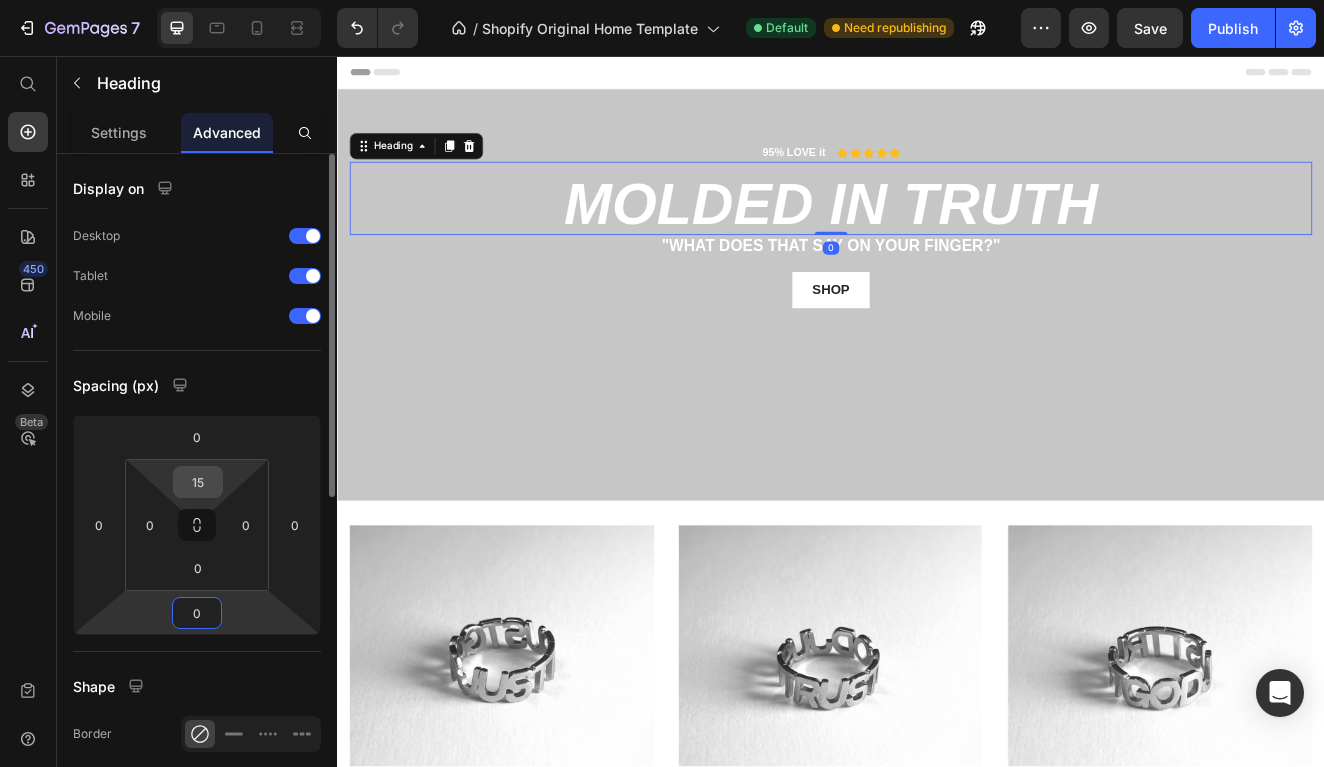 click on "15" at bounding box center [198, 482] 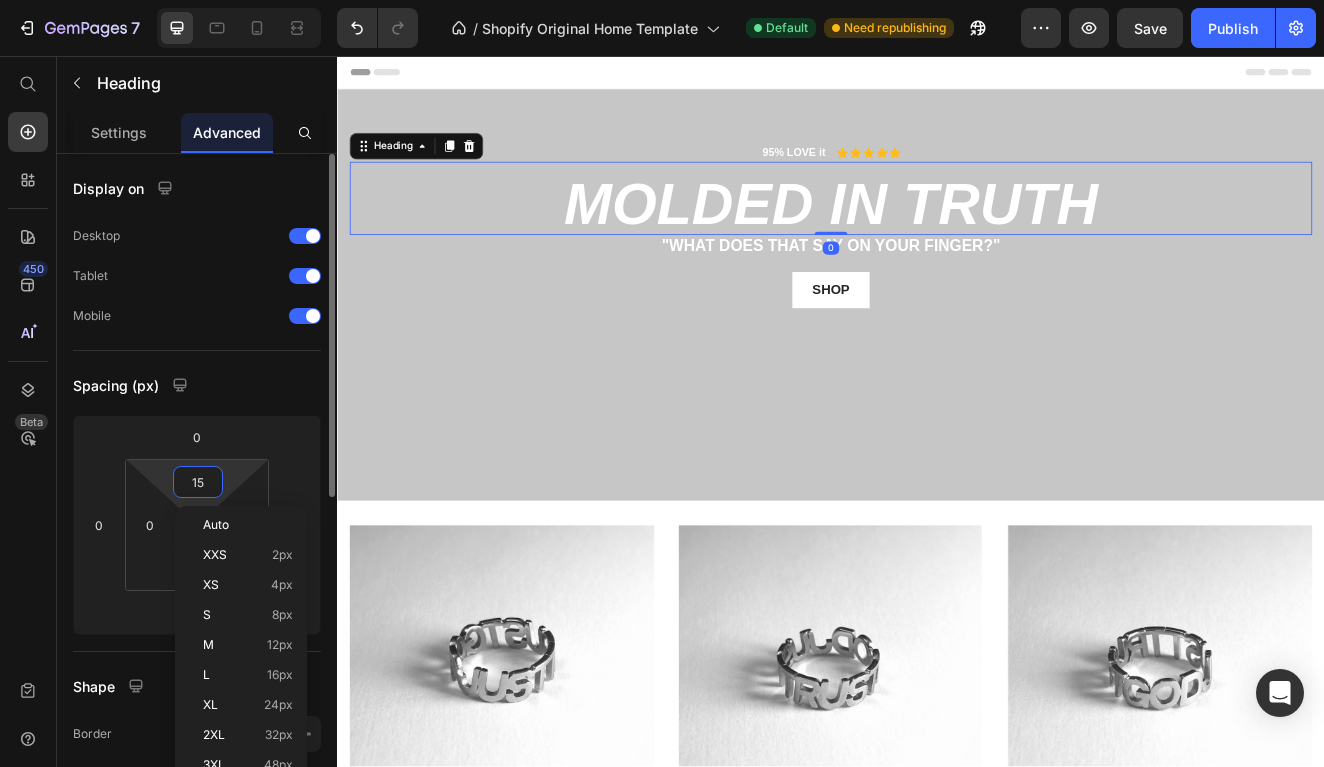 type on "0" 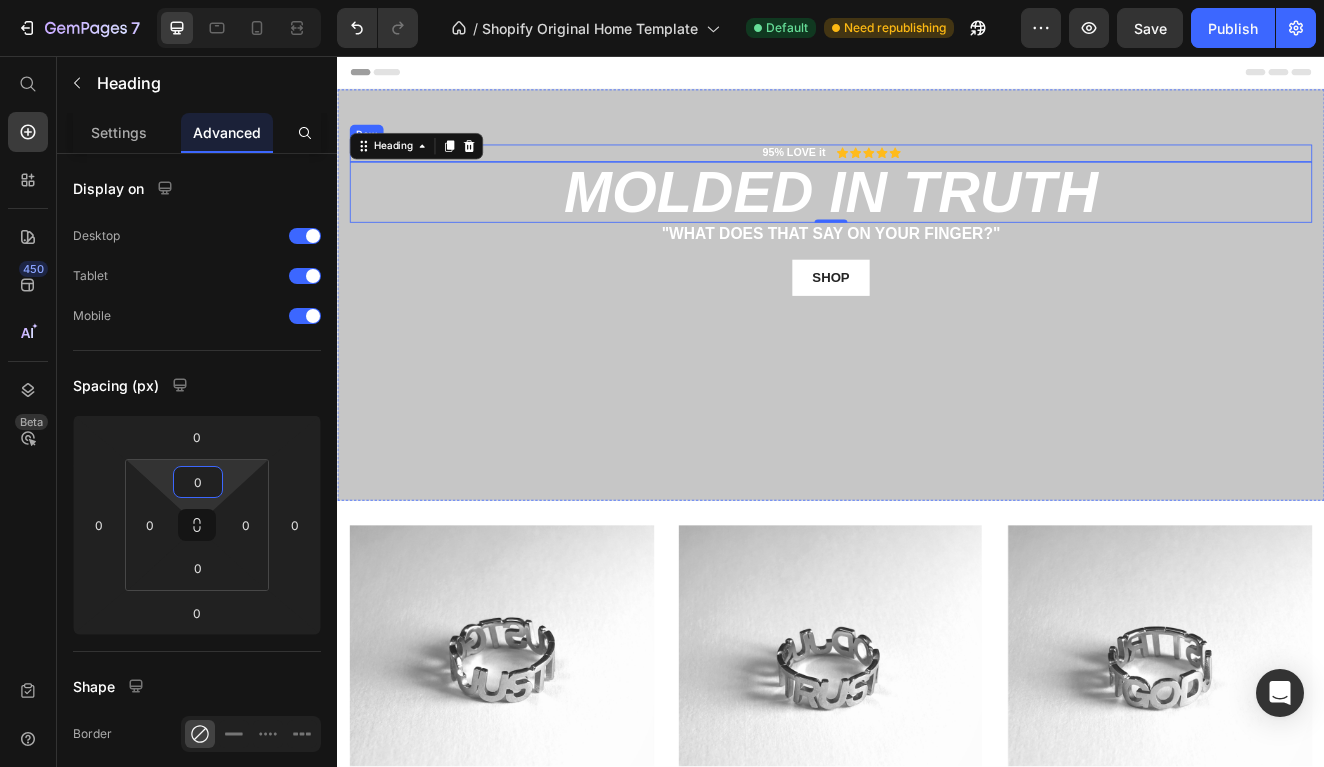 click on "95% LOVE it Text Block Icon Icon Icon Icon Icon Icon List Row" at bounding box center [937, 174] 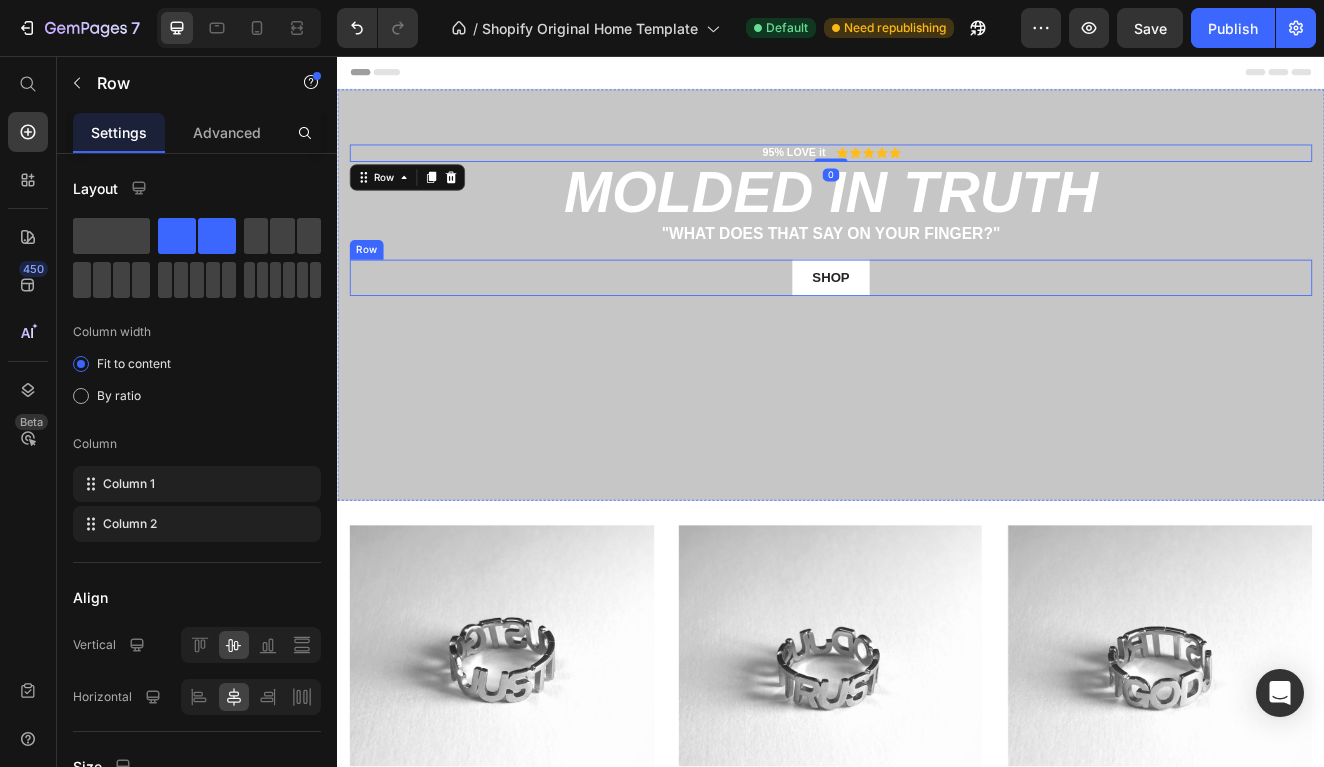 click on "SHOP Button Row" at bounding box center (937, 326) 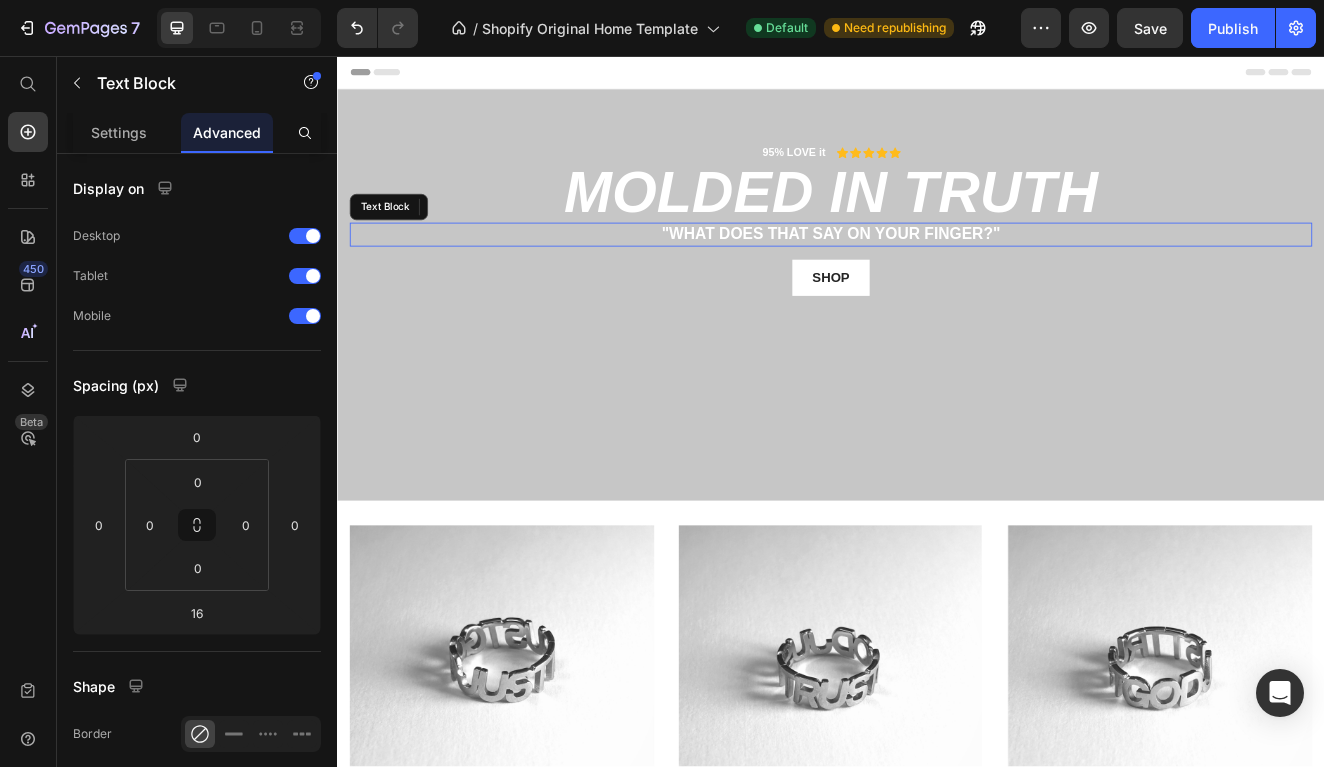 click on ""What does that say on your finger?"" at bounding box center [937, 273] 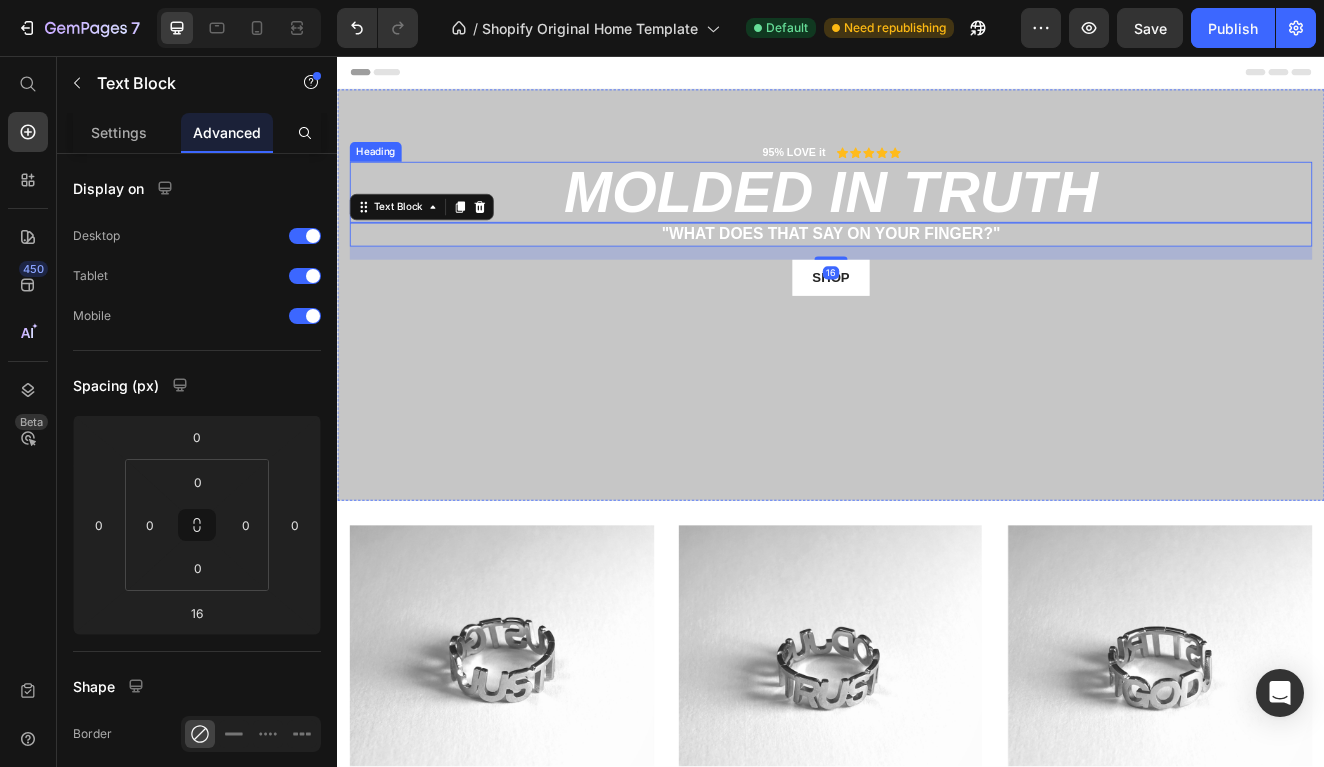 click on "MOLDED IN TRUTH" at bounding box center [937, 222] 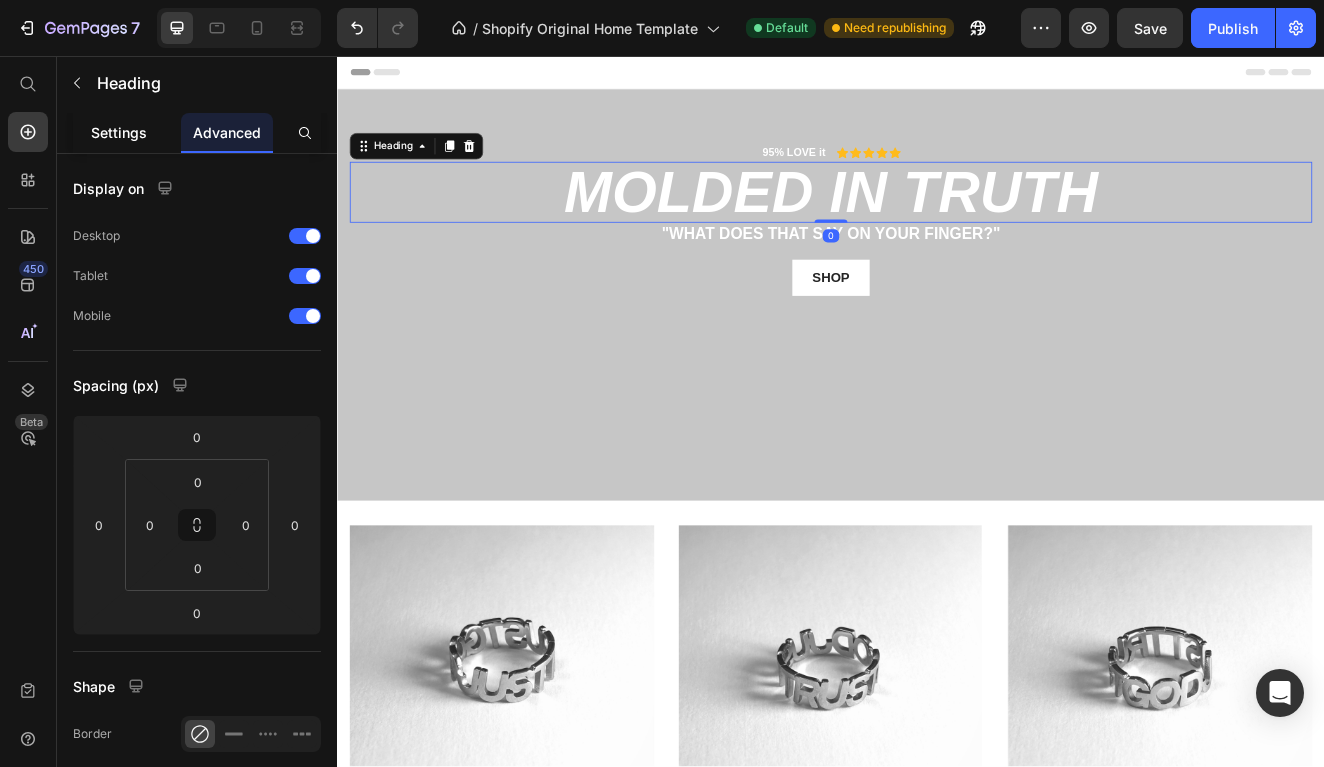click on "Settings" at bounding box center [119, 132] 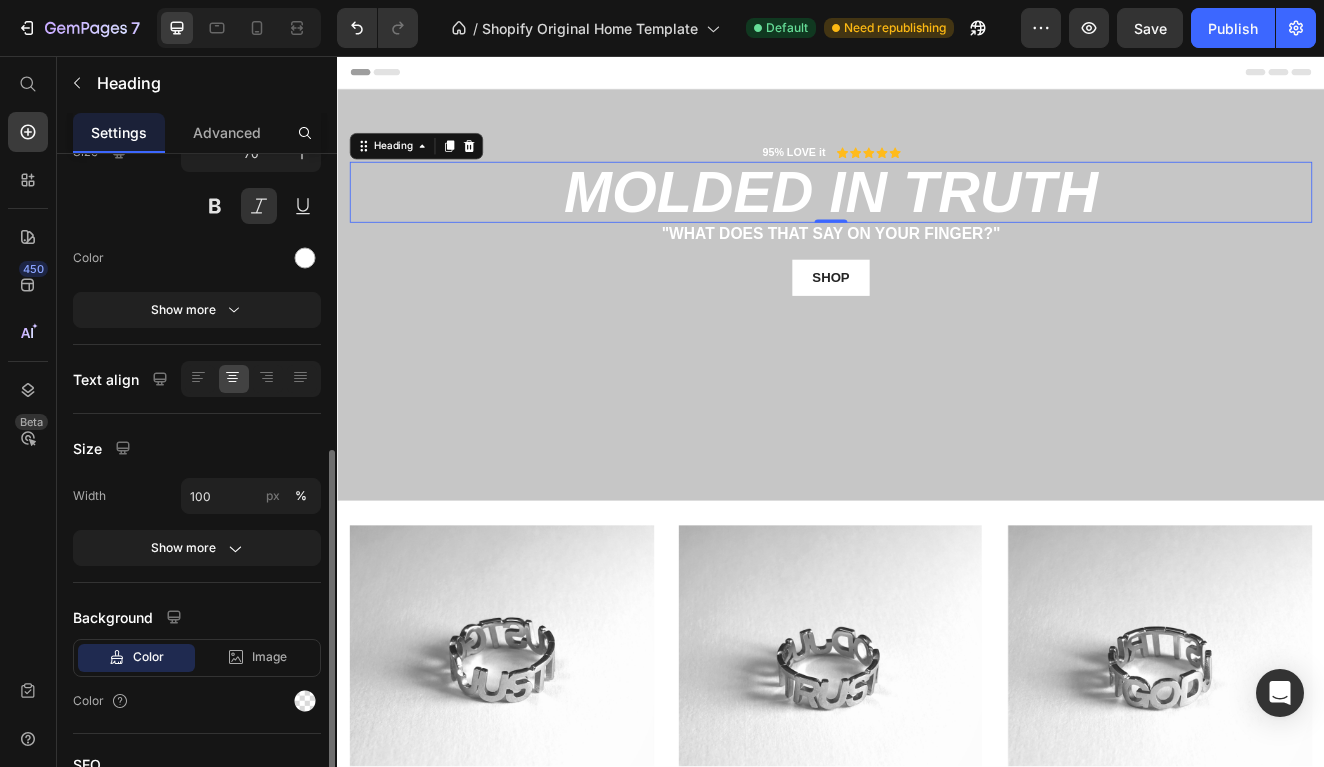 scroll, scrollTop: 342, scrollLeft: 0, axis: vertical 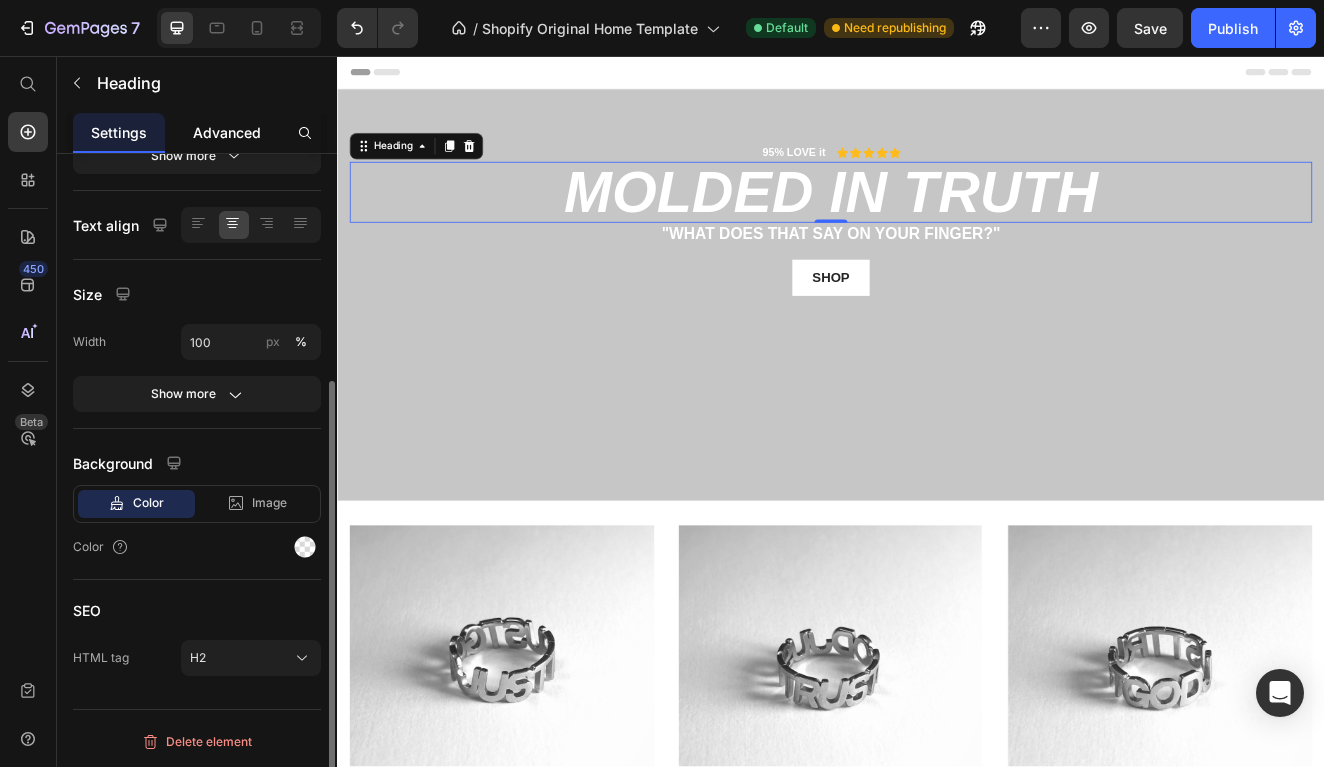 click on "Advanced" at bounding box center (227, 132) 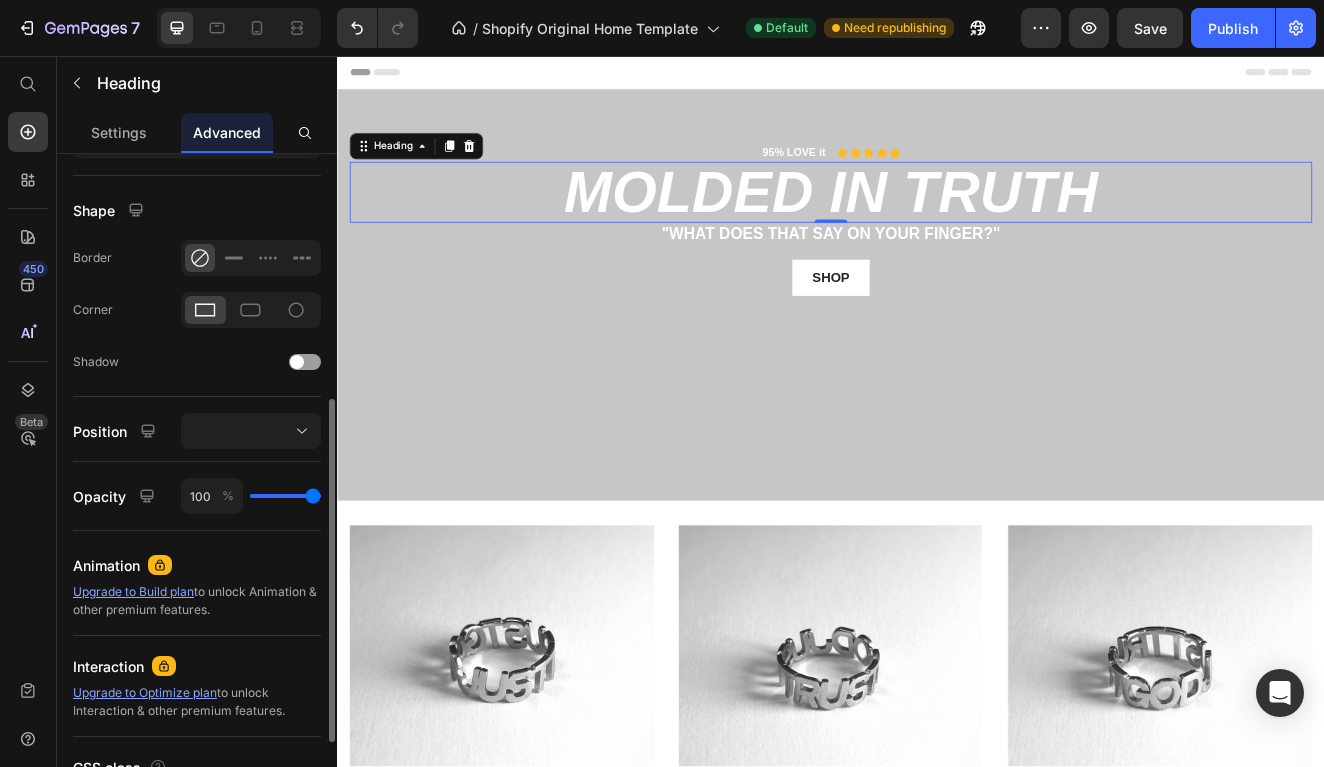 scroll, scrollTop: 635, scrollLeft: 0, axis: vertical 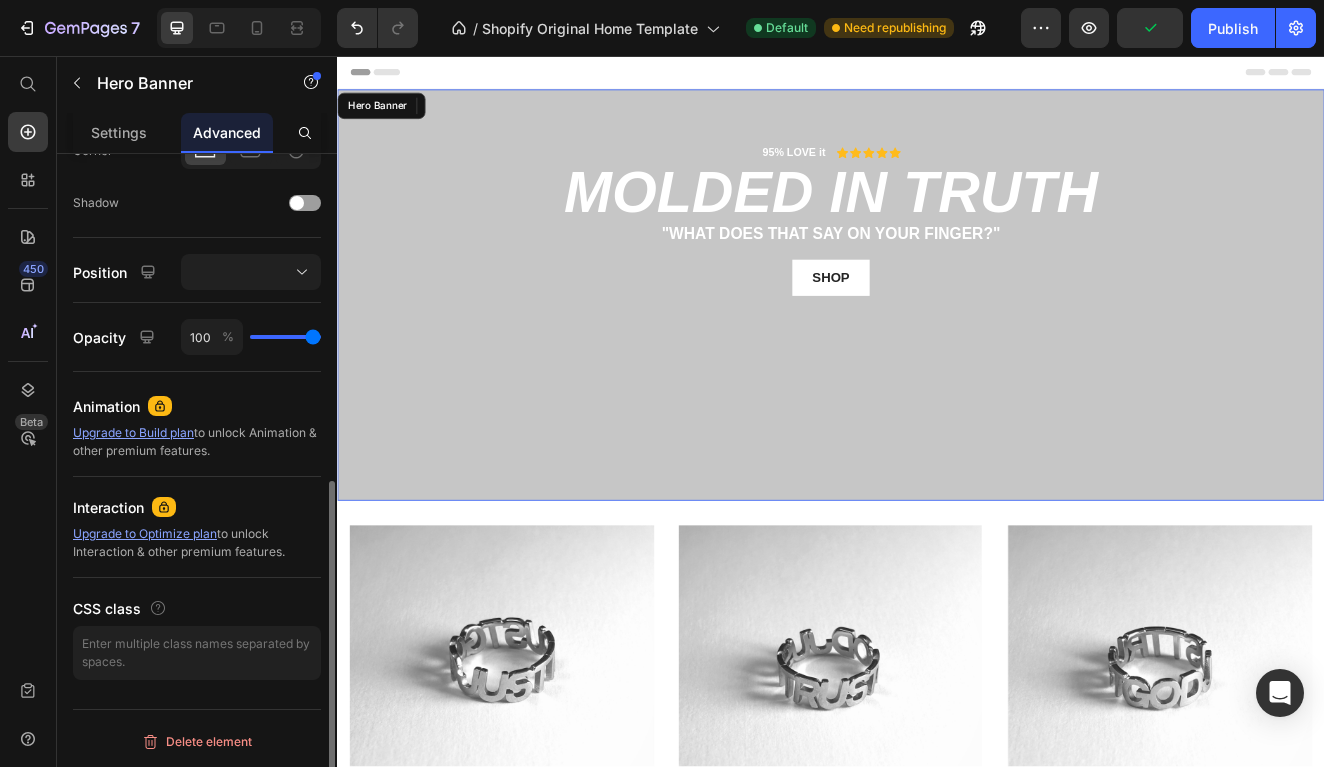 click at bounding box center [937, 347] 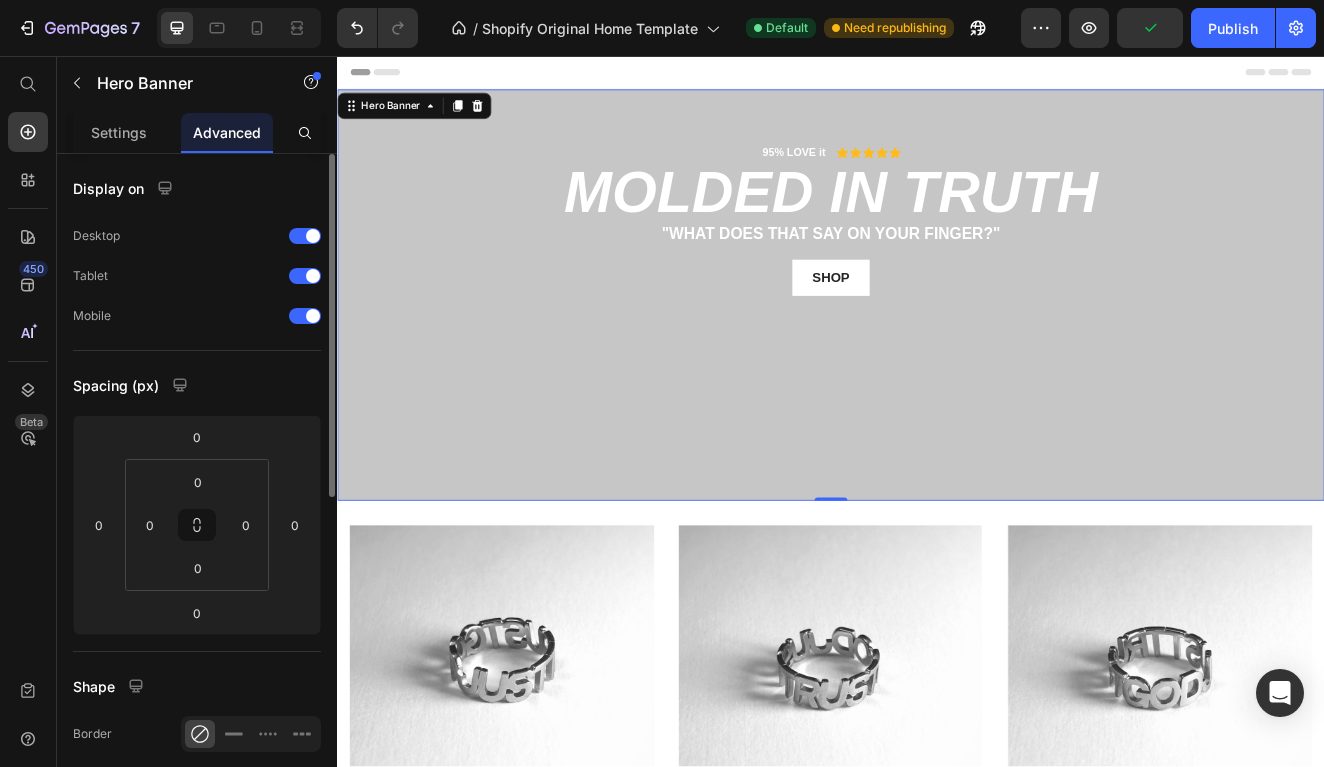 click at bounding box center [937, 347] 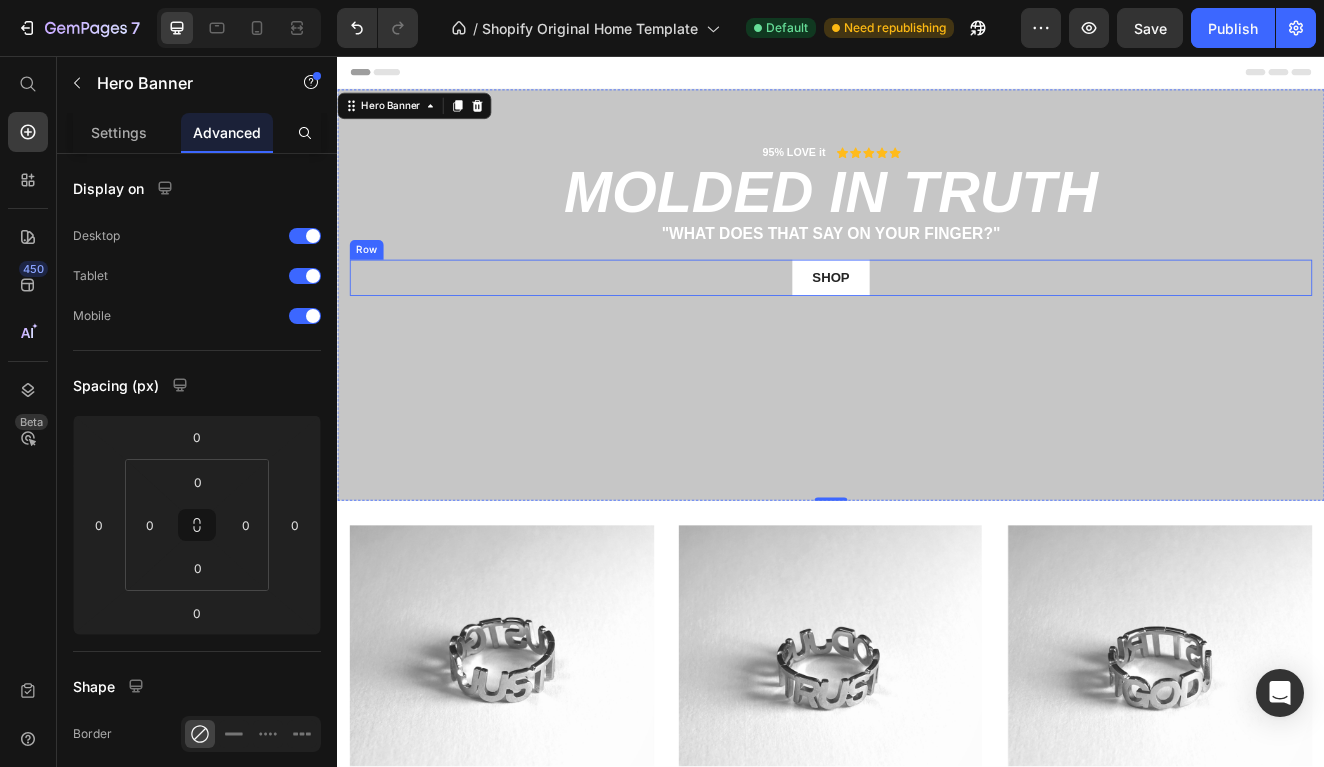 scroll, scrollTop: 0, scrollLeft: 0, axis: both 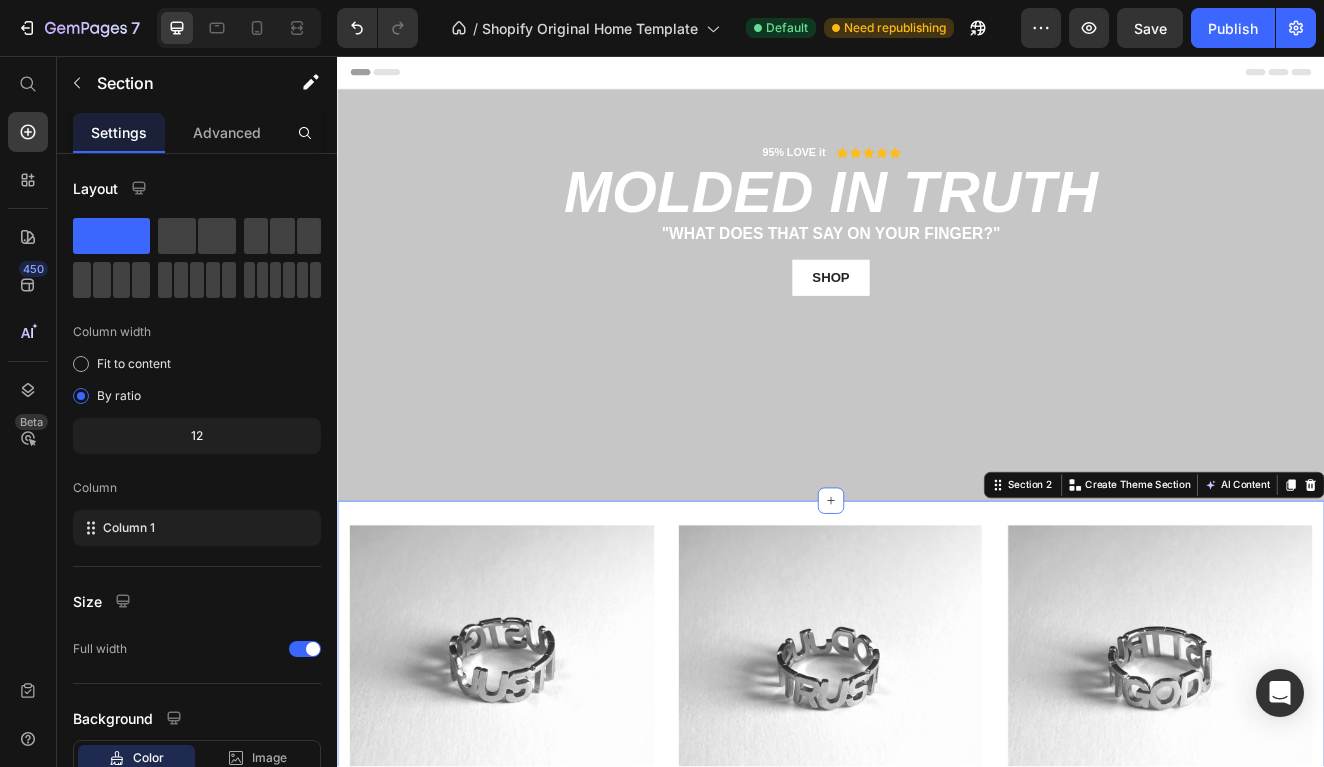 click on "Image Lorem ipsum dolor sit amet Text Block But I must explain to you how all this mistaken idea of denouncing pleasure and praising pain was born and I will give you a complete account of the system, and expound the actual teachings Text Block Row Image Sed do eiusmod tempor Text Block But I must explain to you how all this mistaken idea of denouncing pleasure and praising pain was born and I will give you a complete account of the system, and expound the actual teachings Text Block Row Image Iste natus error Text Block But I must explain to you how all this mistaken idea of denouncing pleasure and praising pain was born and I will give you a complete account of the system, and expound the actual teachings Text Block Row Row Section 2   You can create reusable sections Create Theme Section AI Content Write with GemAI What would you like to describe here? Tone and Voice Persuasive Product Getting products... Show more Generate" at bounding box center [937, 941] 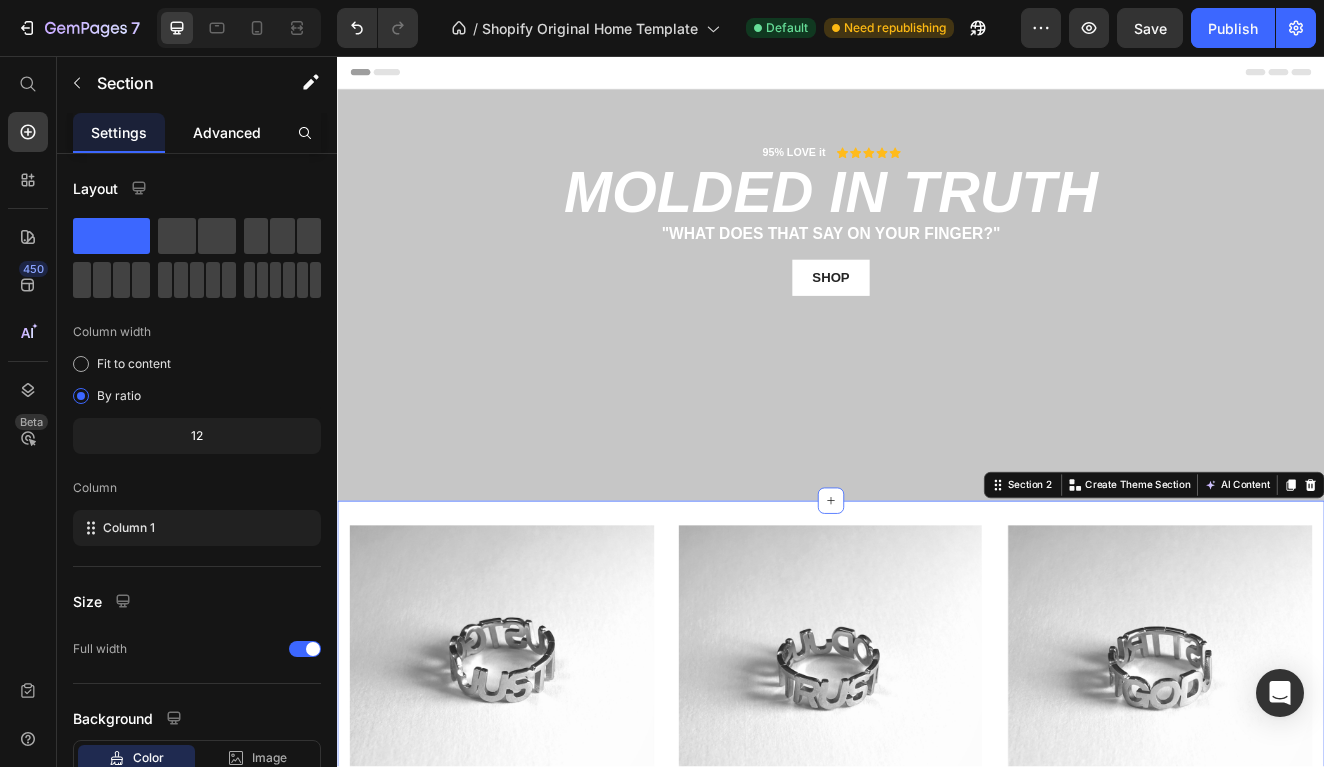 click on "Advanced" at bounding box center [227, 132] 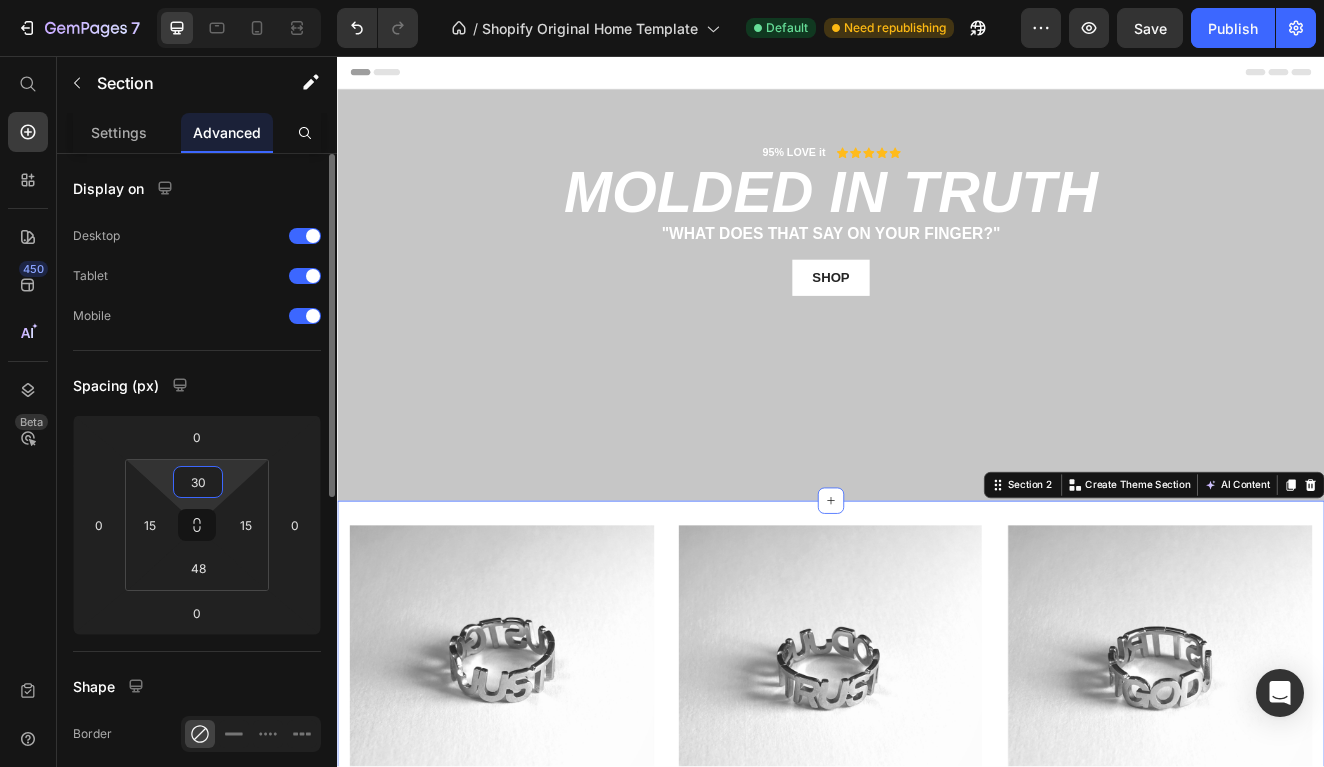 click on "30" at bounding box center (198, 482) 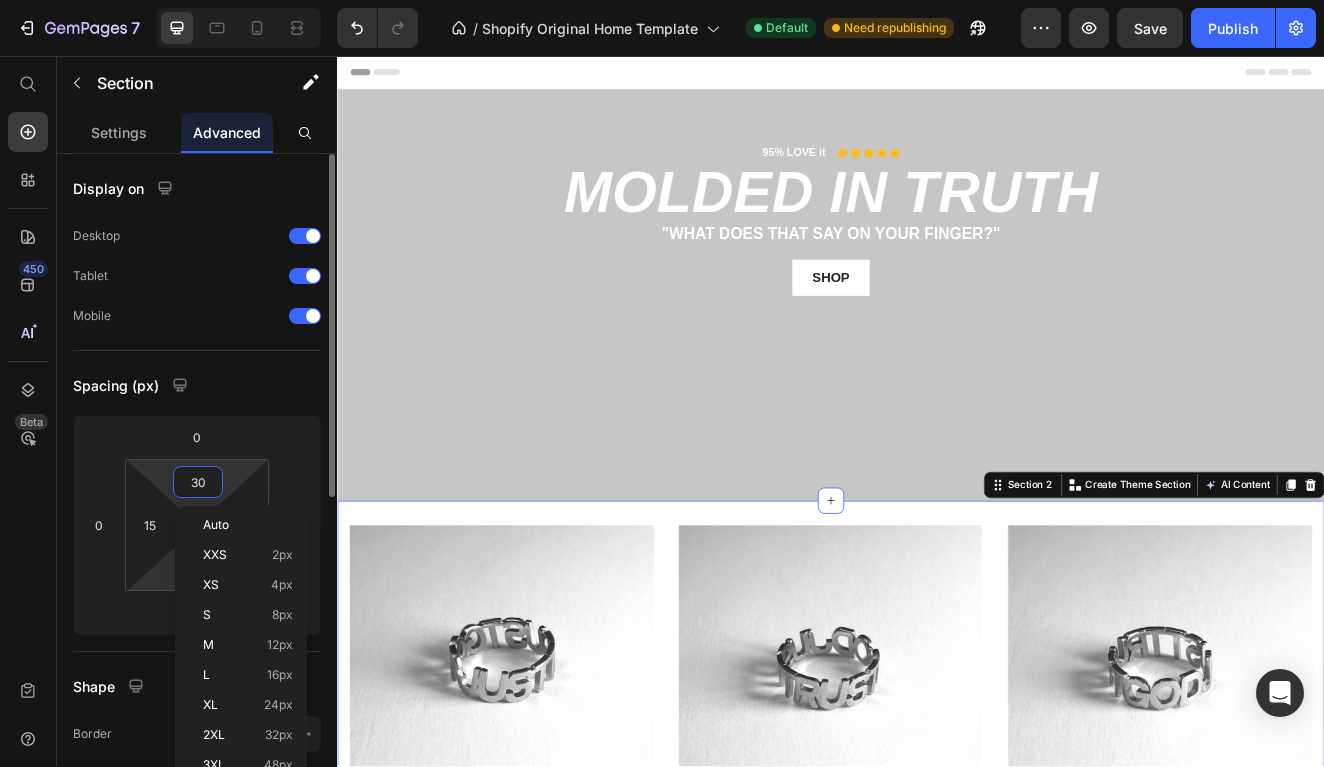 type on "0" 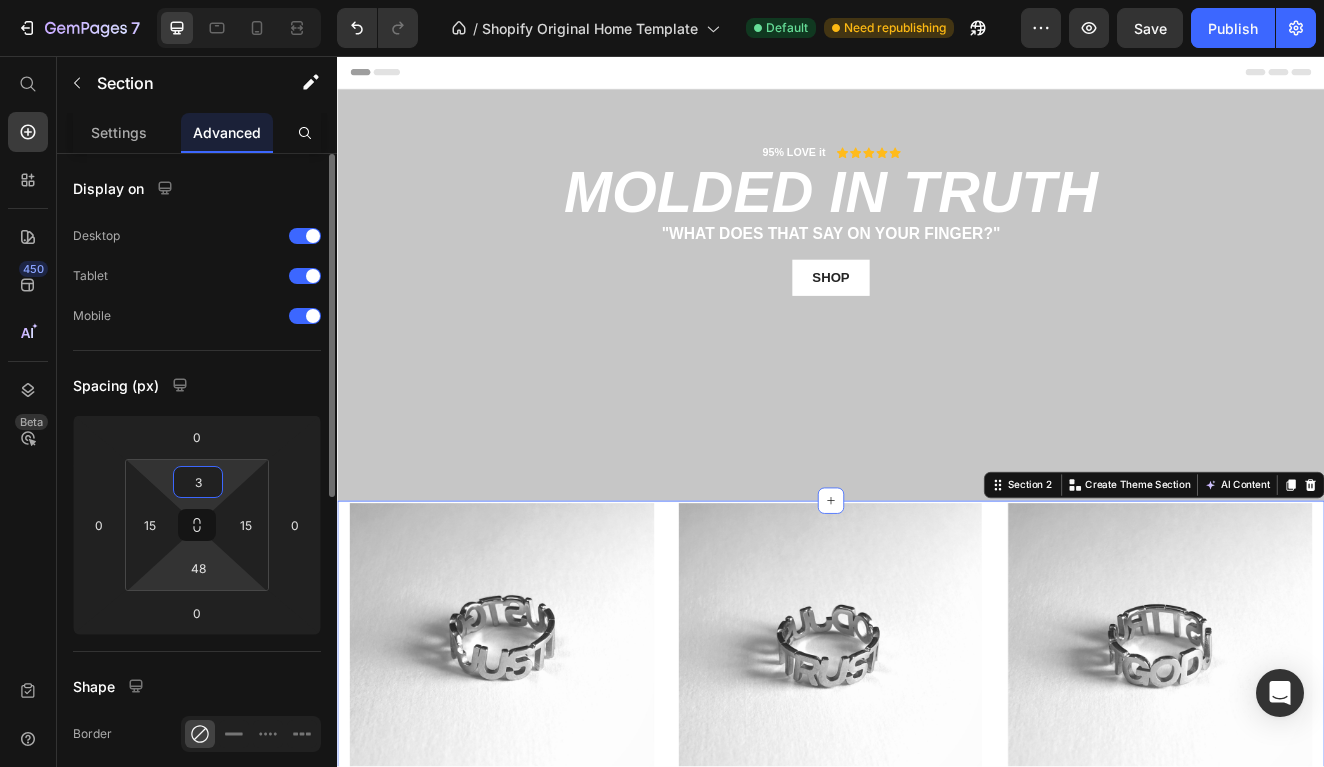 type on "30" 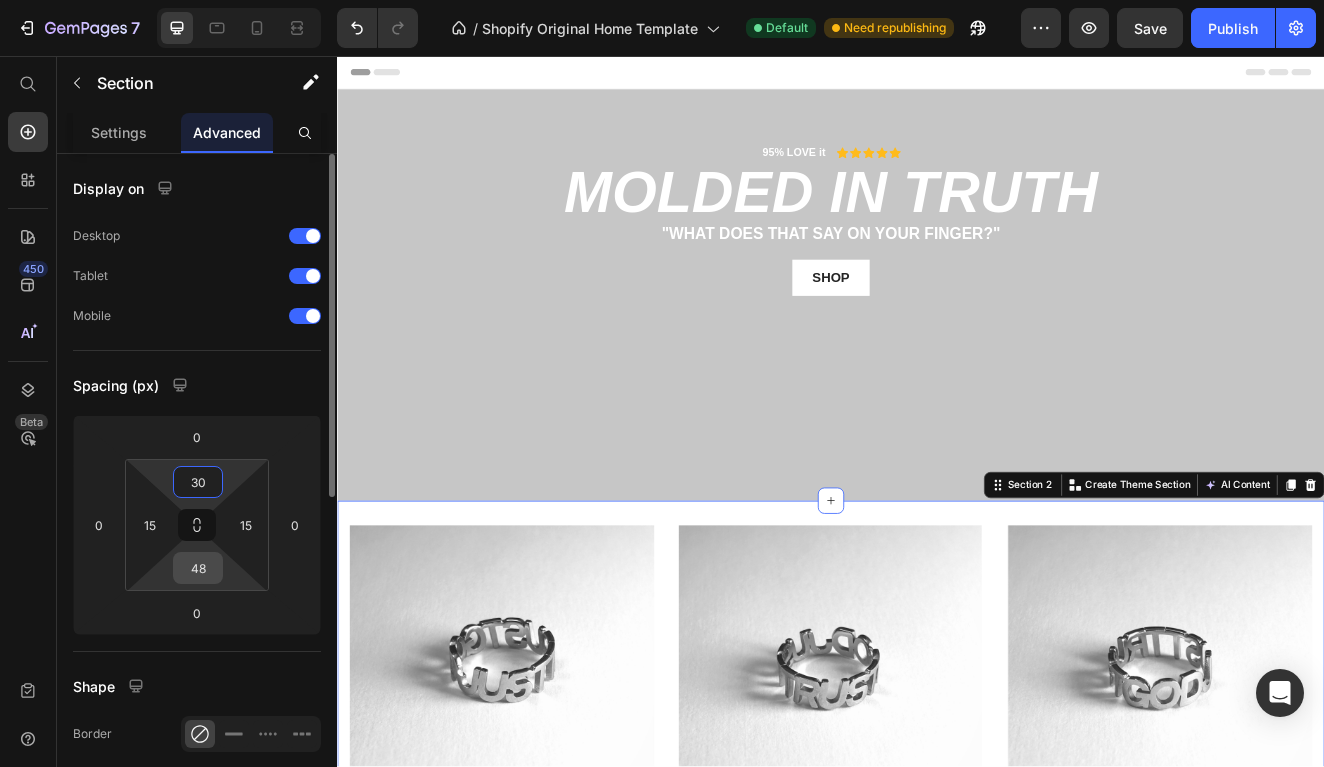 click on "48" at bounding box center (198, 568) 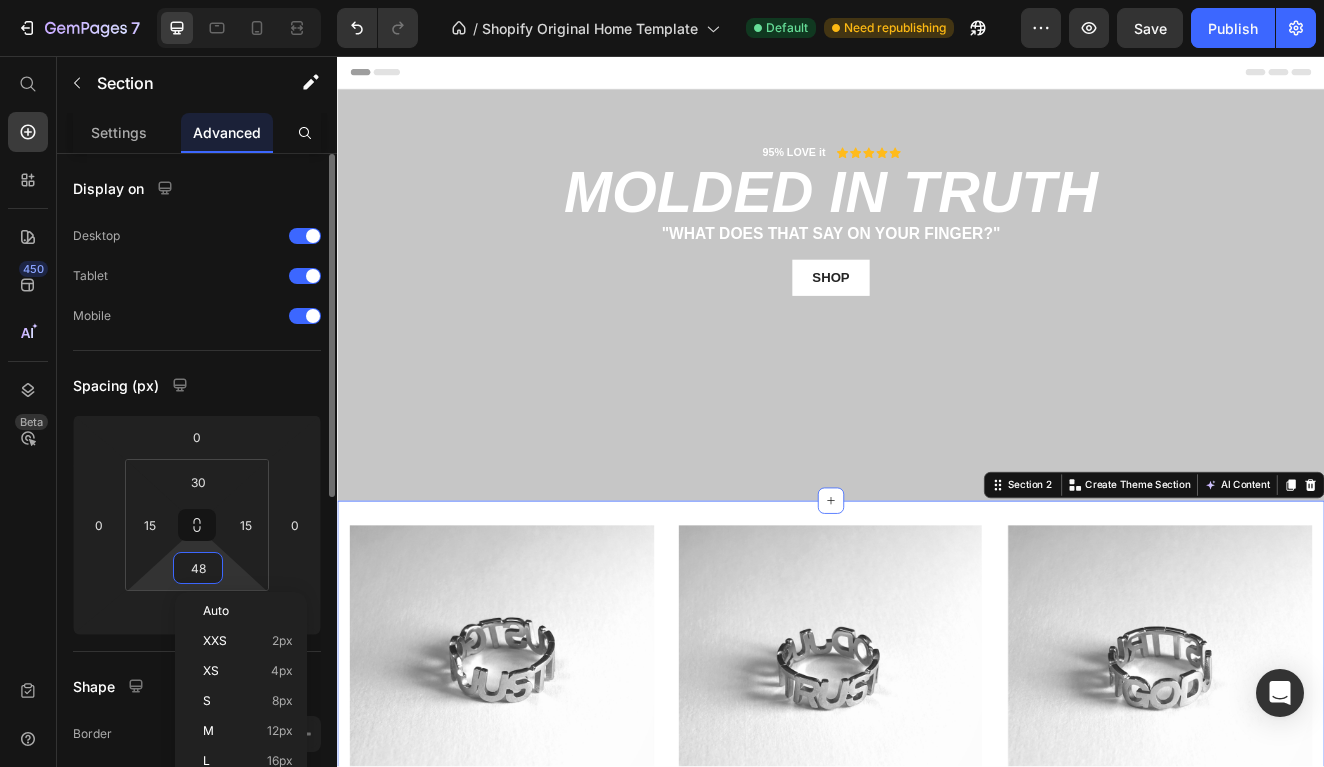 type on "0" 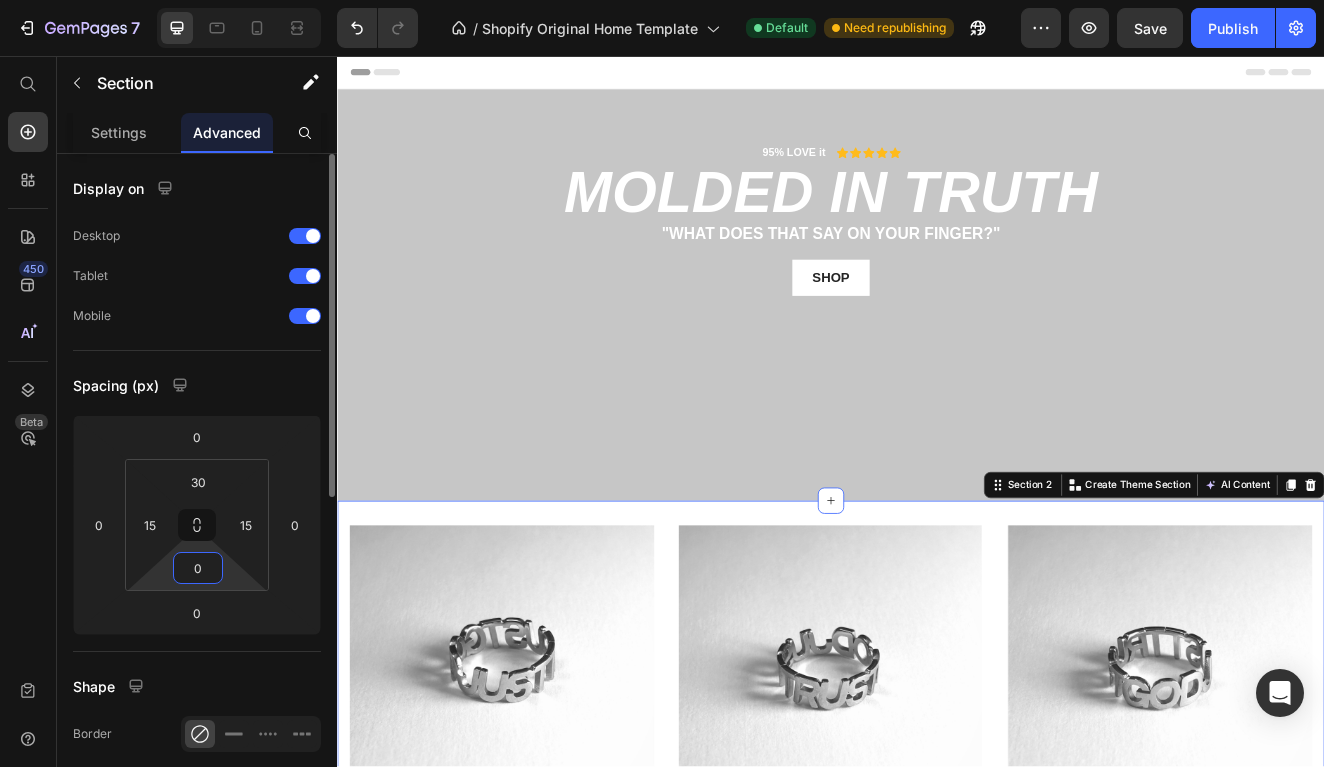 type 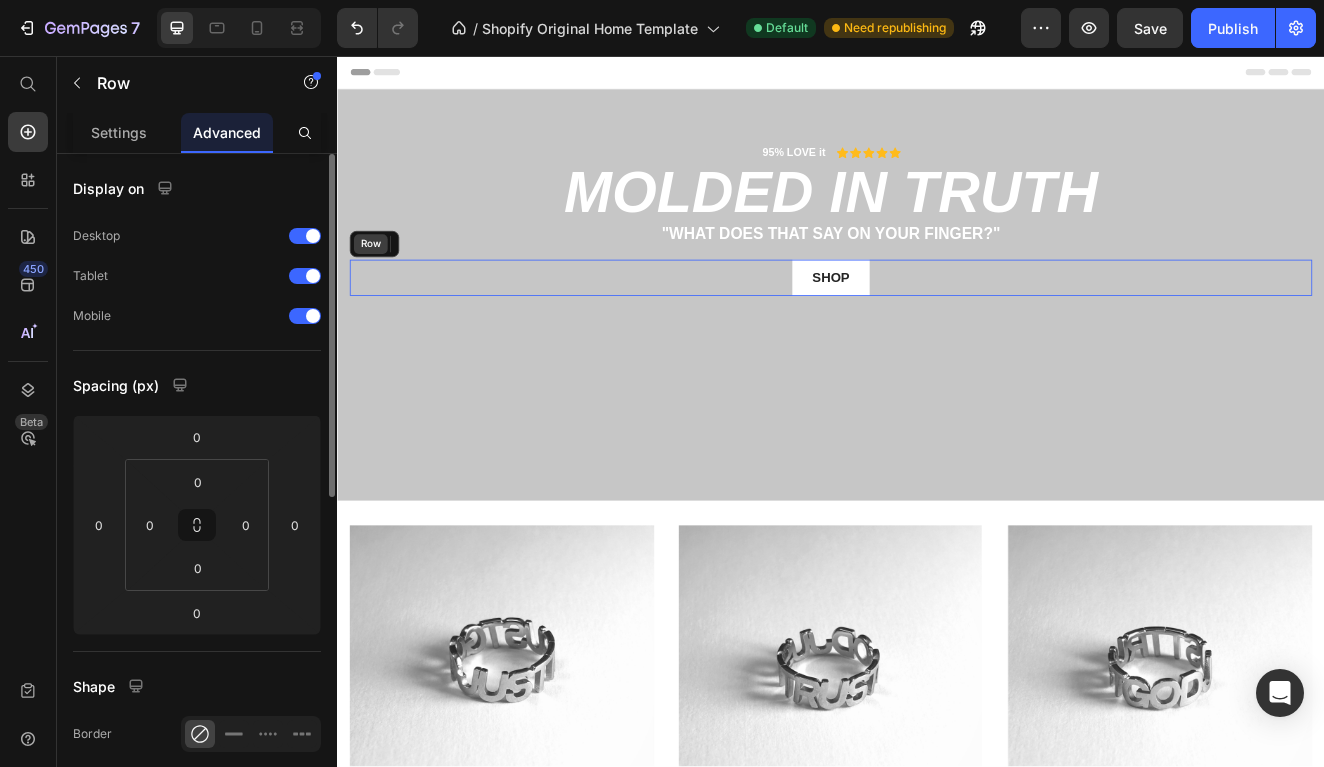 click on "Row" at bounding box center [382, 285] 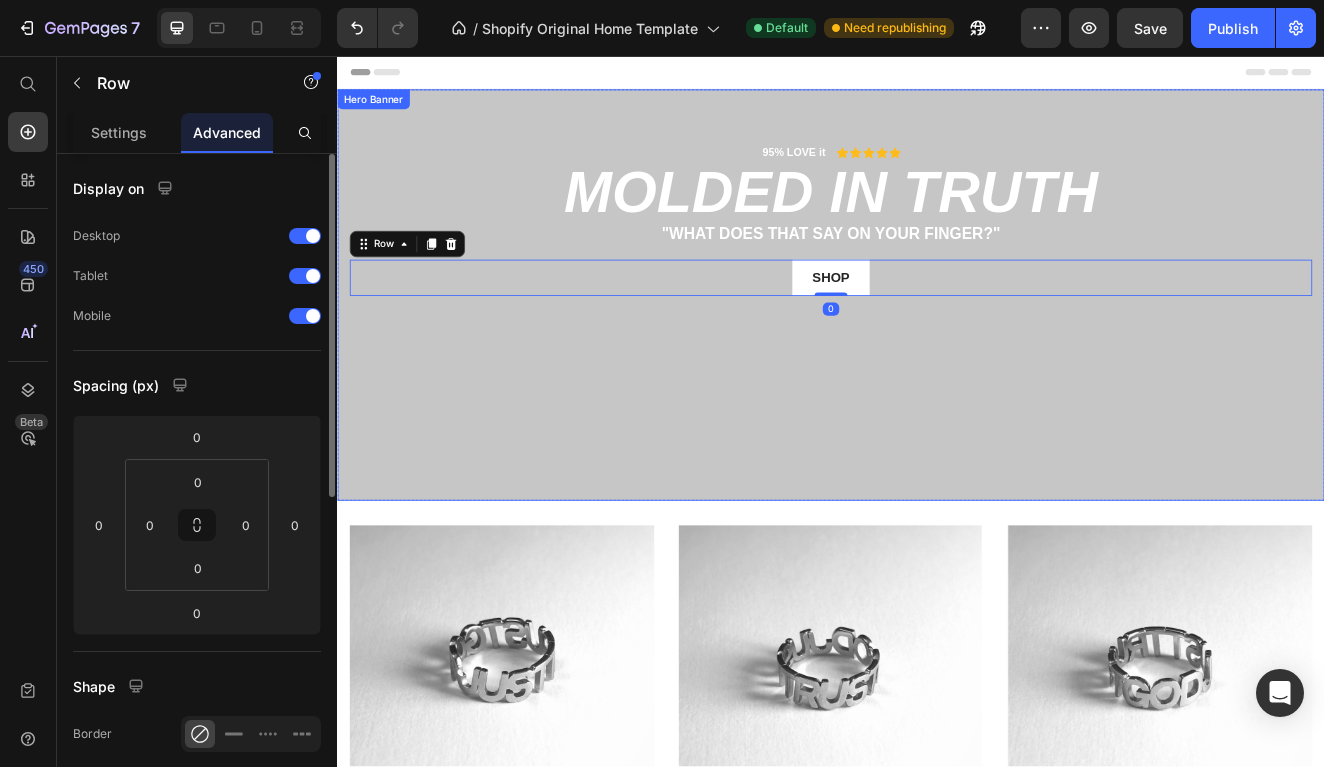 click at bounding box center (937, 347) 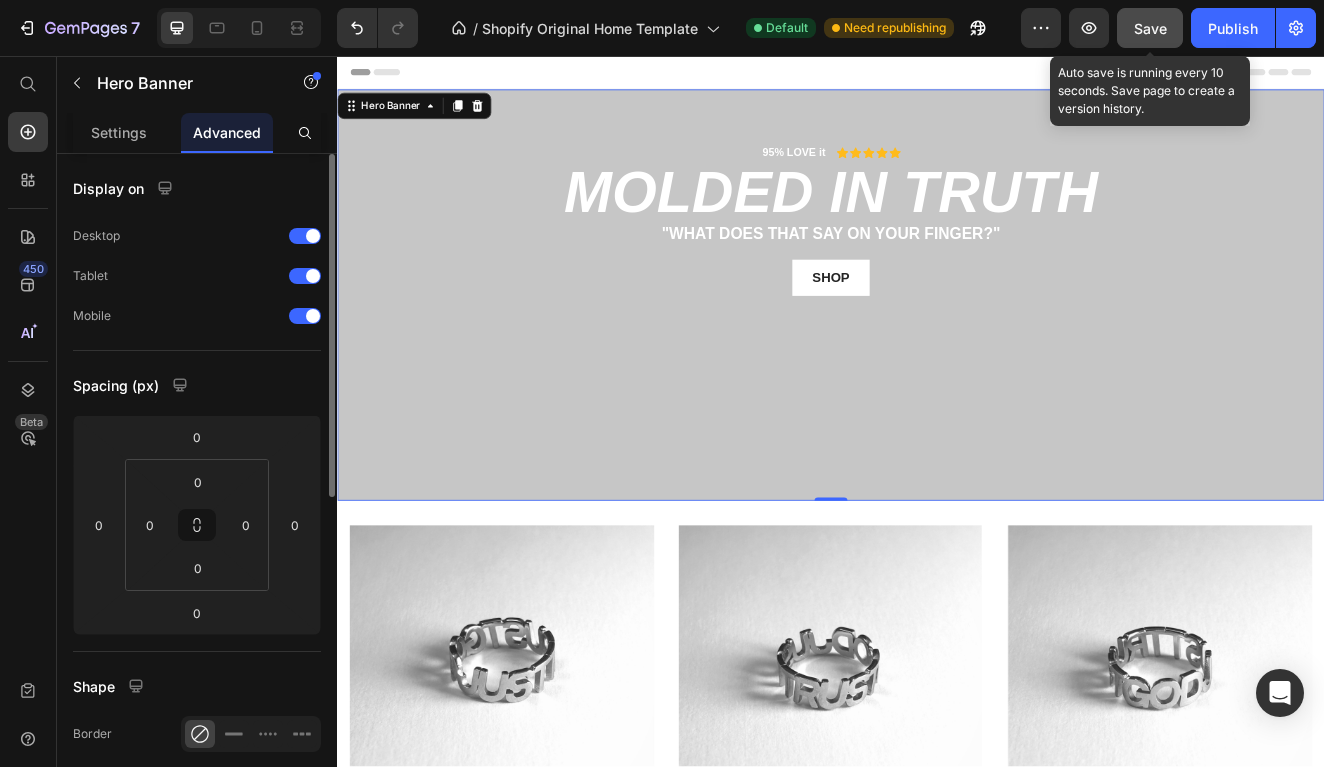 click on "Save" at bounding box center [1150, 28] 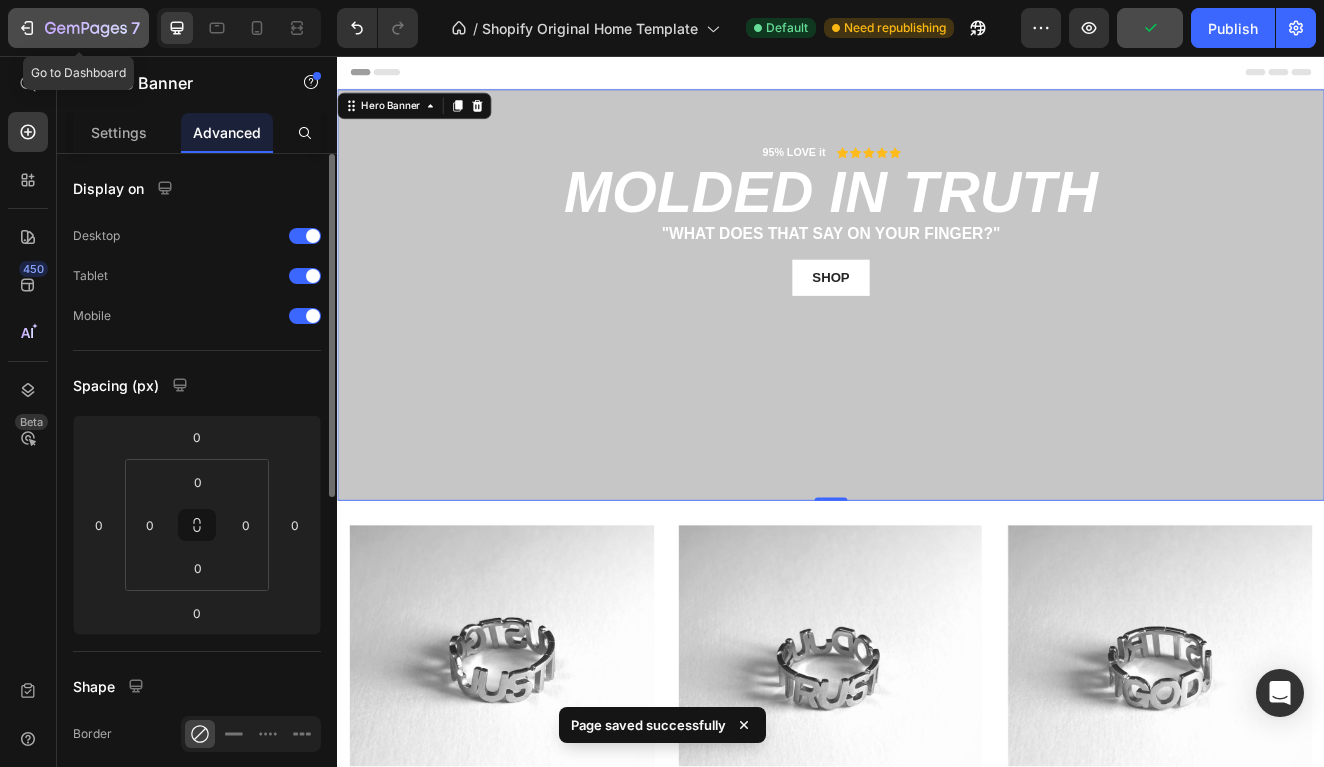 click 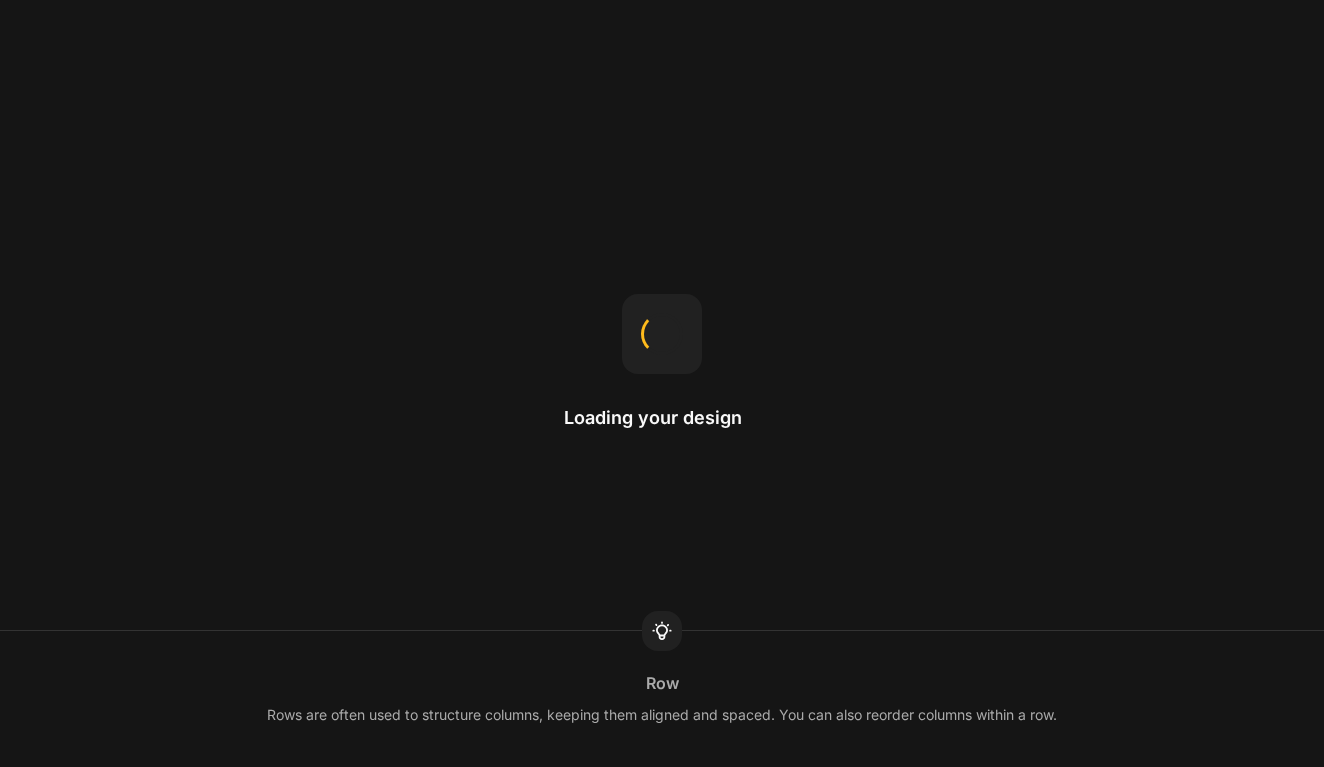 scroll, scrollTop: 0, scrollLeft: 0, axis: both 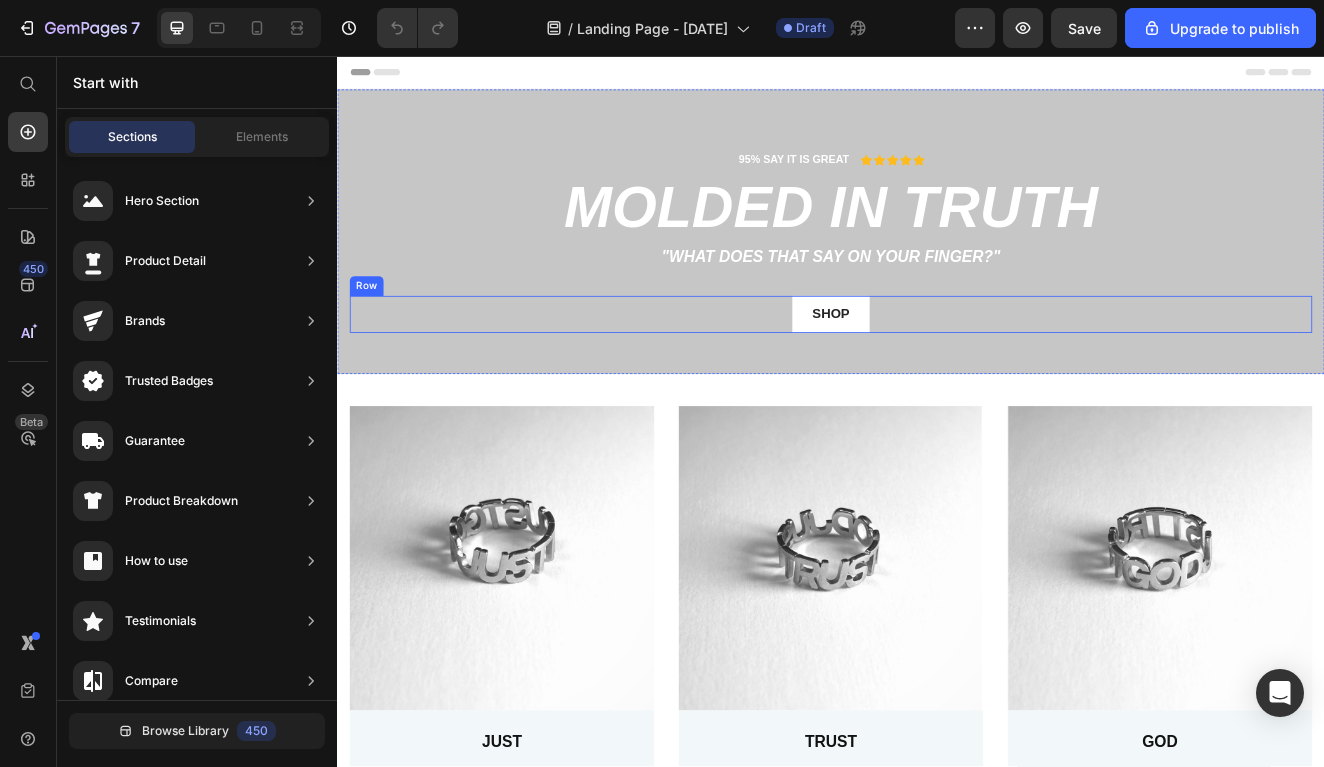 click on "shop Button Row" at bounding box center (937, 370) 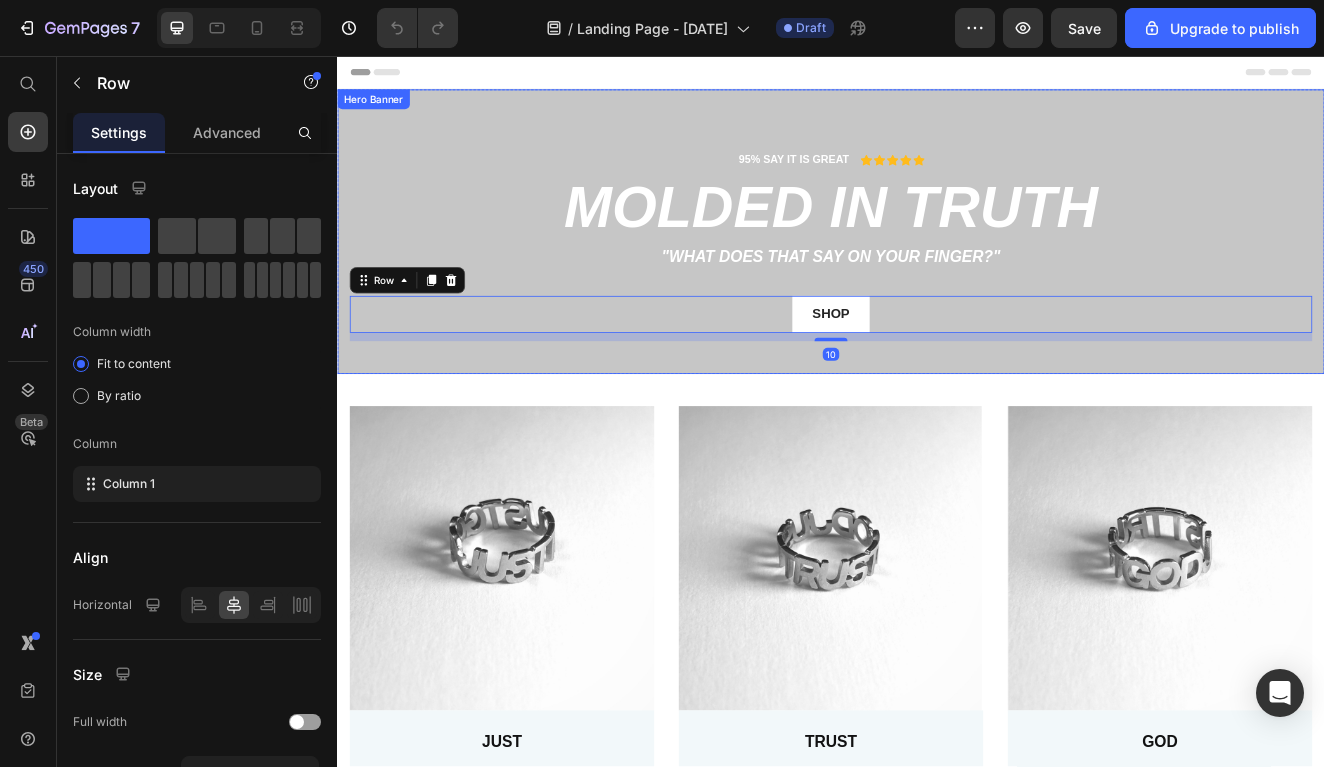 click at bounding box center [937, 270] 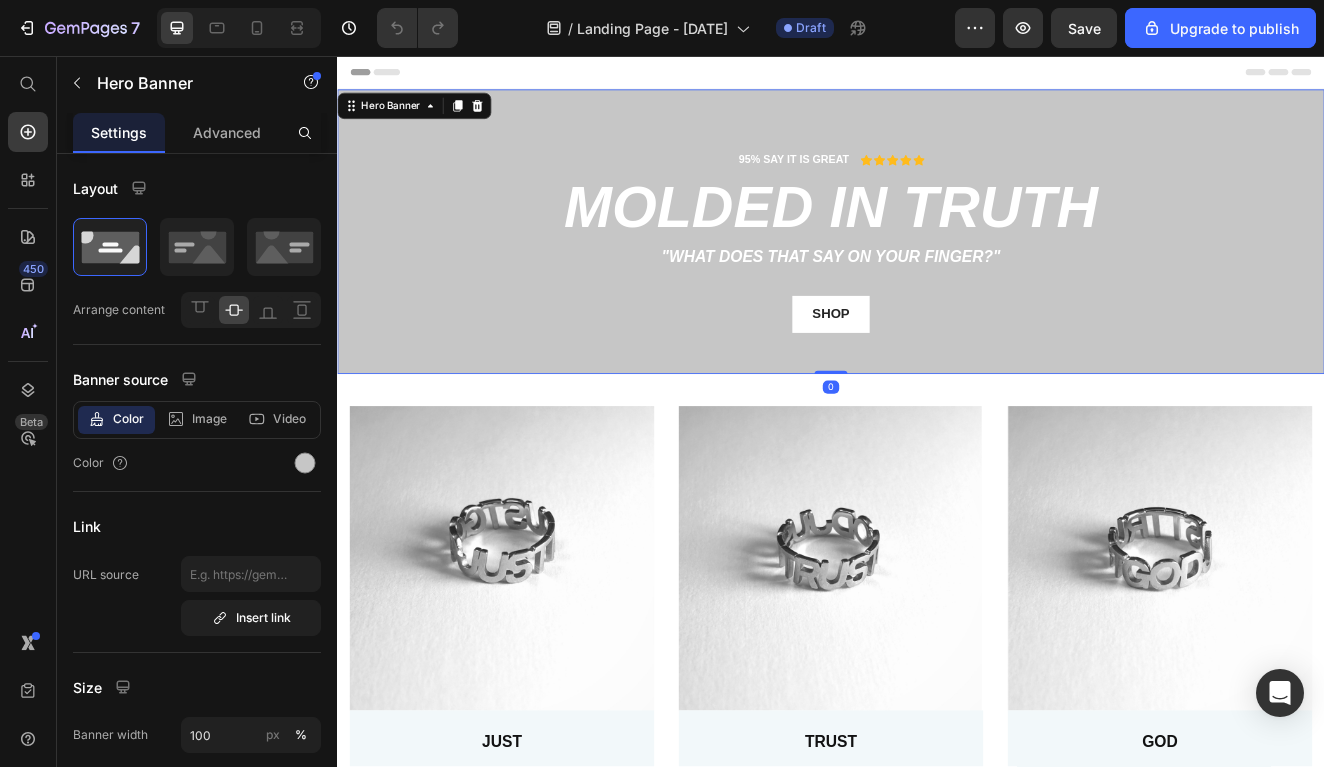 click on "95% SAY IT IS GREAT Text Block Icon Icon Icon Icon Icon Icon List Row molded in truth Heading "What does that say on your finger?" Text Block shop Button Row" at bounding box center [937, 269] 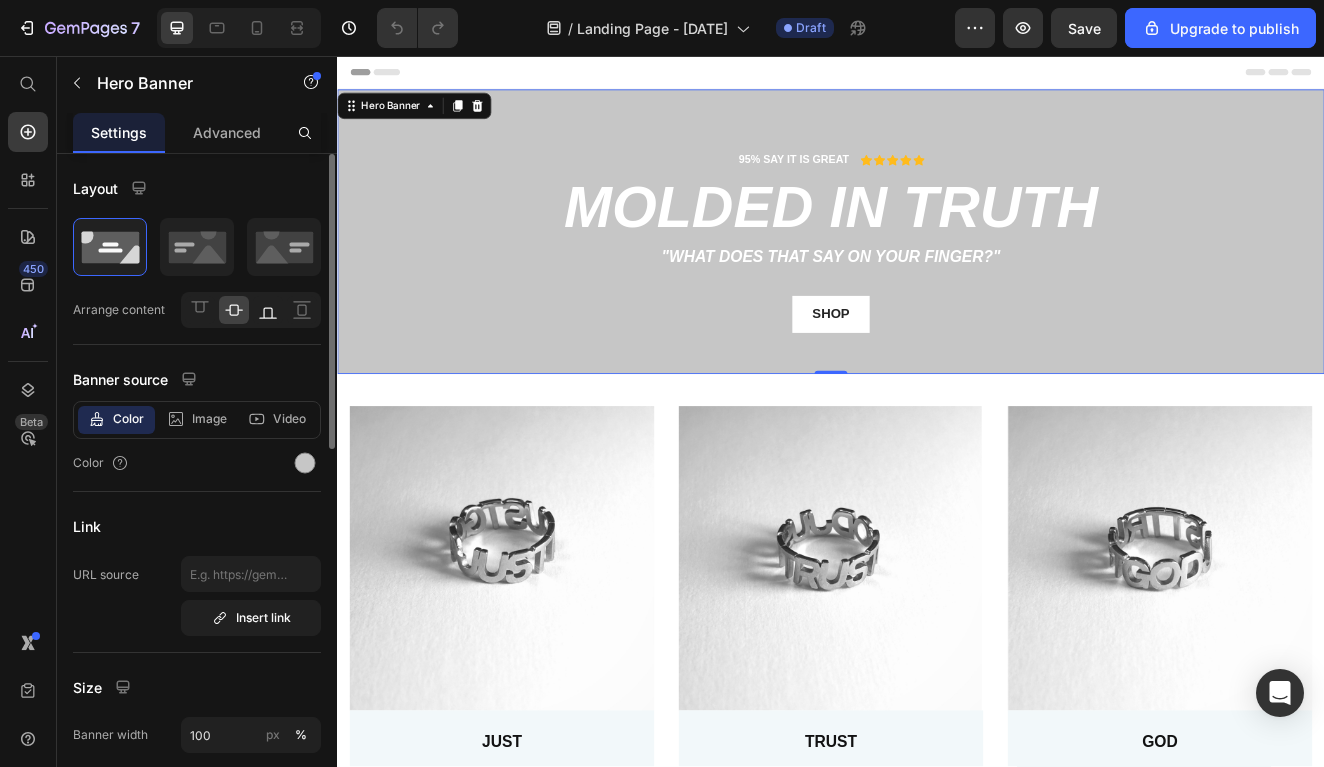 click 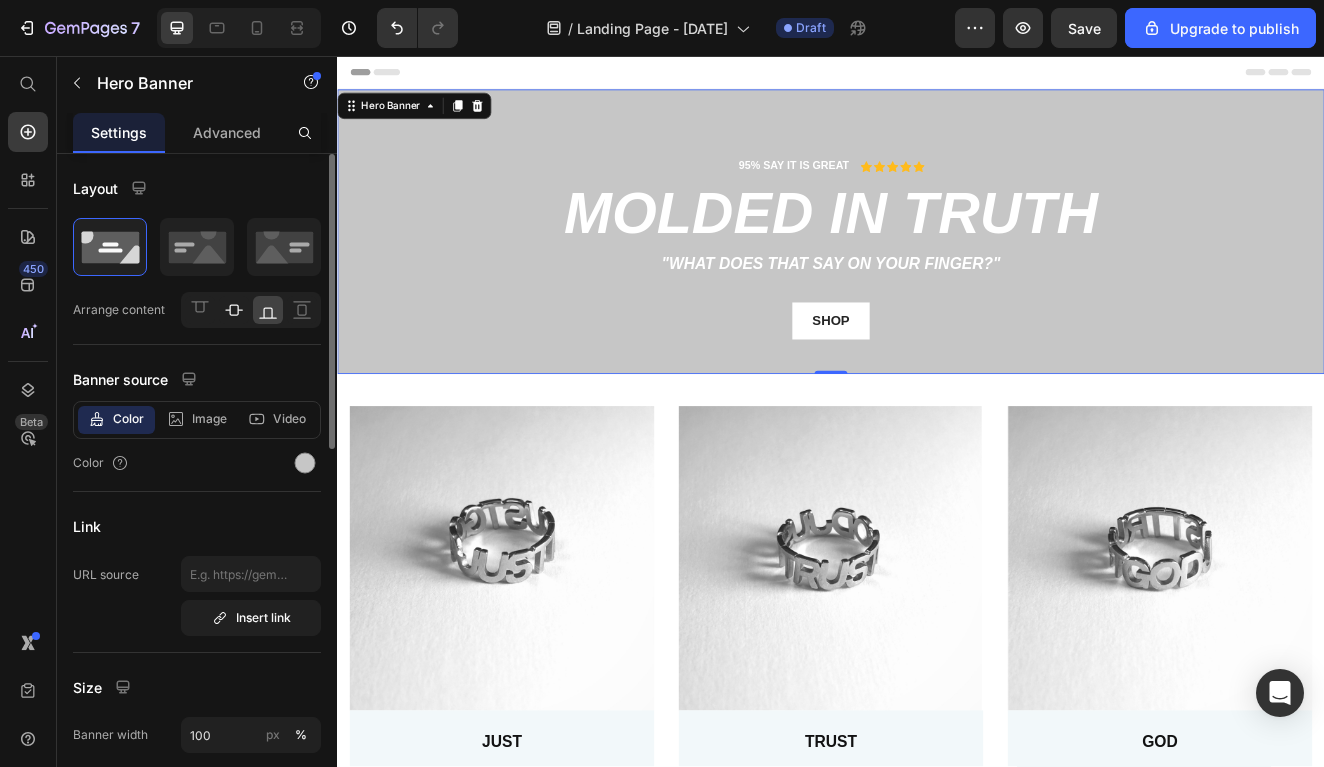 click 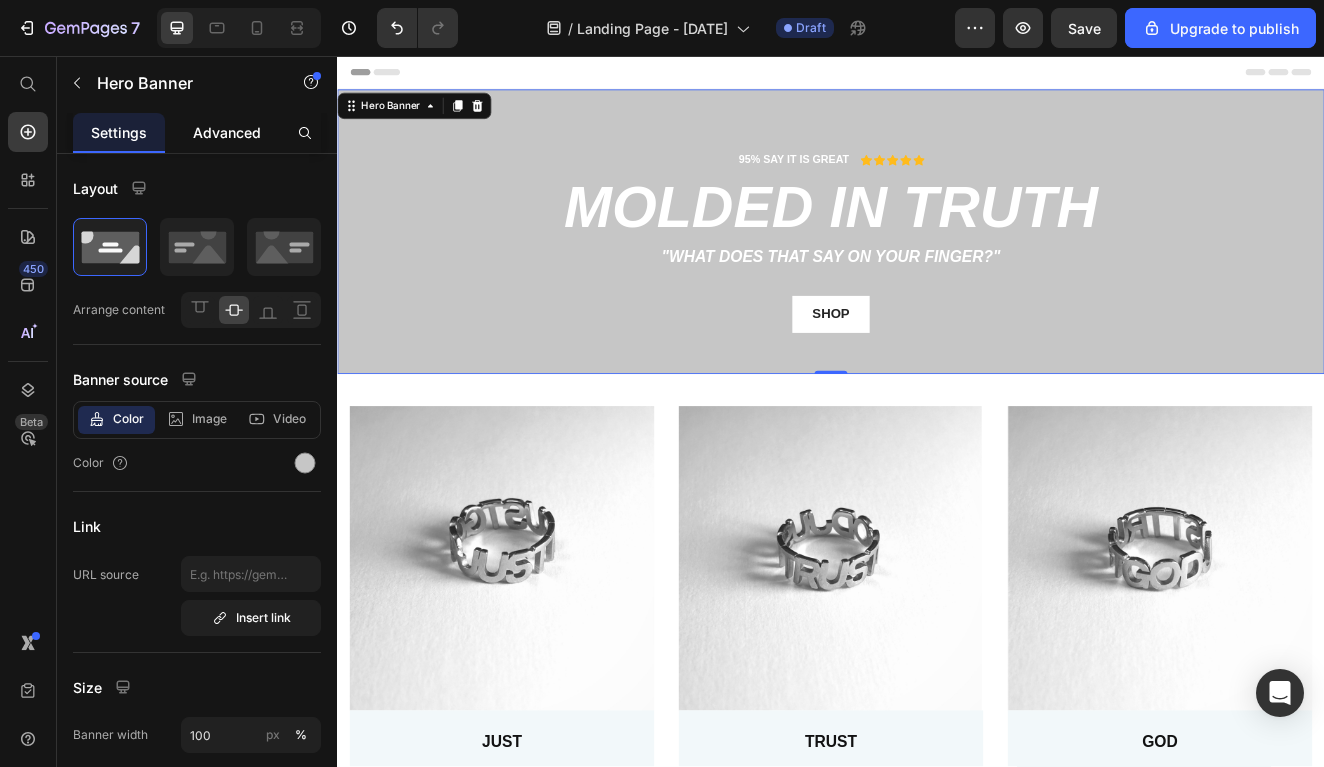 click on "Advanced" at bounding box center [227, 132] 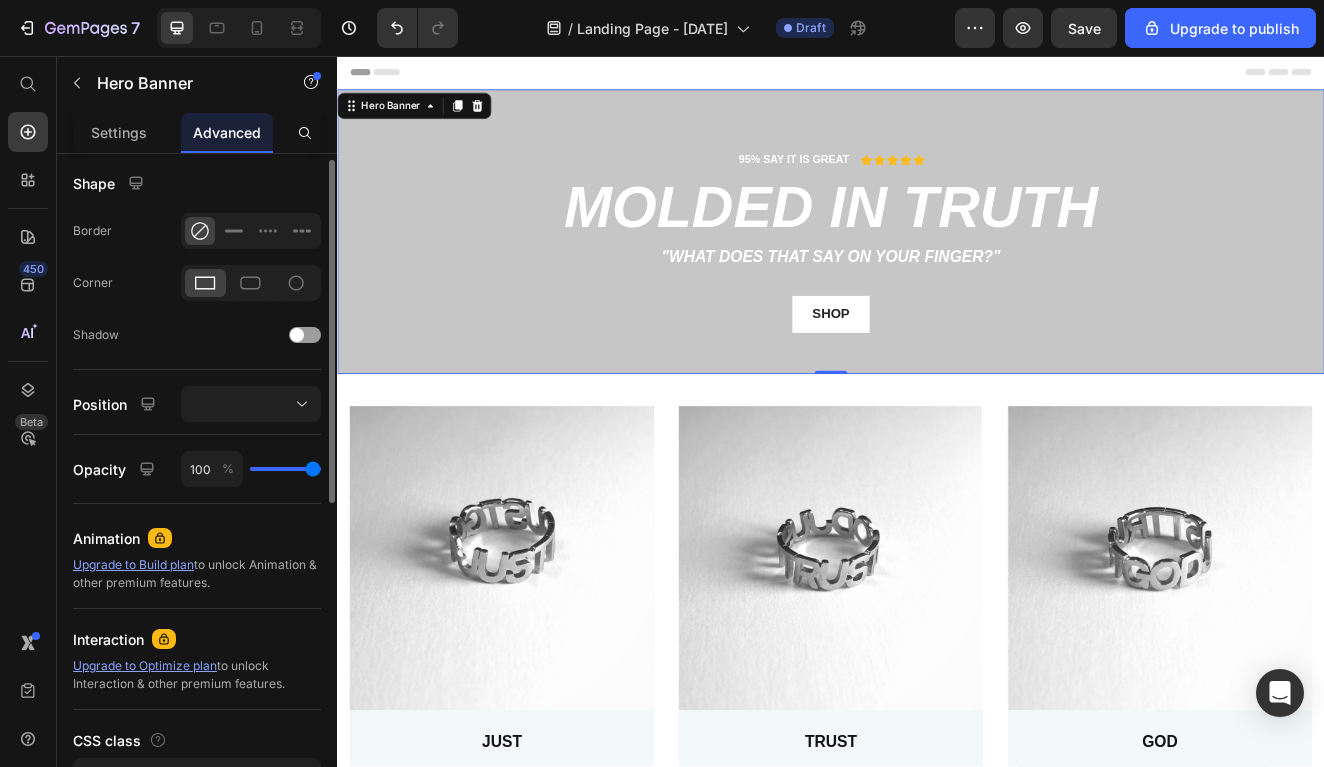 scroll, scrollTop: 336, scrollLeft: 0, axis: vertical 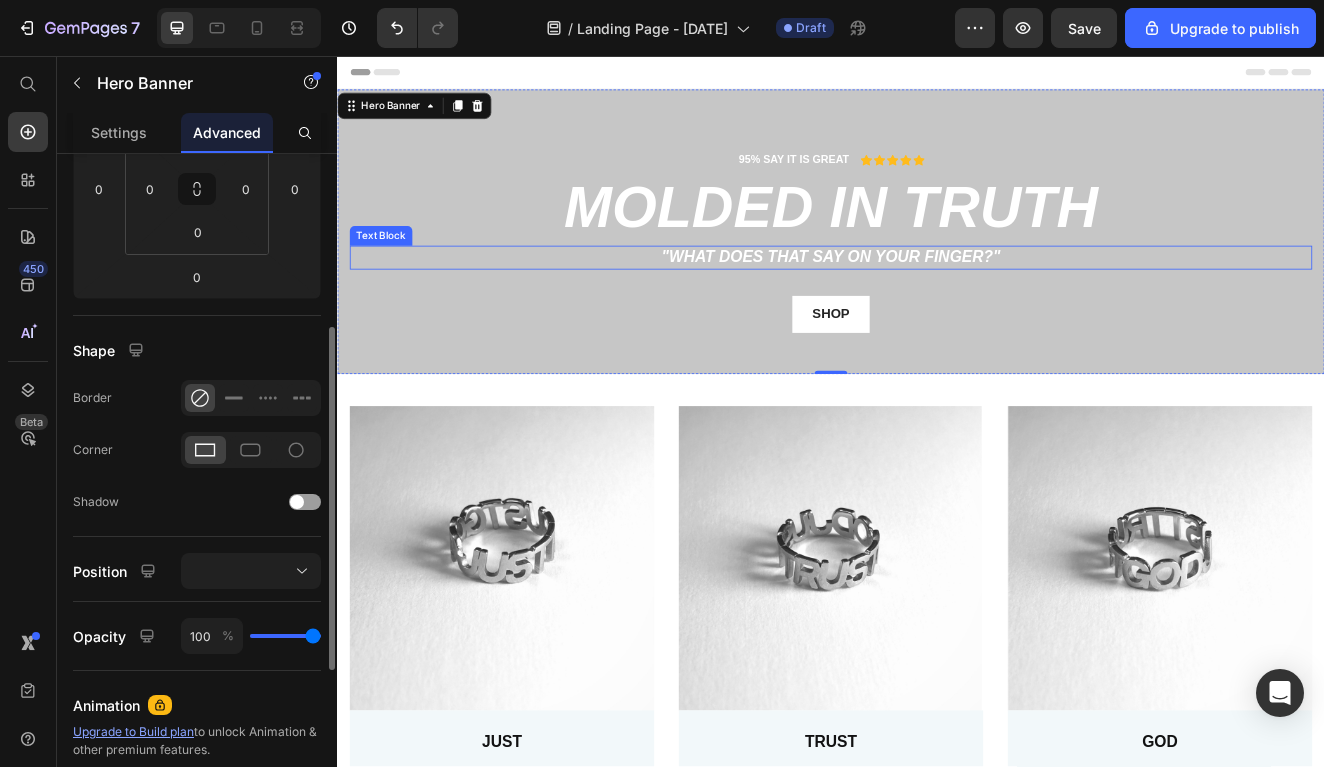 click on ""What does that say on your finger?"" at bounding box center [937, 301] 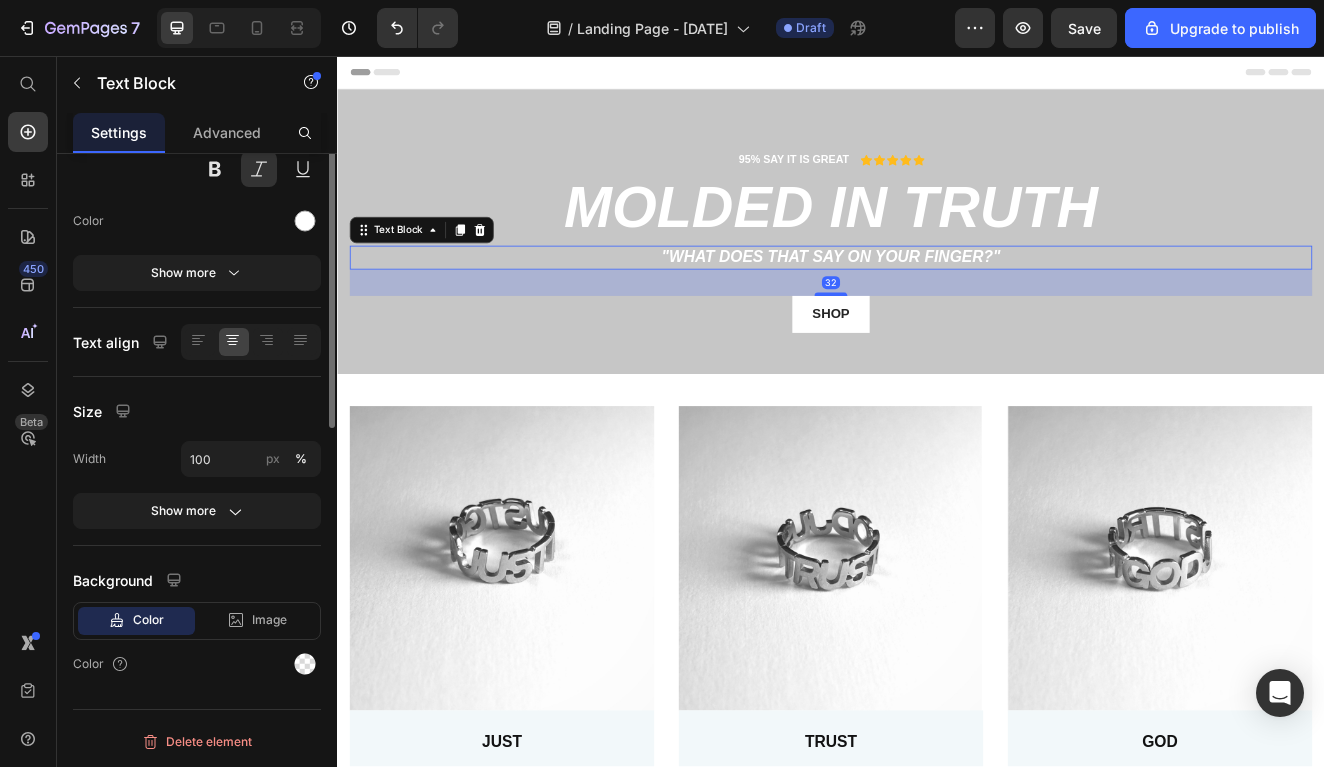 scroll, scrollTop: 0, scrollLeft: 0, axis: both 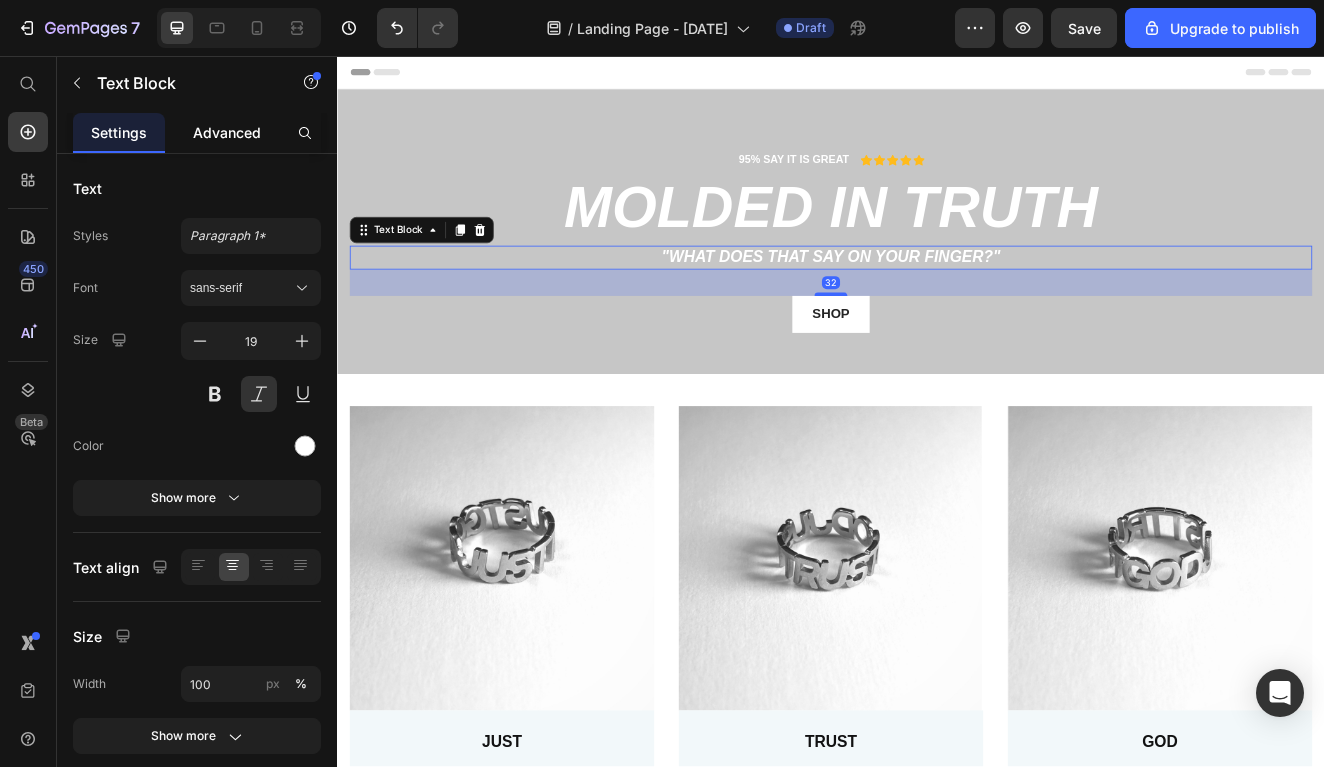 click on "Advanced" at bounding box center [227, 132] 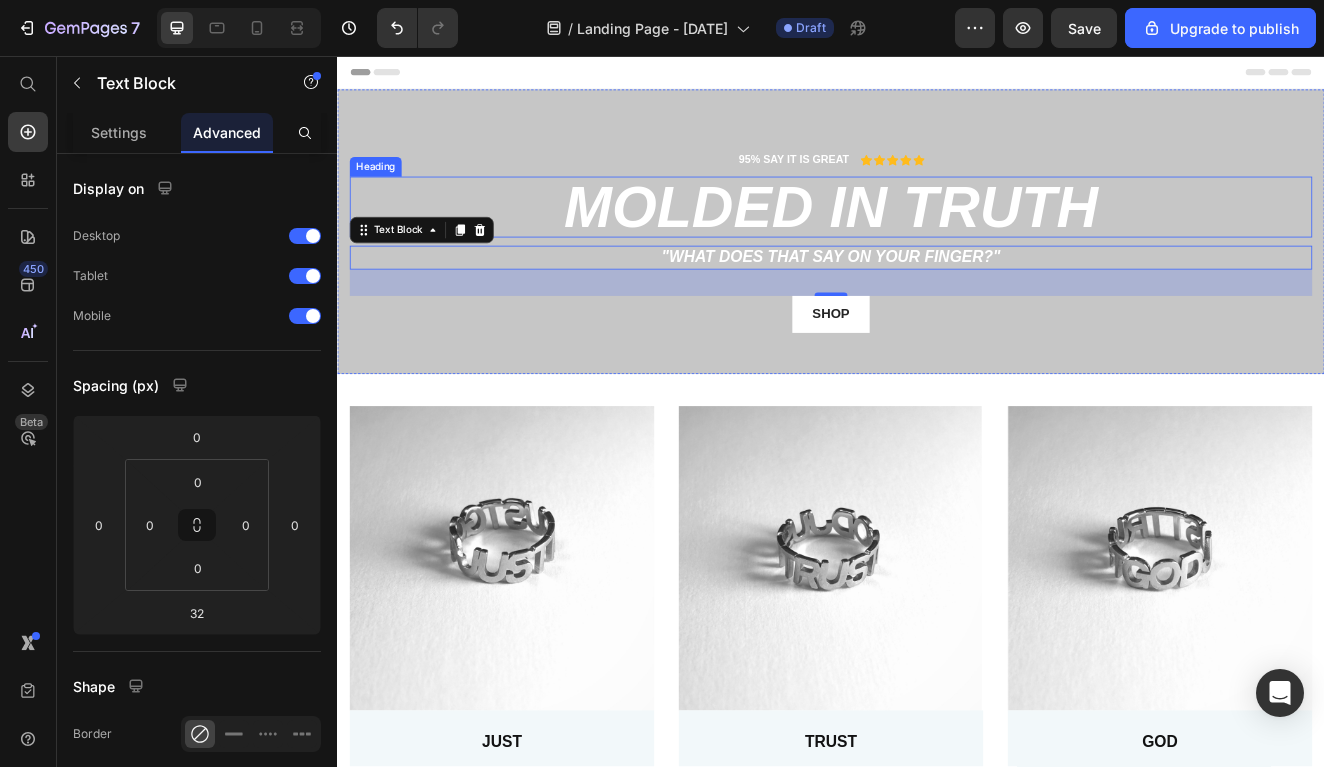 click on "molded in truth" at bounding box center [937, 240] 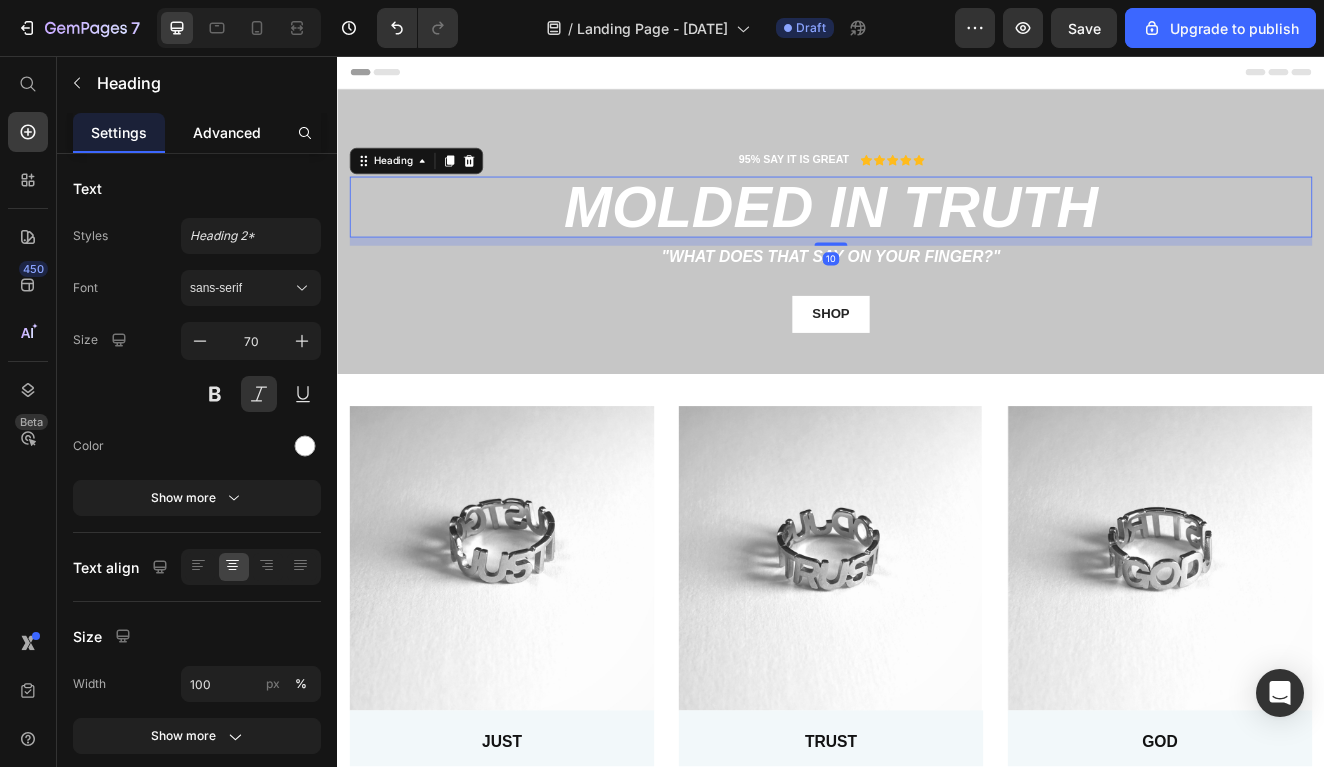 click on "Advanced" at bounding box center (227, 132) 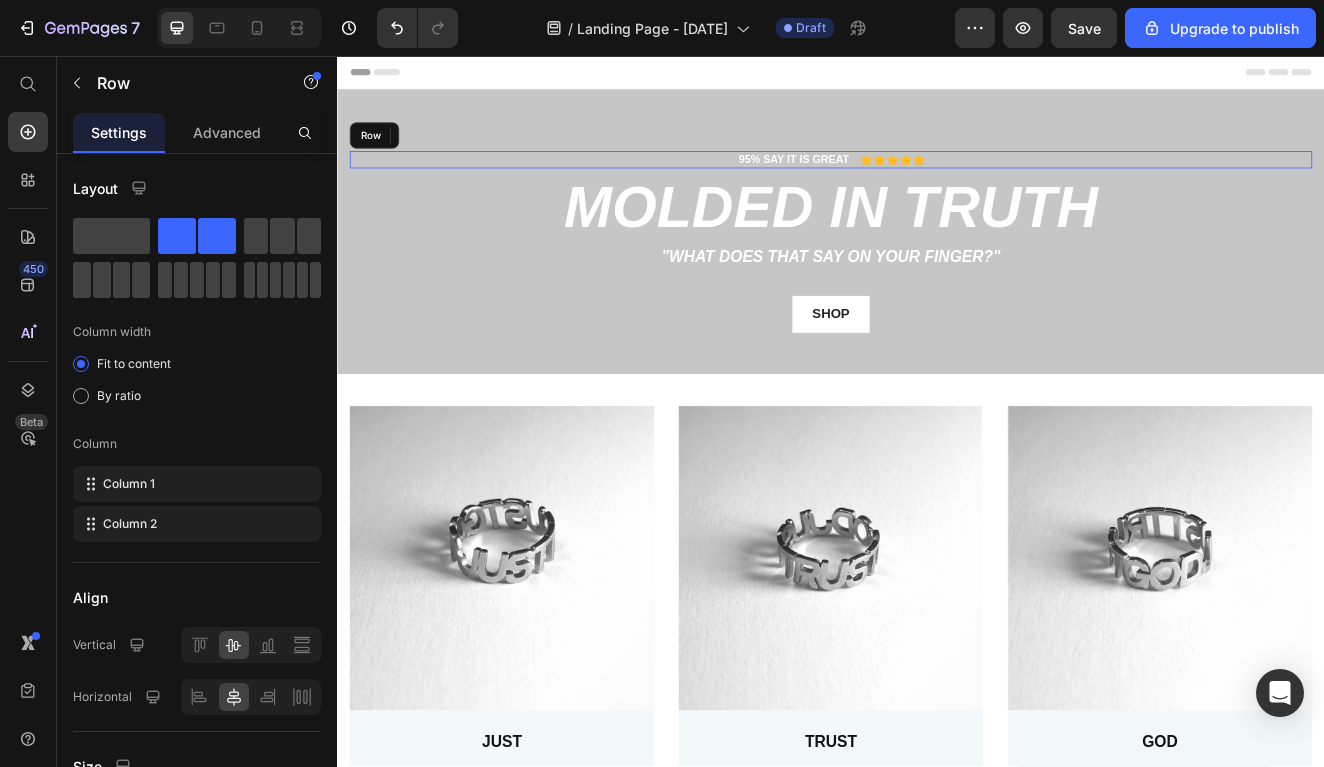 click on "95% SAY IT IS GREAT Text Block Icon Icon Icon Icon Icon Icon List Row" at bounding box center (937, 182) 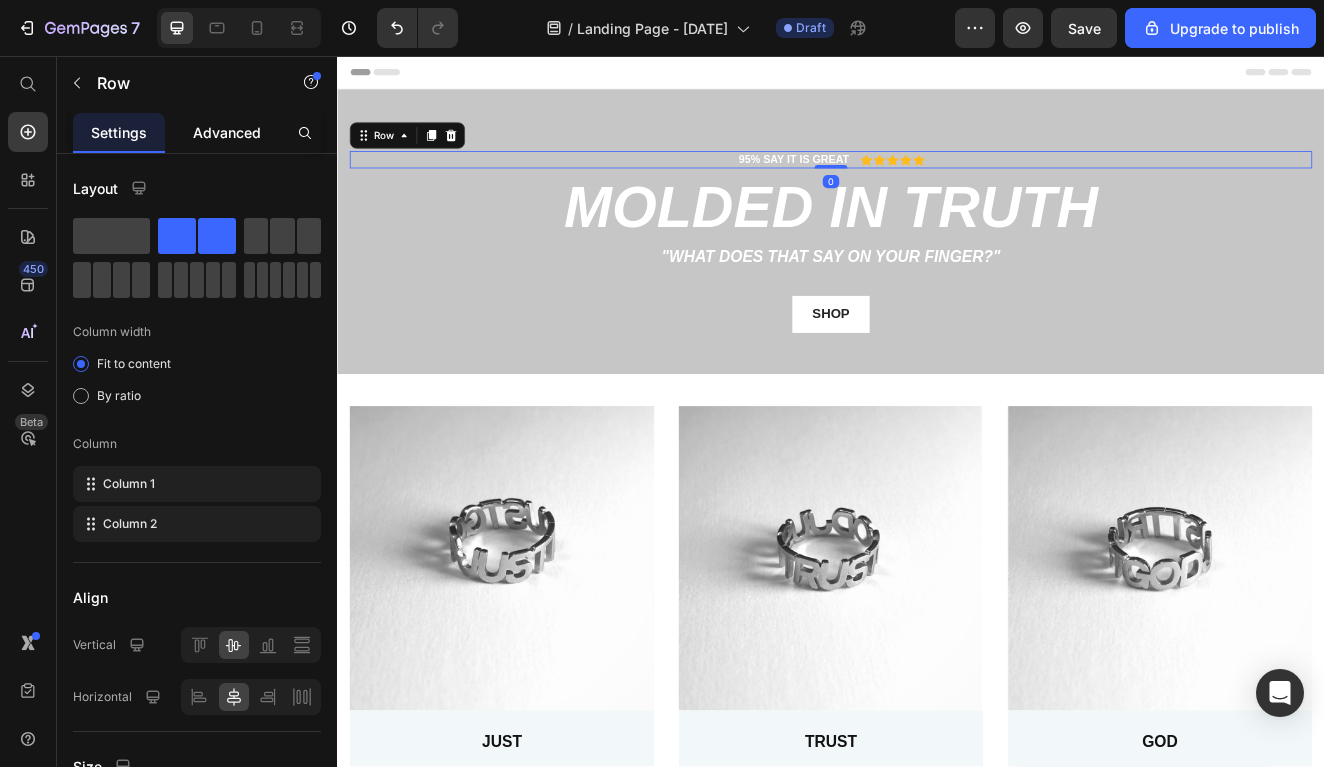 click on "Advanced" at bounding box center [227, 132] 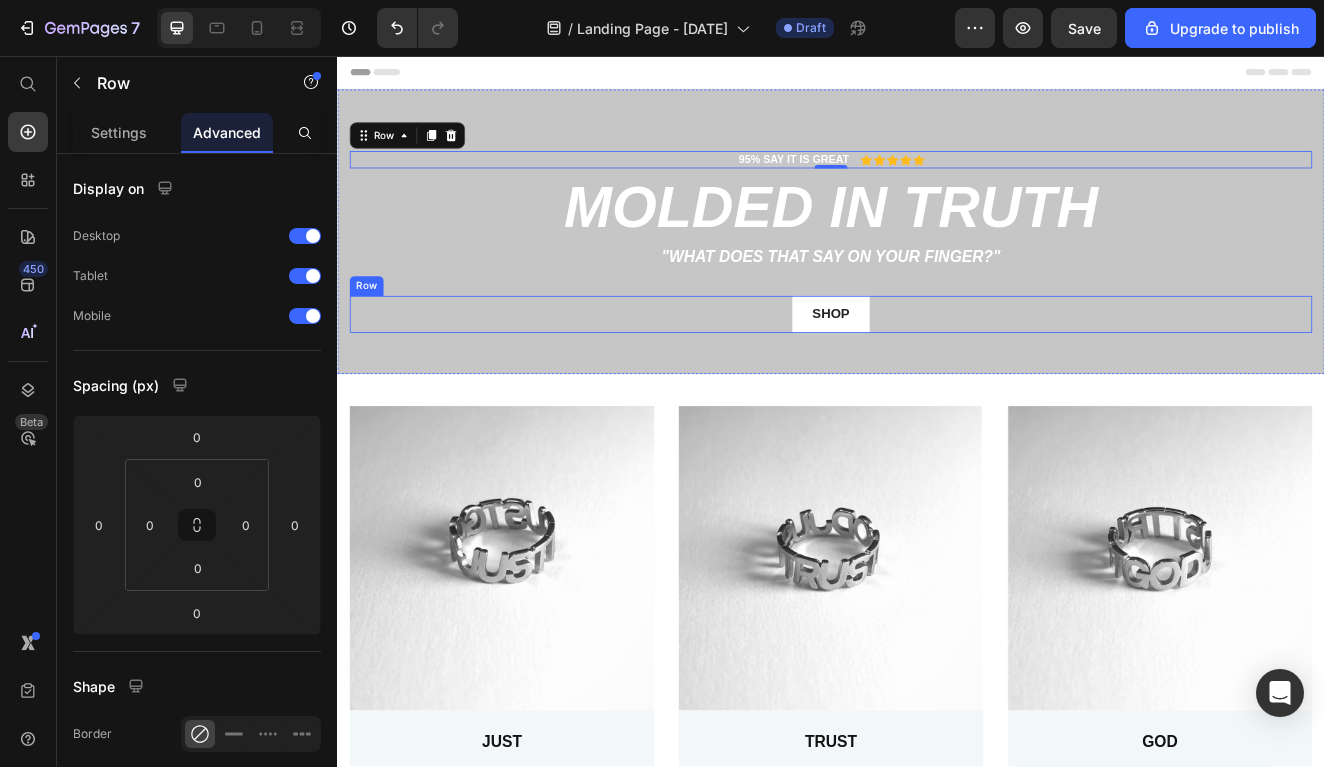 click on "shop Button Row" at bounding box center [937, 370] 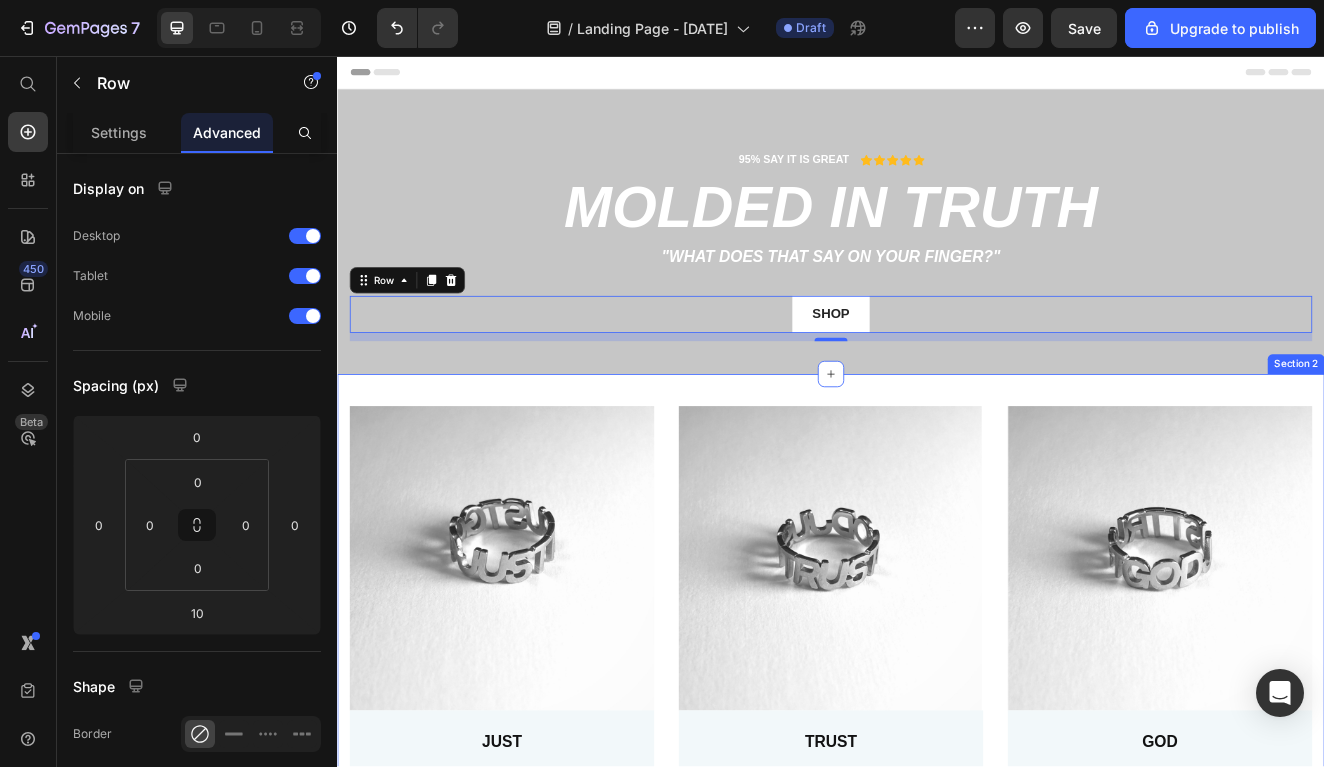 click on "Image JUST Text Block It’s not about figuring everything out first. It suggests an immediate, unhesitating action: simply do it. It removes complexity and implies there are no other requirements—no need to be perfect, no need to know the outcome. Just act in faith. Text Block Row Image TRUST Text Block The core action. Implying deep reliance, vulnerability, and confidence in something beyond oneself. Accepting not knowing the full picture while still moving forward, resting in the certainty that what you hope for is in more than capable hands. Text Block Row Image GOD Text Block The ocean itself—deep, endless, powerful, and full of mystery. He is both the waves and the one who calms them. He holds all things beneath the surface—every answer, every reason, every future. Trusting Him is diving into something far greater than yourself. Text Block Row Row                Title Line Section 2" at bounding box center [937, 790] 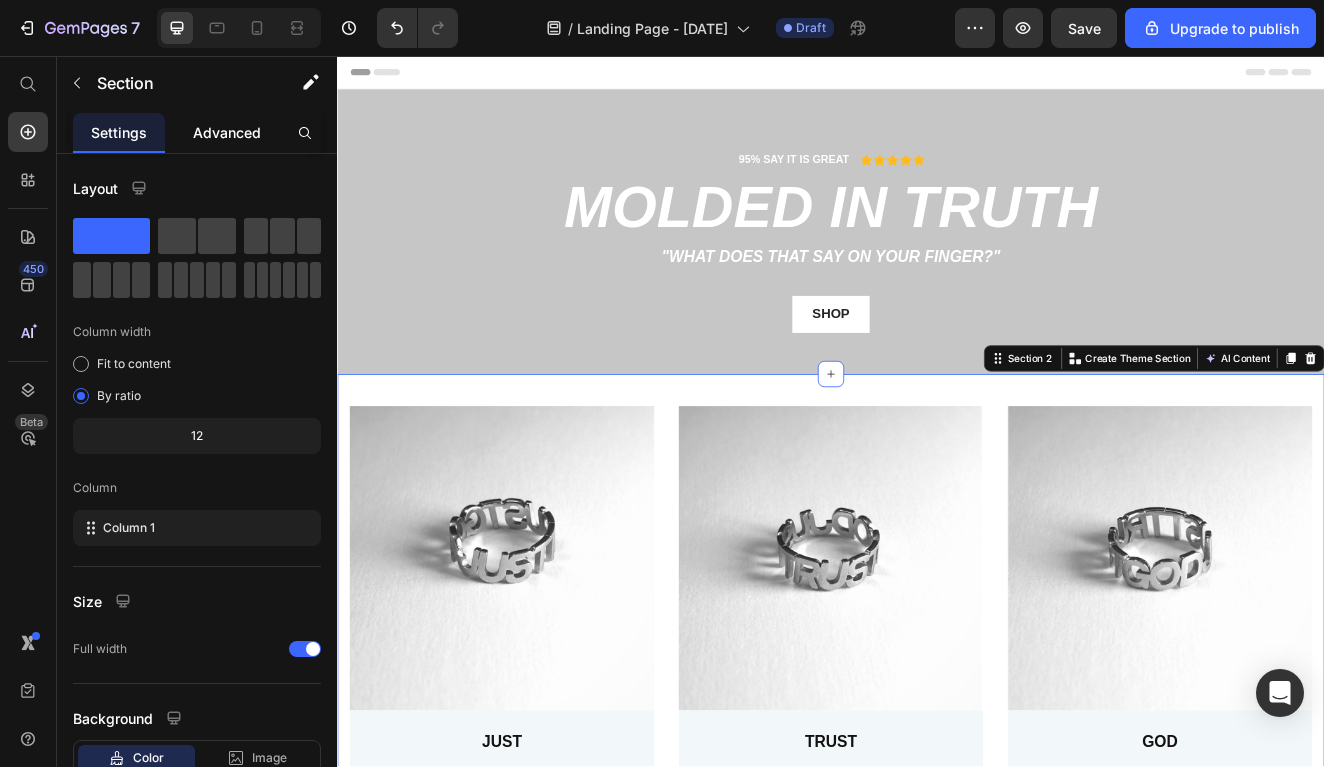 click on "Advanced" 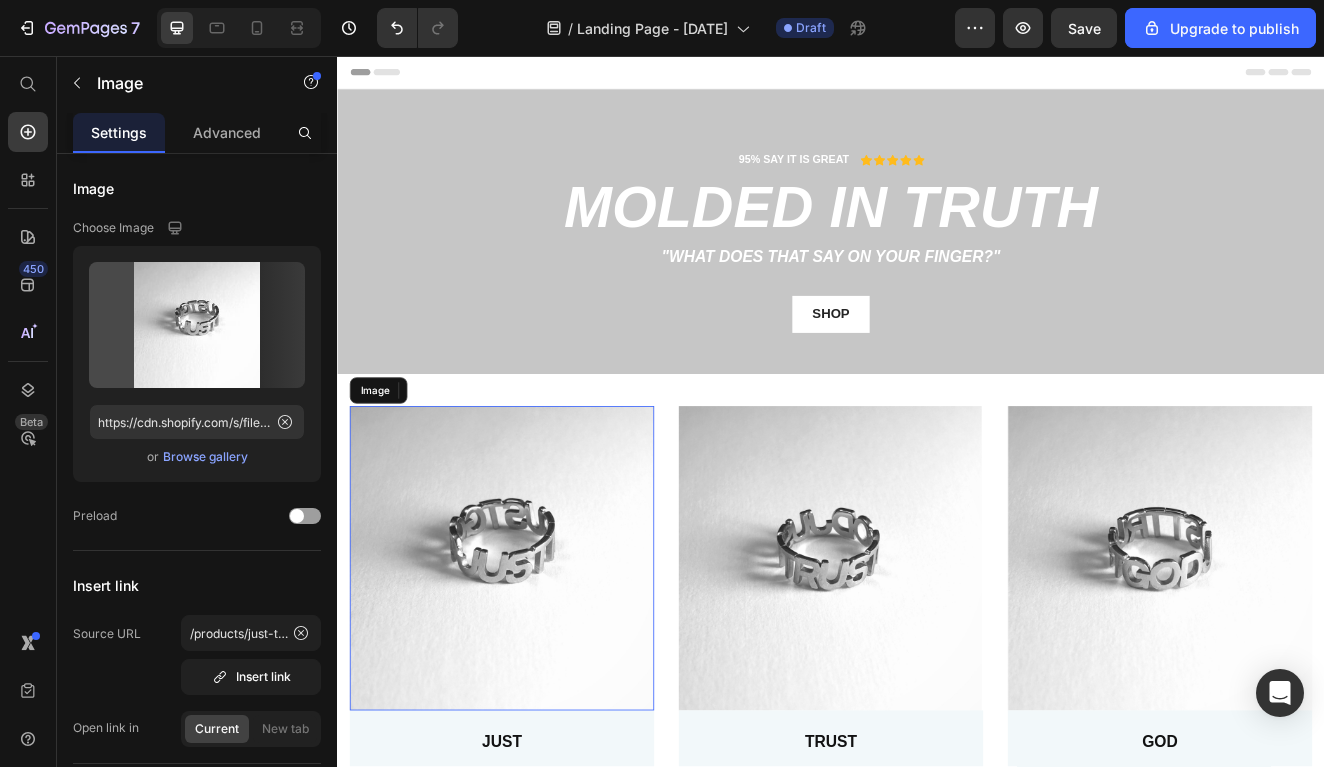 click at bounding box center (537, 667) 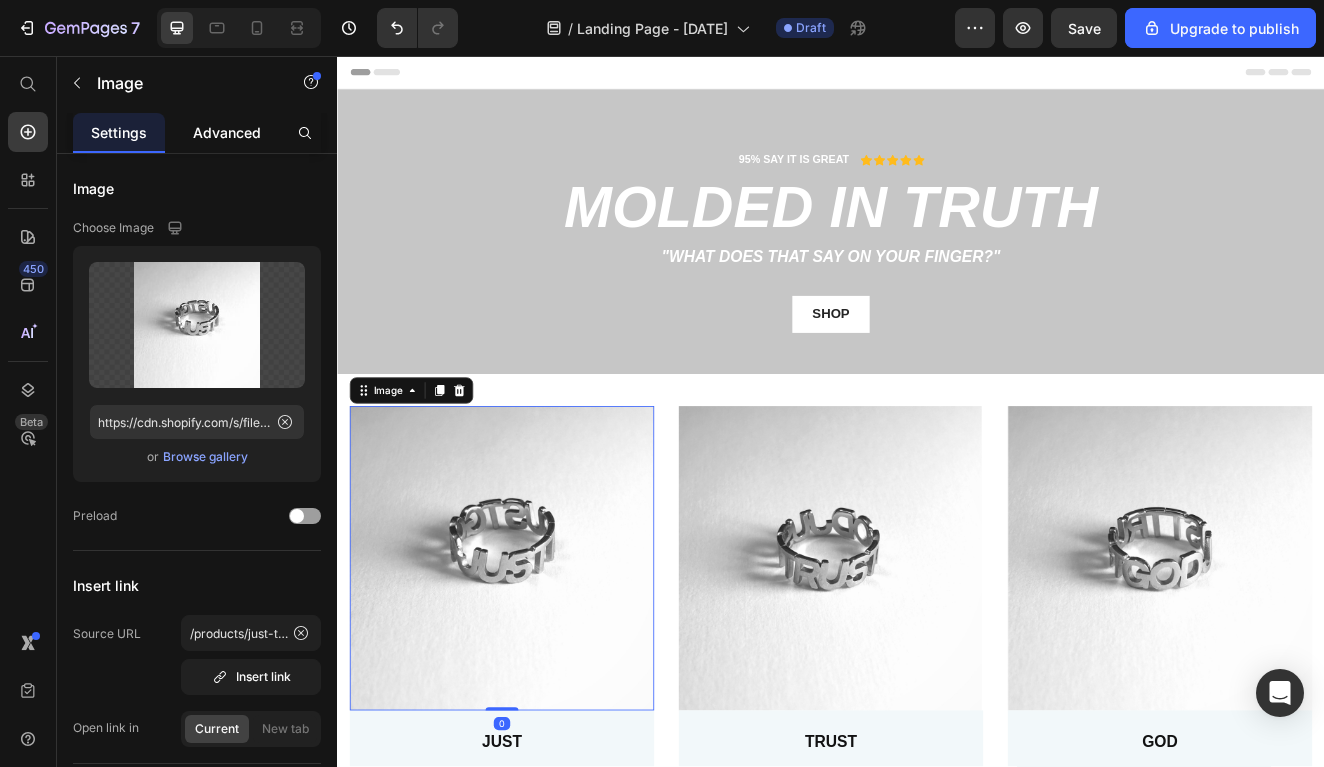 click on "Advanced" 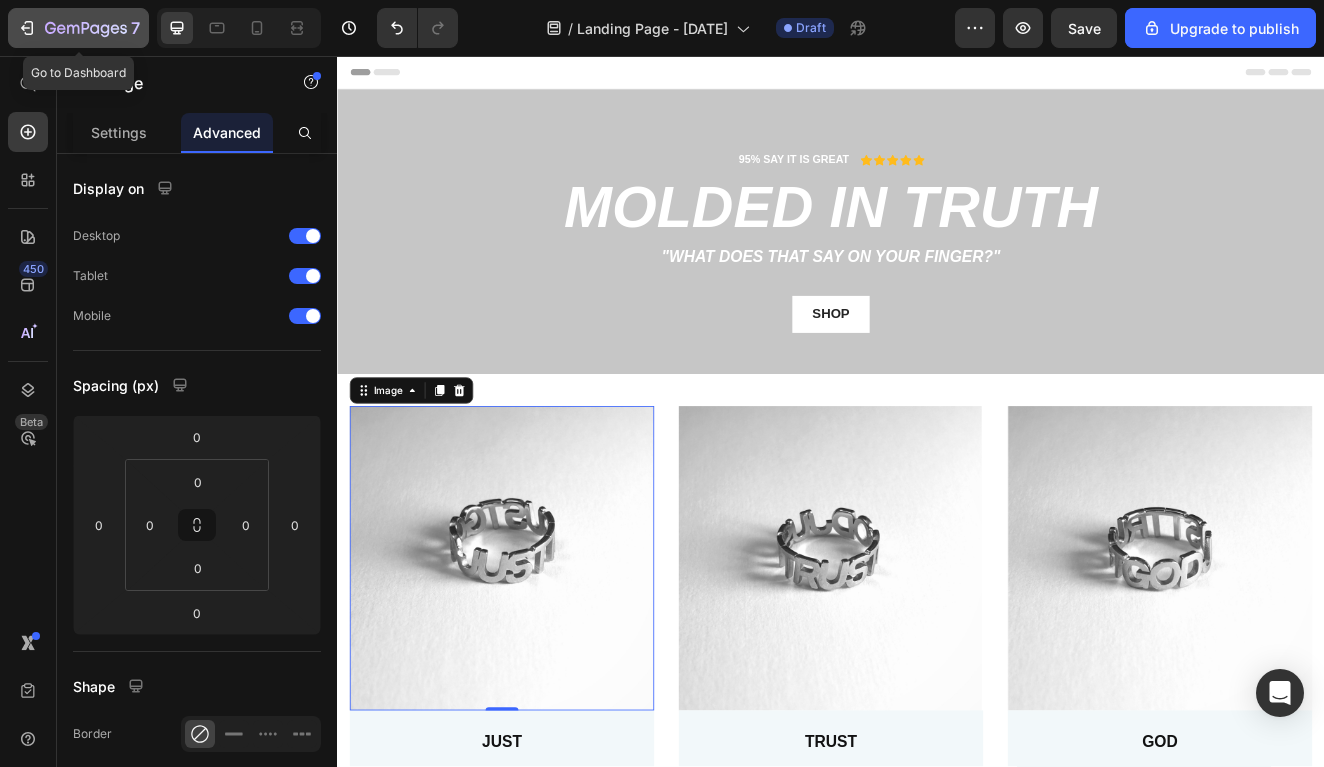 click on "7" 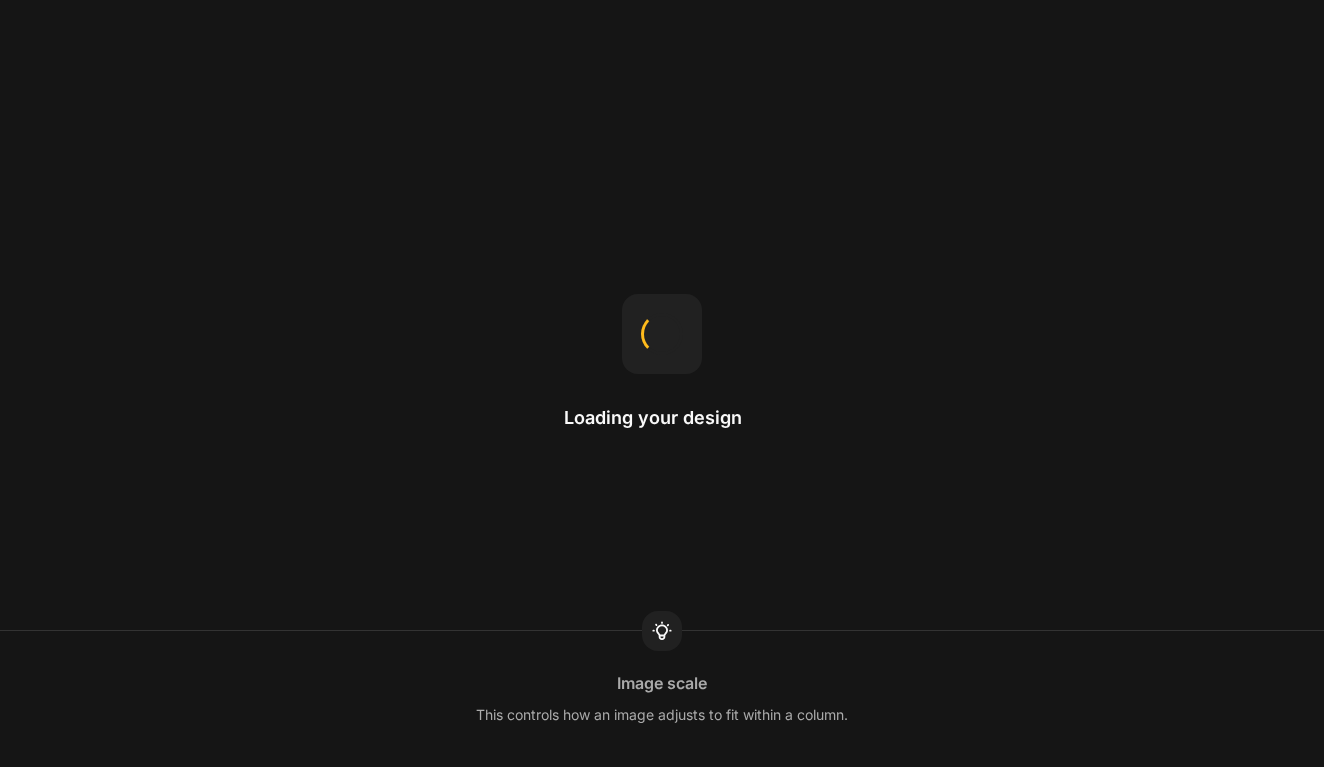 scroll, scrollTop: 0, scrollLeft: 0, axis: both 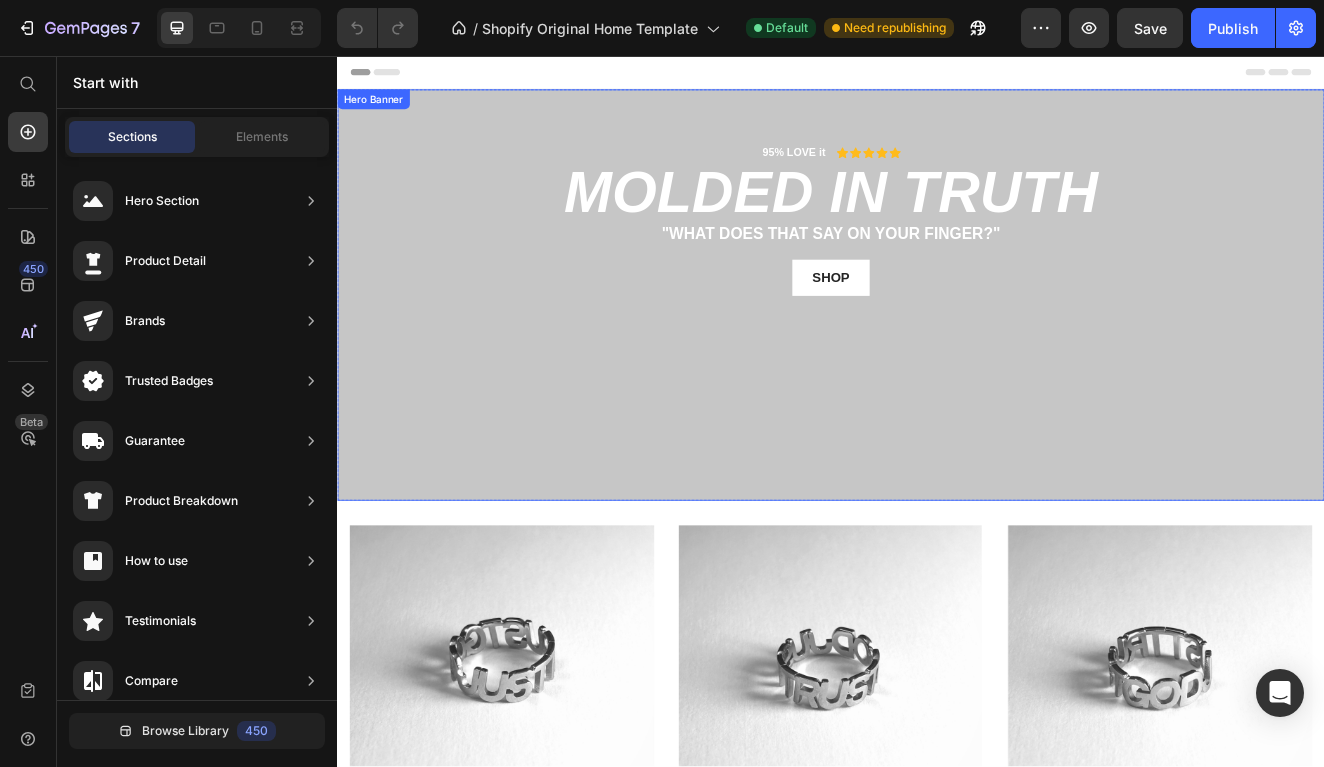 click at bounding box center (937, 347) 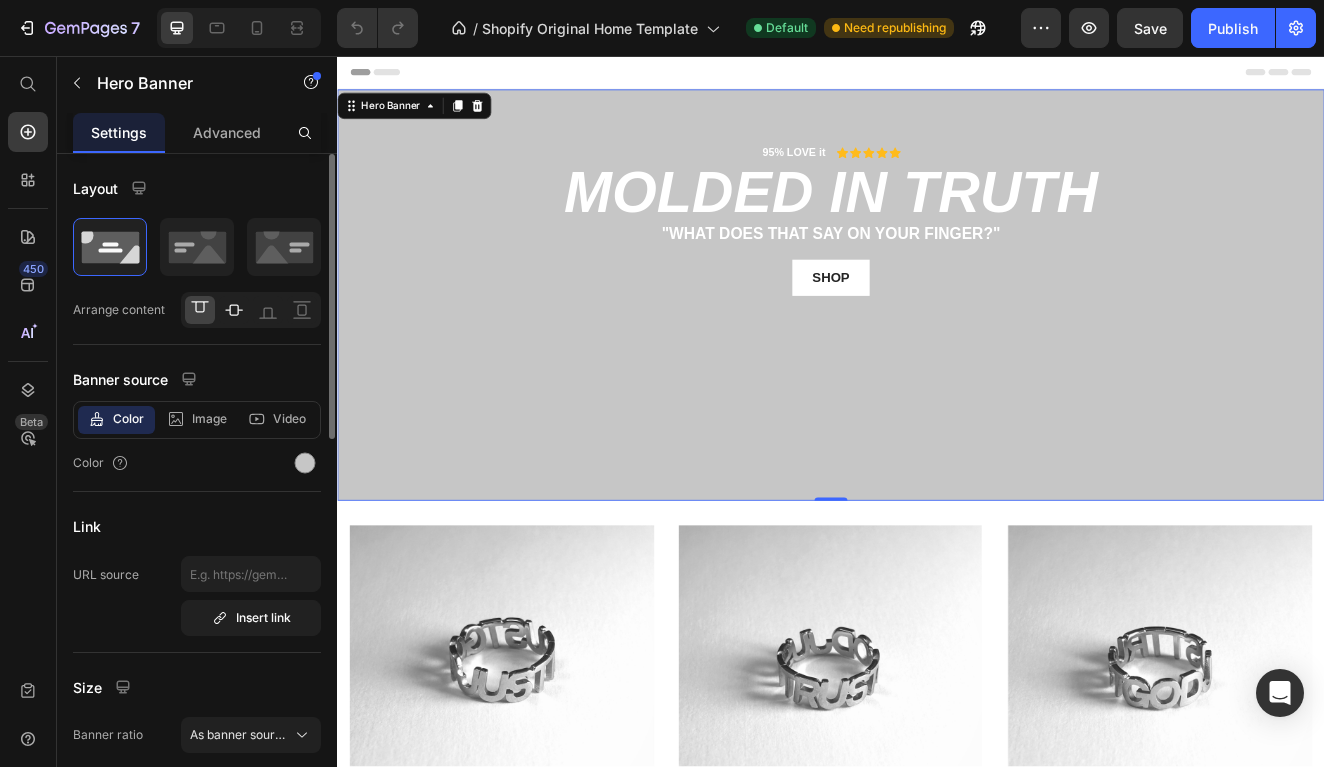 click 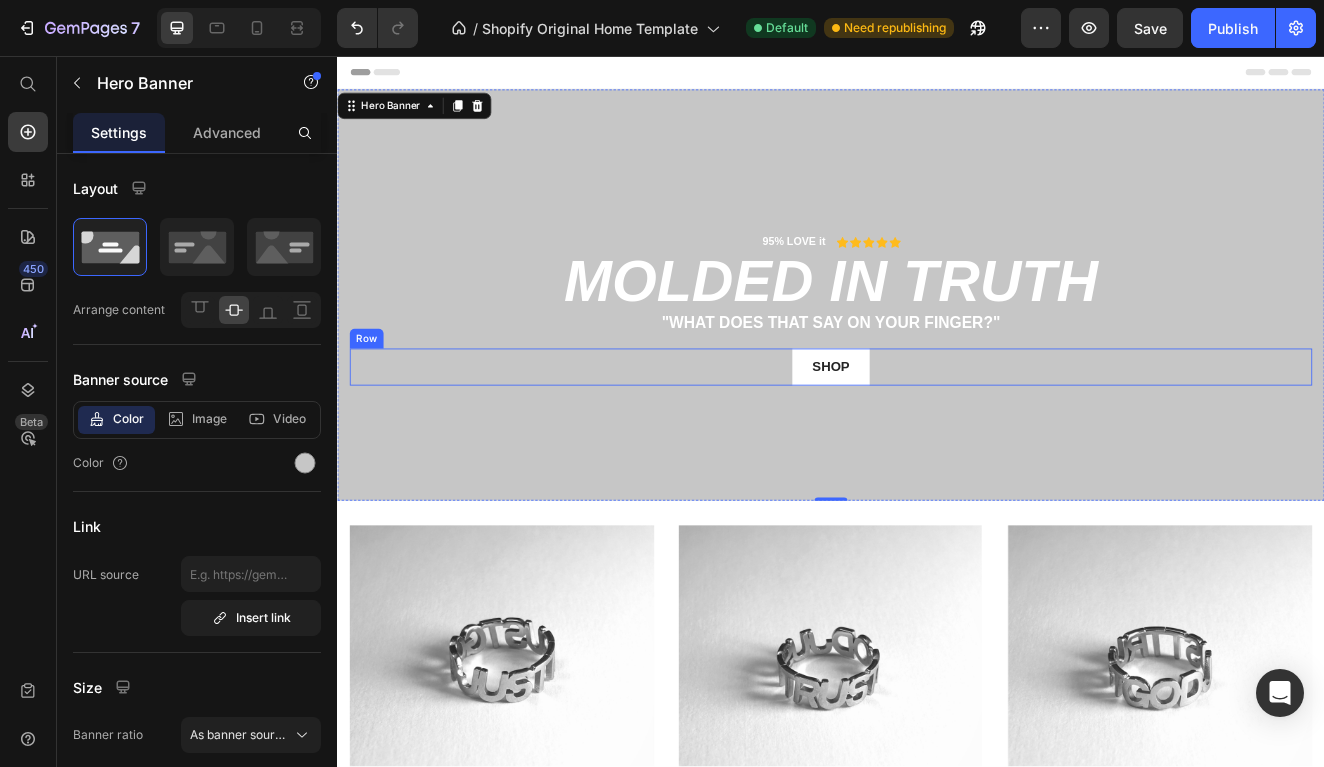 click on "SHOP Button Row" at bounding box center (937, 434) 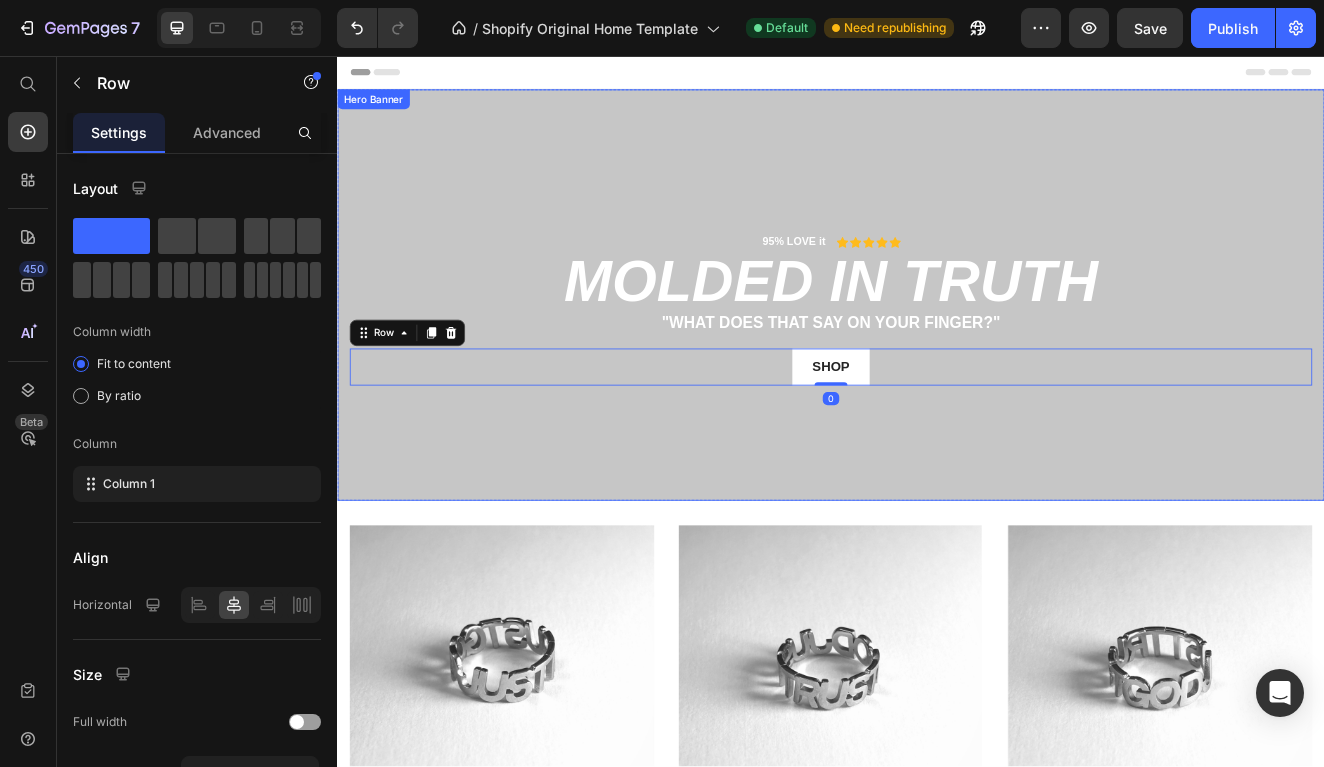 click on "95% LOVE it Text Block Icon Icon Icon Icon Icon Icon List Row MOLDED IN TRUTH Heading "What does that say on your finger?" Text Block SHOP Button Row   0" at bounding box center (937, 346) 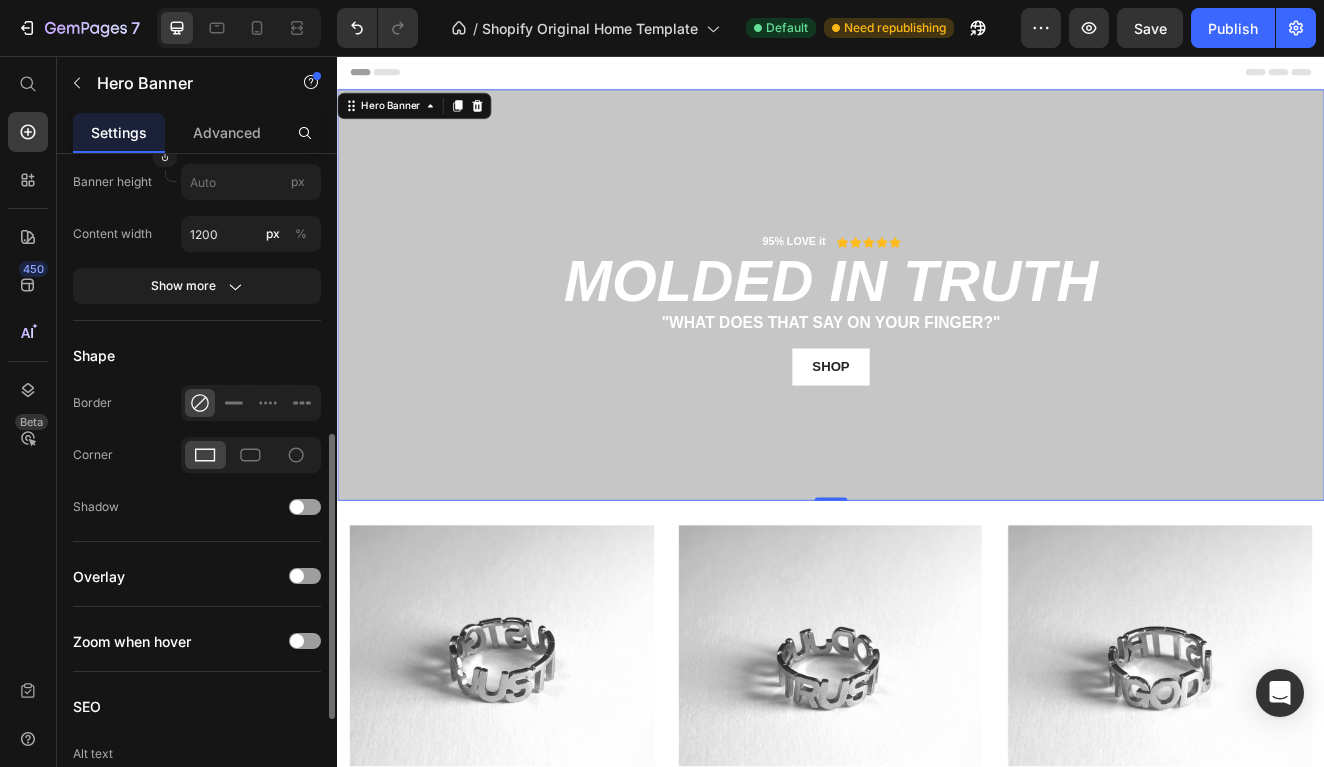scroll, scrollTop: 440, scrollLeft: 0, axis: vertical 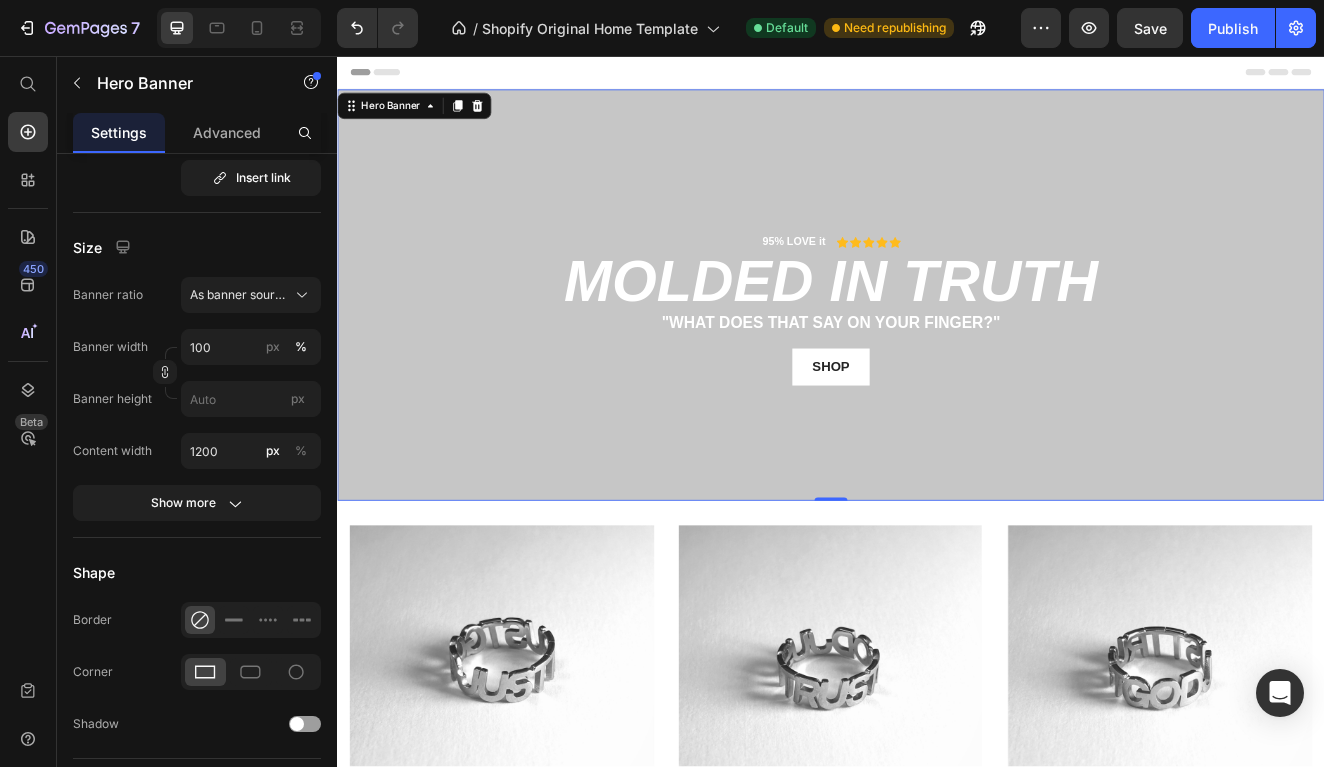 click at bounding box center (937, 347) 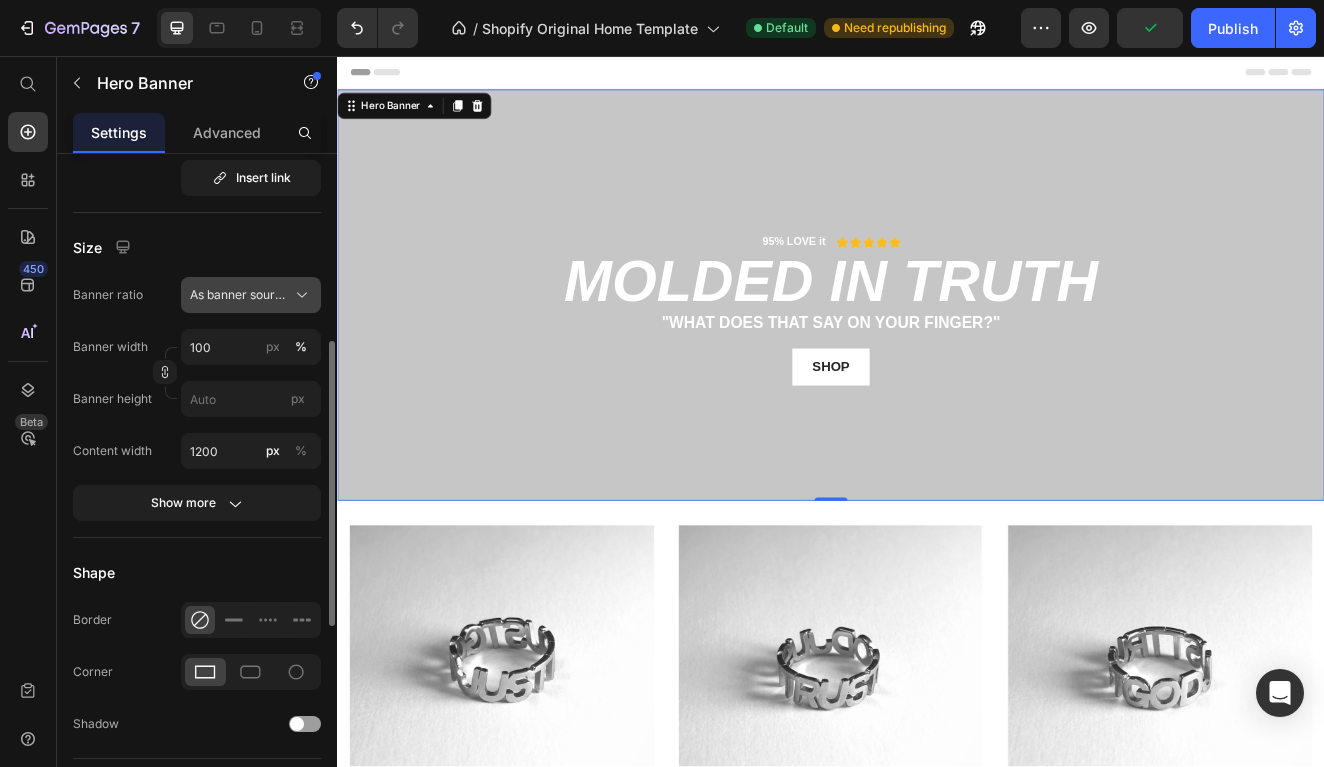 click on "As banner source" at bounding box center [251, 295] 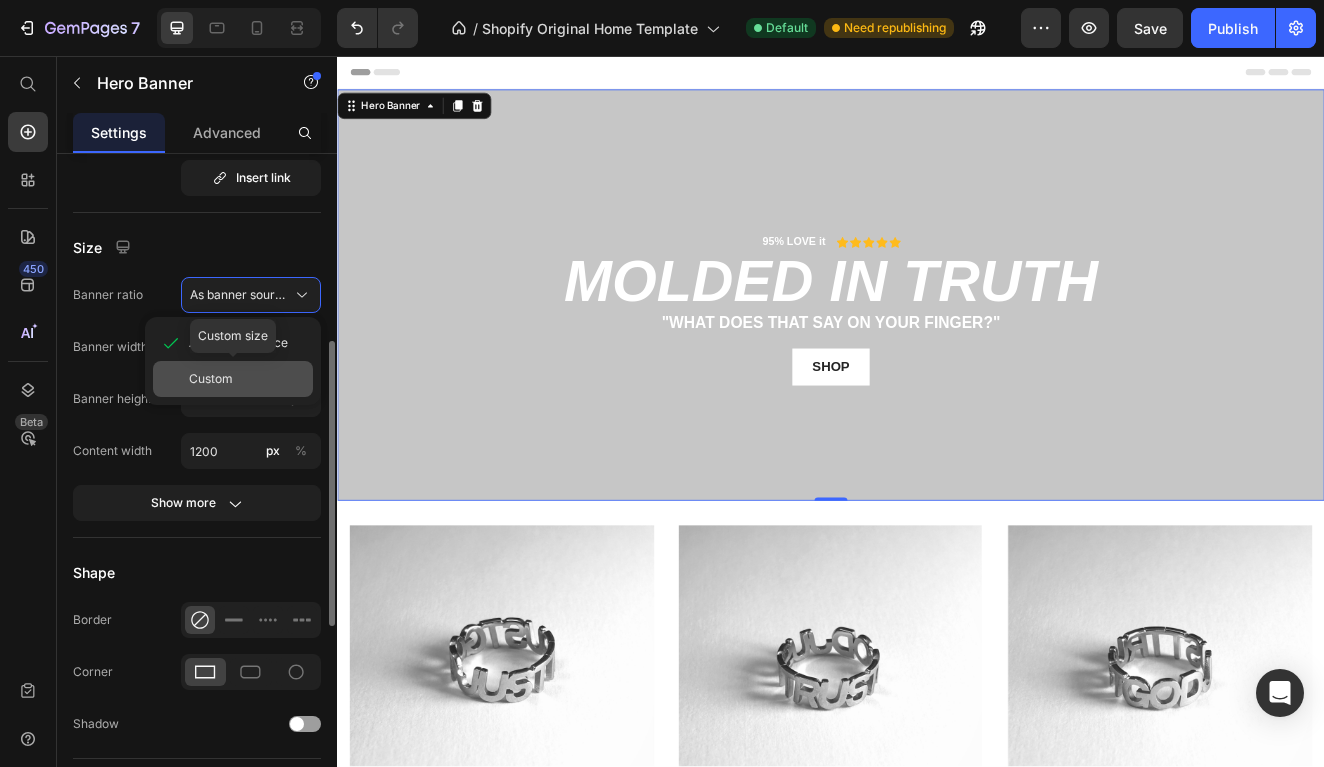 click on "Custom" at bounding box center (247, 379) 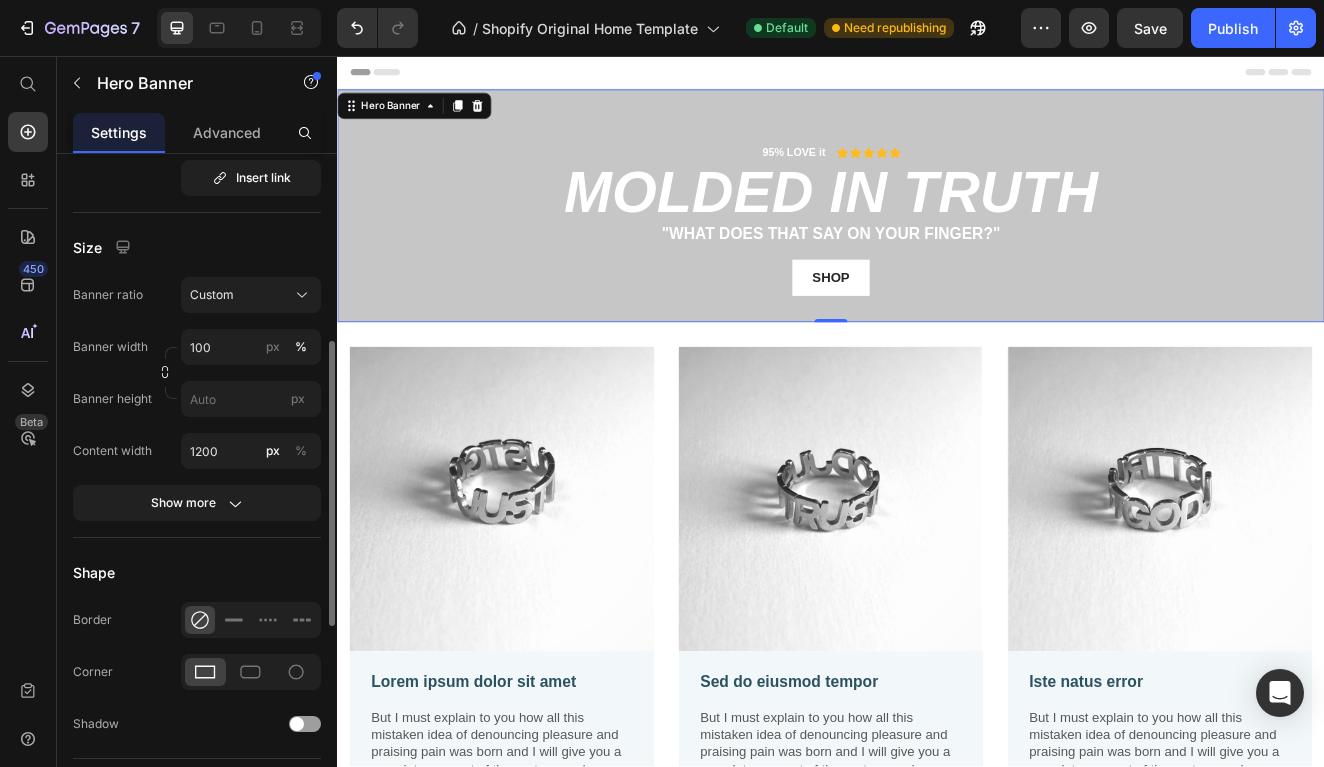 click on "95% LOVE it Text Block Icon Icon Icon Icon Icon Icon List Row MOLDED IN TRUTH Heading "What does that say on your finger?" Text Block SHOP Button Row" at bounding box center (937, 238) 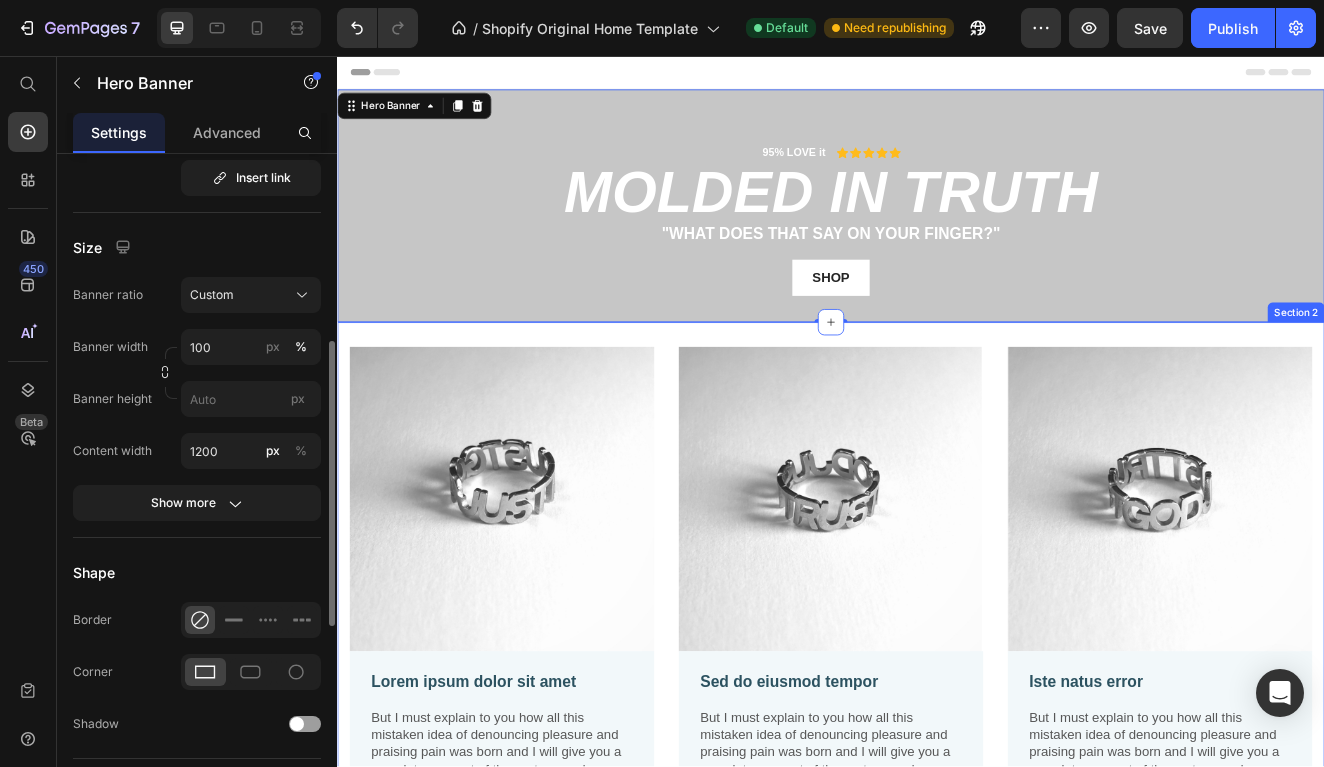 click on "Image Lorem ipsum dolor sit amet Text Block But I must explain to you how all this mistaken idea of denouncing pleasure and praising pain was born and I will give you a complete account of the system, and expound the actual teachings Text Block Row Image Sed do eiusmod tempor Text Block But I must explain to you how all this mistaken idea of denouncing pleasure and praising pain was born and I will give you a complete account of the system, and expound the actual teachings Text Block Row Image Iste natus error Text Block But I must explain to you how all this mistaken idea of denouncing pleasure and praising pain was born and I will give you a complete account of the system, and expound the actual teachings Text Block Row Row Section 2" at bounding box center (937, 700) 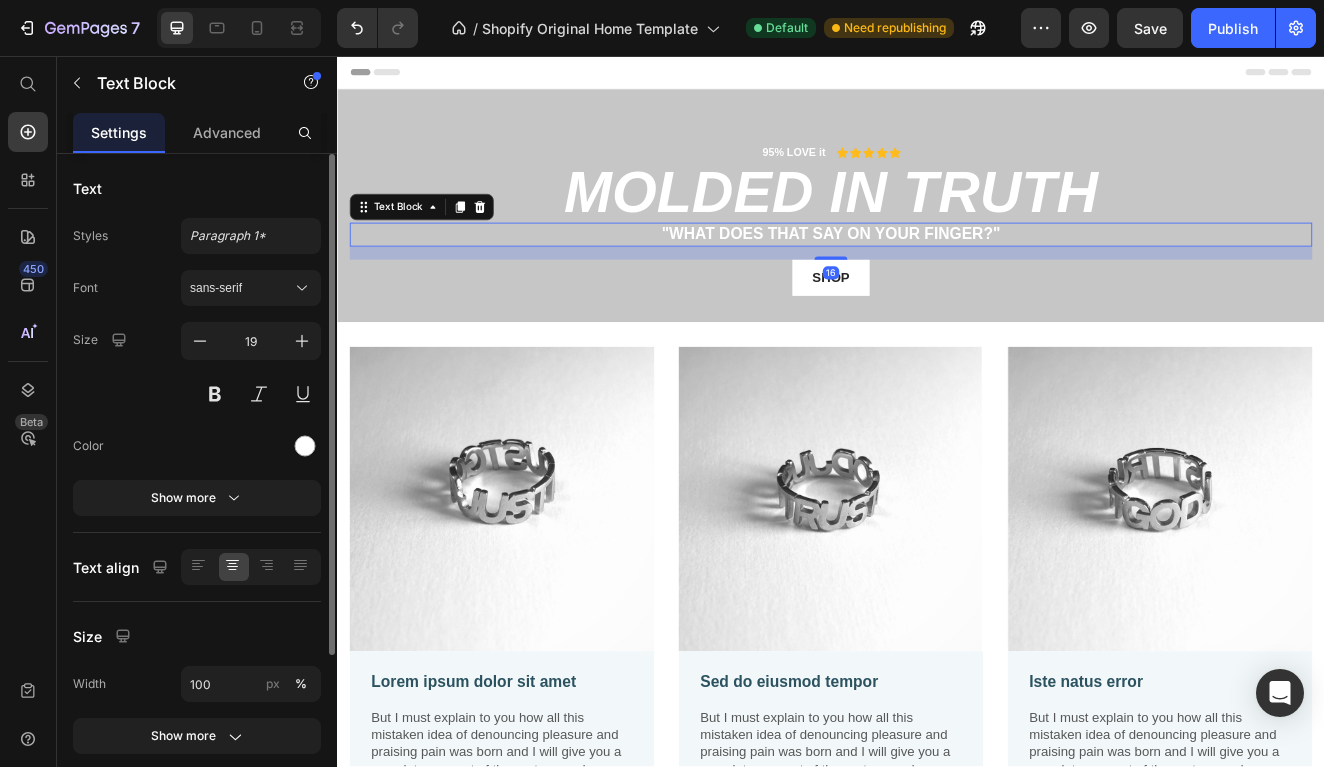 click on ""What does that say on your finger?"" at bounding box center (937, 273) 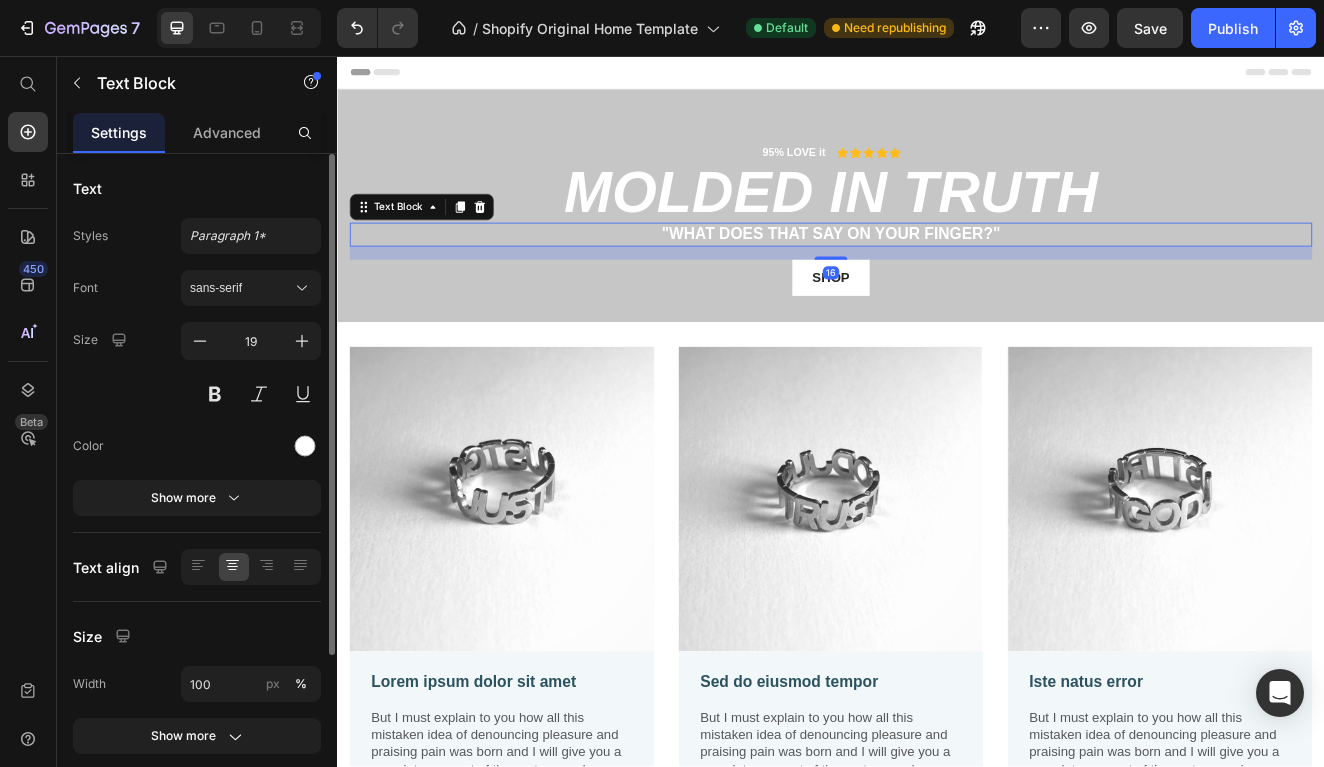 click on "Text Block" 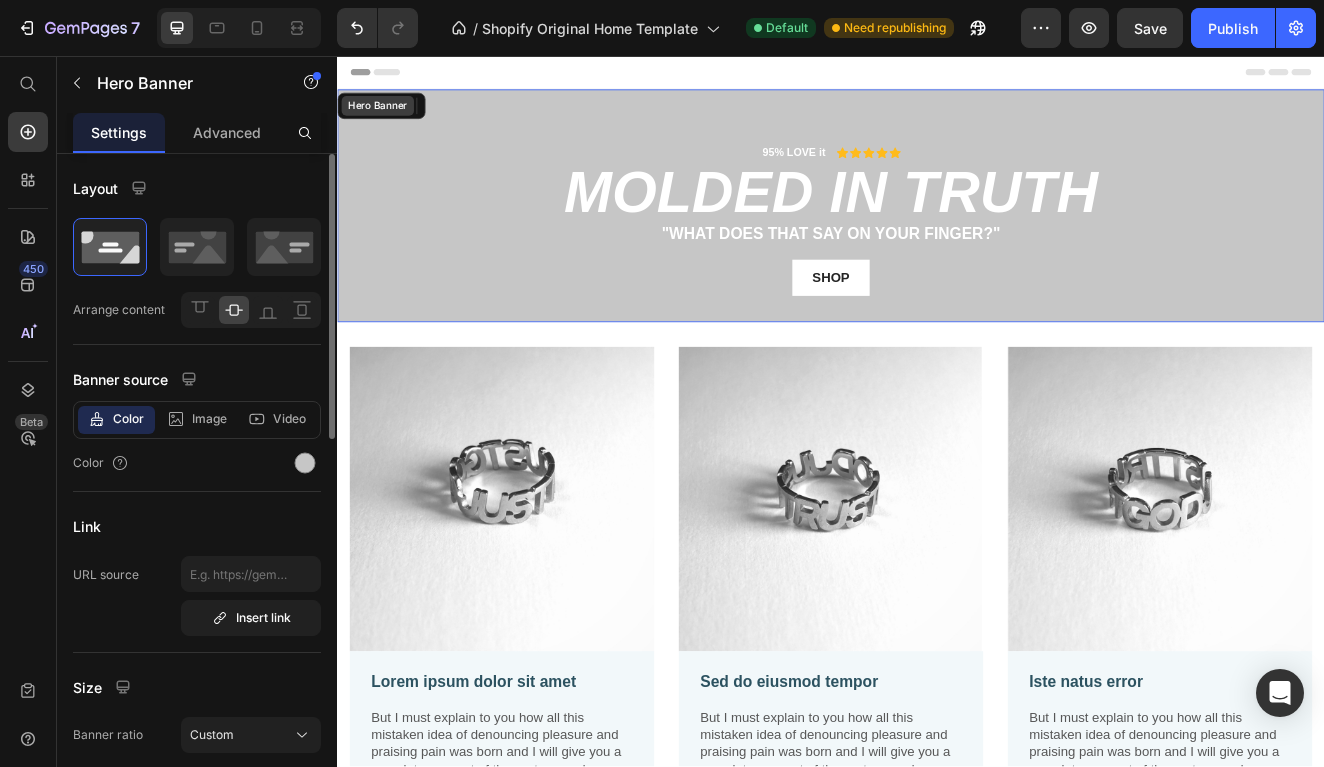 click on "Hero Banner" at bounding box center (386, 117) 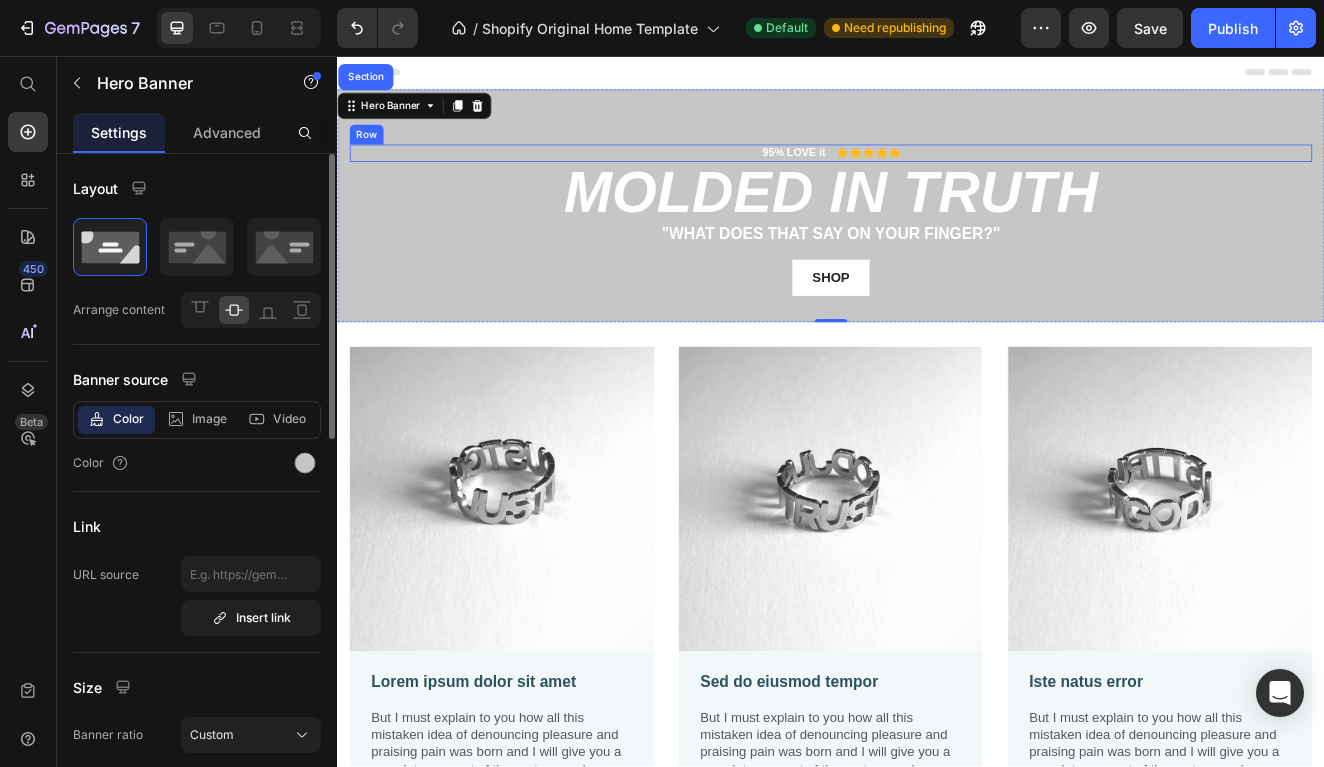 click on "95% LOVE it Text Block Icon Icon Icon Icon Icon Icon List Row" at bounding box center [937, 174] 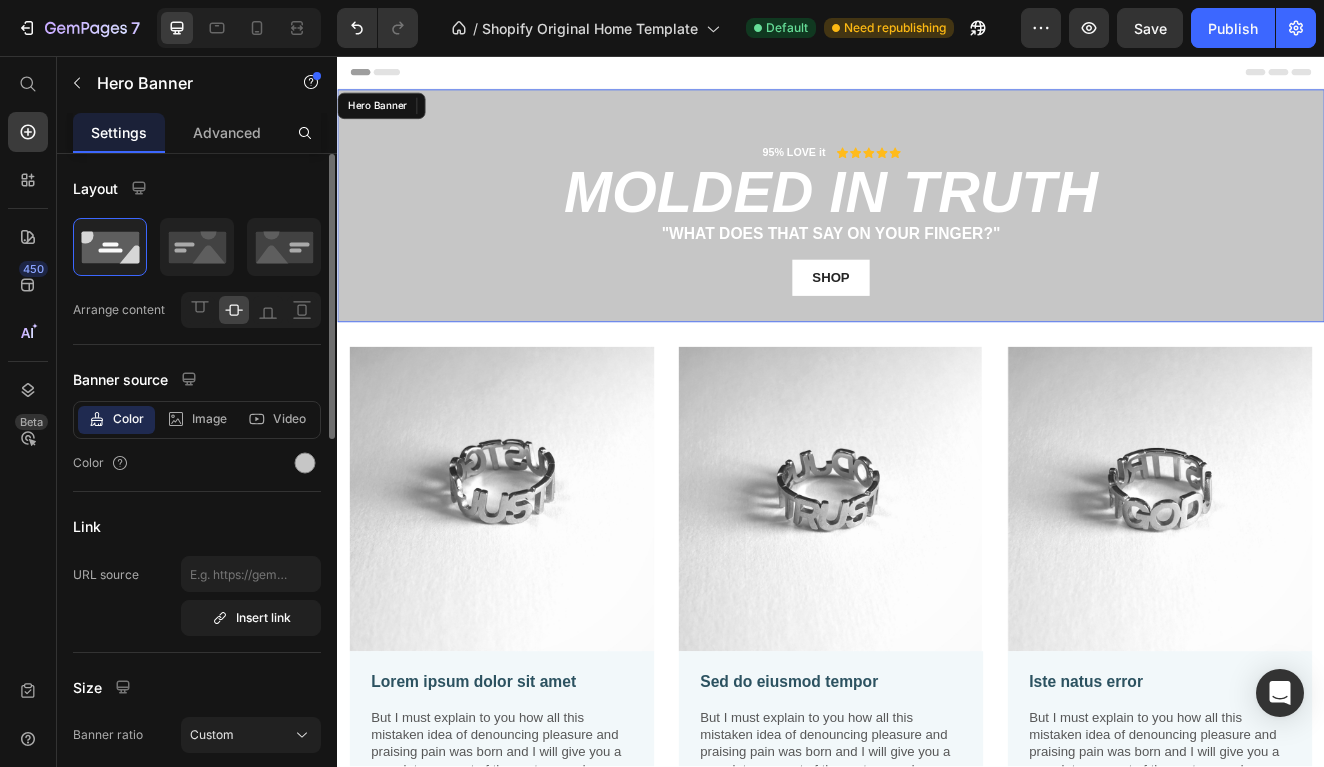 click on "95% LOVE it Text Block Icon Icon Icon Icon Icon Icon List Row   0 MOLDED IN TRUTH Heading "What does that say on your finger?" Text Block SHOP Button Row Hero Banner" at bounding box center (937, 238) 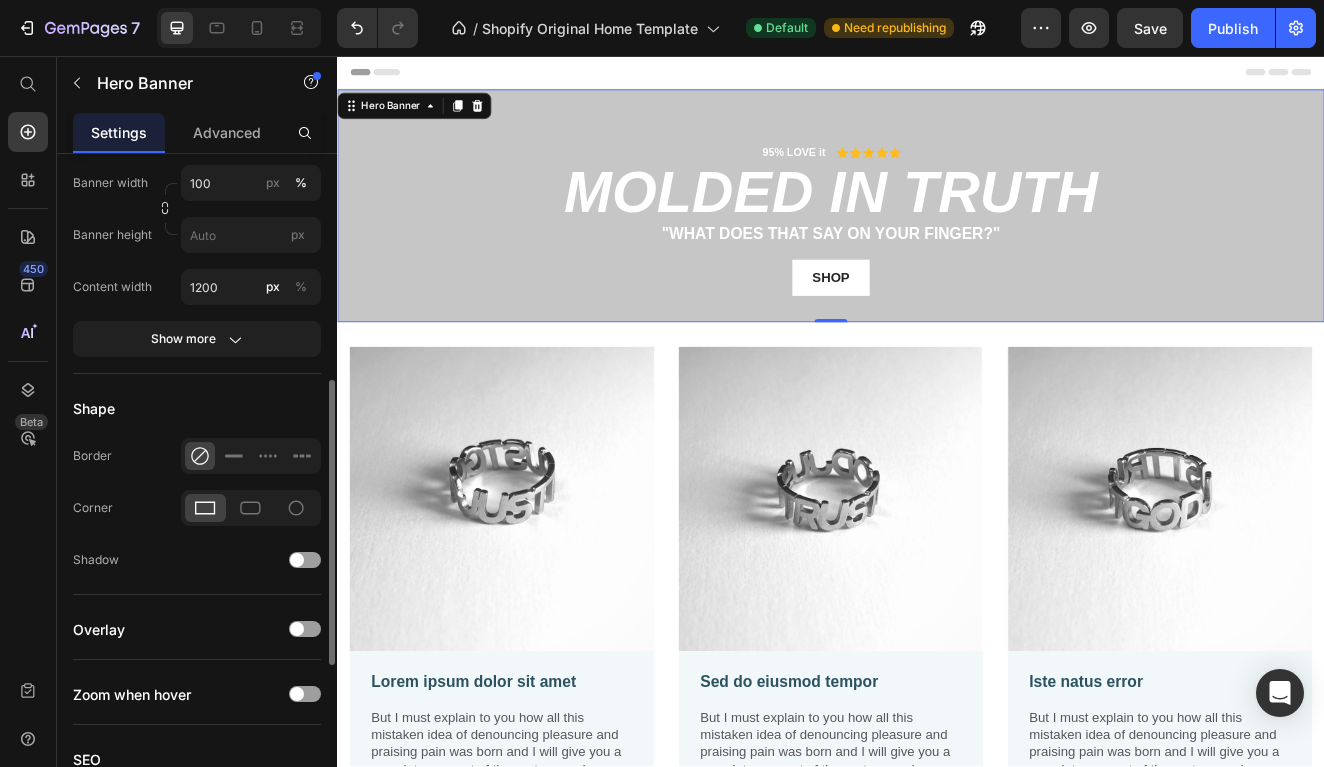 scroll, scrollTop: 569, scrollLeft: 0, axis: vertical 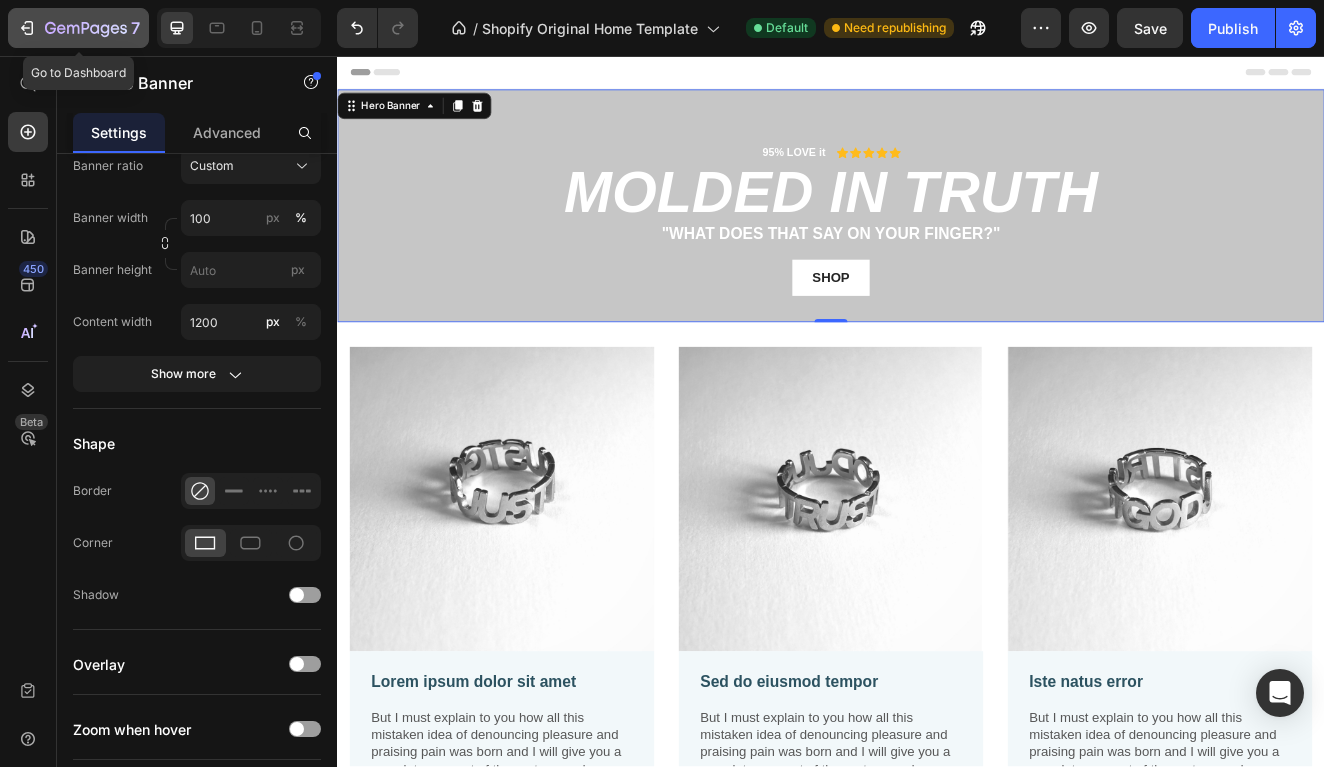click on "7" at bounding box center [78, 28] 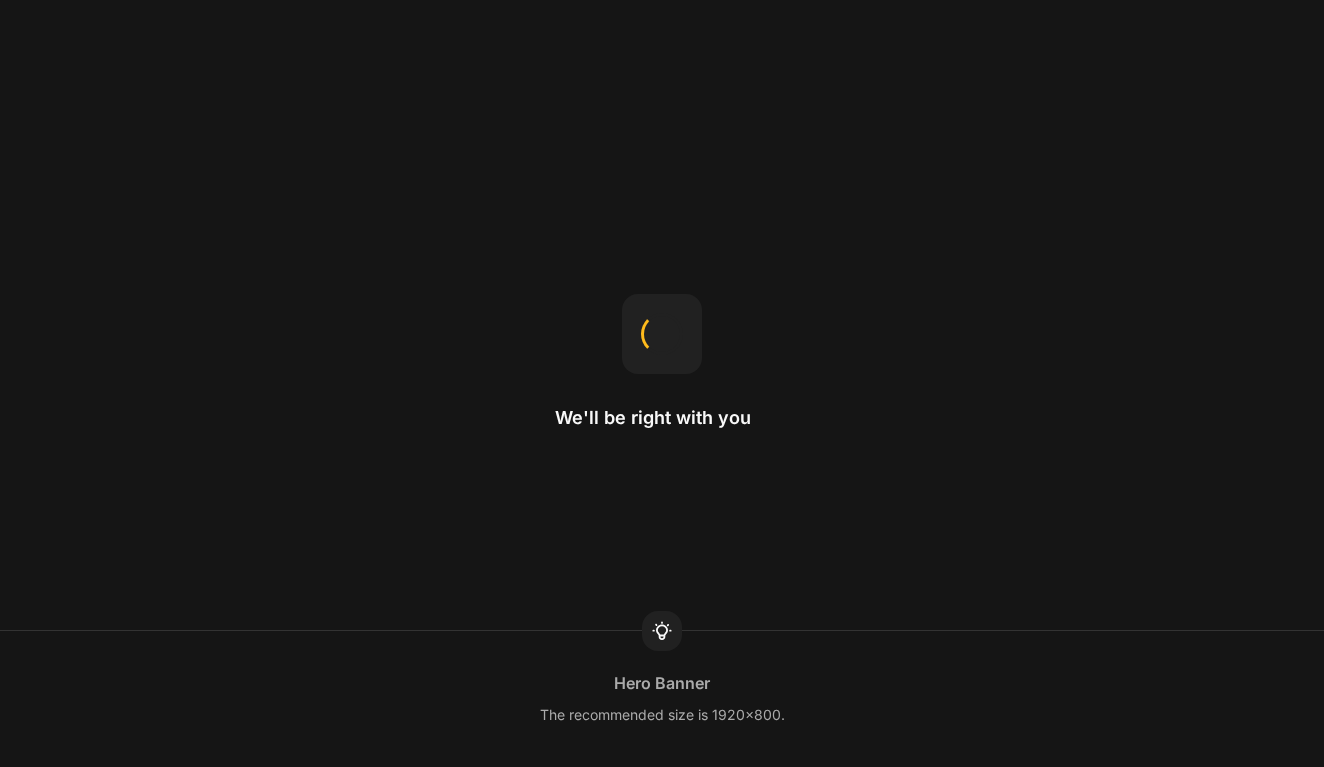 scroll, scrollTop: 0, scrollLeft: 0, axis: both 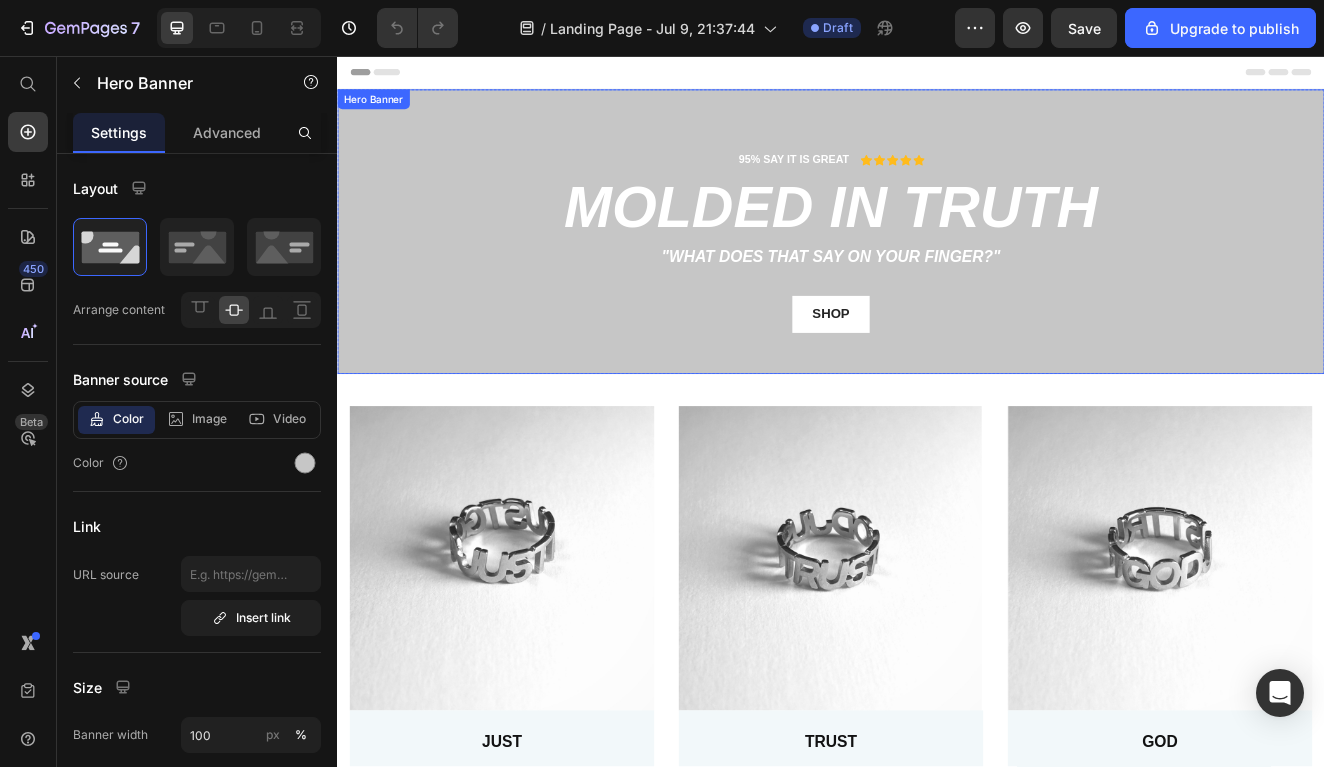 click on "95% SAY IT IS GREAT Text Block Icon Icon Icon Icon Icon Icon List Row molded in truth Heading "What does that say on your finger?" Text Block shop Button Row Hero Banner" at bounding box center (937, 270) 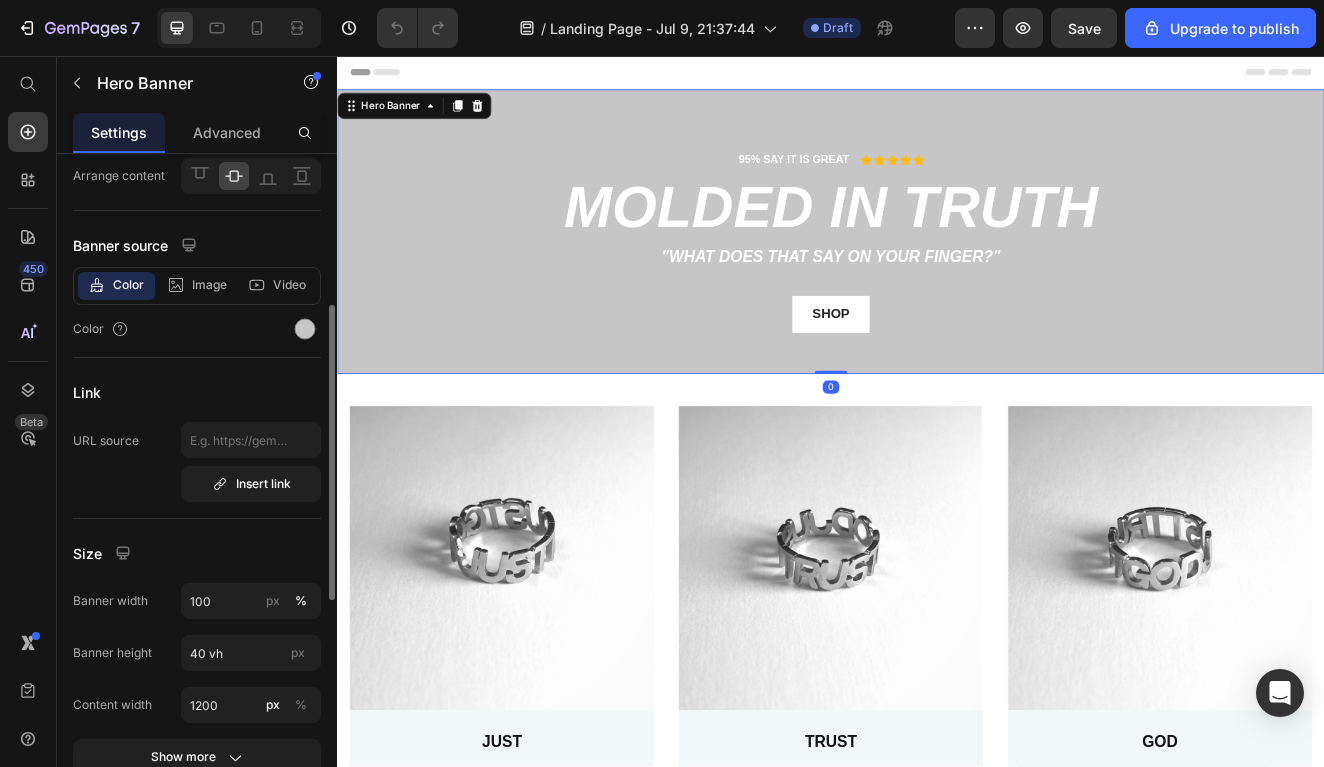 scroll, scrollTop: 220, scrollLeft: 0, axis: vertical 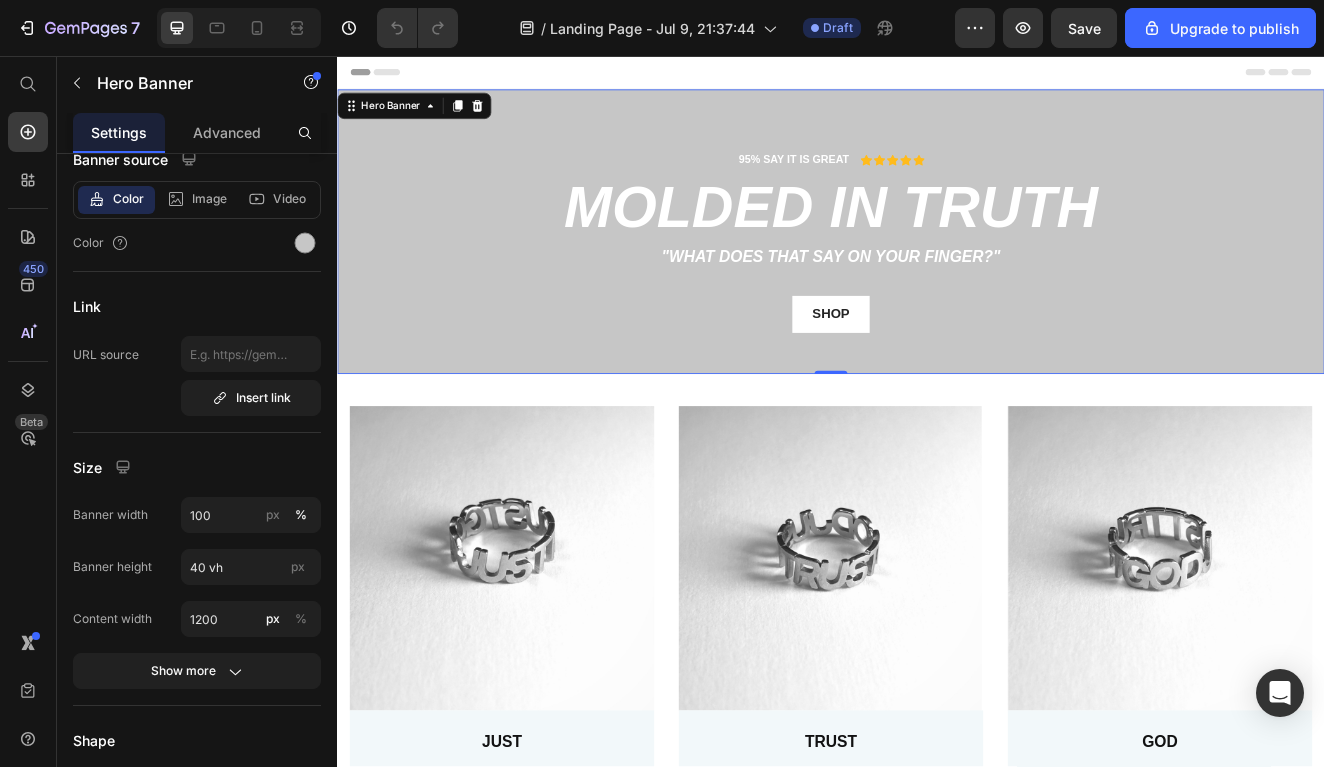 click on "95% SAY IT IS GREAT Text Block Icon Icon Icon Icon Icon Icon List Row molded in truth Heading "What does that say on your finger?" Text Block shop Button Row" at bounding box center [937, 269] 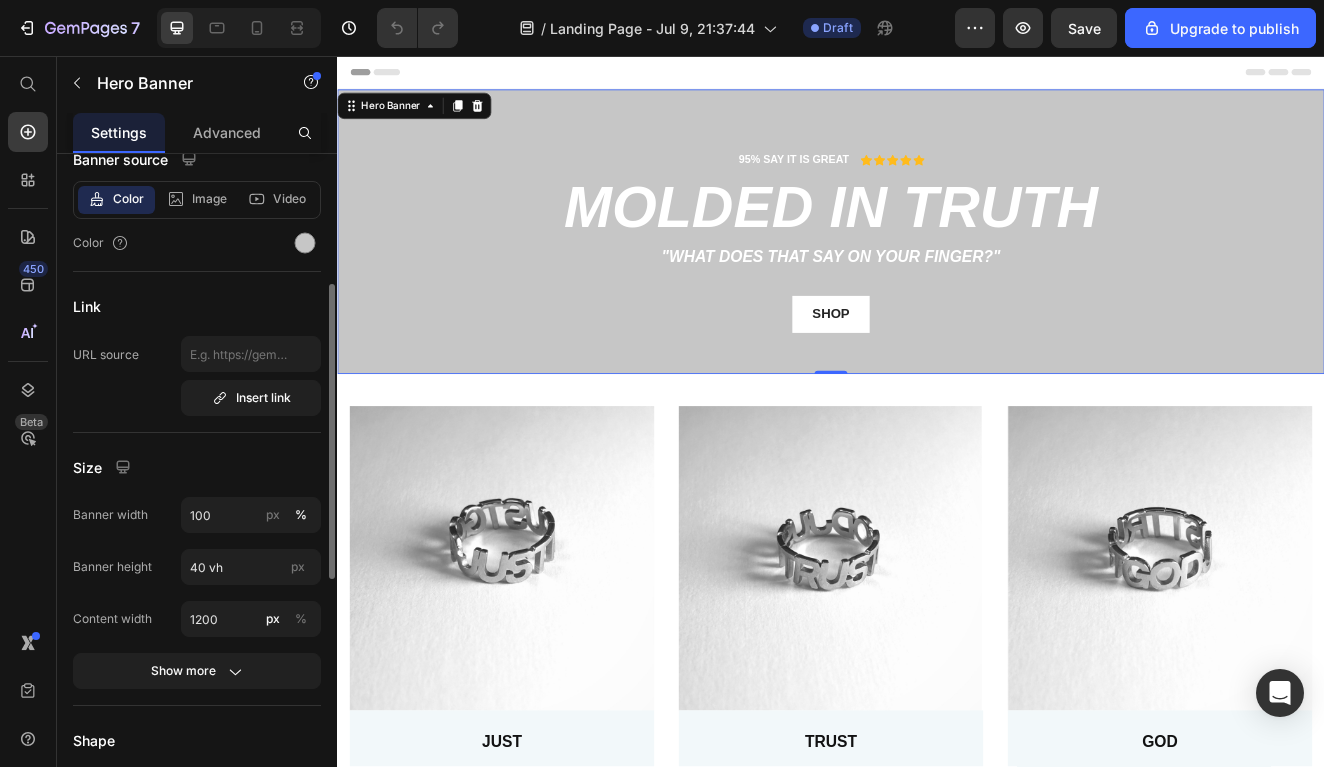 scroll, scrollTop: 376, scrollLeft: 0, axis: vertical 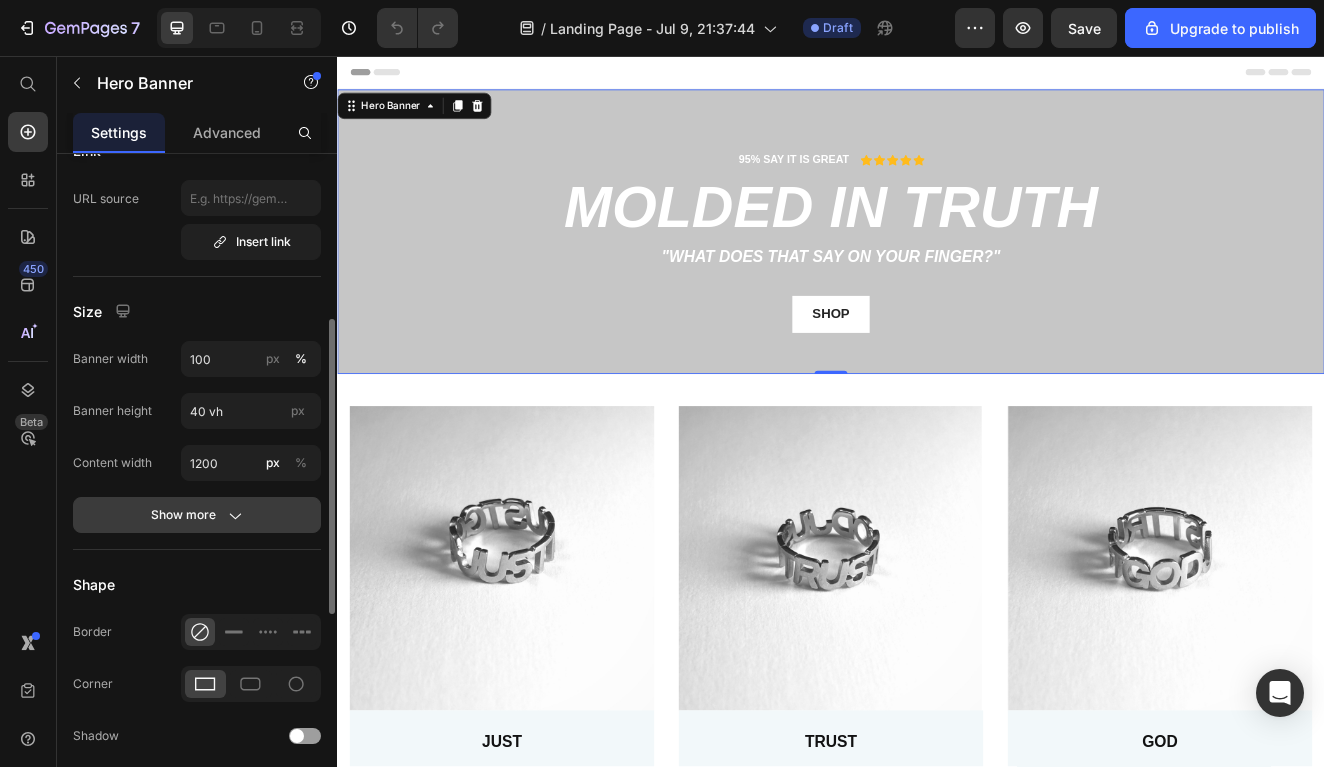 click on "Show more" at bounding box center [197, 515] 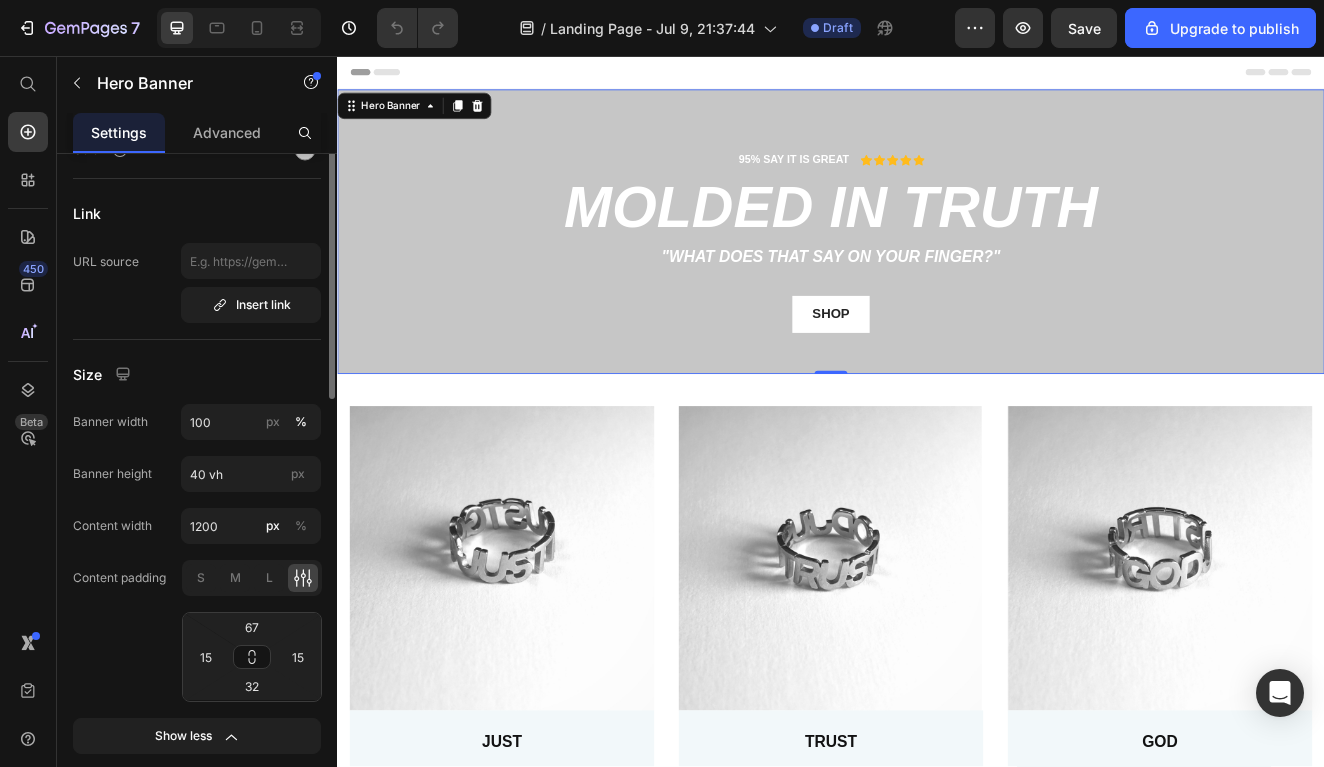 scroll, scrollTop: 208, scrollLeft: 0, axis: vertical 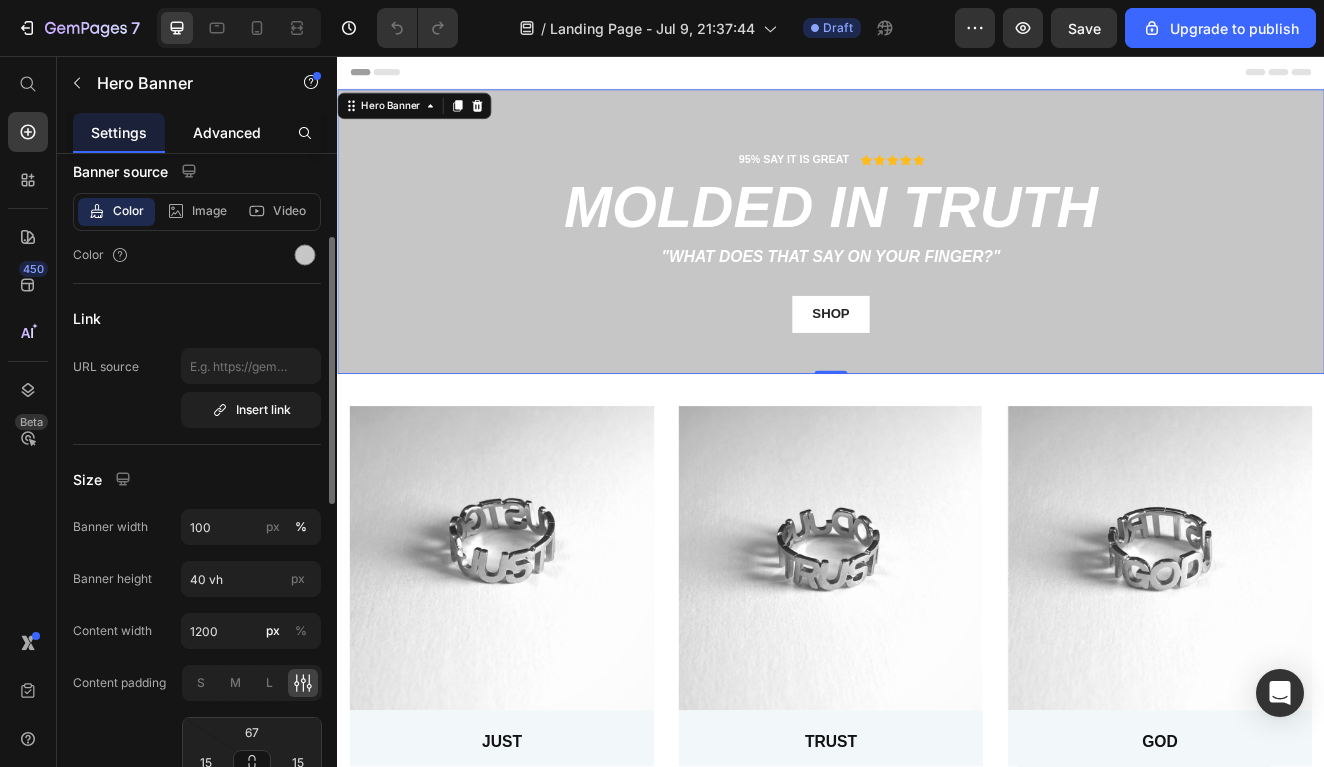 click on "Advanced" at bounding box center [227, 132] 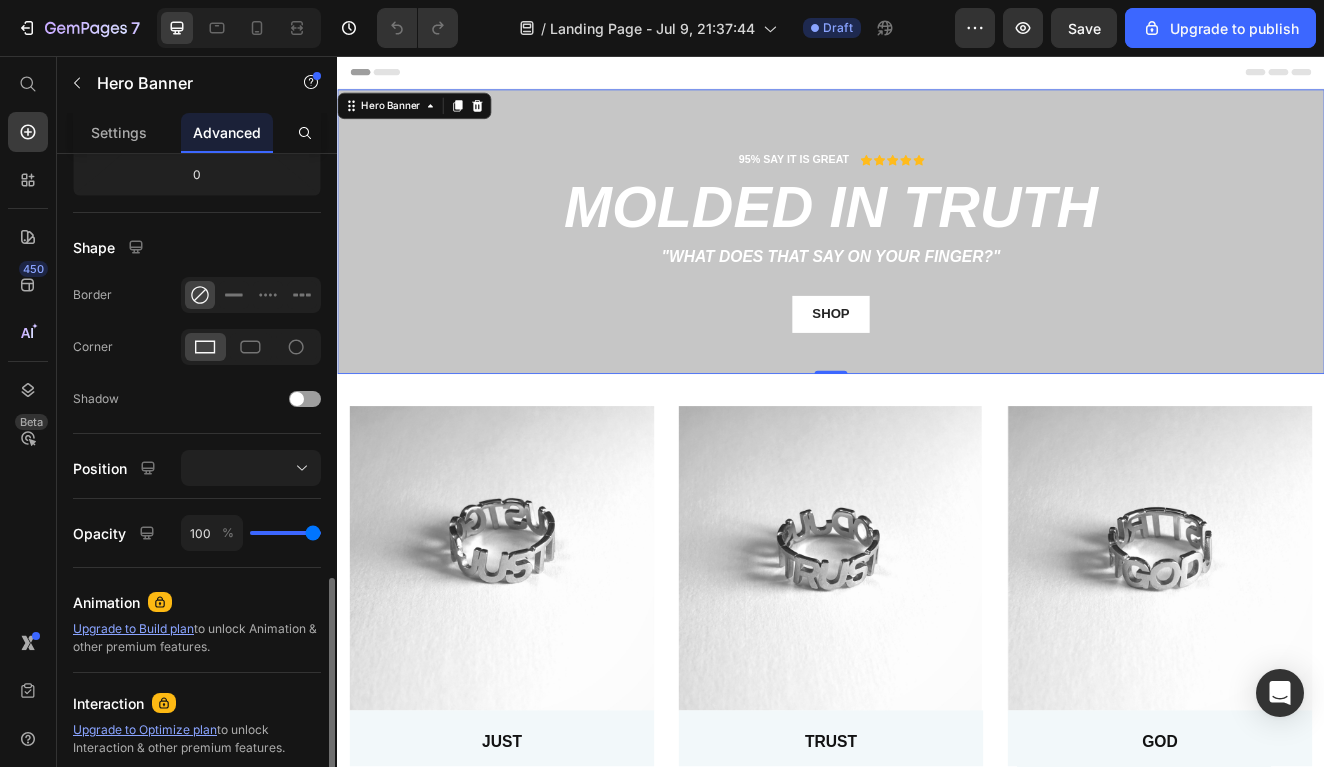 scroll, scrollTop: 635, scrollLeft: 0, axis: vertical 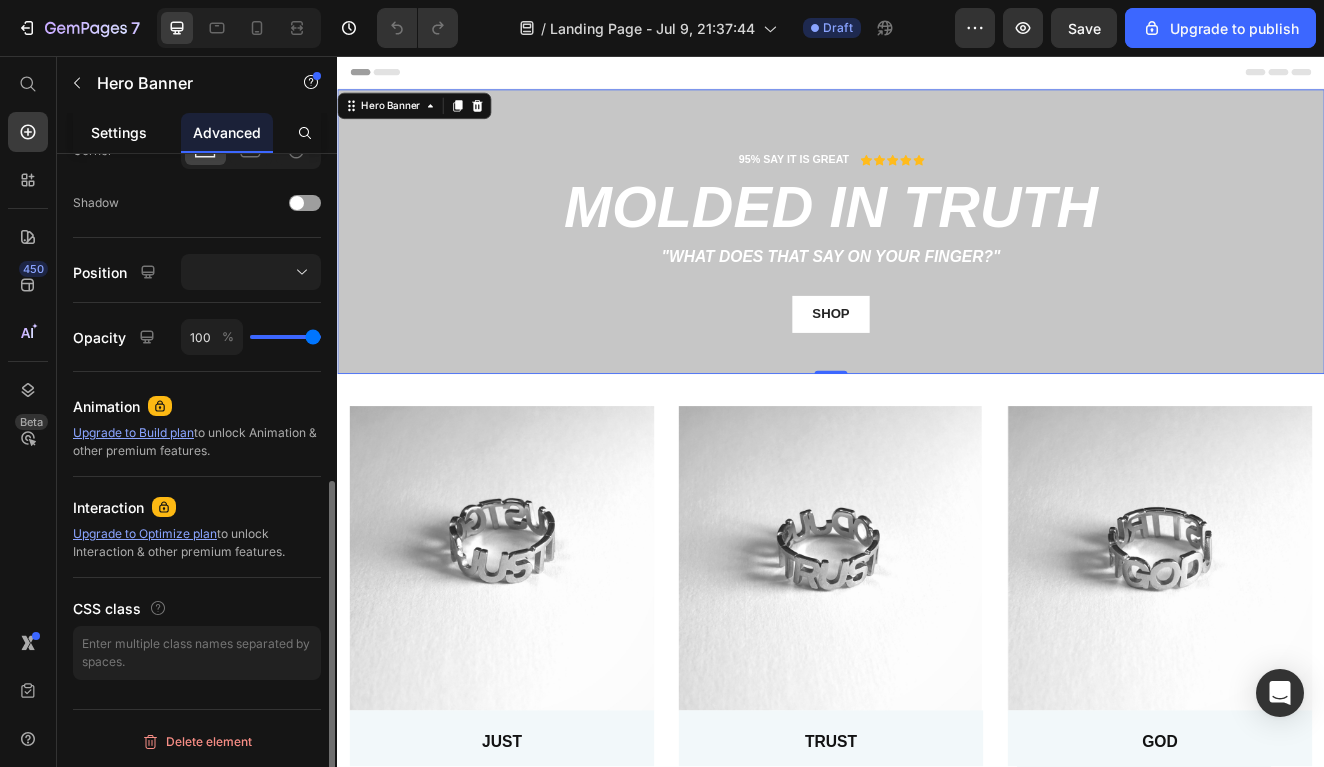 click on "Settings" at bounding box center [119, 132] 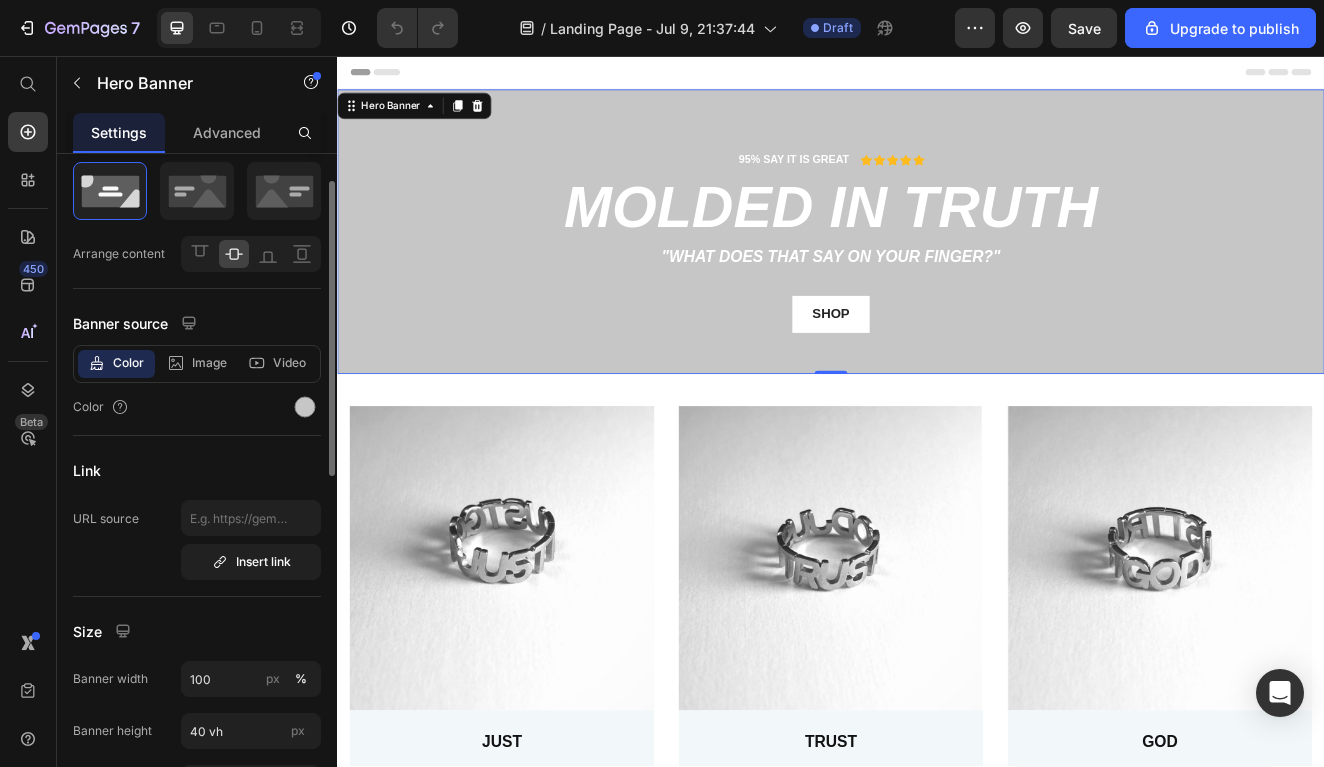 scroll, scrollTop: 58, scrollLeft: 0, axis: vertical 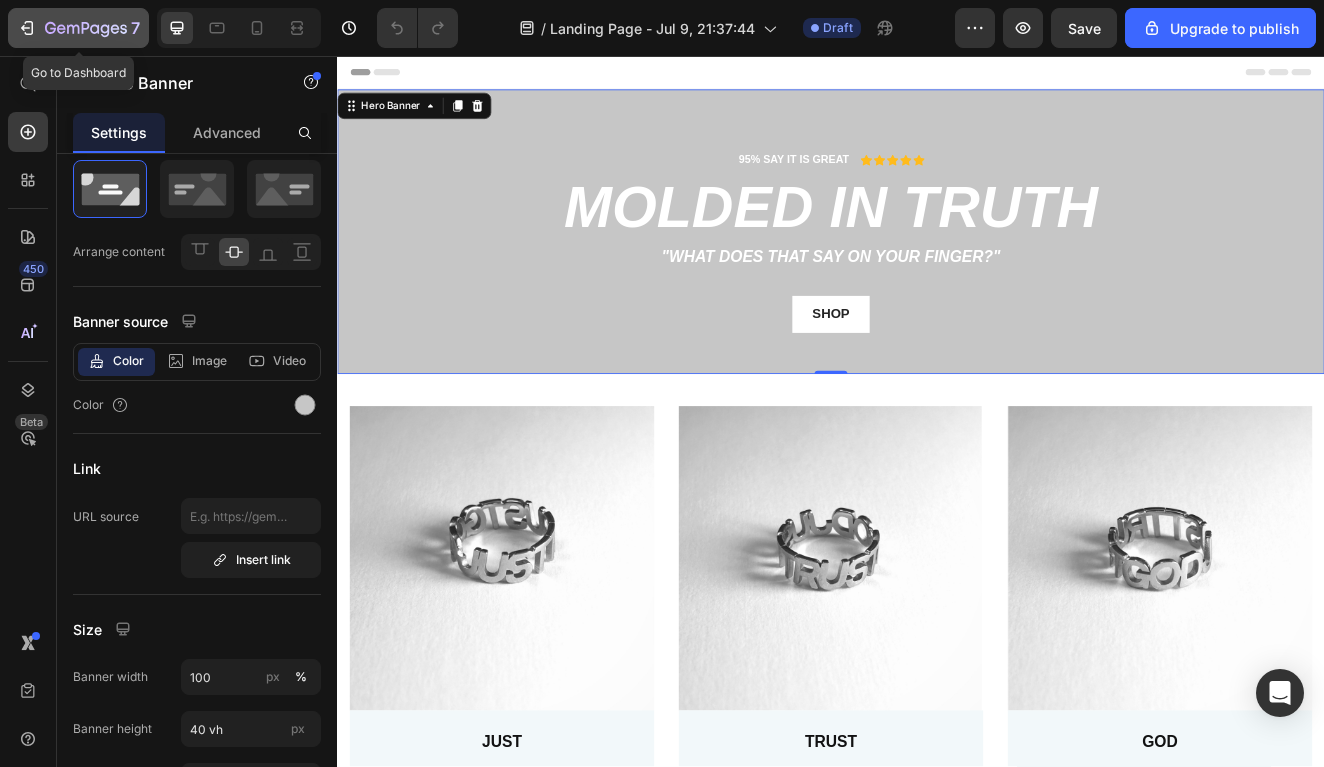 click 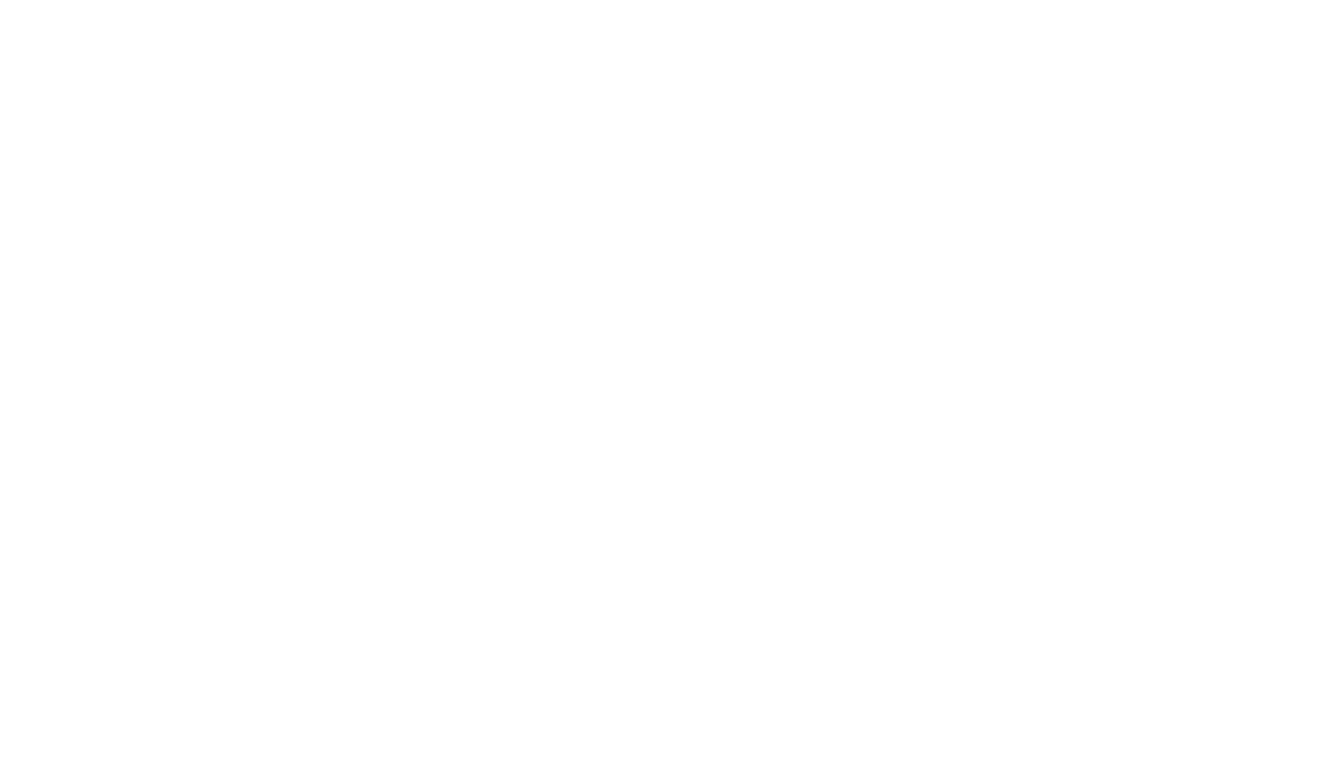 scroll, scrollTop: 0, scrollLeft: 0, axis: both 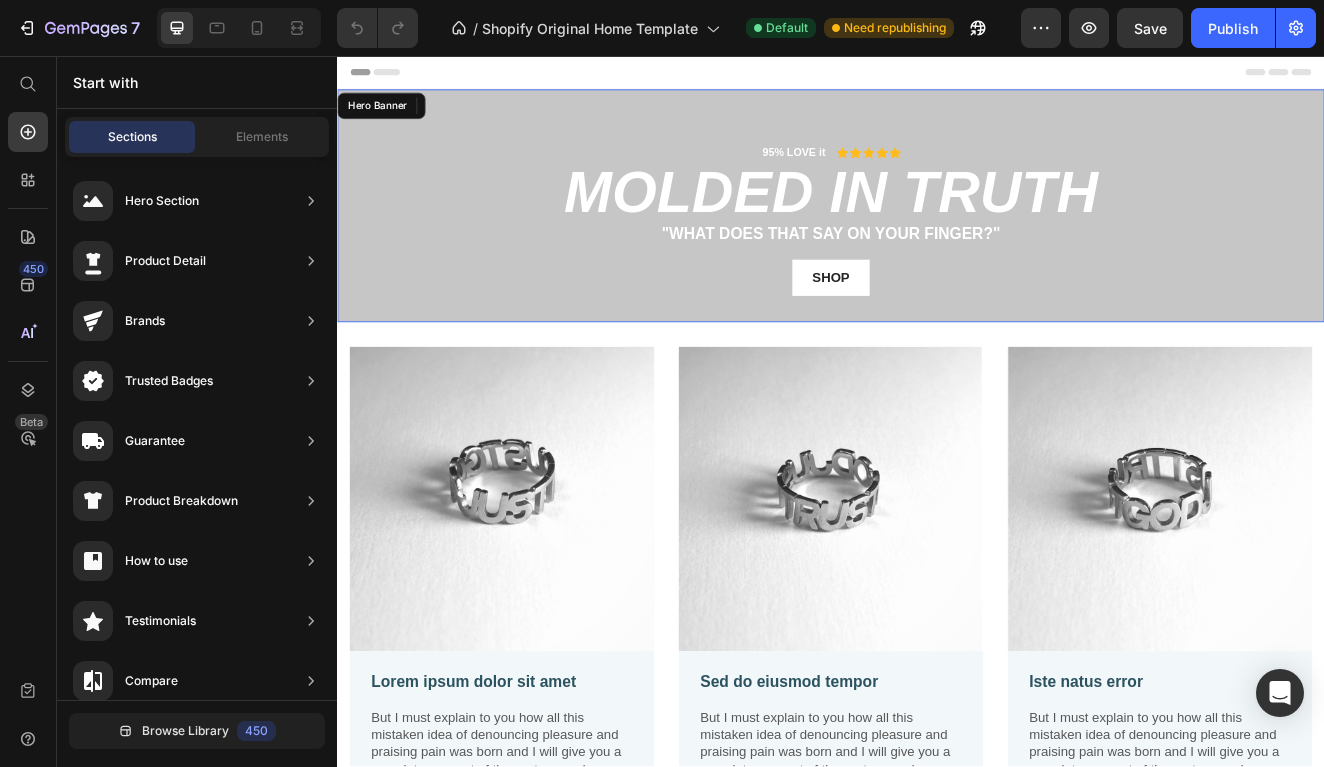 click on "95% LOVE it Text Block Icon Icon Icon Icon Icon Icon List Row MOLDED IN TRUTH Heading "What does that say on your finger?" Text Block SHOP Button Row" at bounding box center (937, 238) 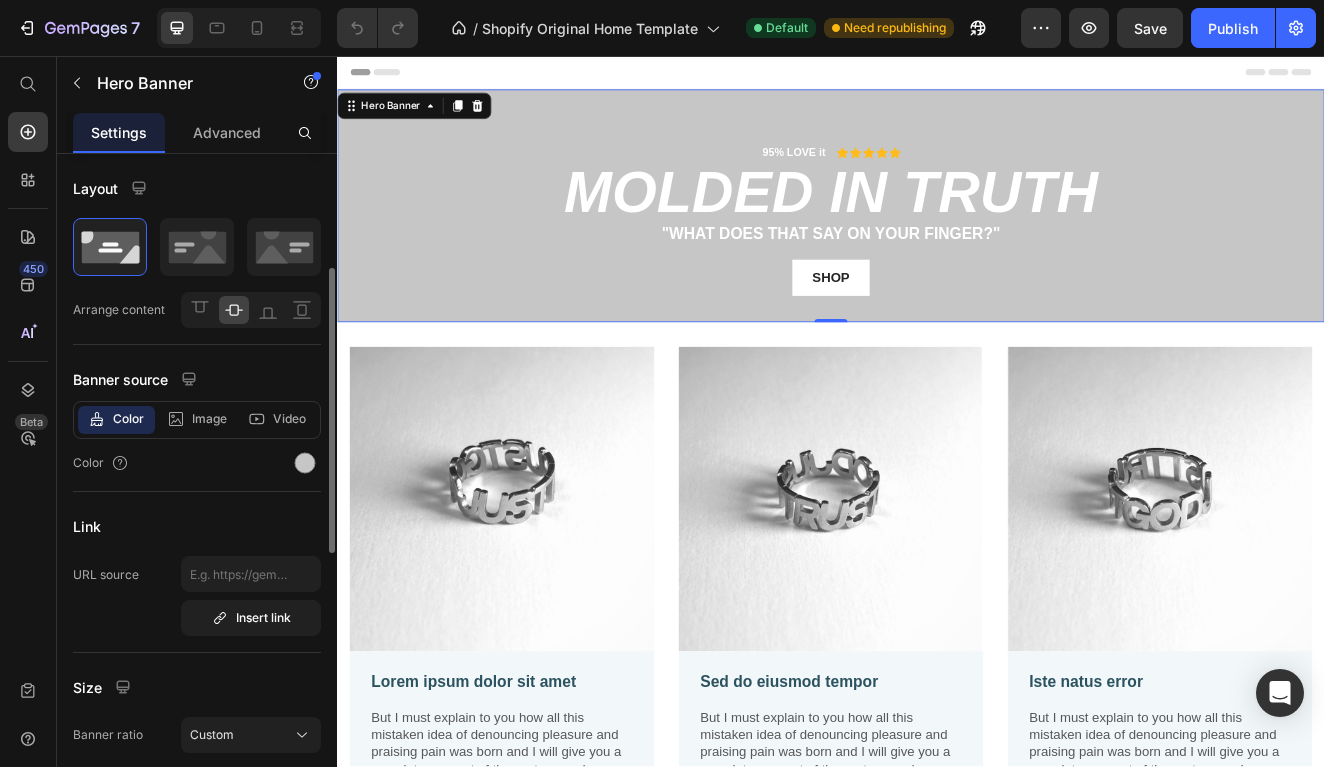 scroll, scrollTop: 366, scrollLeft: 0, axis: vertical 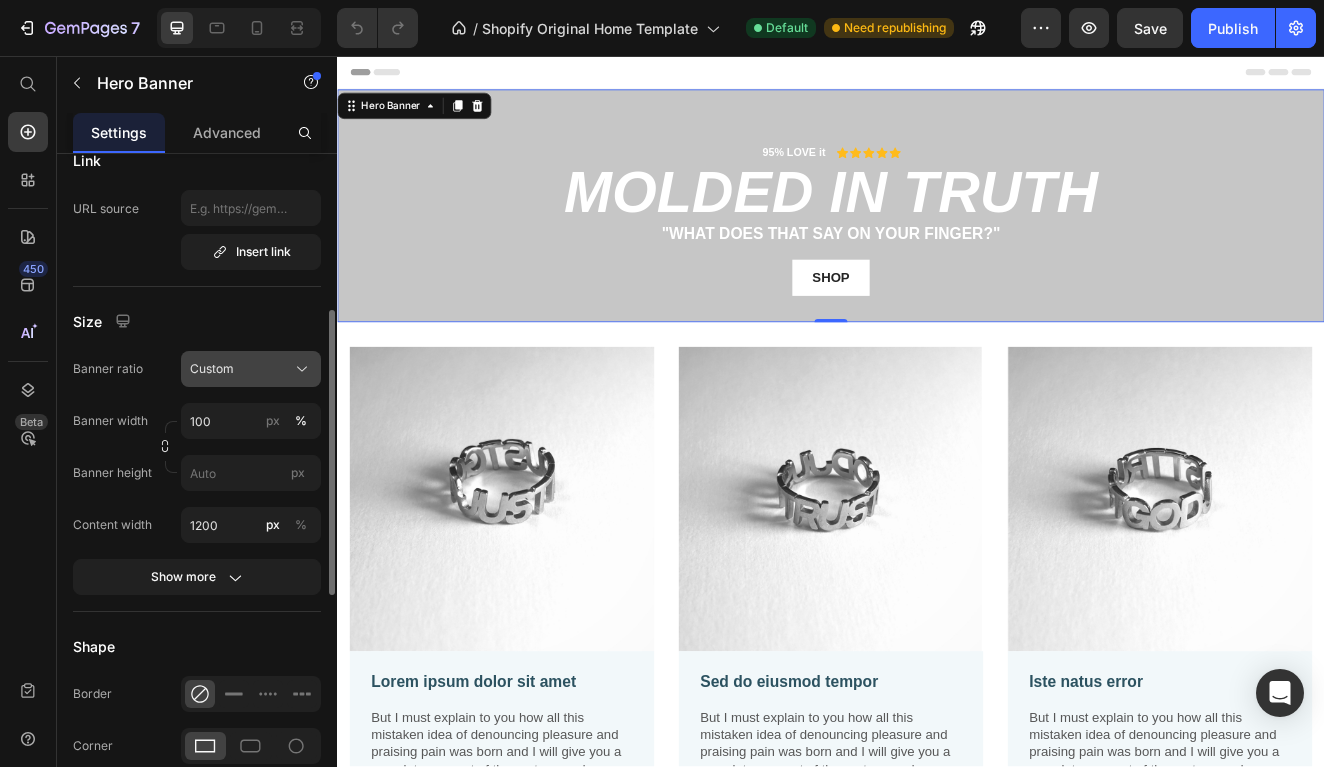 click on "Custom" at bounding box center [212, 369] 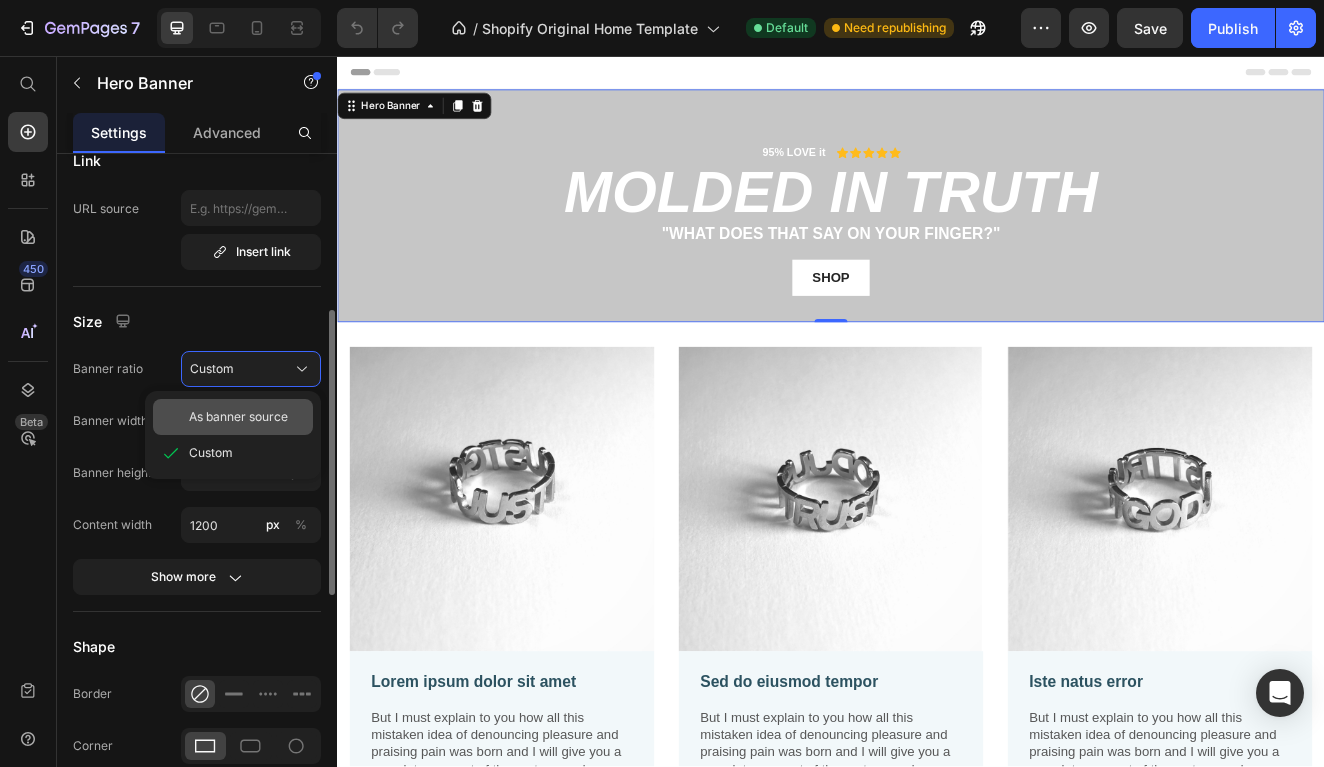 click on "As banner source" at bounding box center [238, 417] 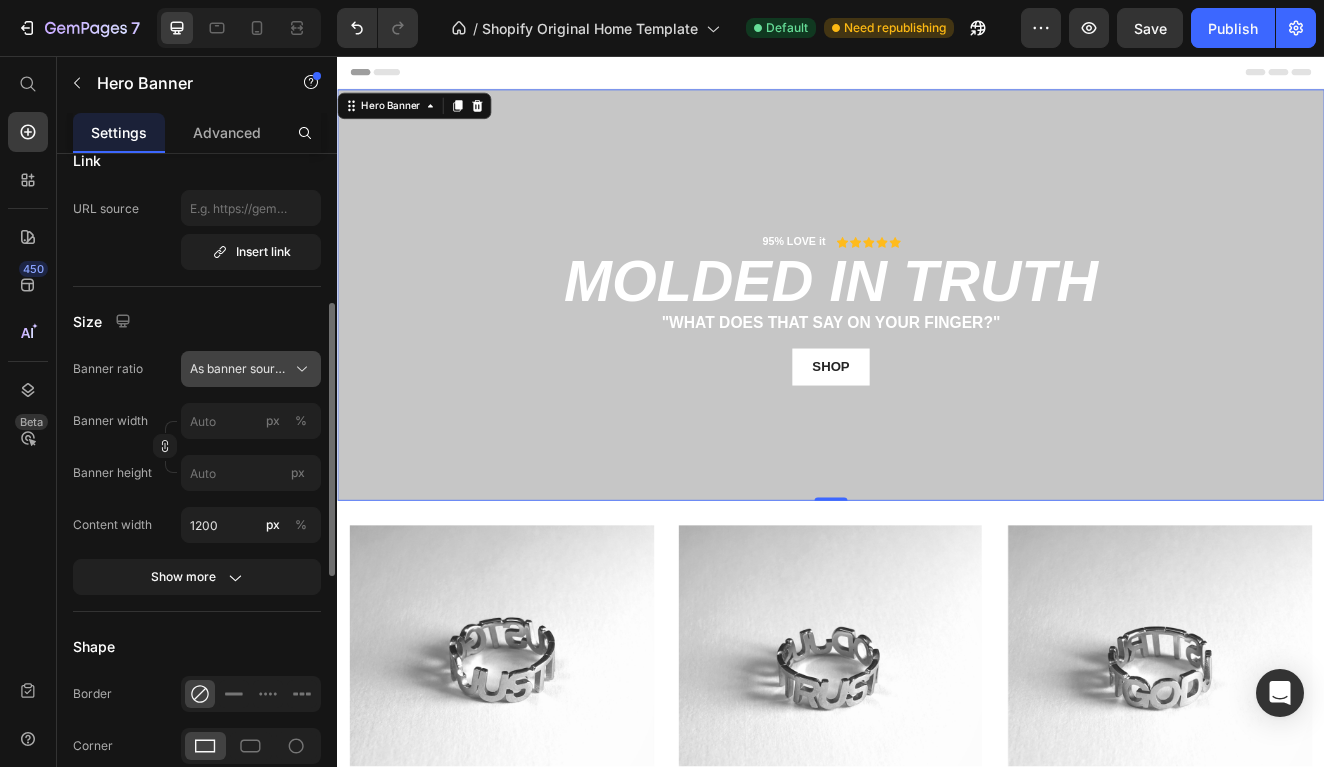 click on "As banner source" at bounding box center (239, 369) 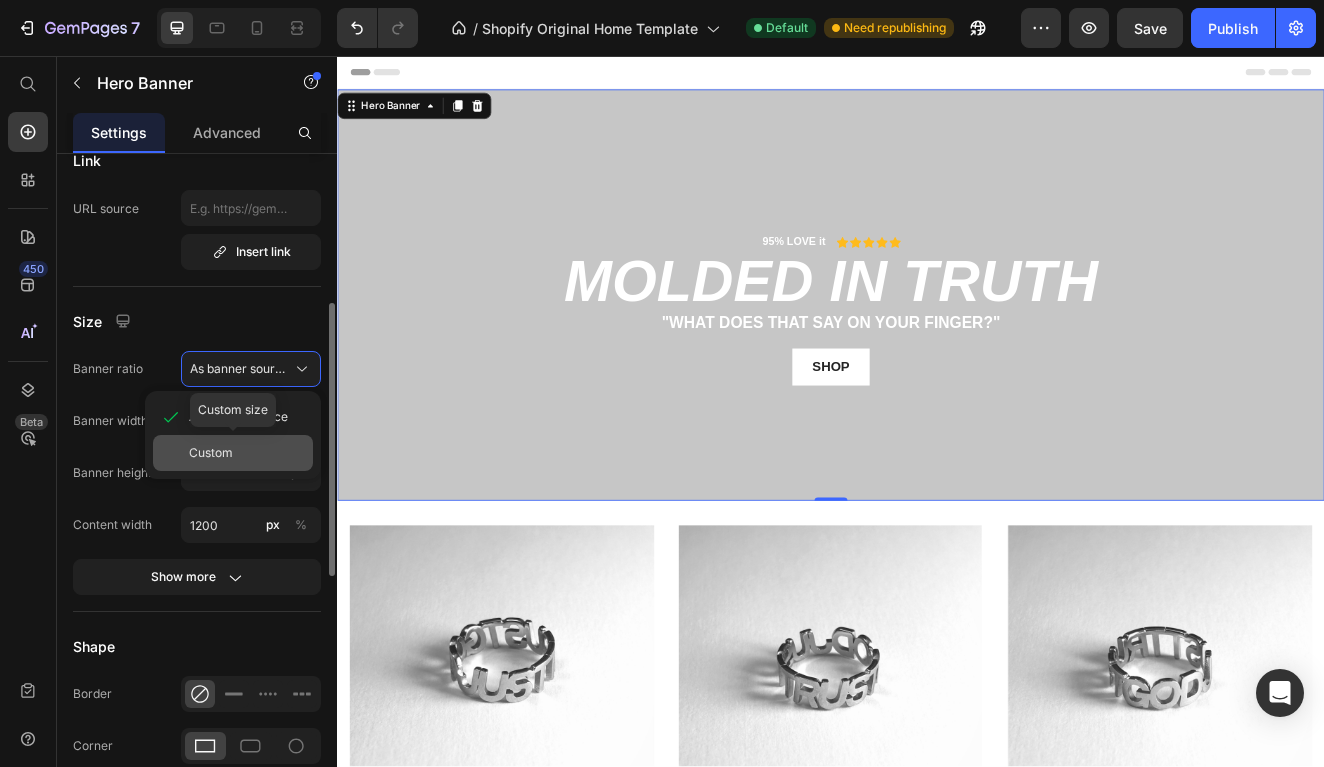 click on "Custom" at bounding box center [211, 453] 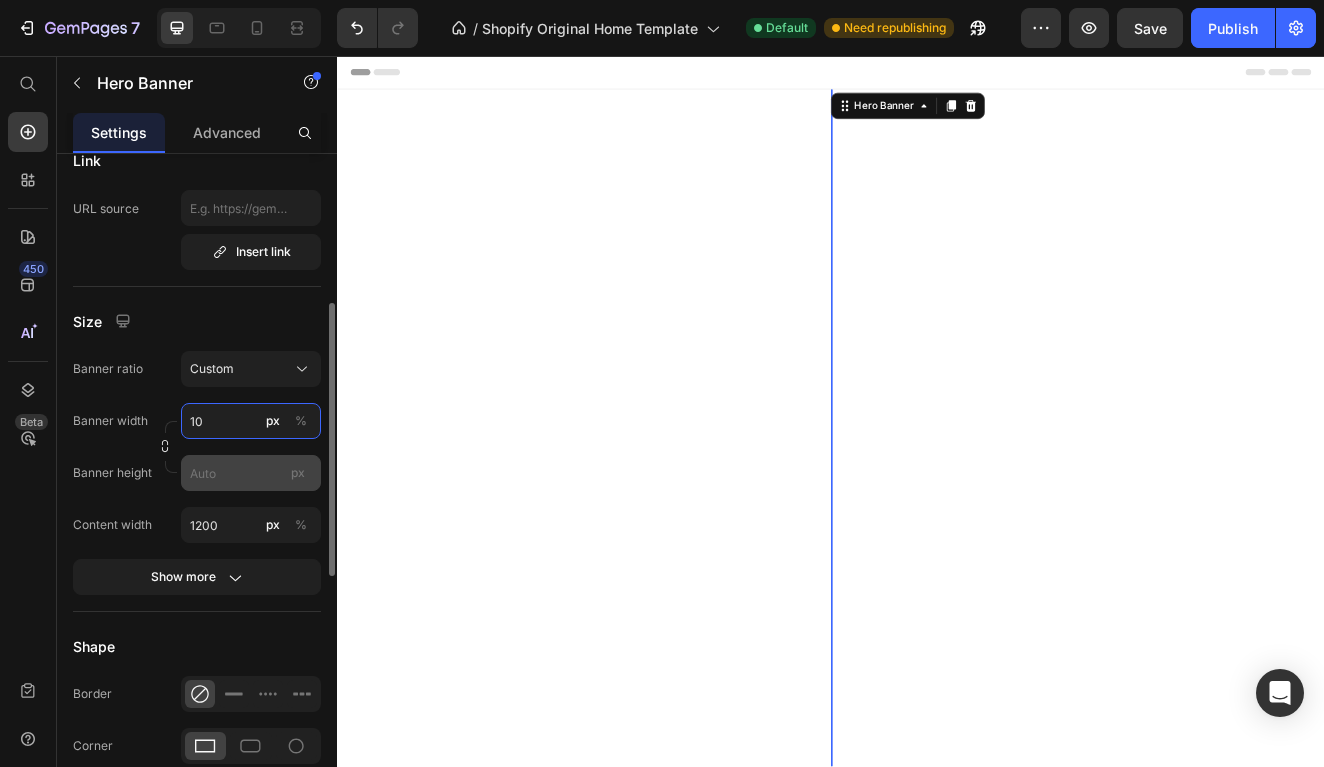 type on "100" 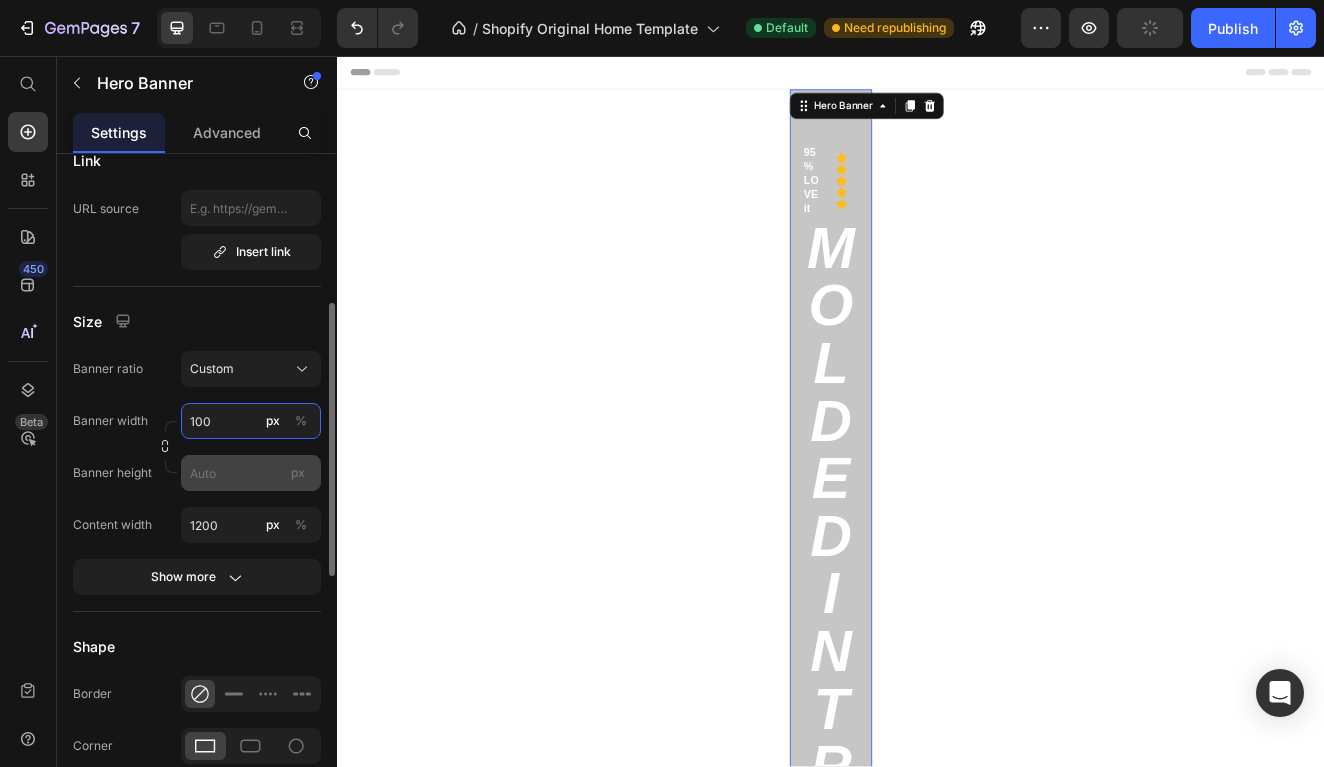 type 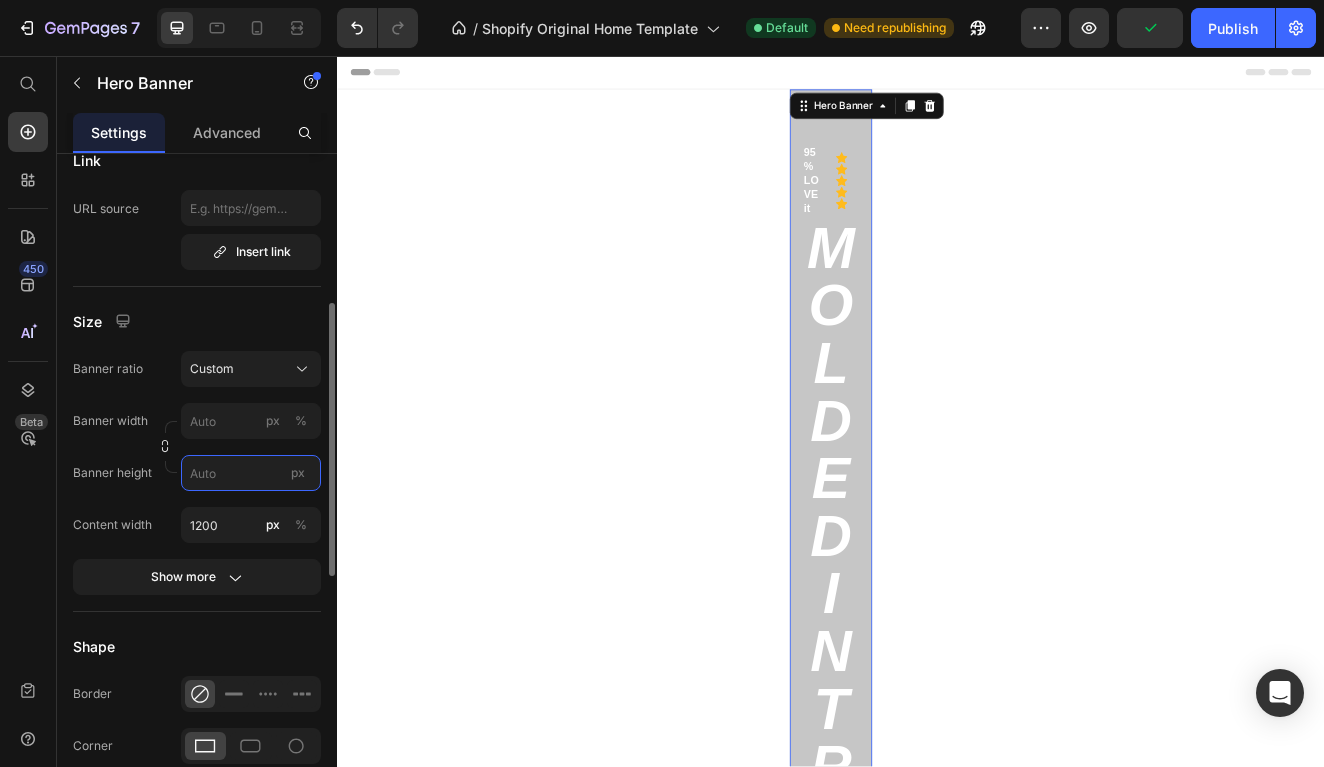click on "px" at bounding box center [251, 473] 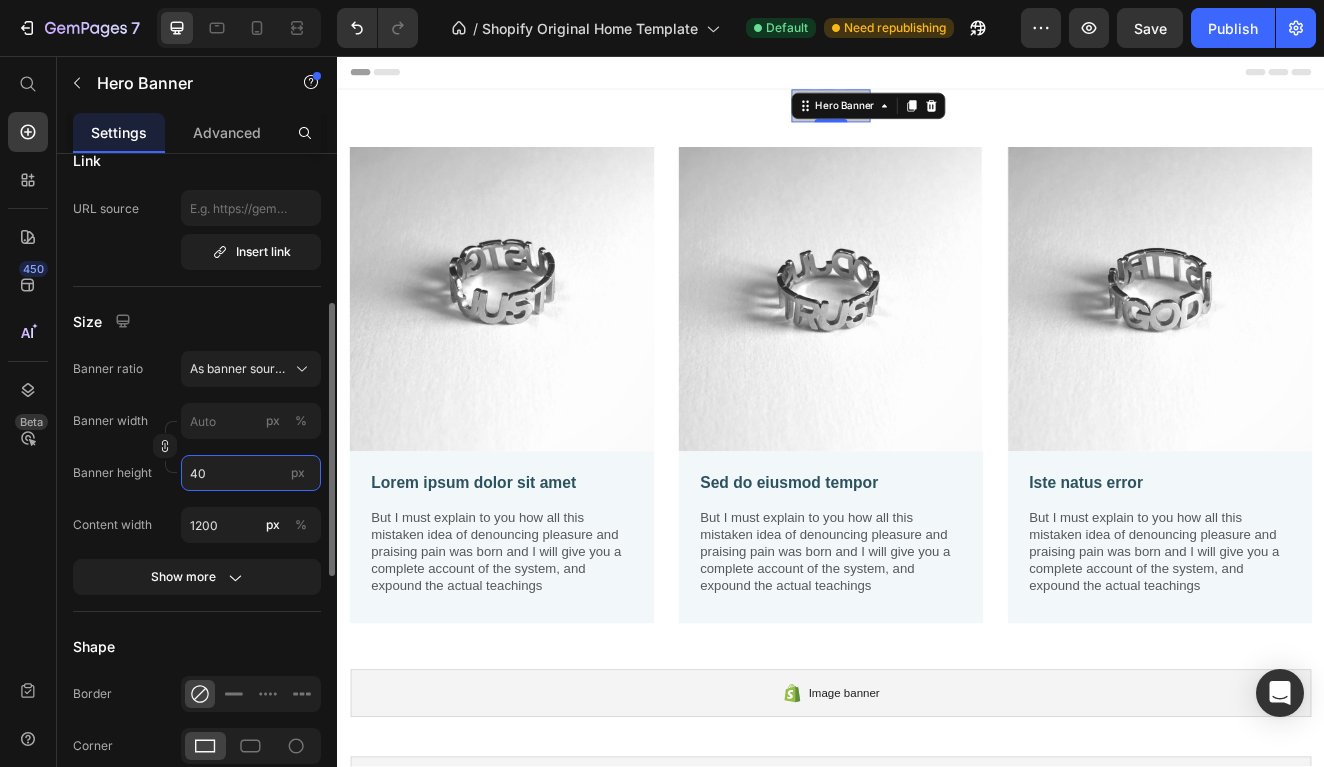 type on "40" 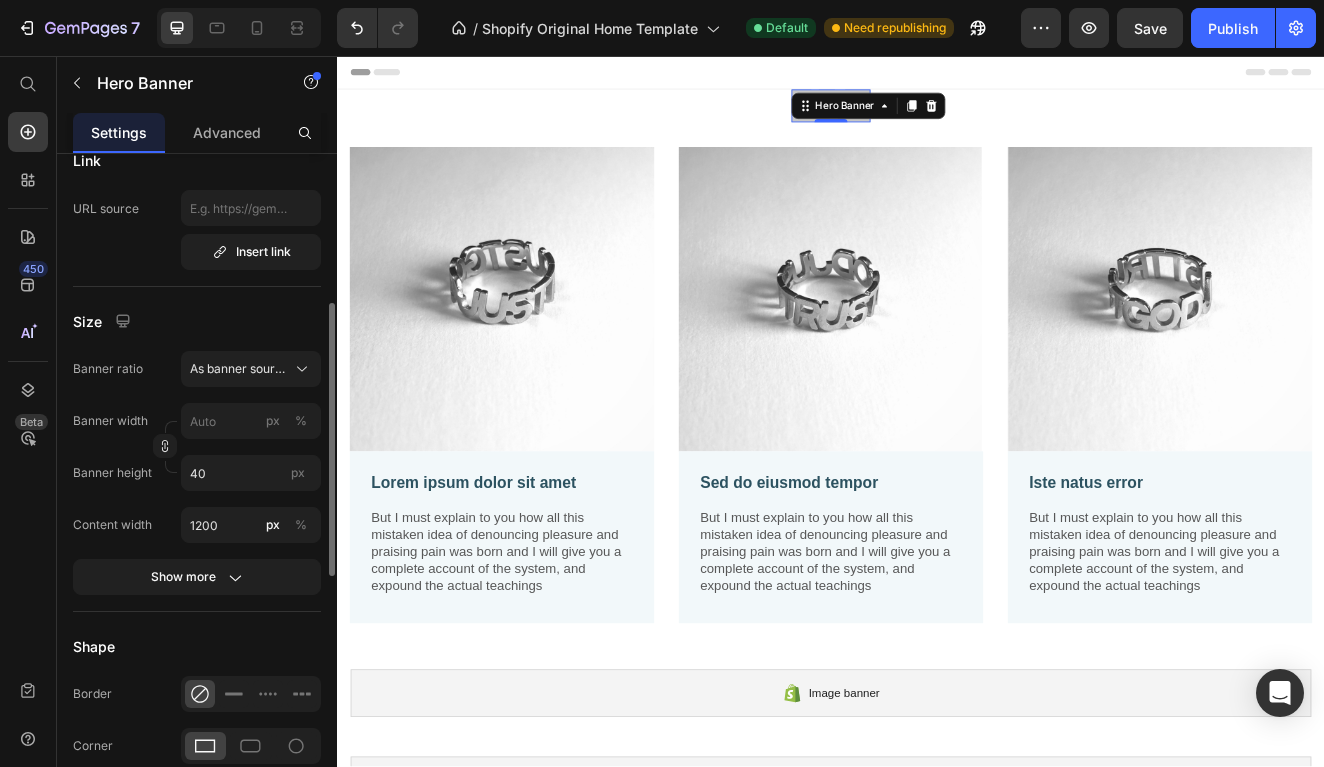click on "Size Banner ratio As banner source Banner width px % Banner height 40 px Content width 1200 px % Show more" 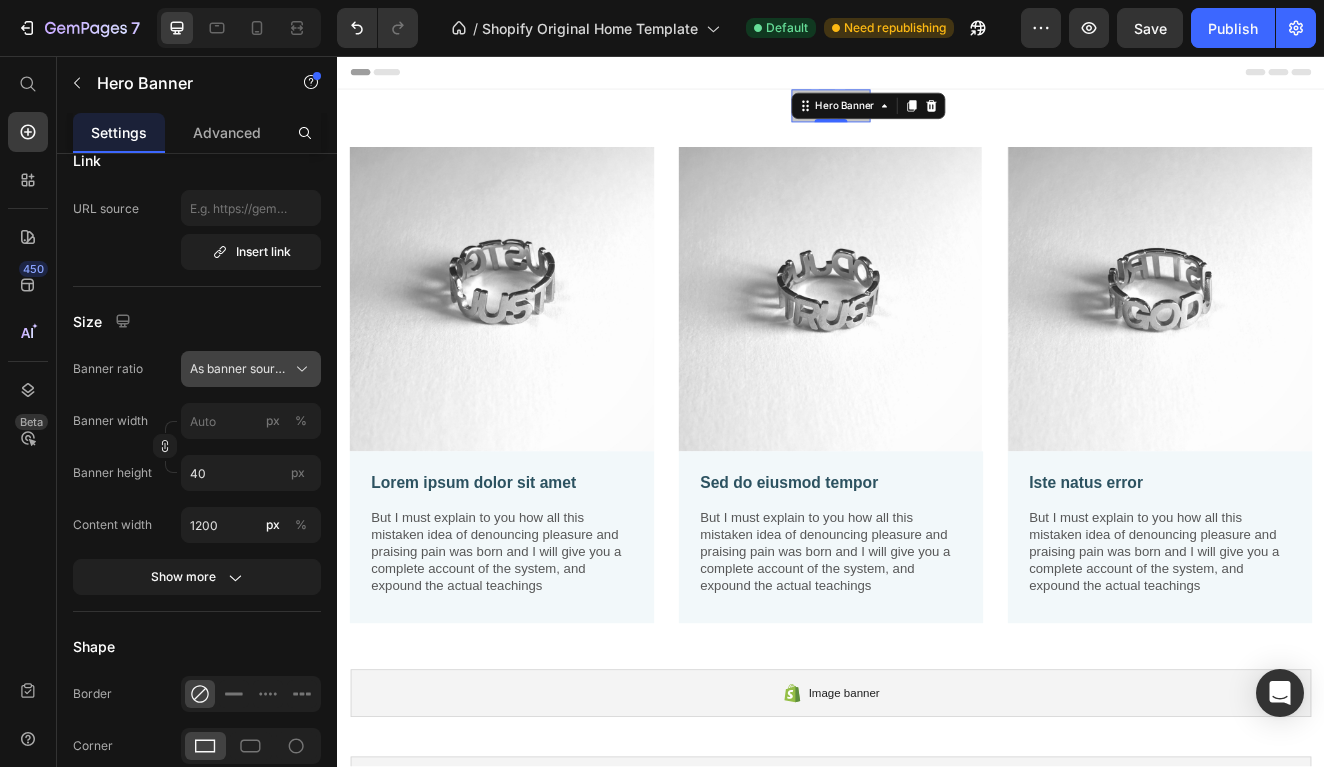 click on "As banner source" at bounding box center (239, 369) 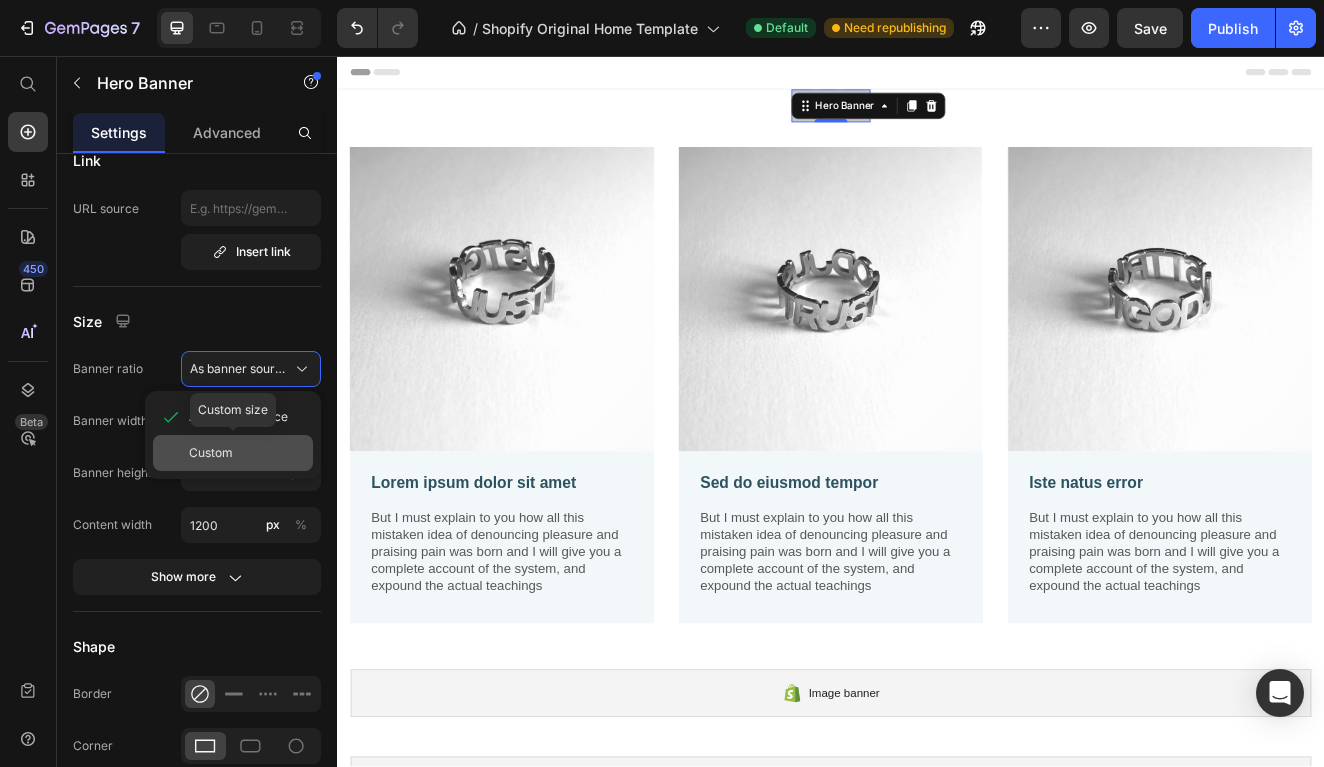 click on "Custom" 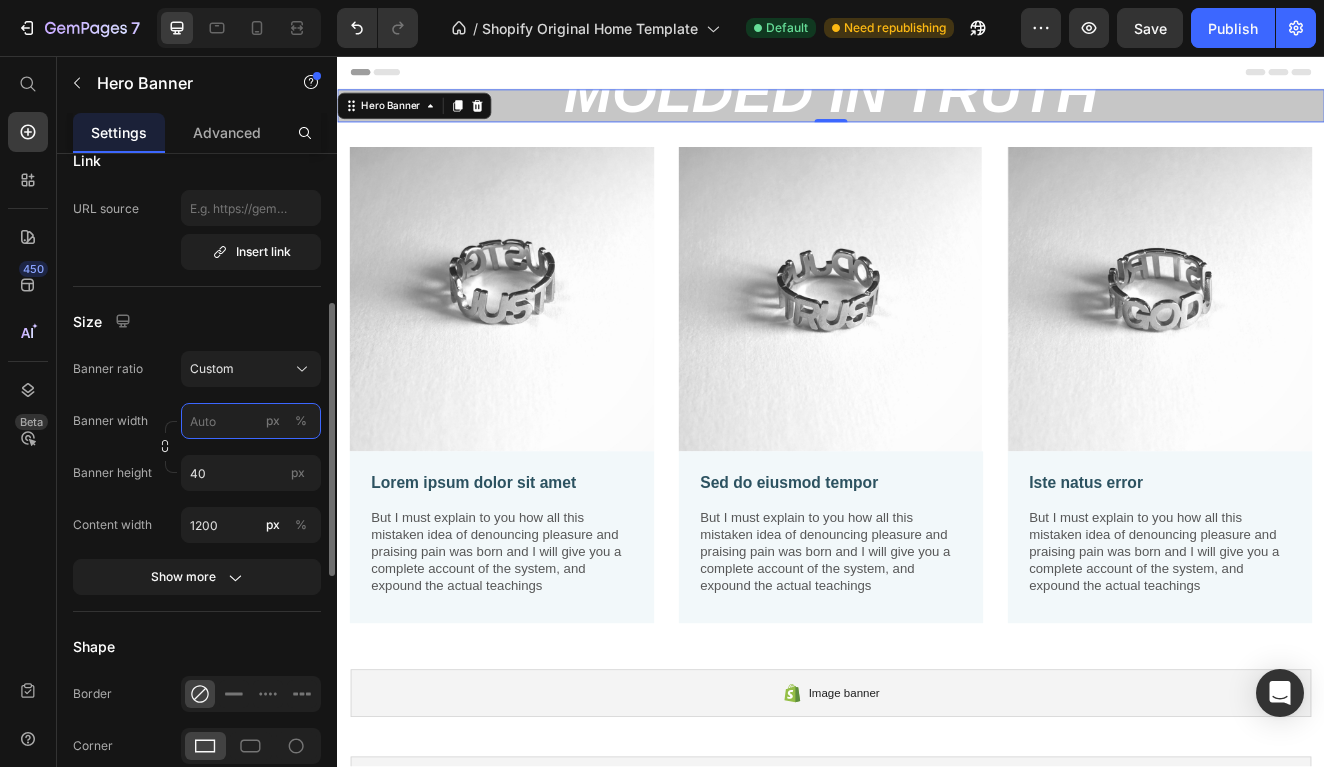 click on "px %" at bounding box center (251, 421) 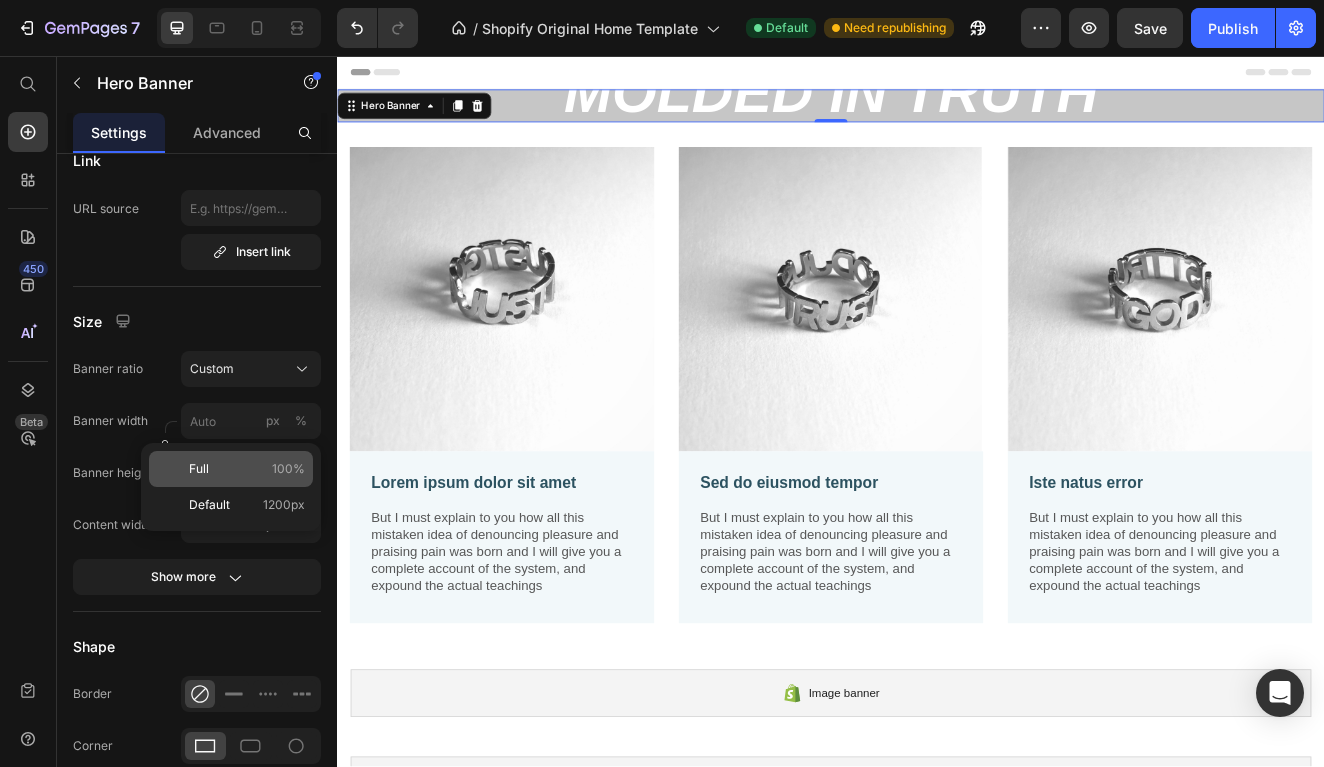 click on "Full 100%" 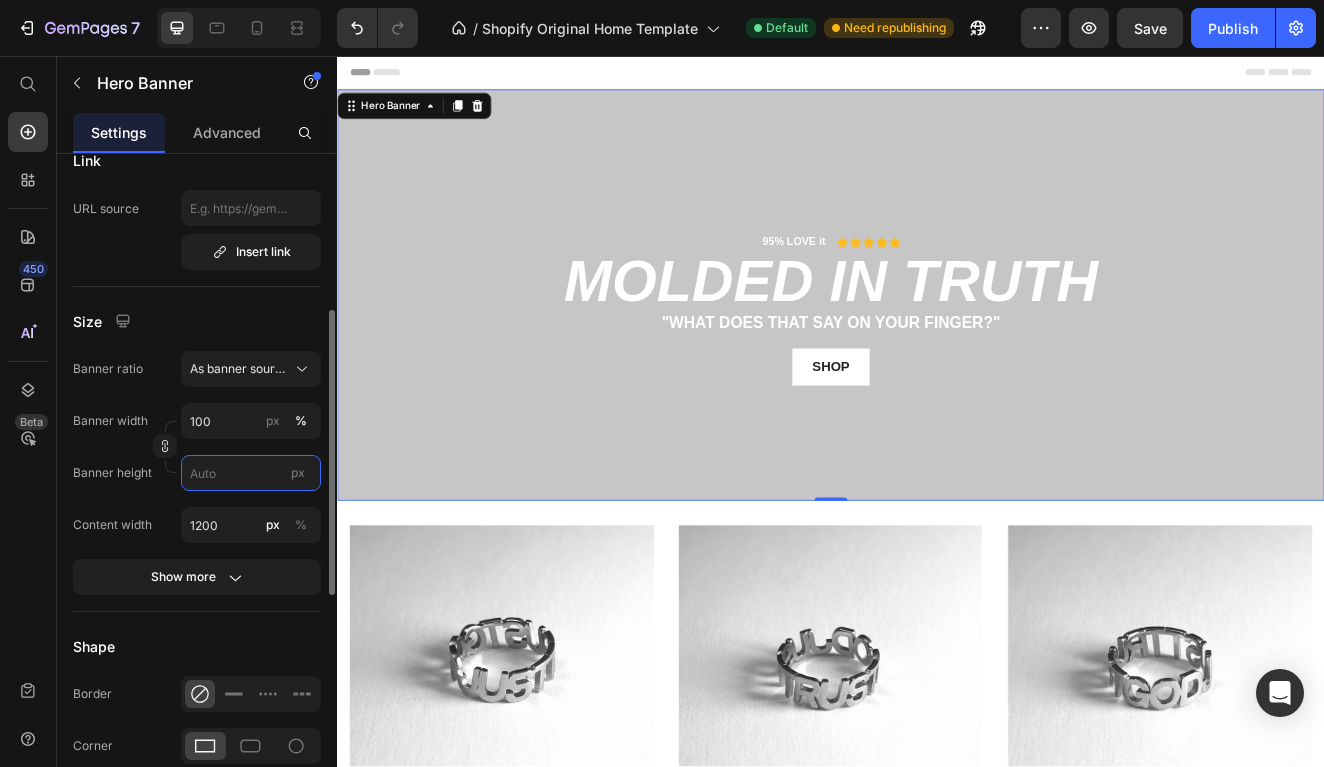click on "px" at bounding box center (251, 473) 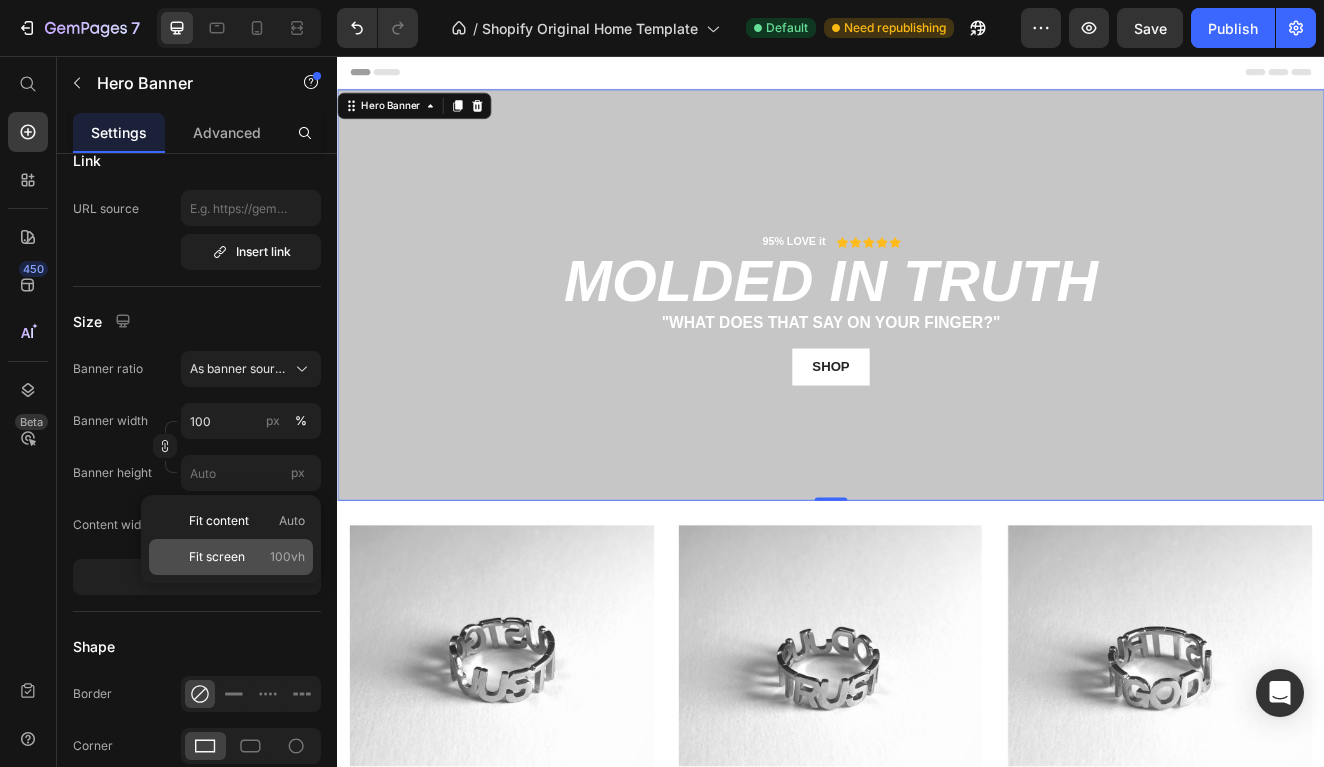 click on "100vh" at bounding box center [287, 557] 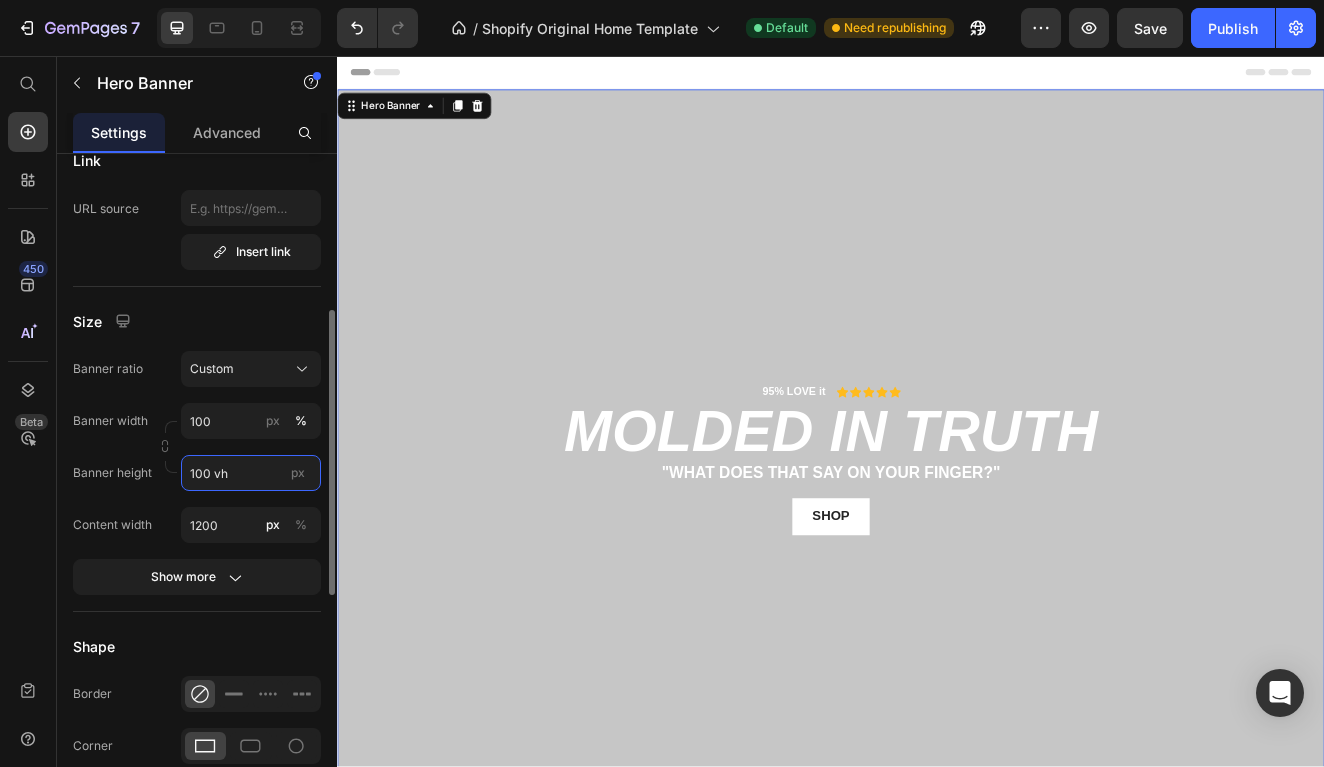 click on "100 vh" at bounding box center (251, 473) 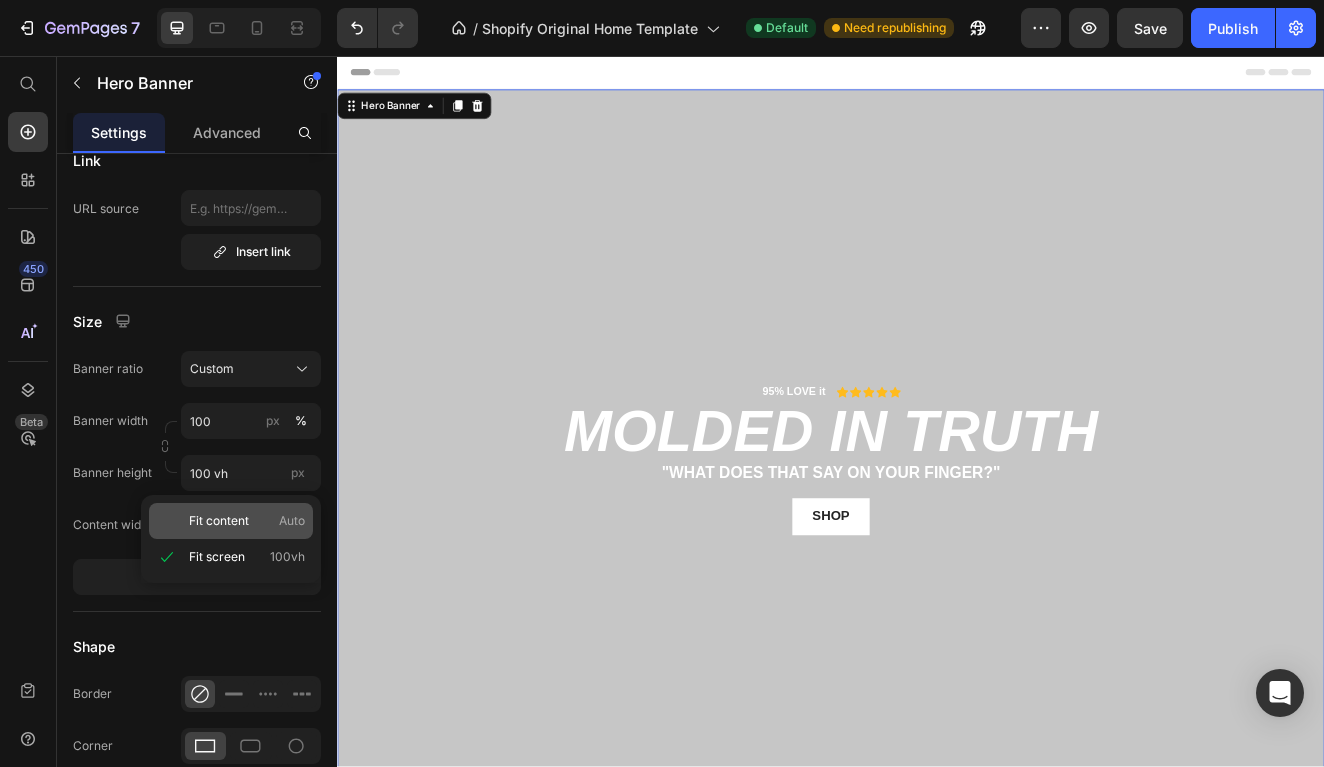 click on "Fit content Auto" 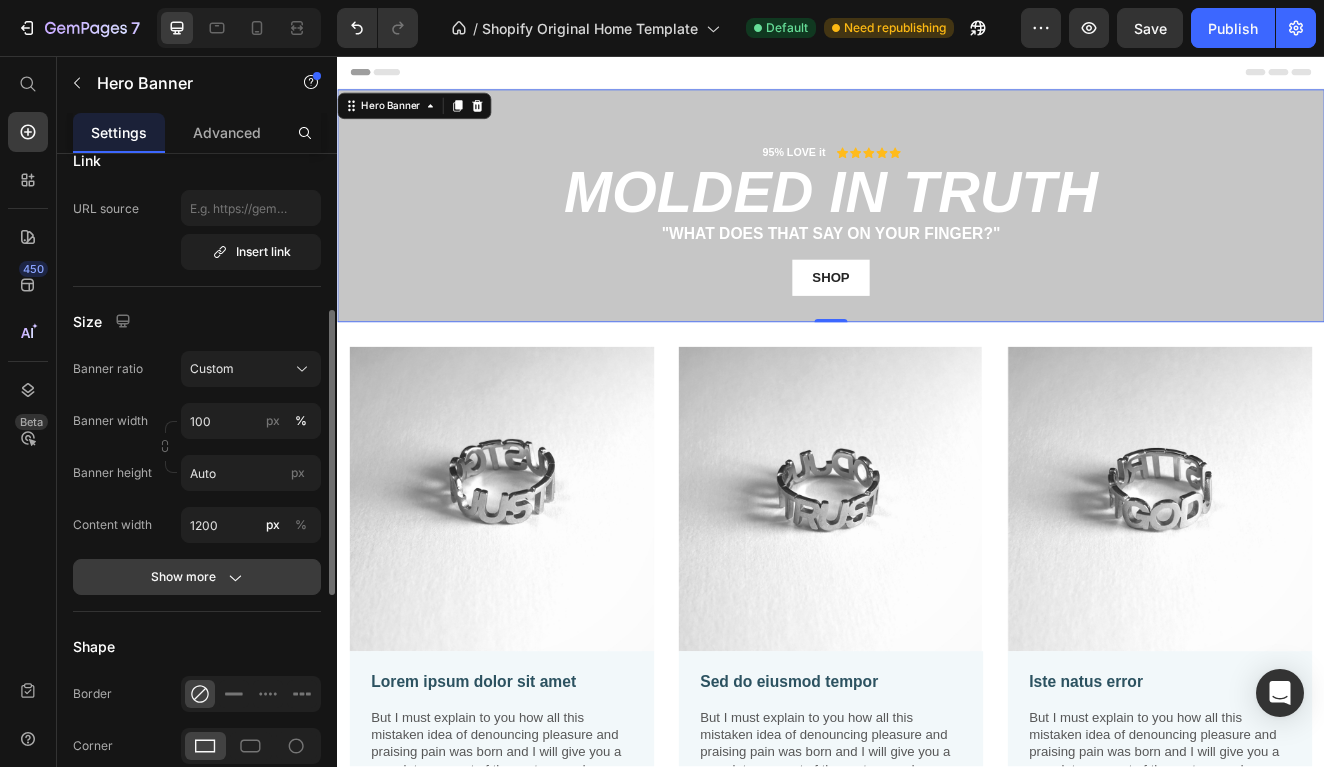 click on "Show more" 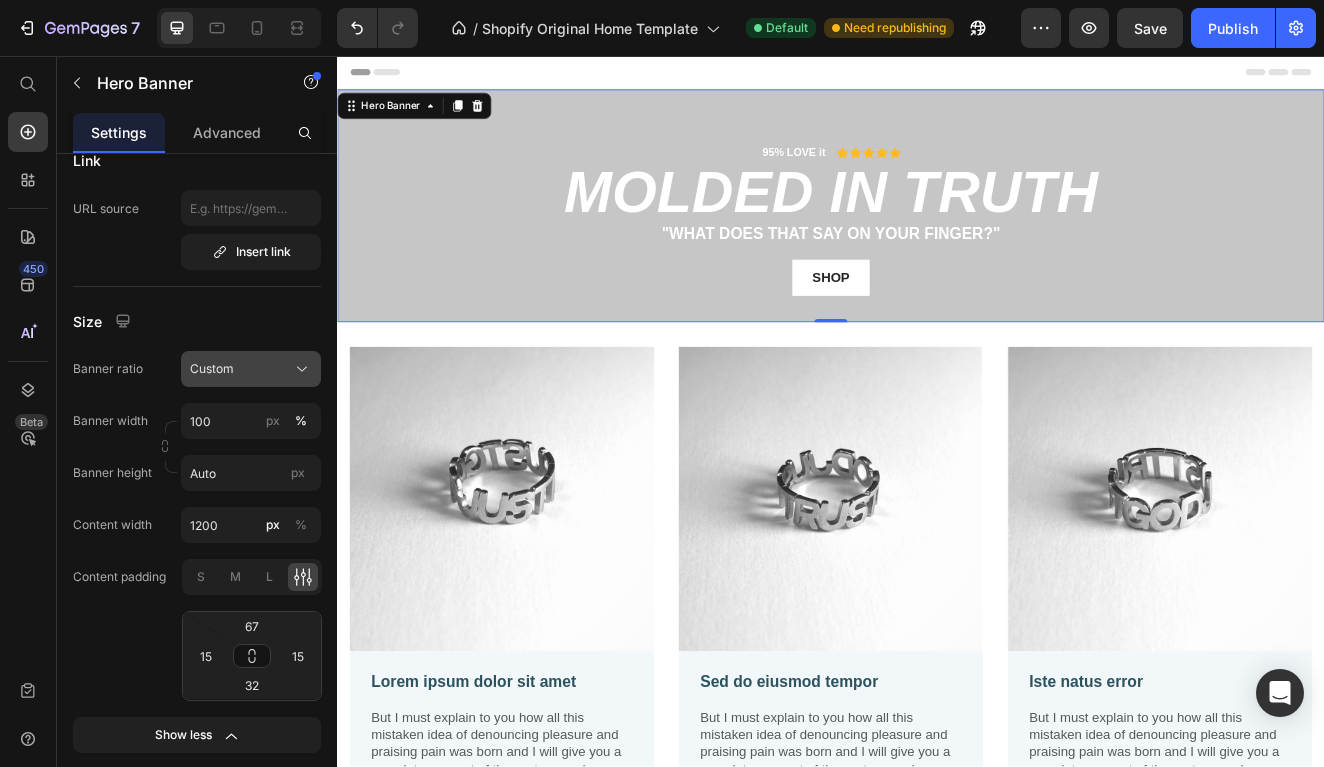 click on "Custom" 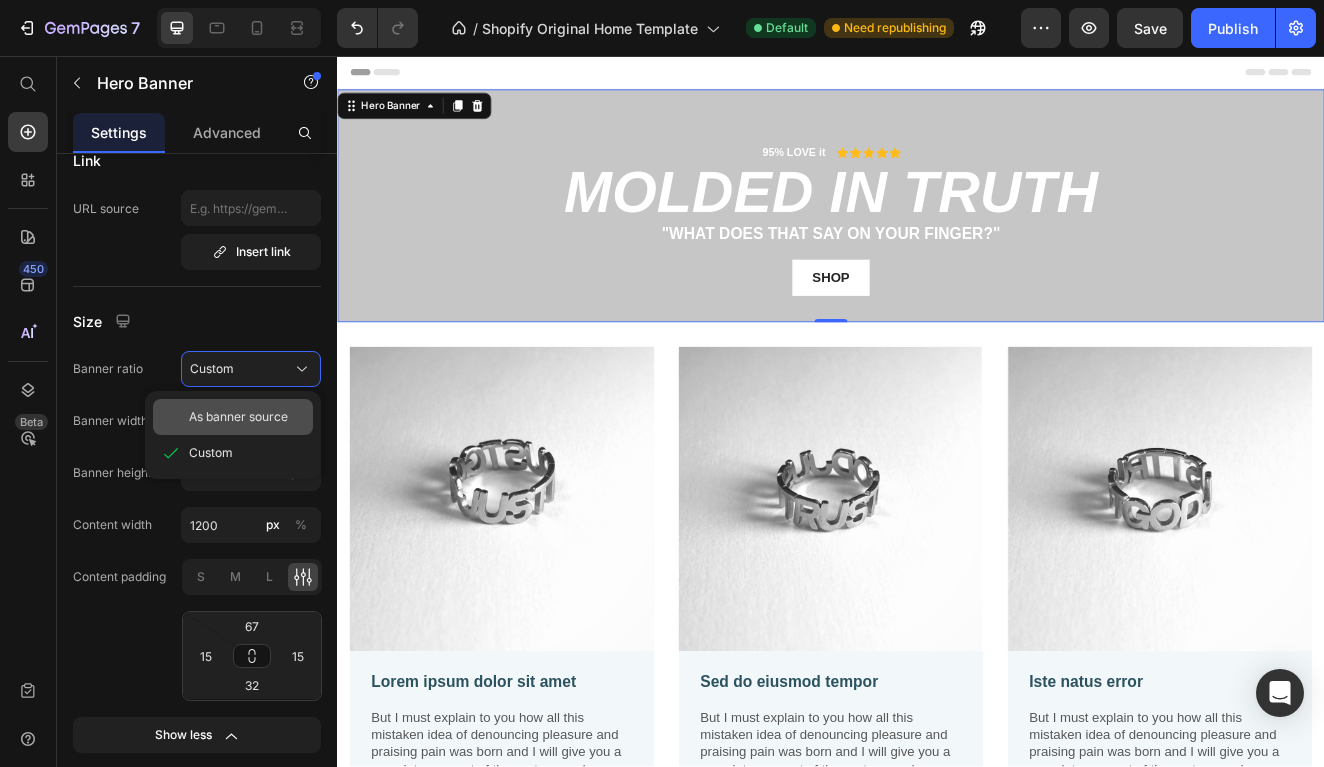 click on "As banner source" at bounding box center (238, 417) 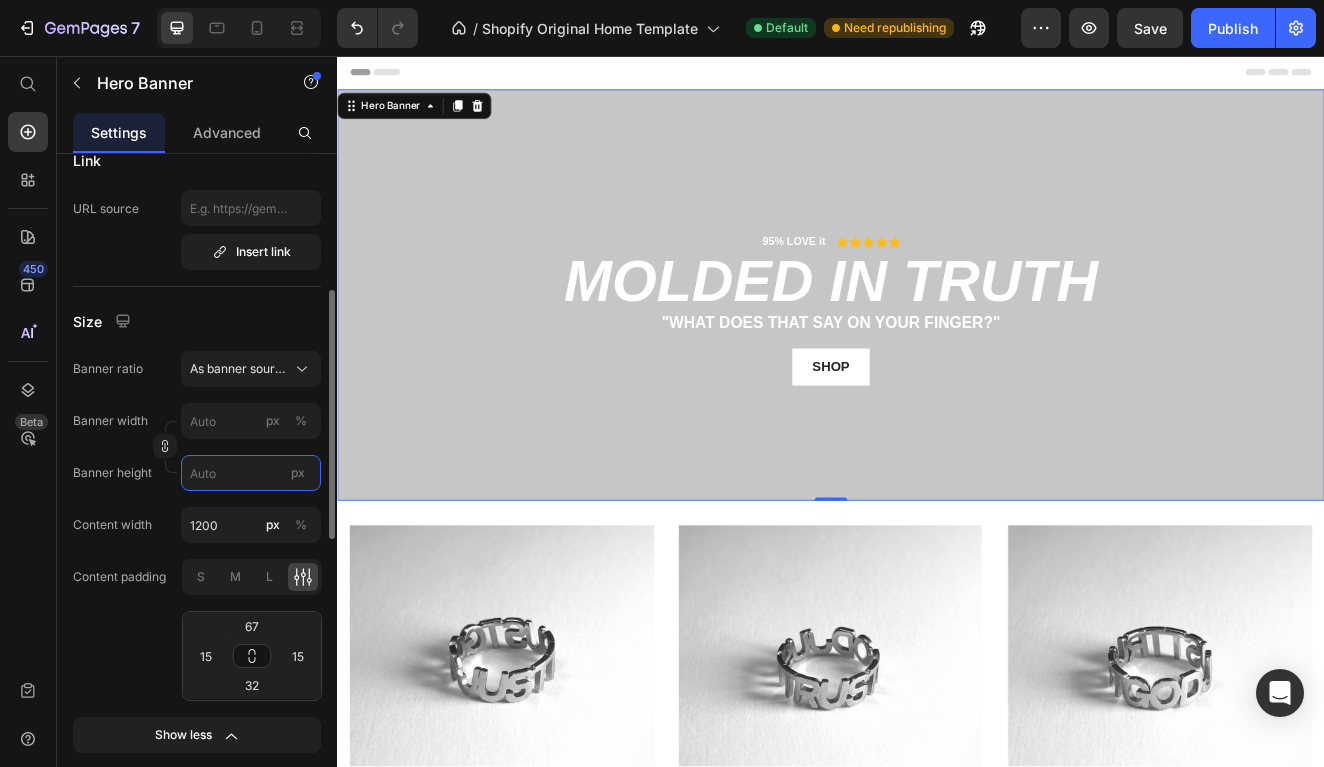 click on "px" at bounding box center (251, 473) 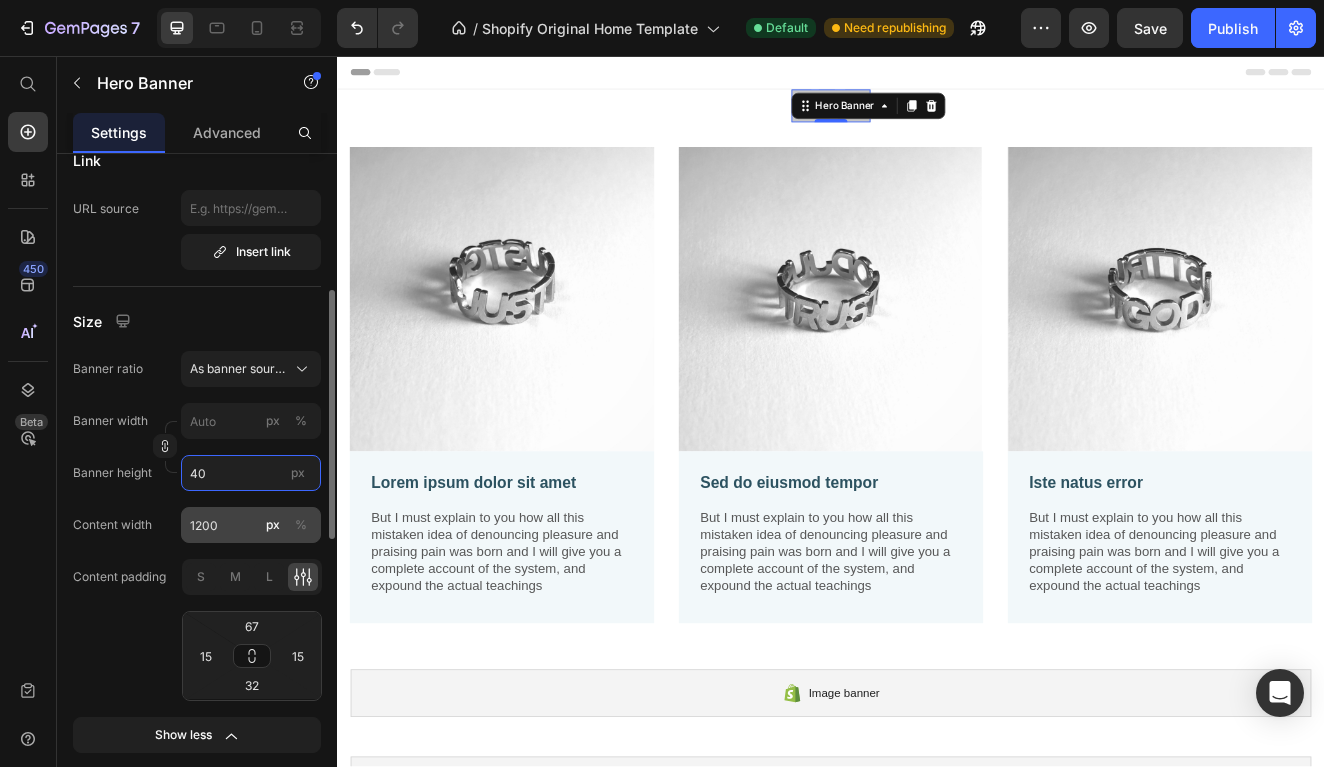 type on "40" 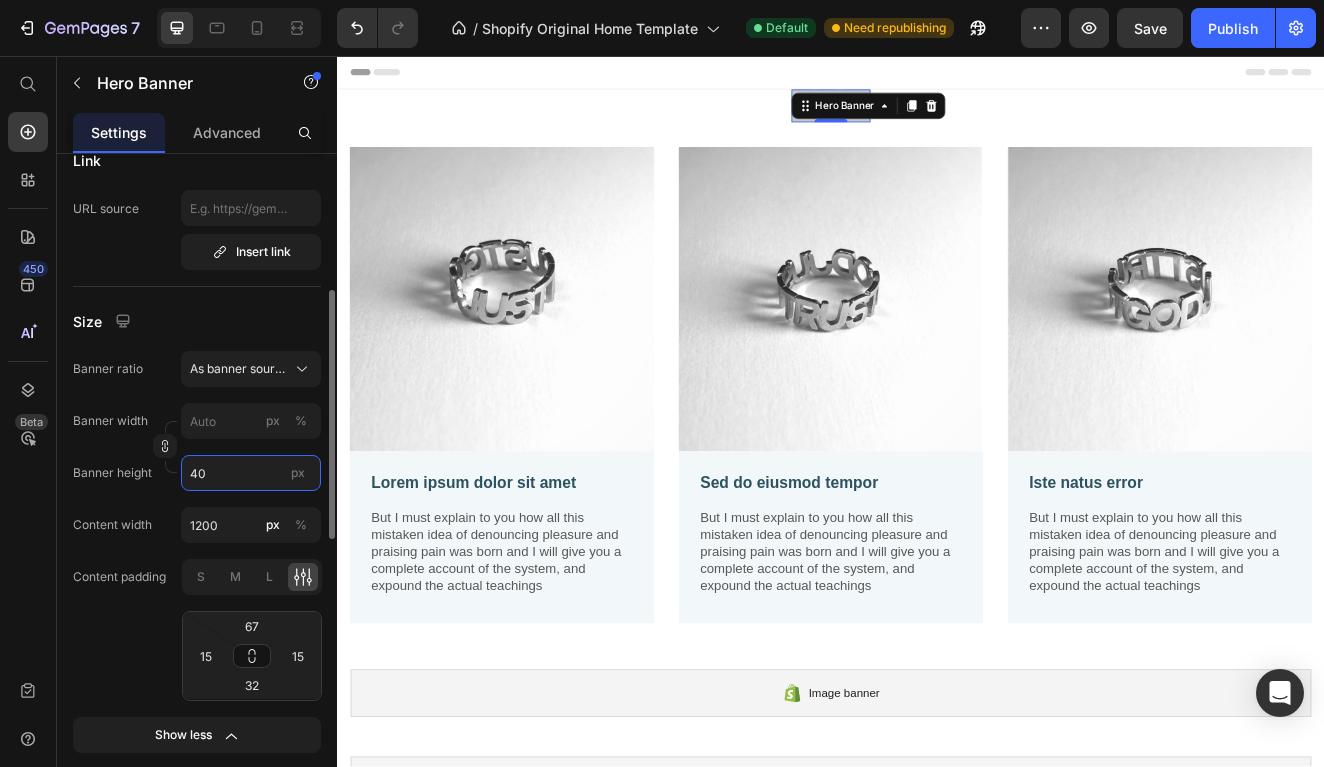 click on "40" at bounding box center [251, 473] 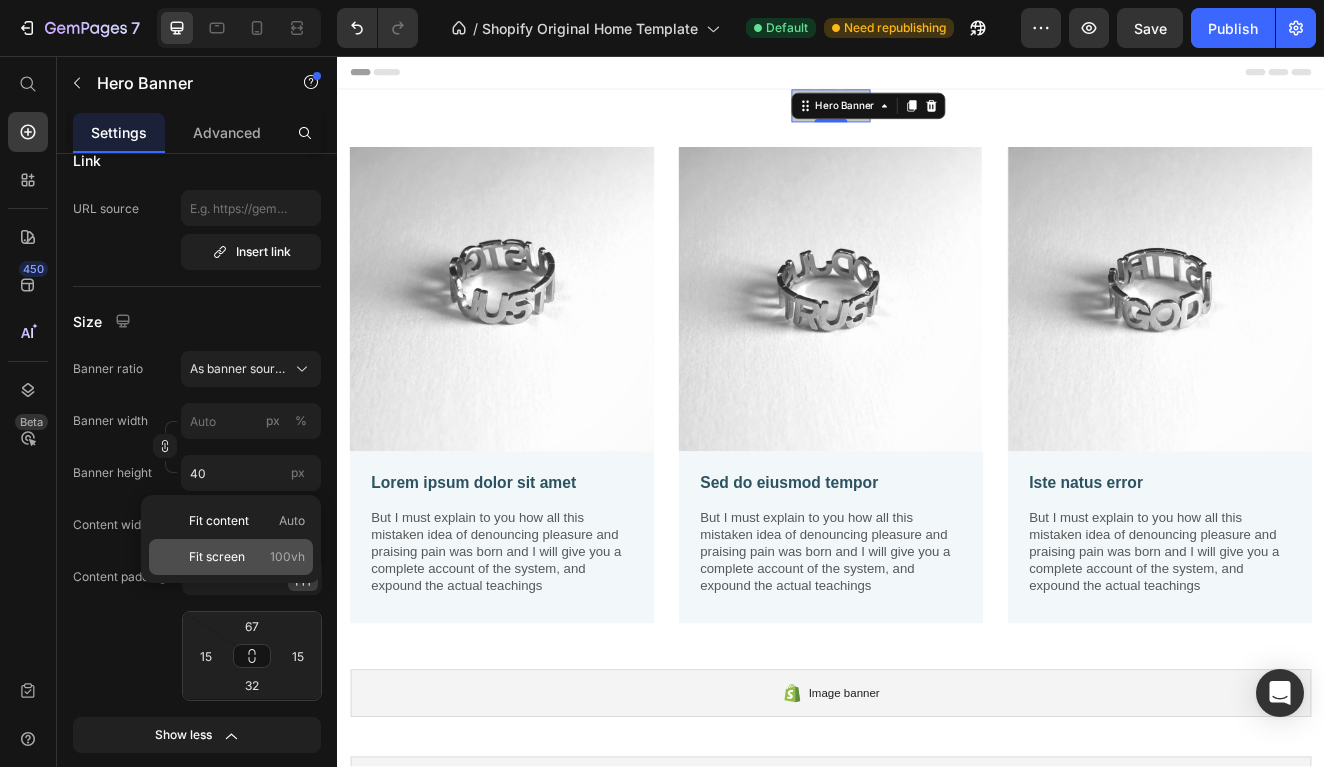 click on "Fit screen 100vh" 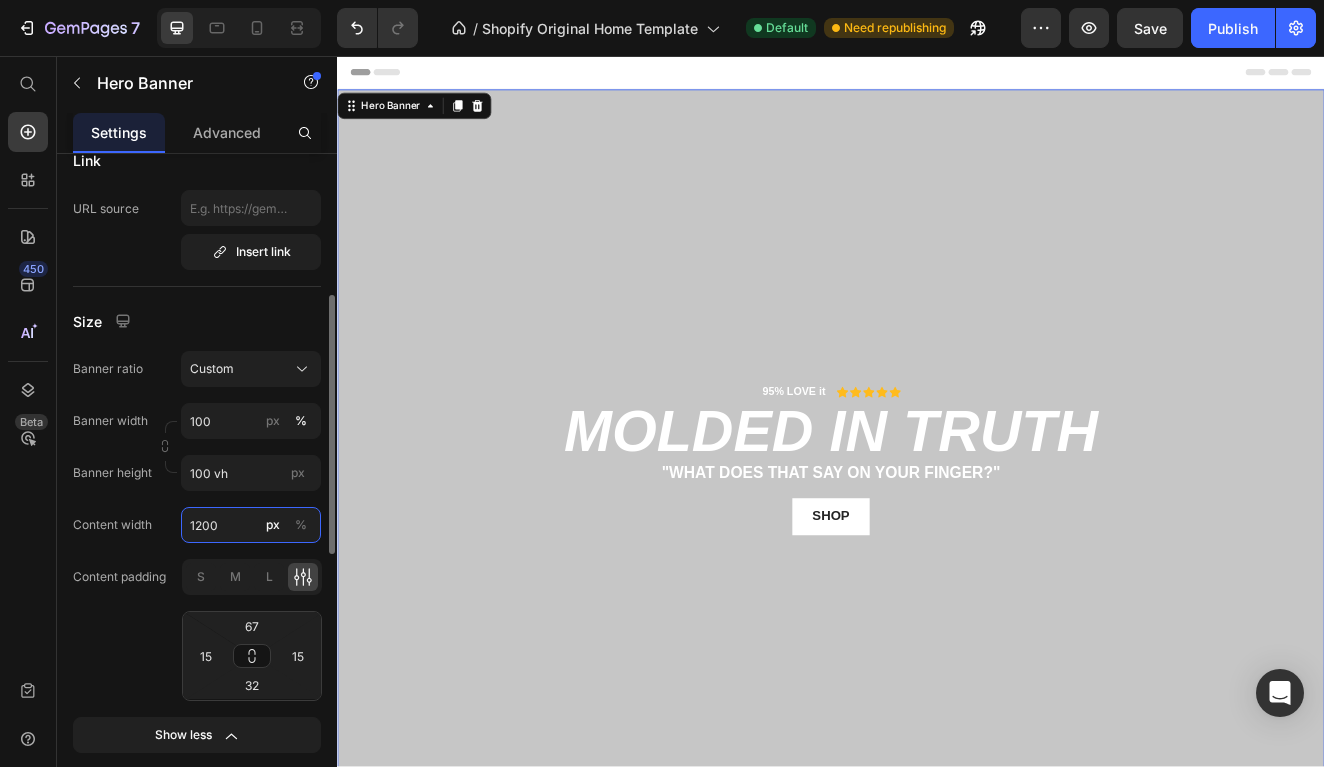 click on "1200" at bounding box center (251, 525) 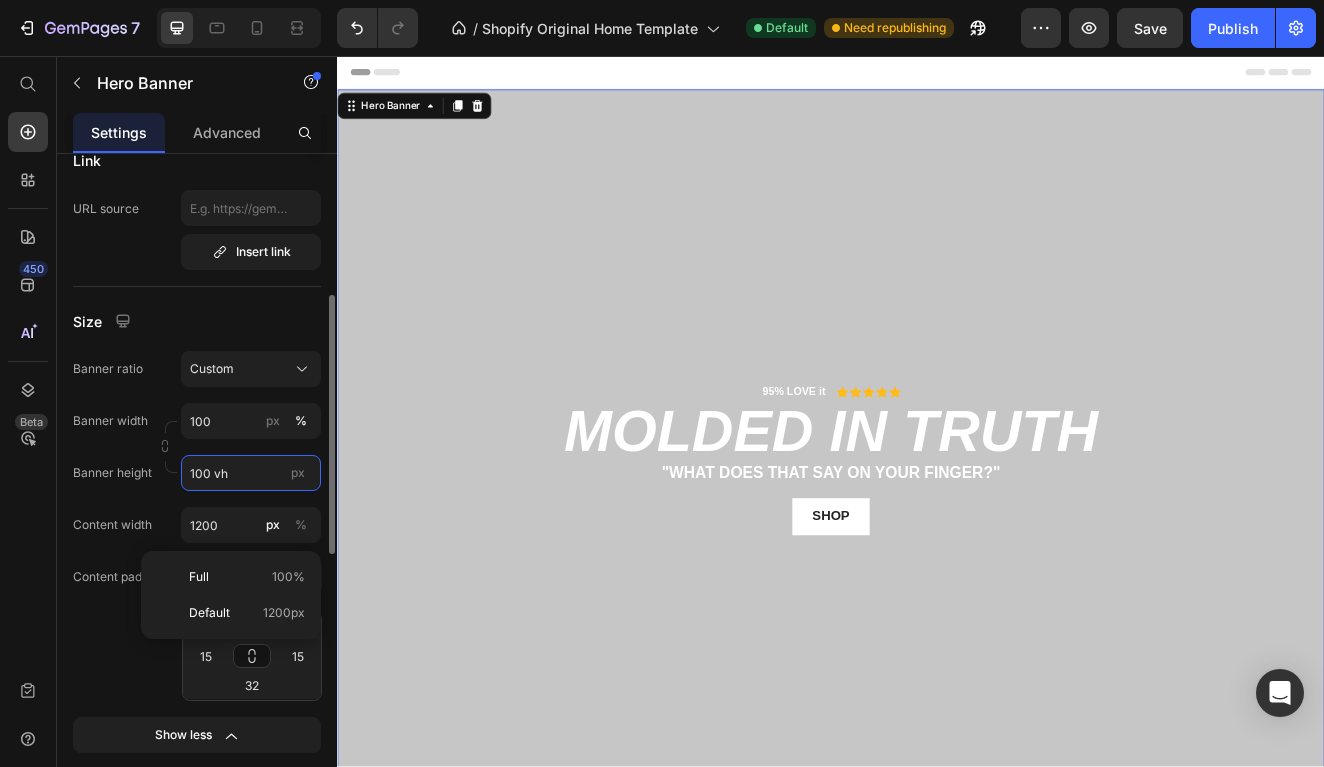 click on "100 vh" at bounding box center (251, 473) 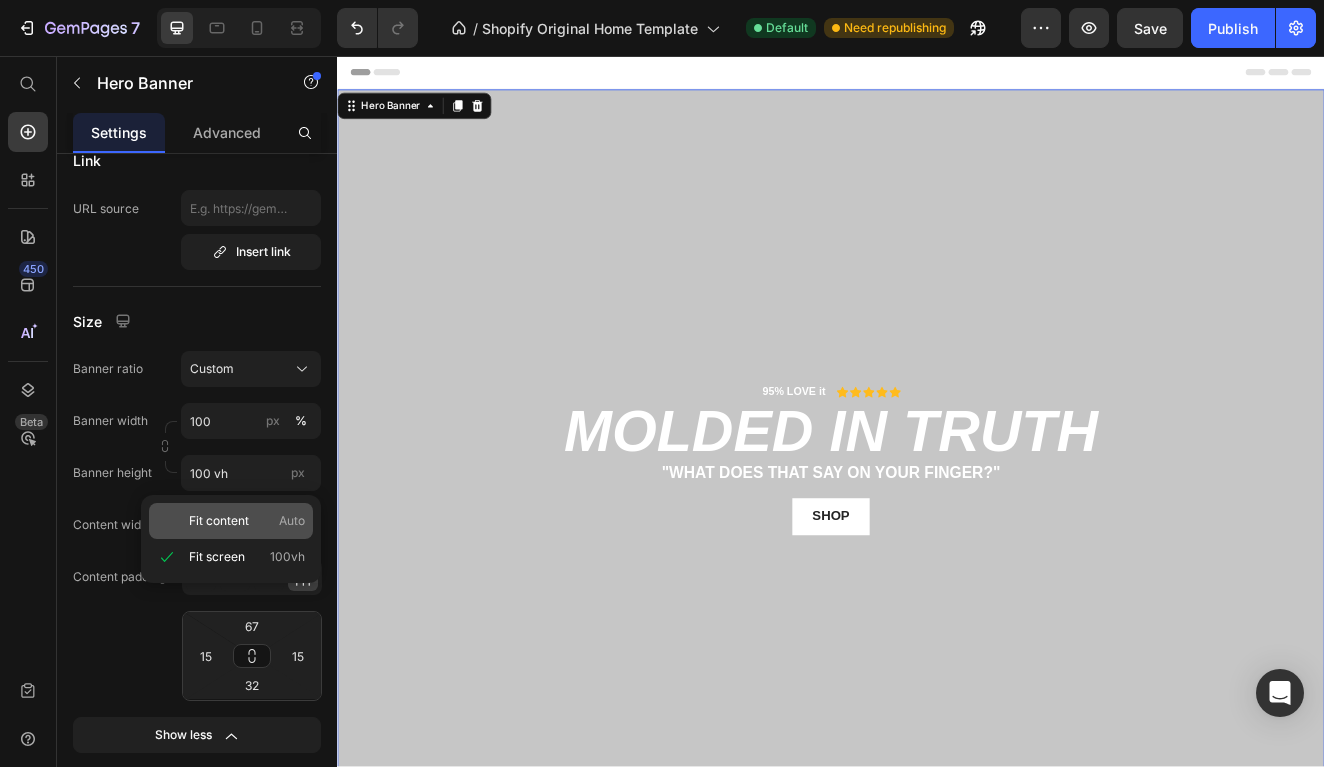 click on "Fit content" at bounding box center [219, 521] 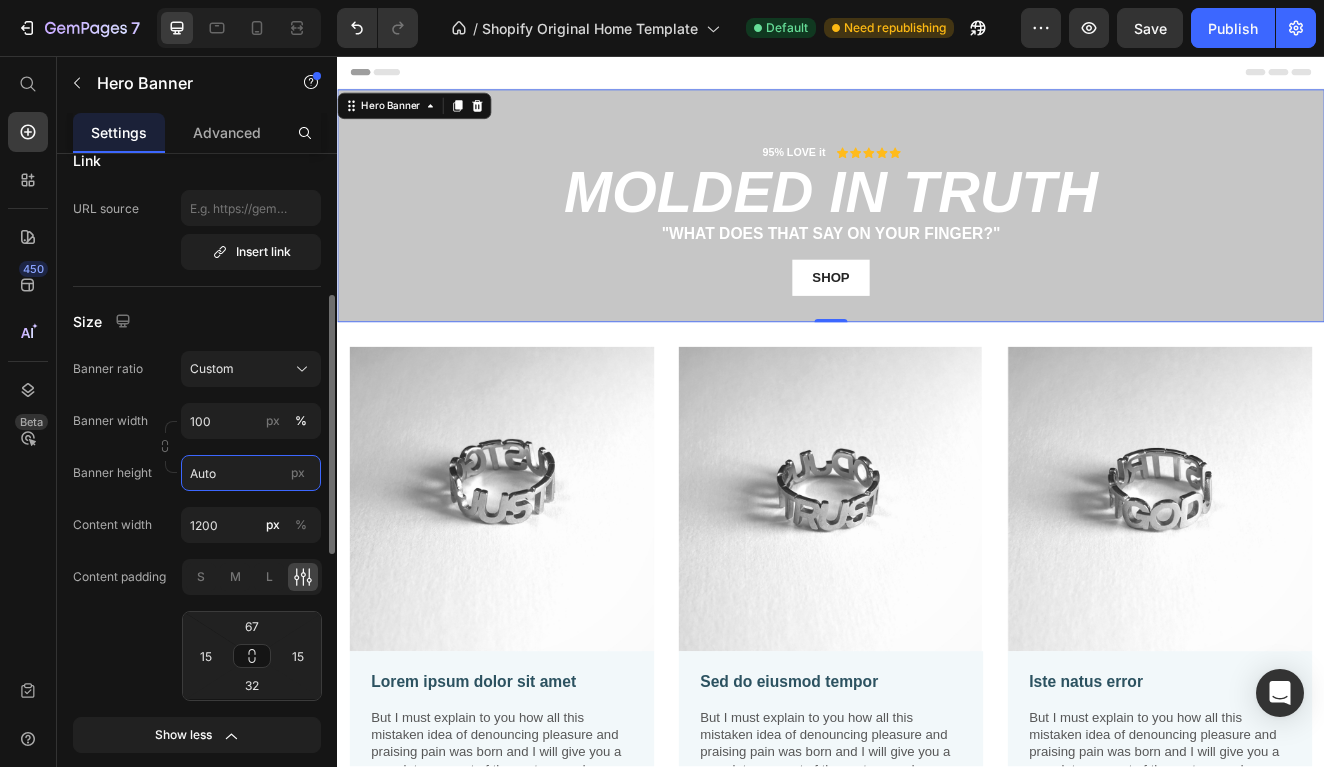 click on "Auto" at bounding box center [251, 473] 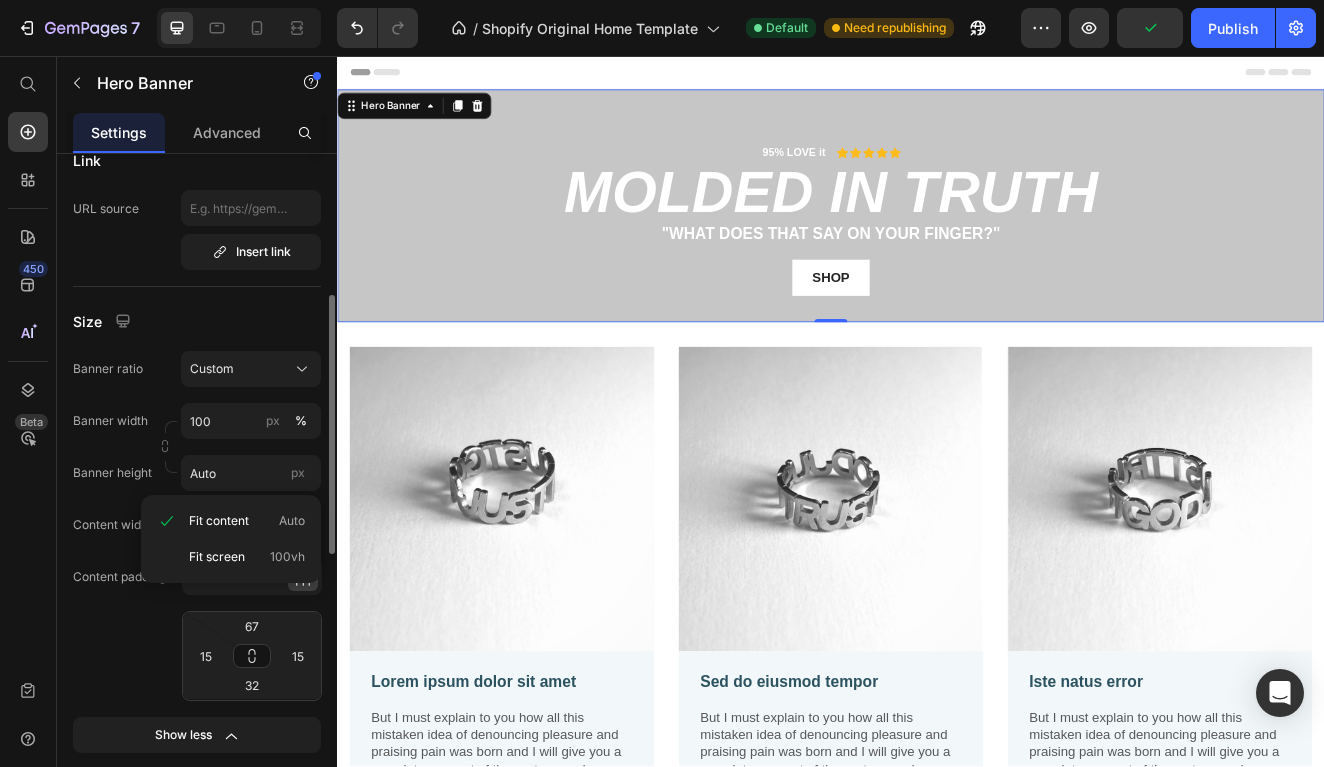 click on "Size" at bounding box center [197, 321] 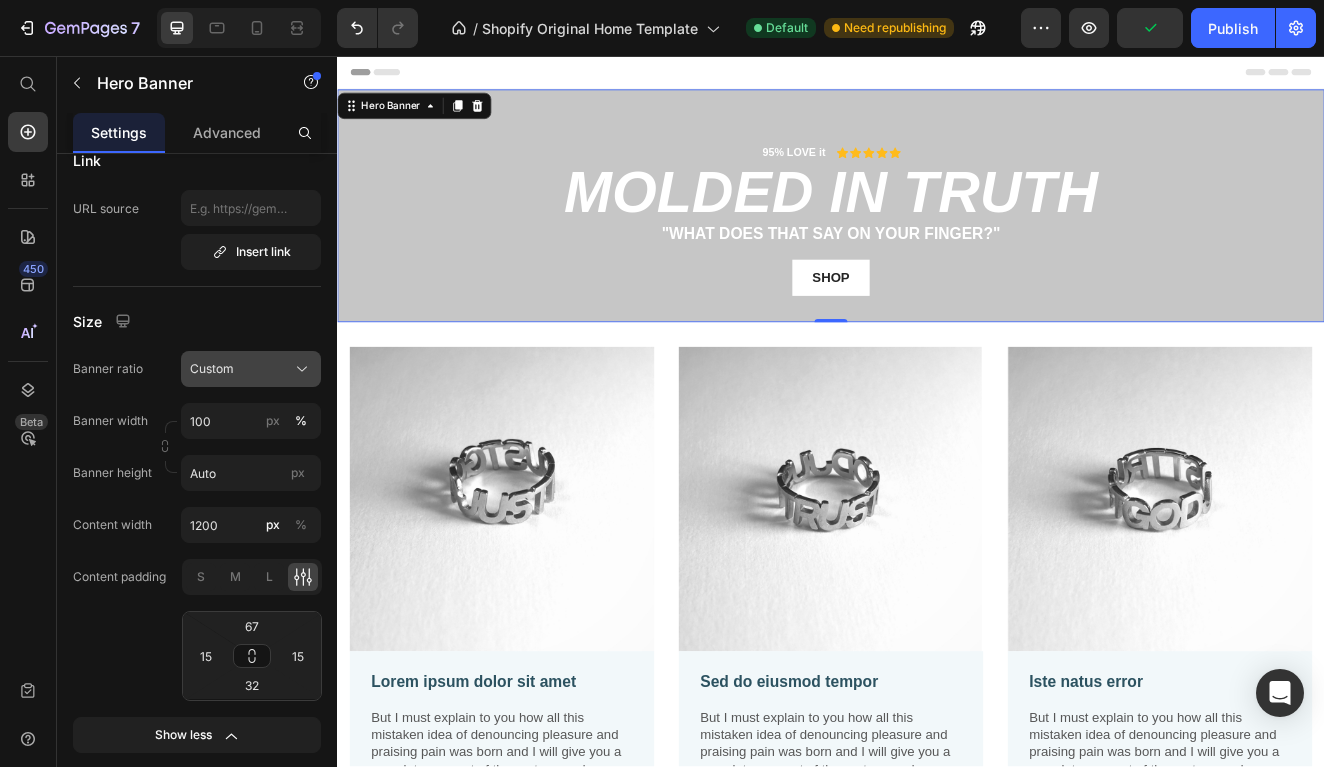 click on "Custom" at bounding box center (212, 369) 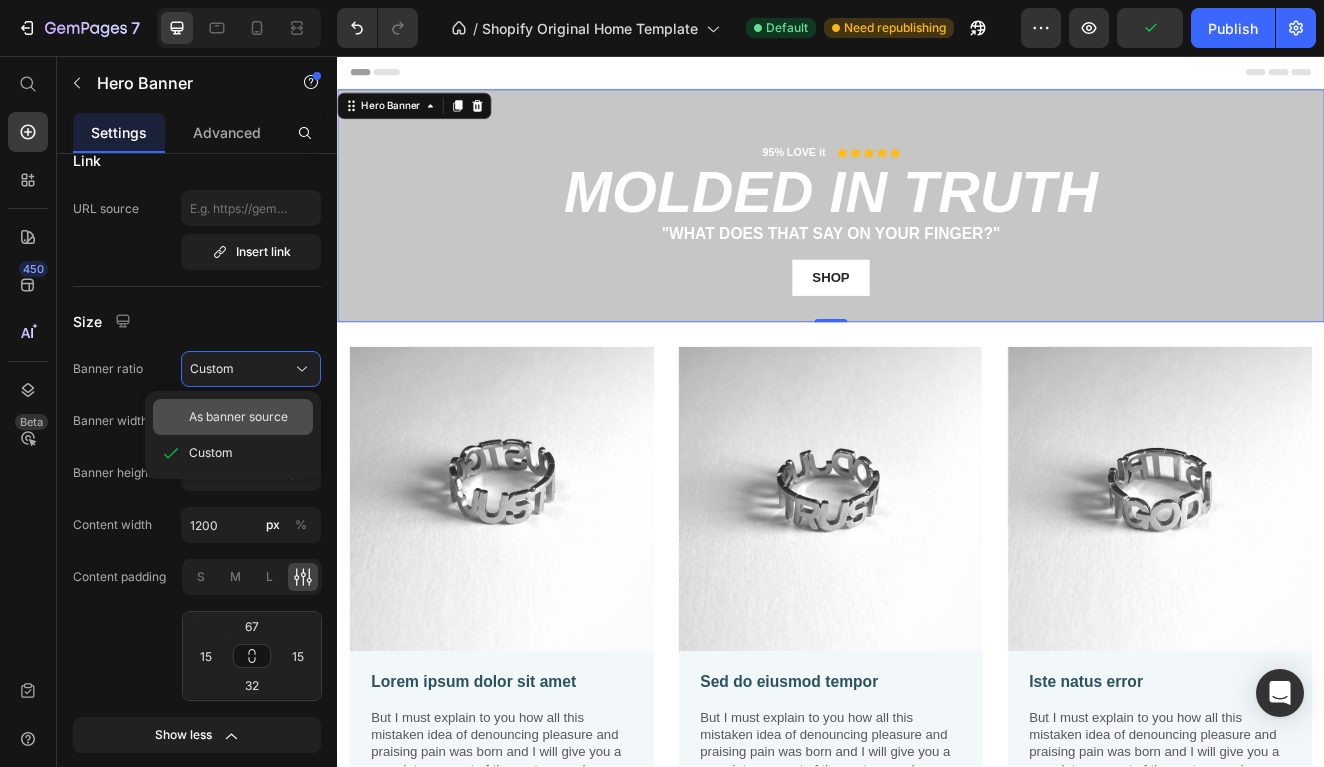click on "As banner source" at bounding box center (238, 417) 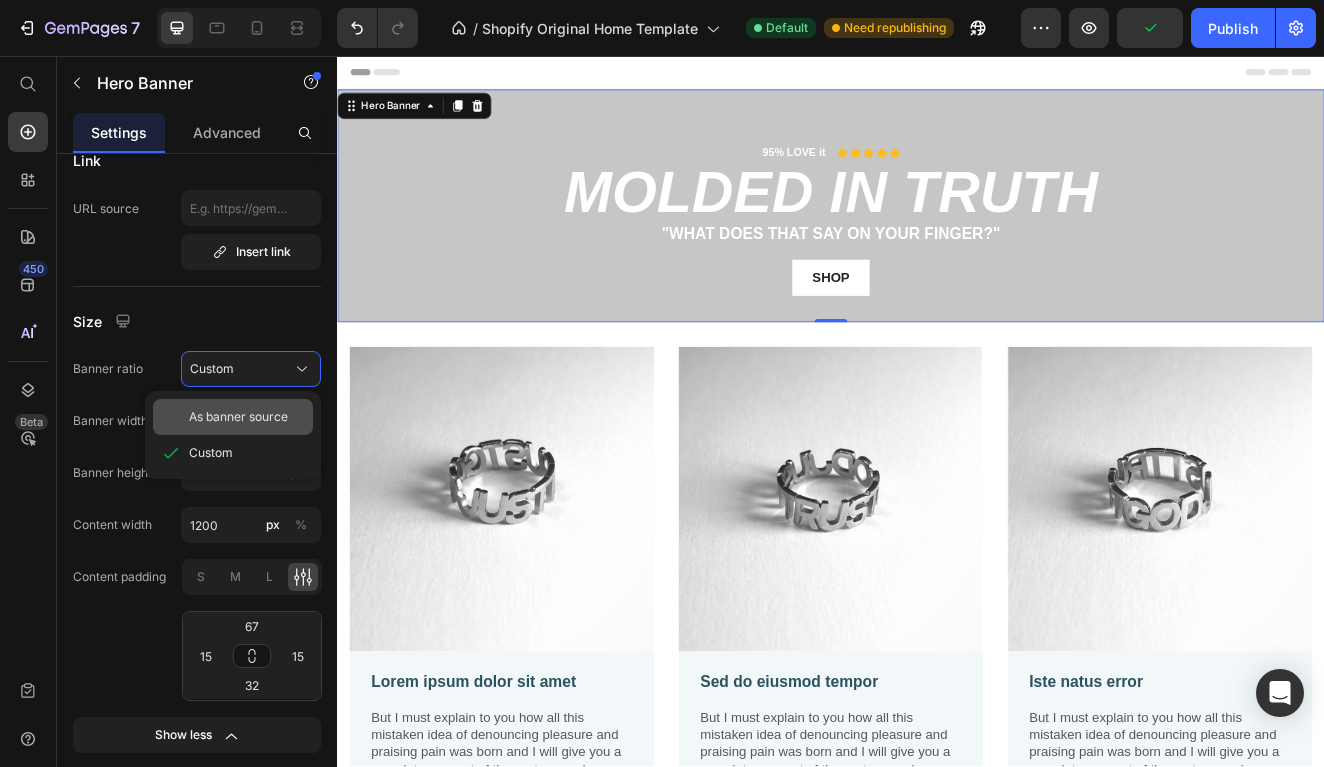 type 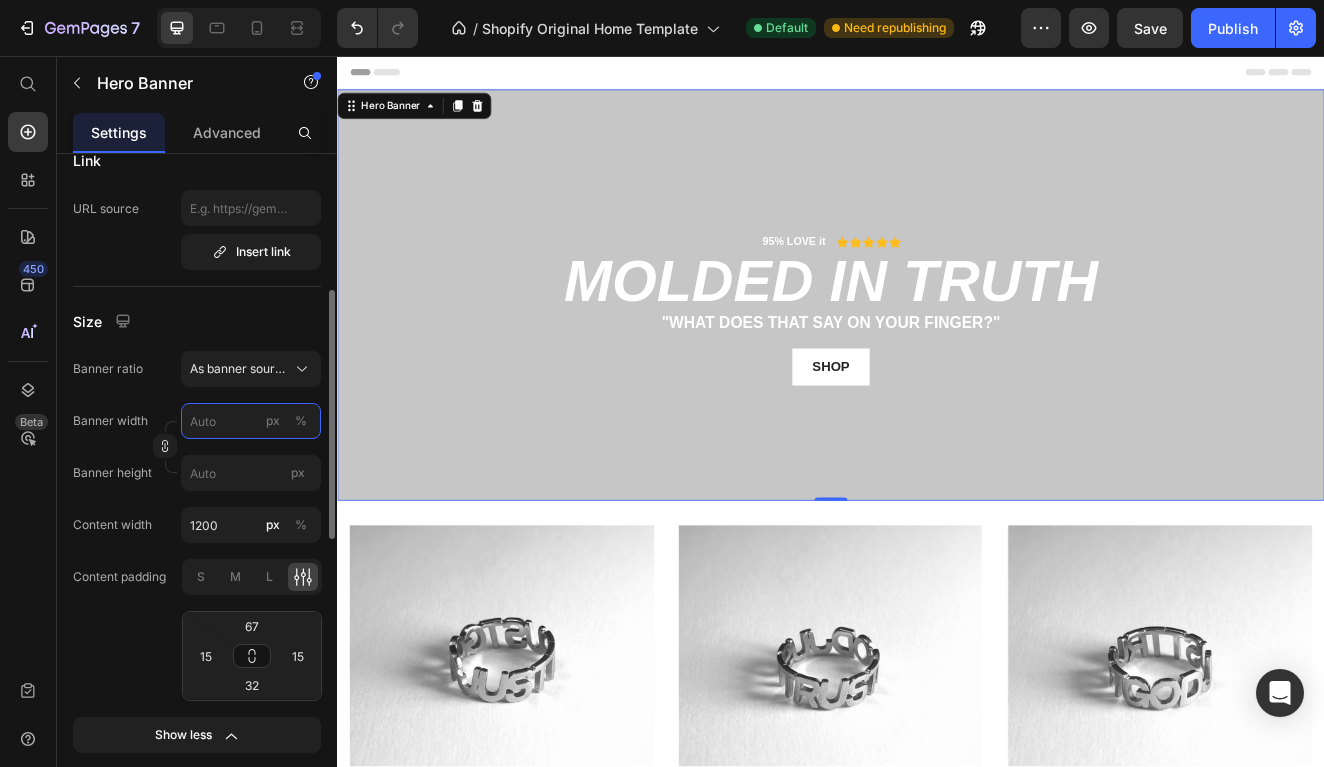 click on "px %" at bounding box center (251, 421) 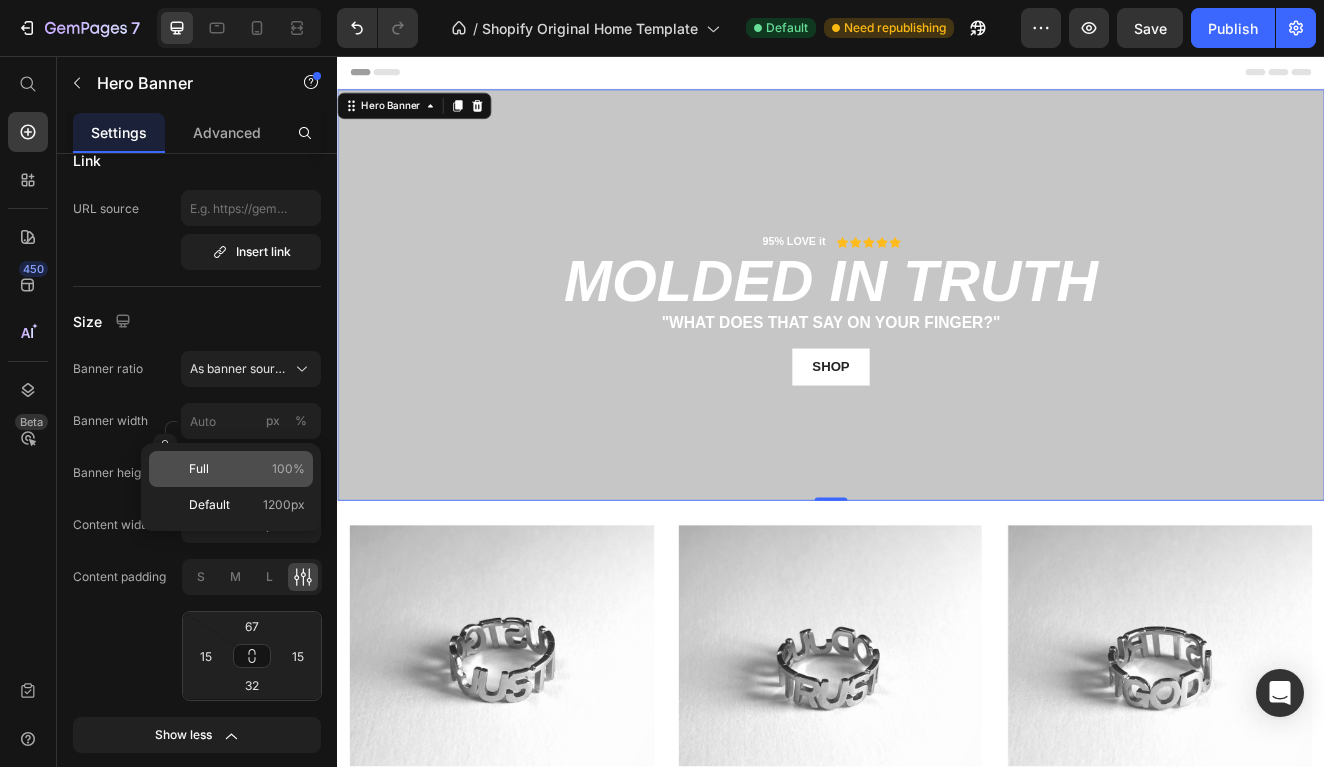 click on "Full 100%" at bounding box center [247, 469] 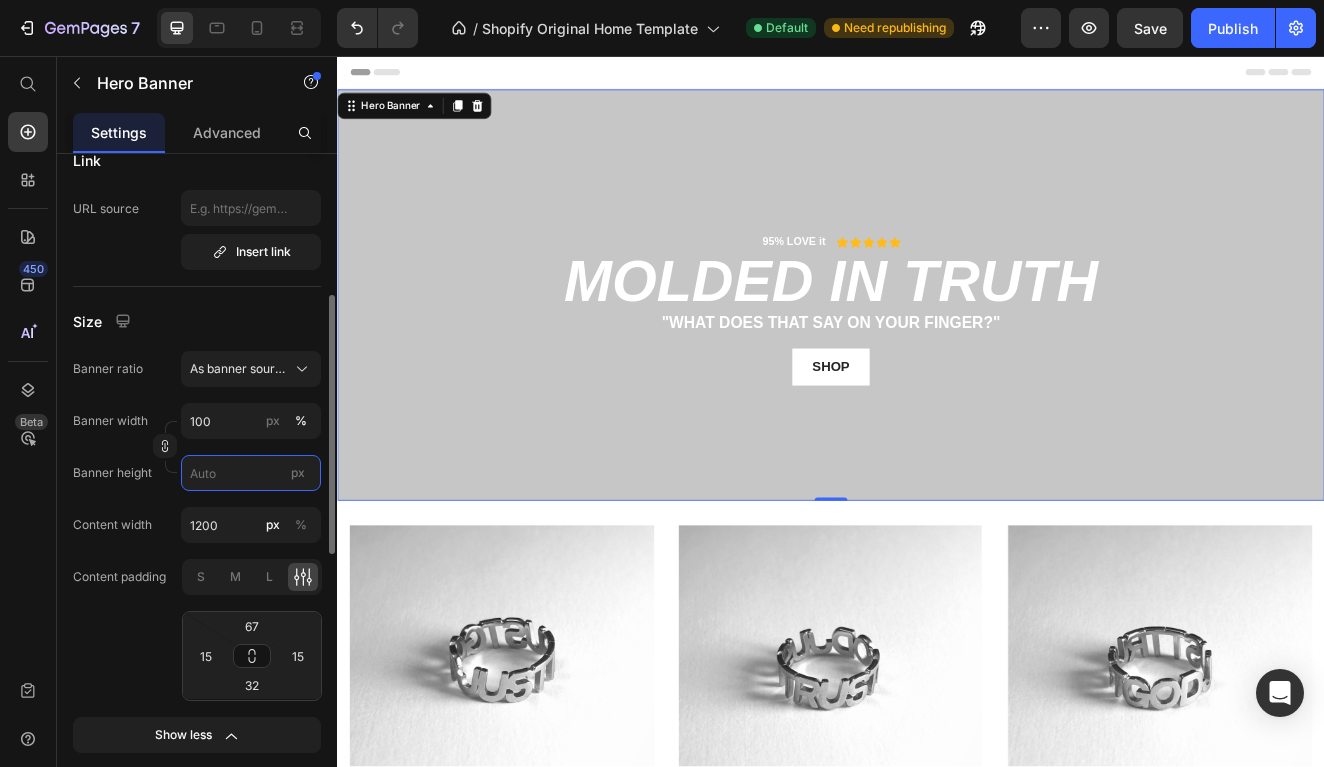 click on "px" at bounding box center (251, 473) 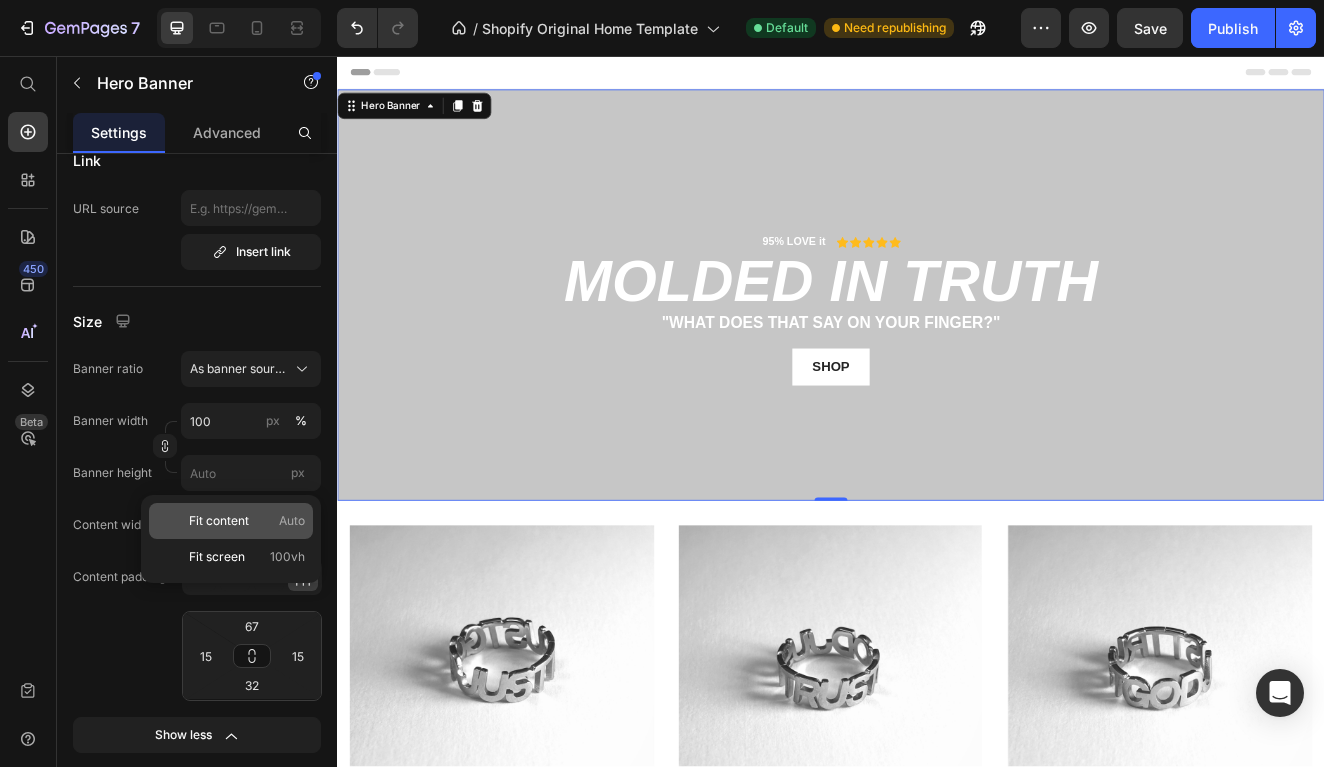 click on "Fit content Auto" at bounding box center [247, 521] 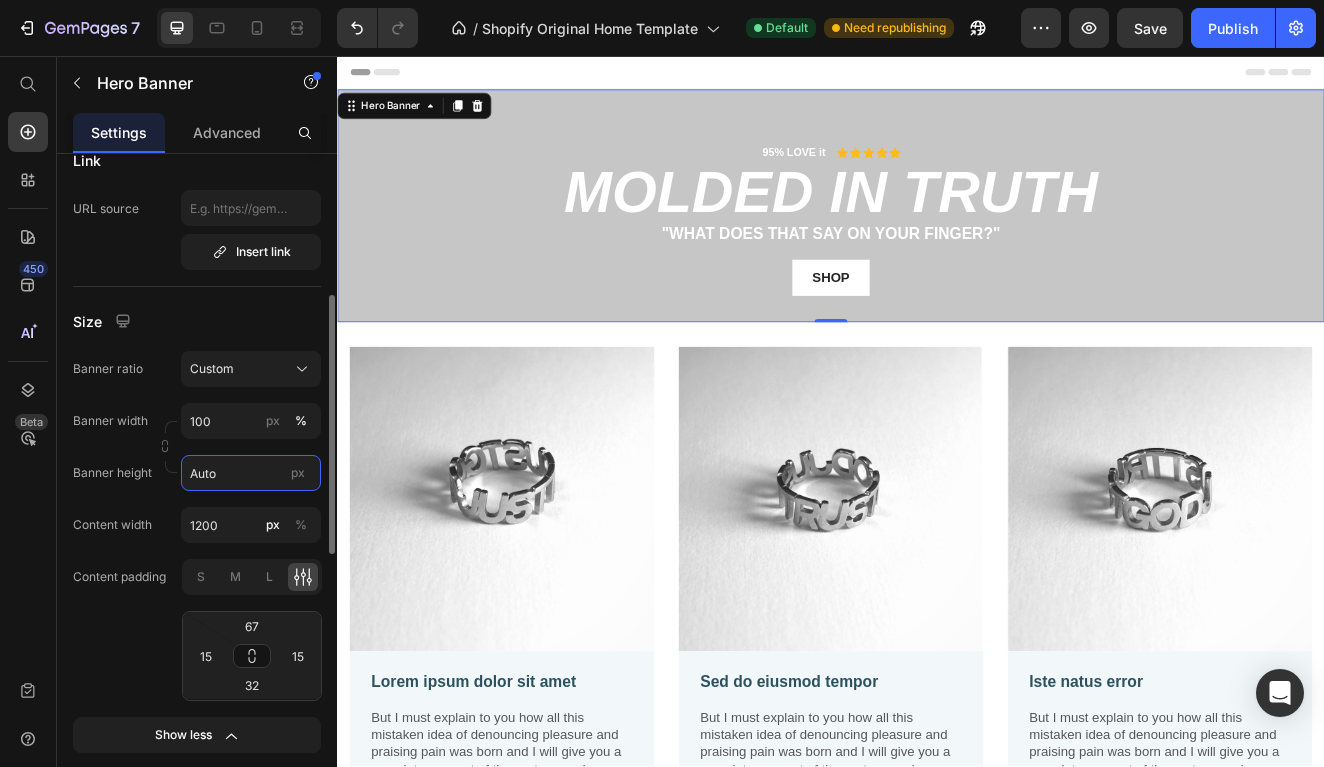 click on "Auto" at bounding box center [251, 473] 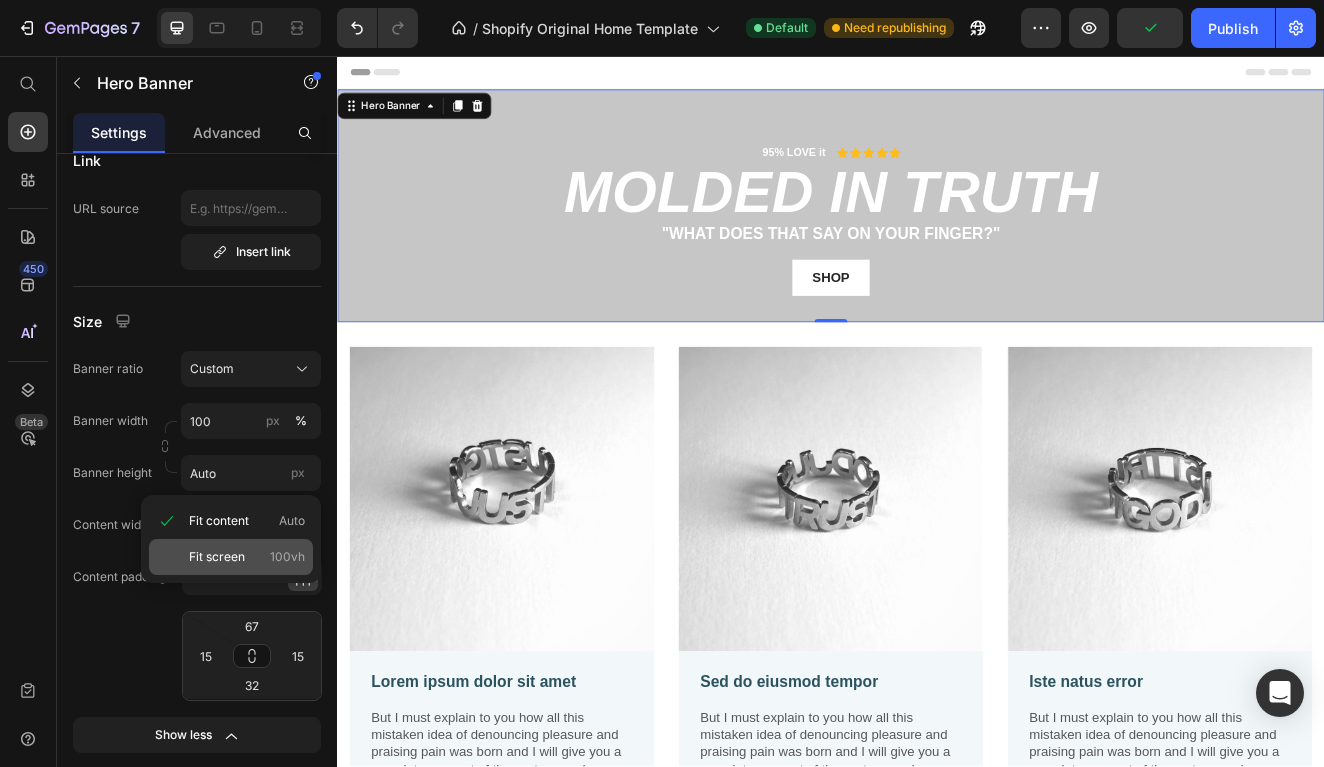 click on "Fit screen 100vh" 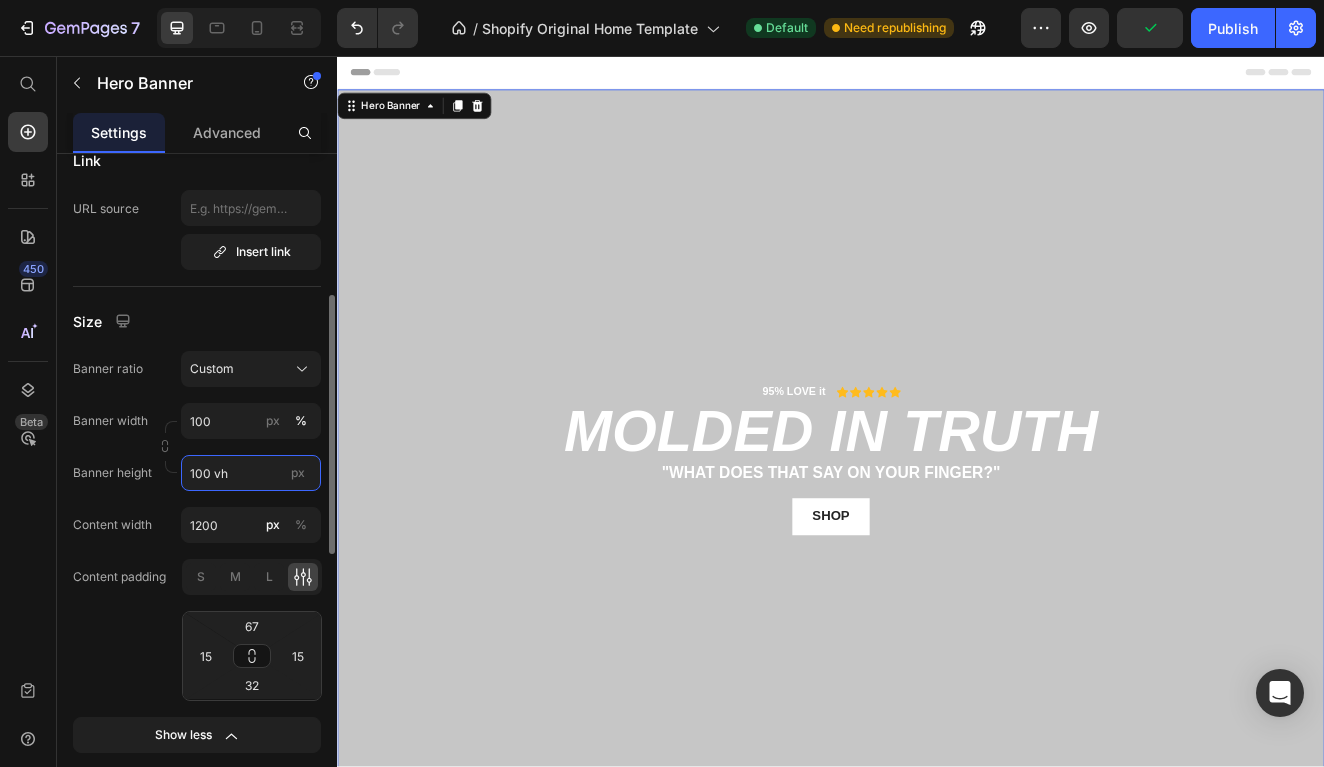 click on "100 vh" at bounding box center (251, 473) 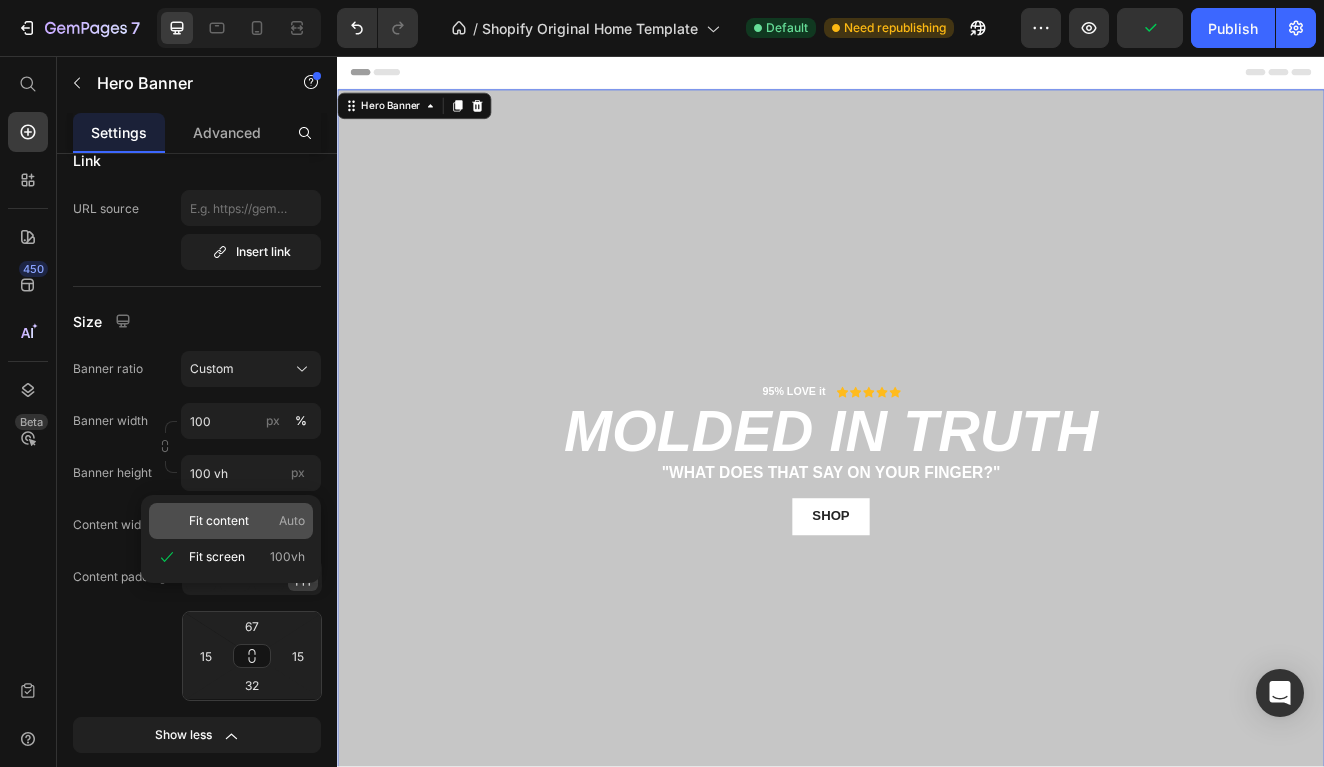 click on "Fit content" at bounding box center [219, 521] 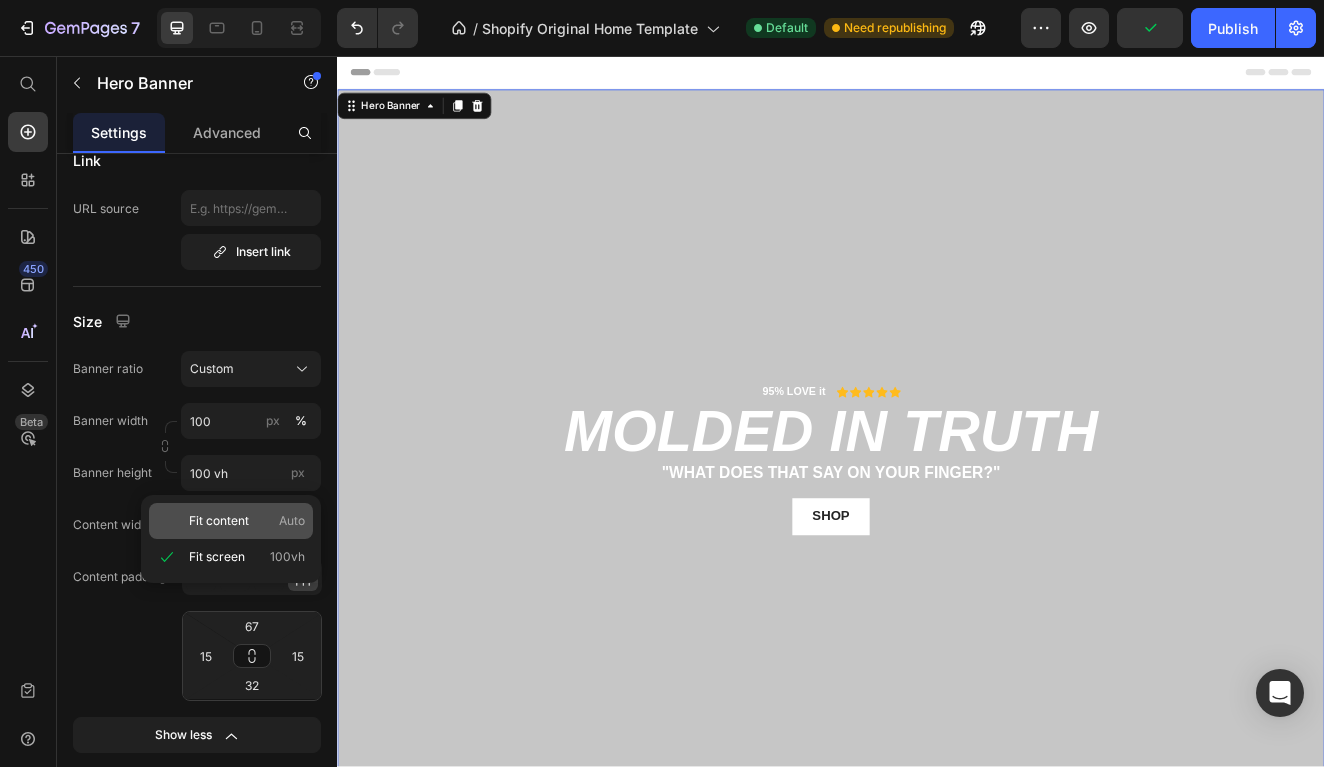 type on "Auto" 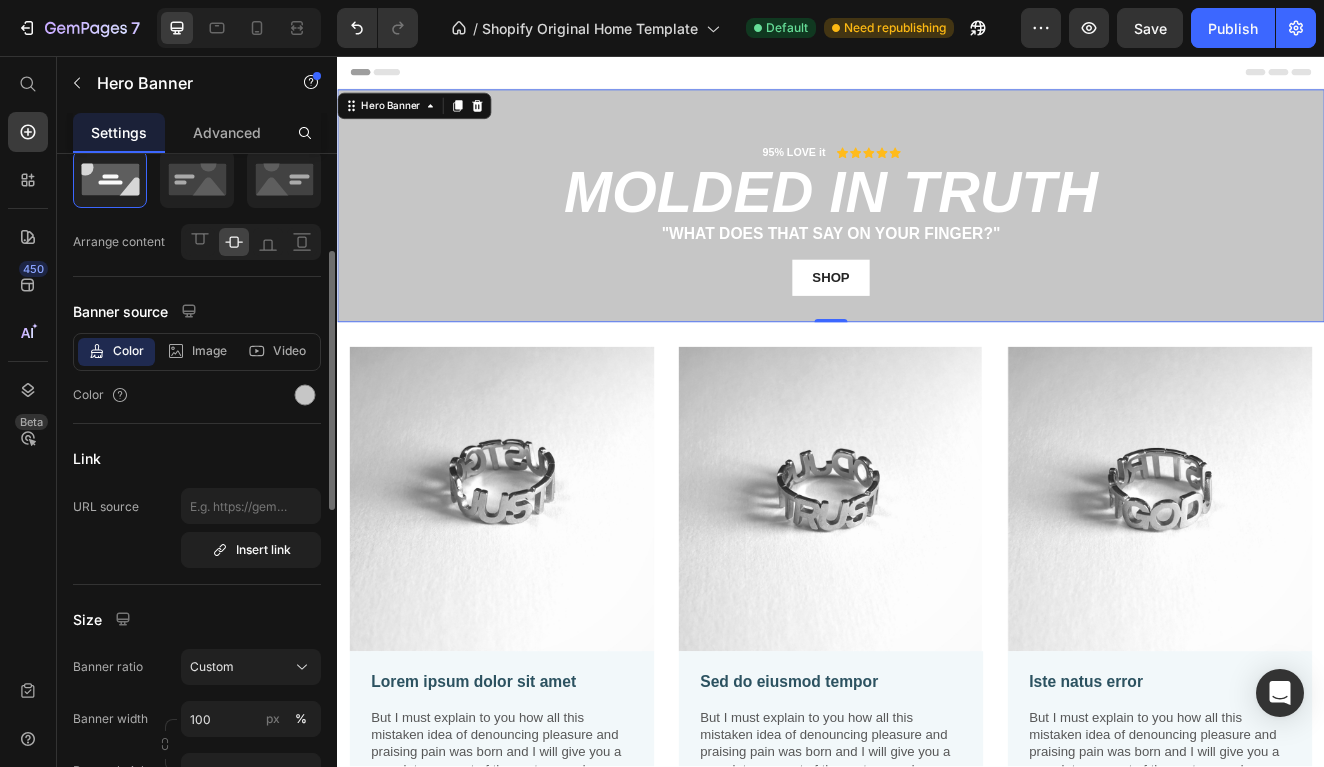 scroll, scrollTop: 226, scrollLeft: 0, axis: vertical 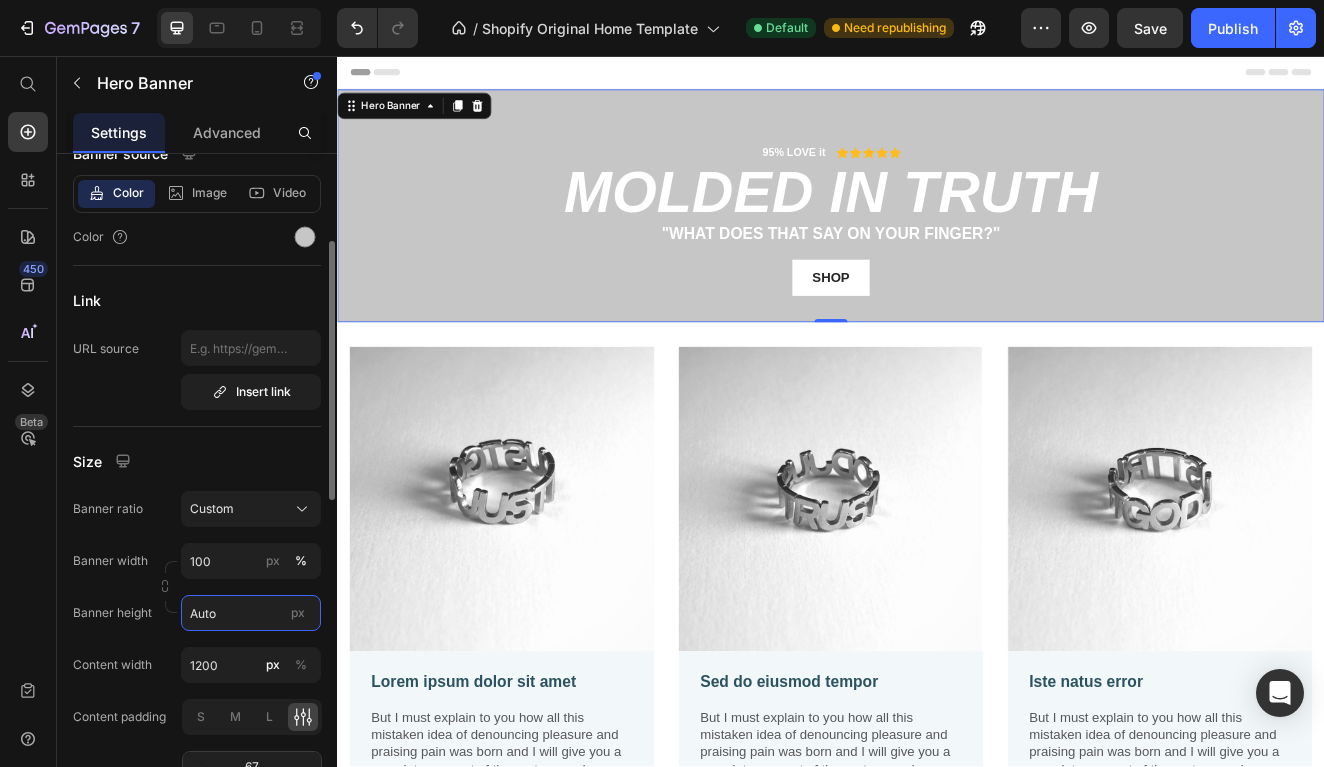 click on "Auto" at bounding box center (251, 613) 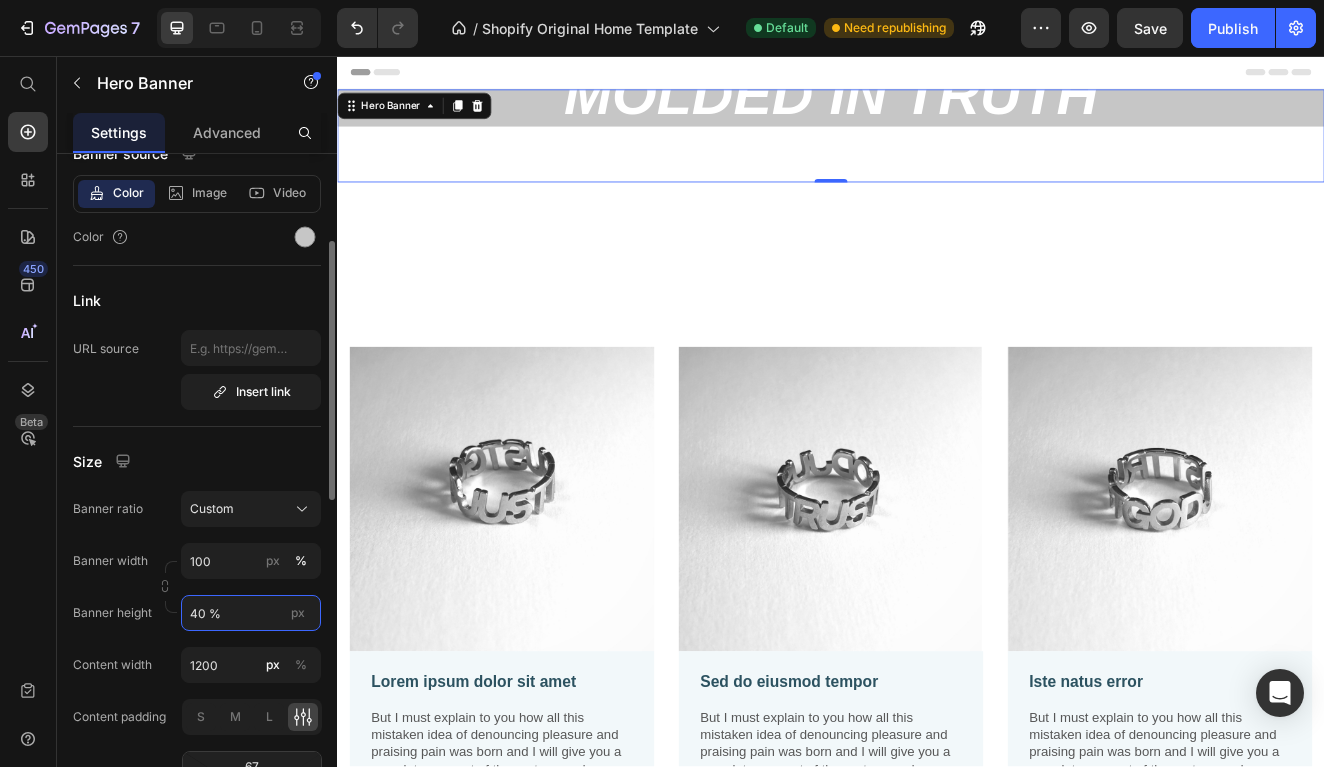 click on "40 %" at bounding box center (251, 613) 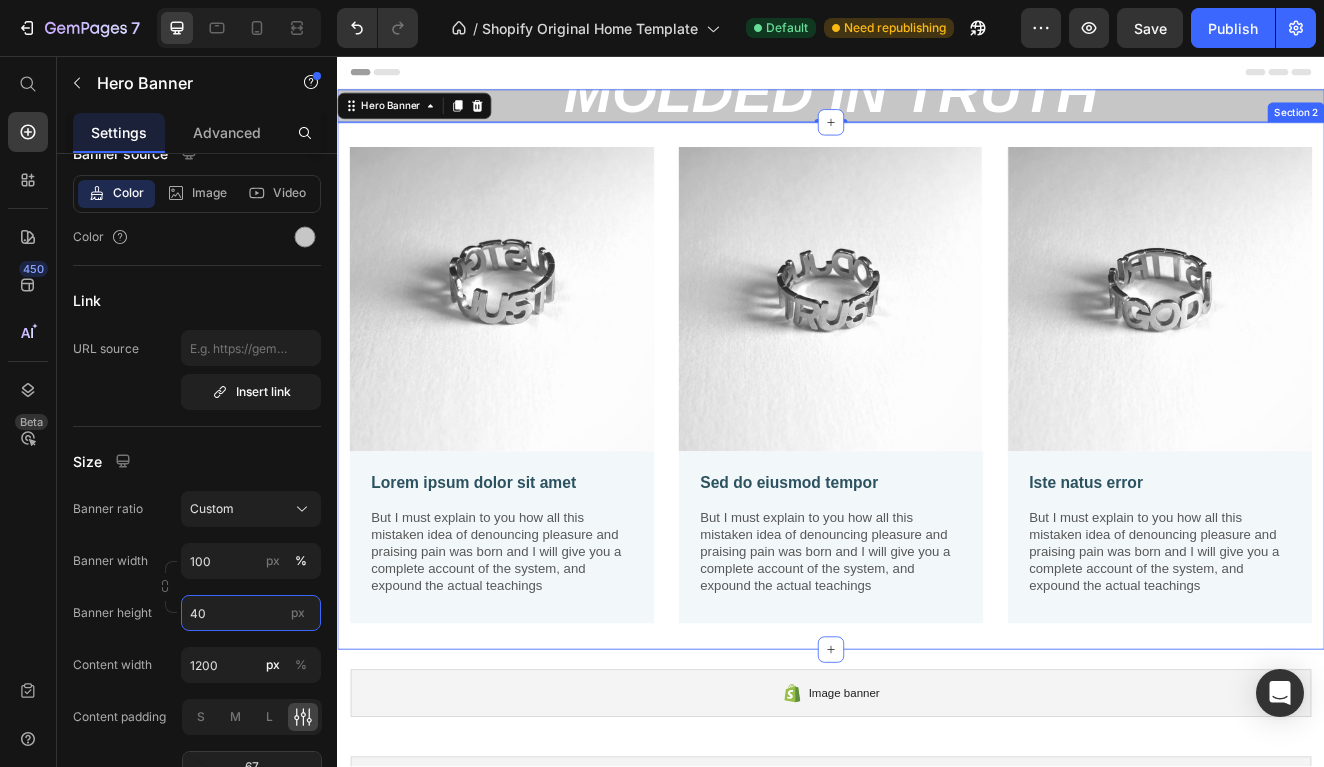 type on "40 %" 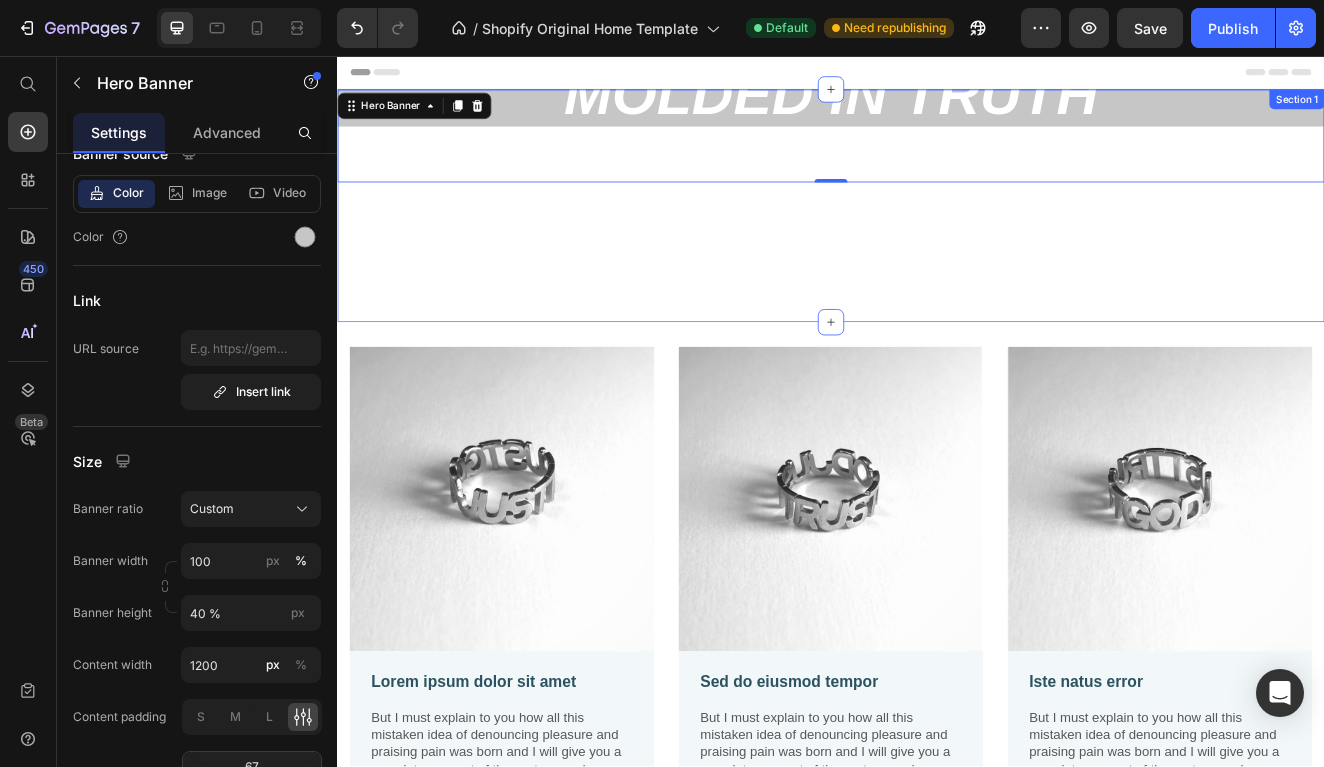 click on "95% LOVE it Text Block Icon Icon Icon Icon Icon Icon List Row MOLDED IN TRUTH Heading "What does that say on your finger?" Text Block SHOP Button Row Hero Banner   0" at bounding box center (937, 238) 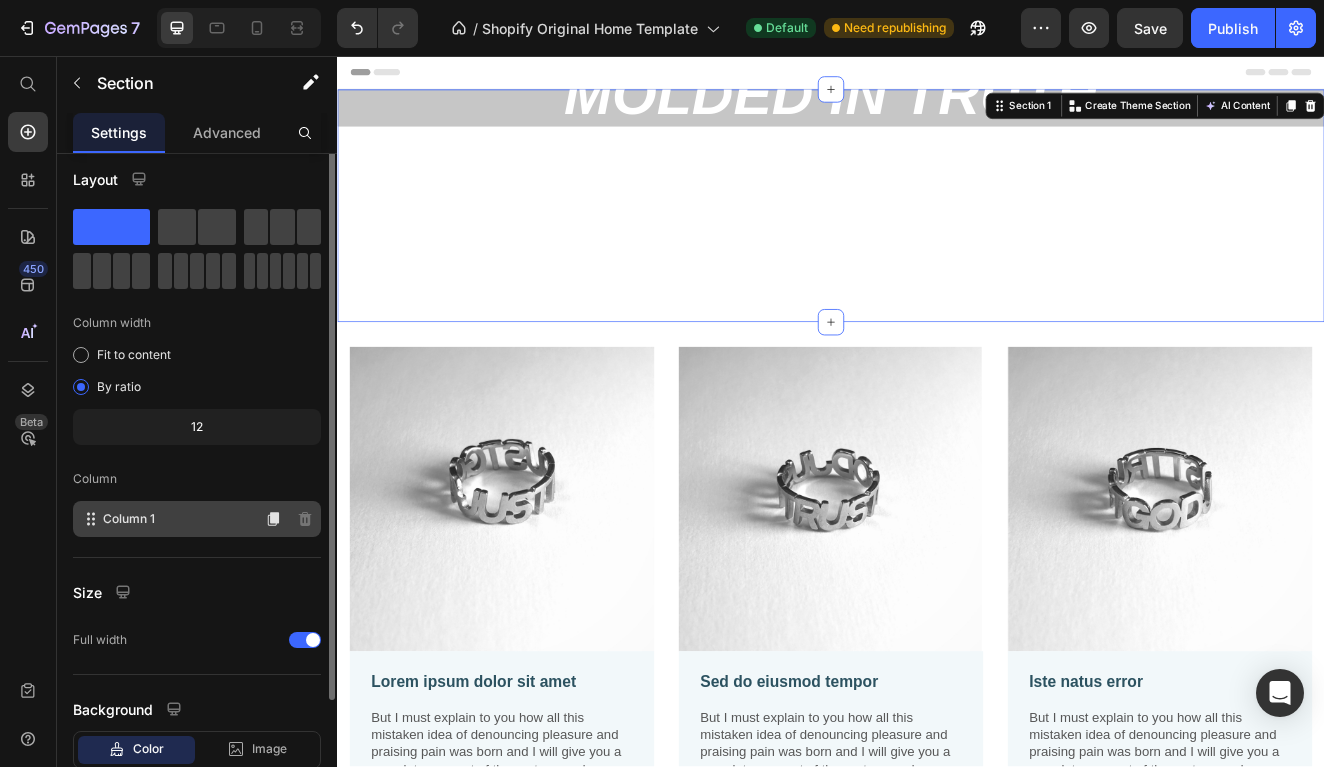 scroll, scrollTop: 0, scrollLeft: 0, axis: both 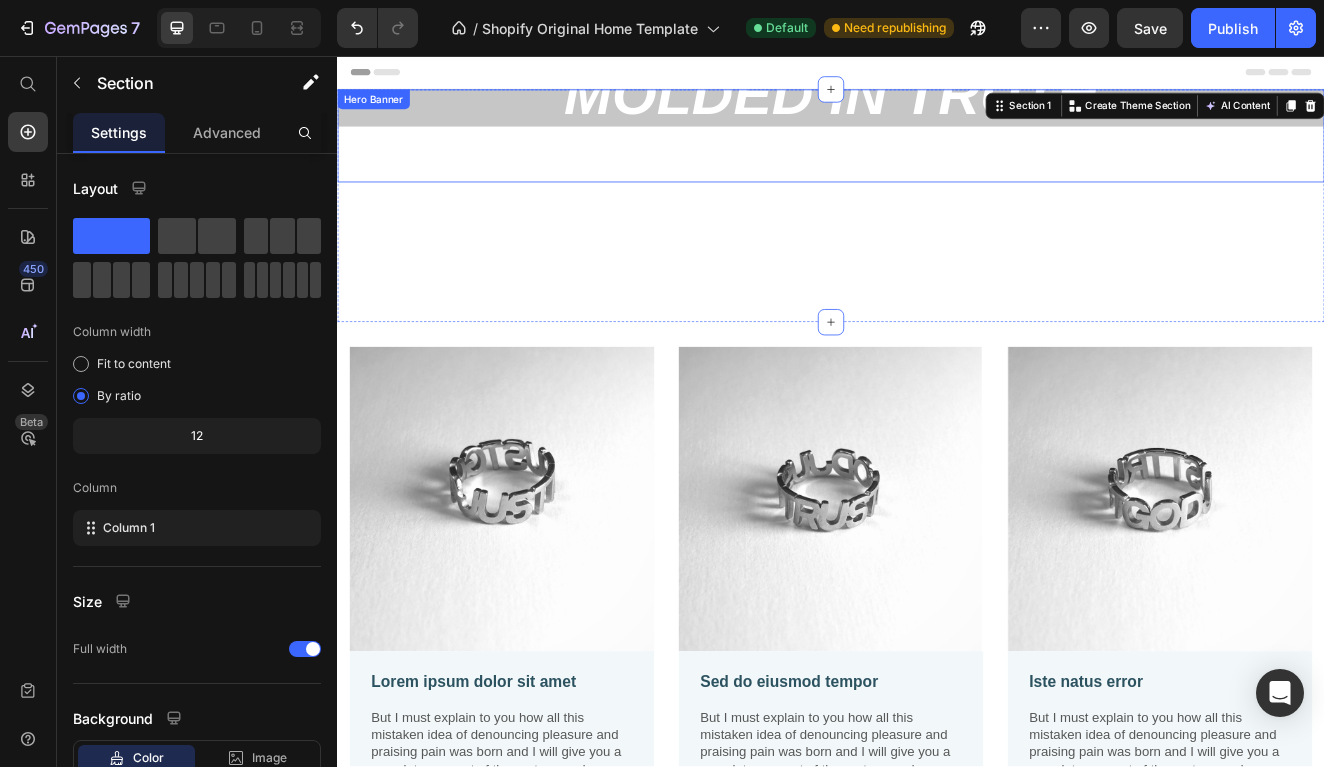 click on ""What does that say on your finger?"" at bounding box center [937, 154] 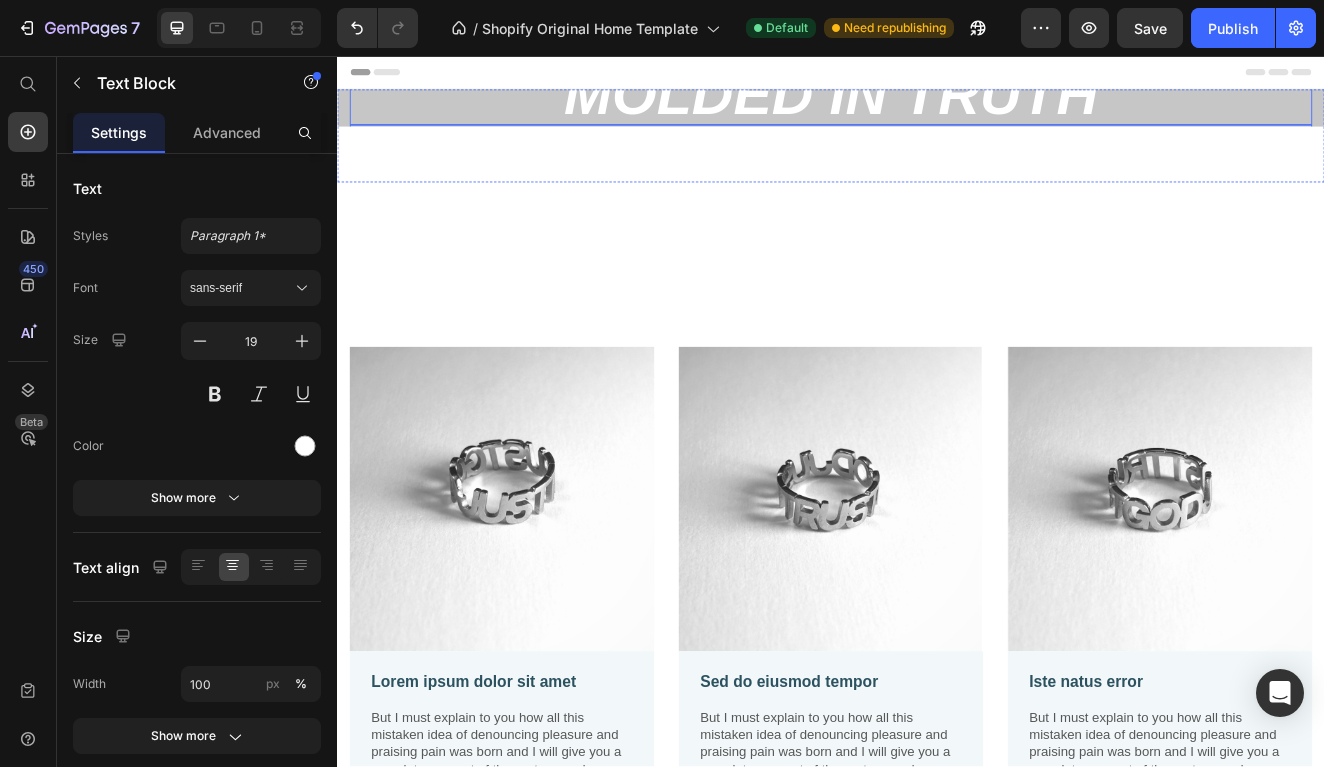 click on "MOLDED IN TRUTH Heading" at bounding box center [937, 103] 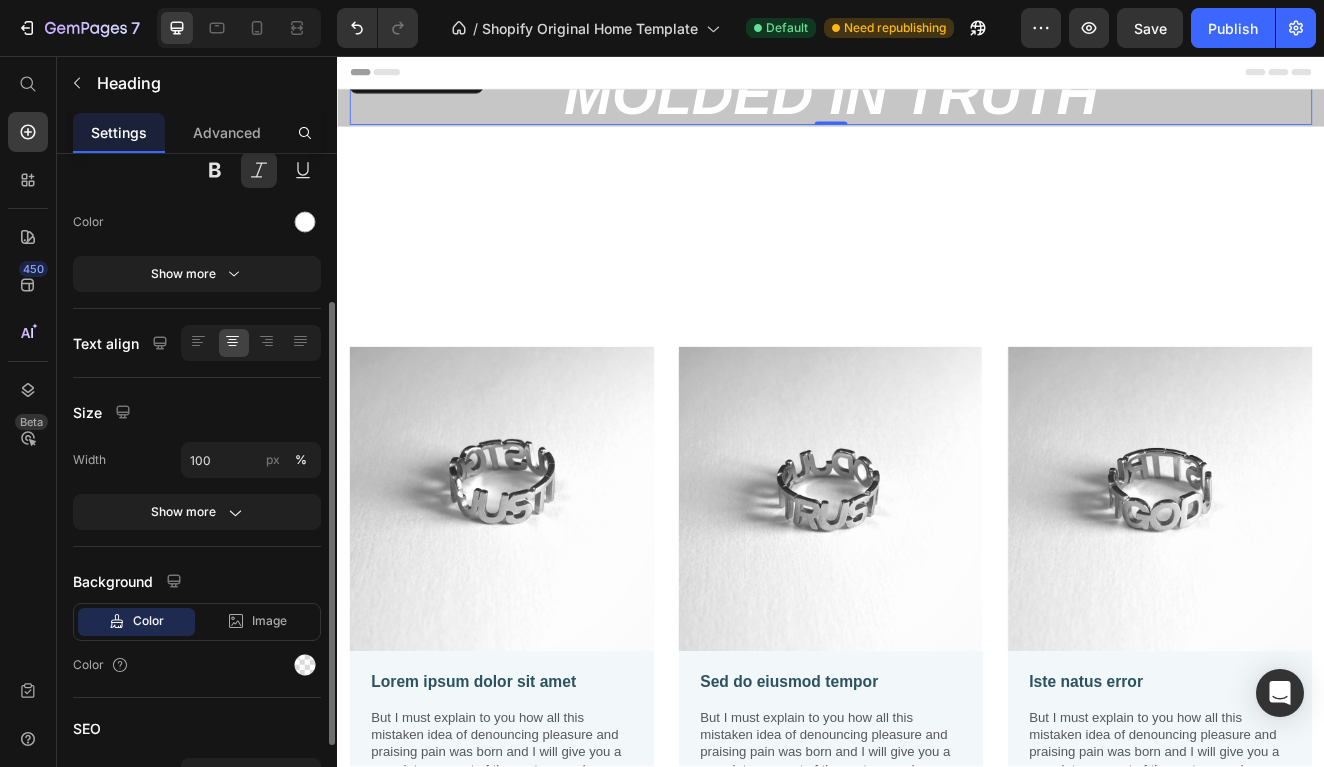scroll, scrollTop: 226, scrollLeft: 0, axis: vertical 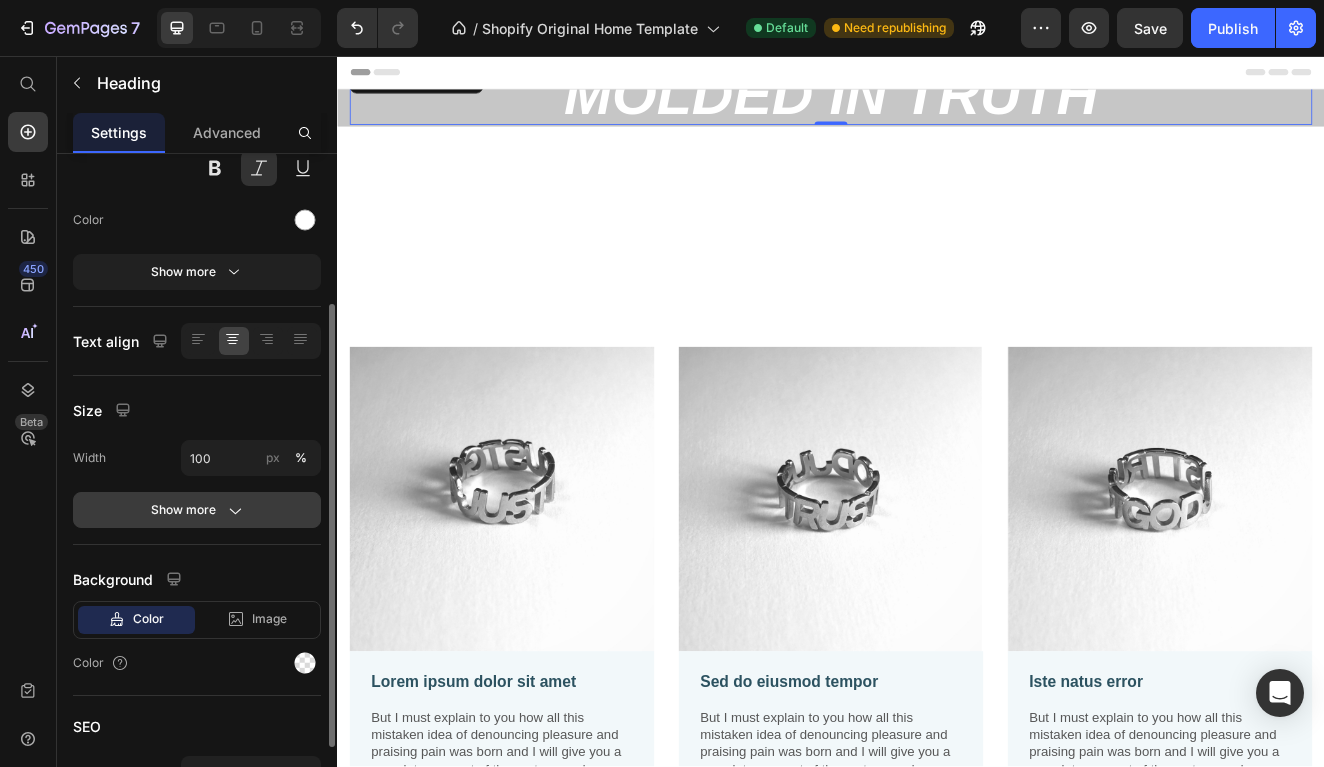 click on "Show more" at bounding box center [197, 510] 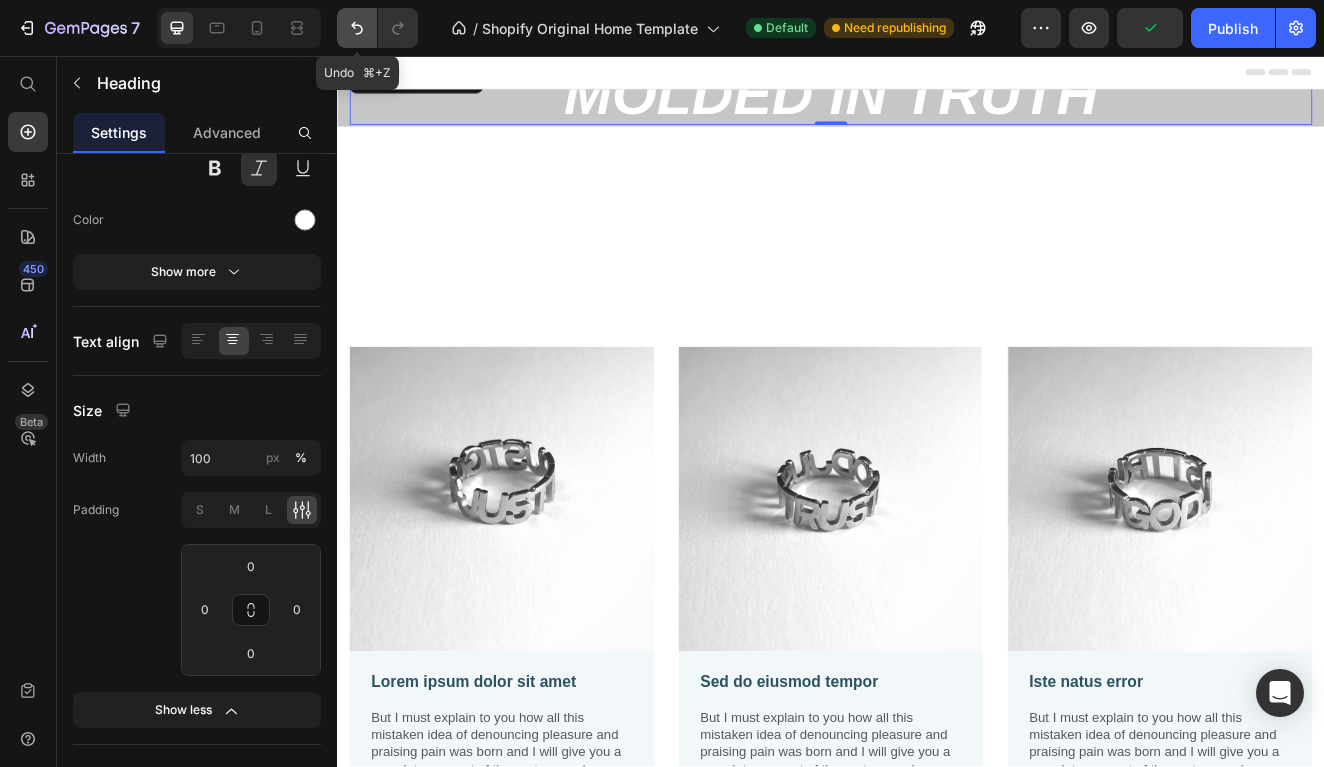 click 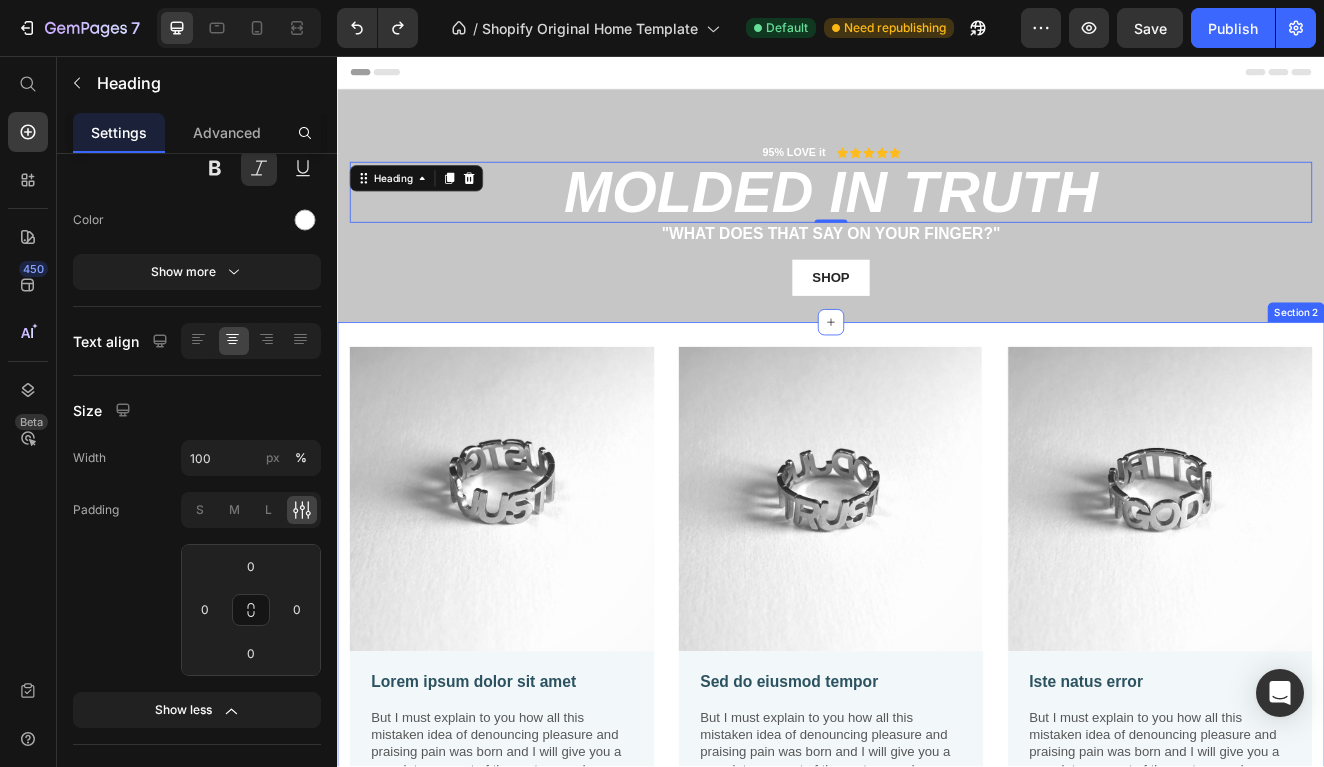 click on "Image Lorem ipsum dolor sit amet Text Block But I must explain to you how all this mistaken idea of denouncing pleasure and praising pain was born and I will give you a complete account of the system, and expound the actual teachings Text Block Row Image Sed do eiusmod tempor Text Block But I must explain to you how all this mistaken idea of denouncing pleasure and praising pain was born and I will give you a complete account of the system, and expound the actual teachings Text Block Row Image Iste natus error Text Block But I must explain to you how all this mistaken idea of denouncing pleasure and praising pain was born and I will give you a complete account of the system, and expound the actual teachings Text Block Row Row Section 2" at bounding box center [937, 700] 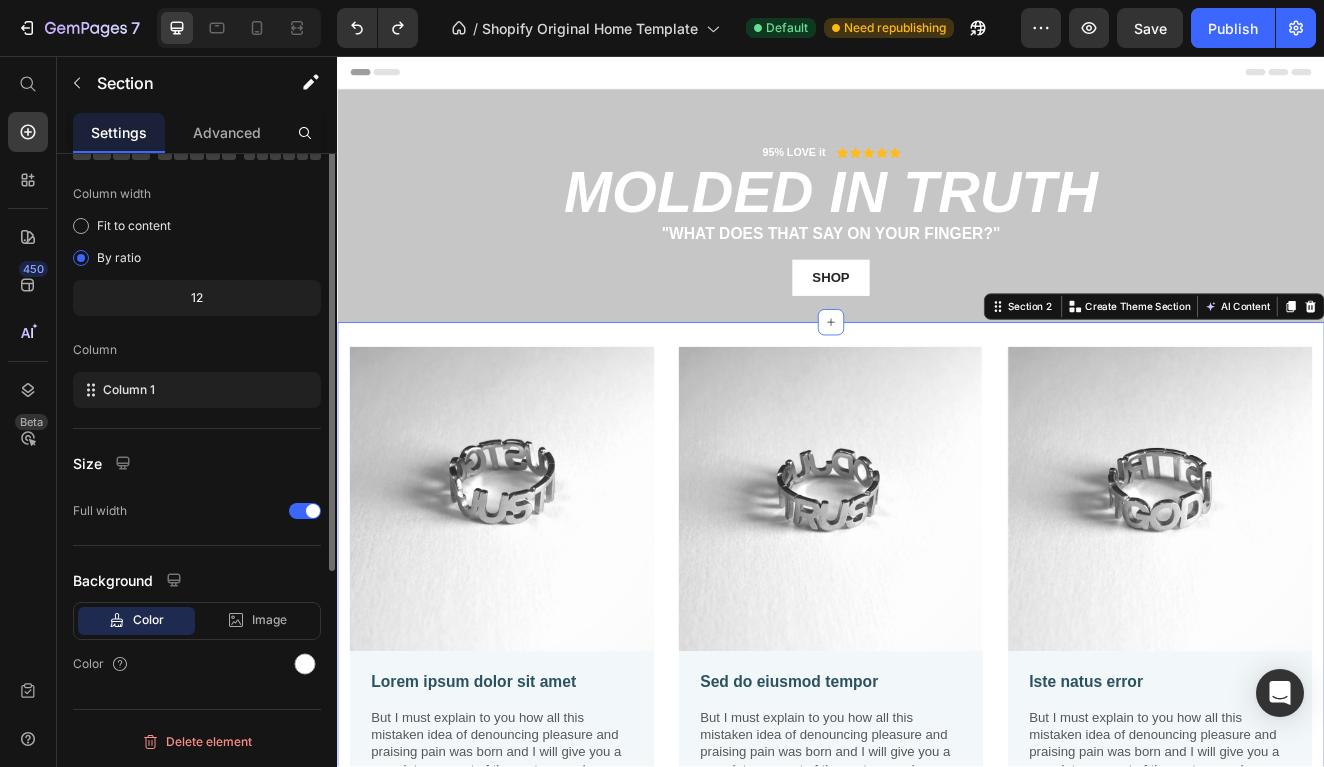 scroll, scrollTop: 0, scrollLeft: 0, axis: both 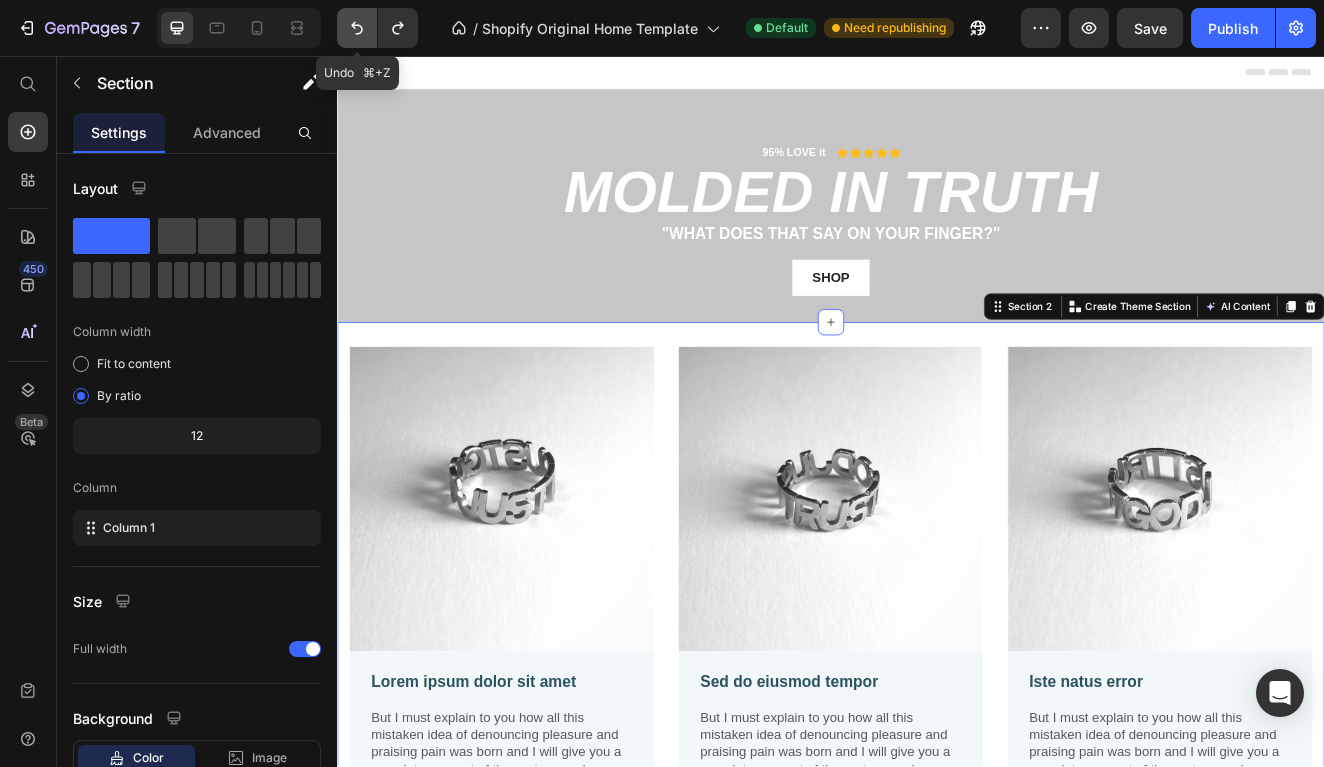 click 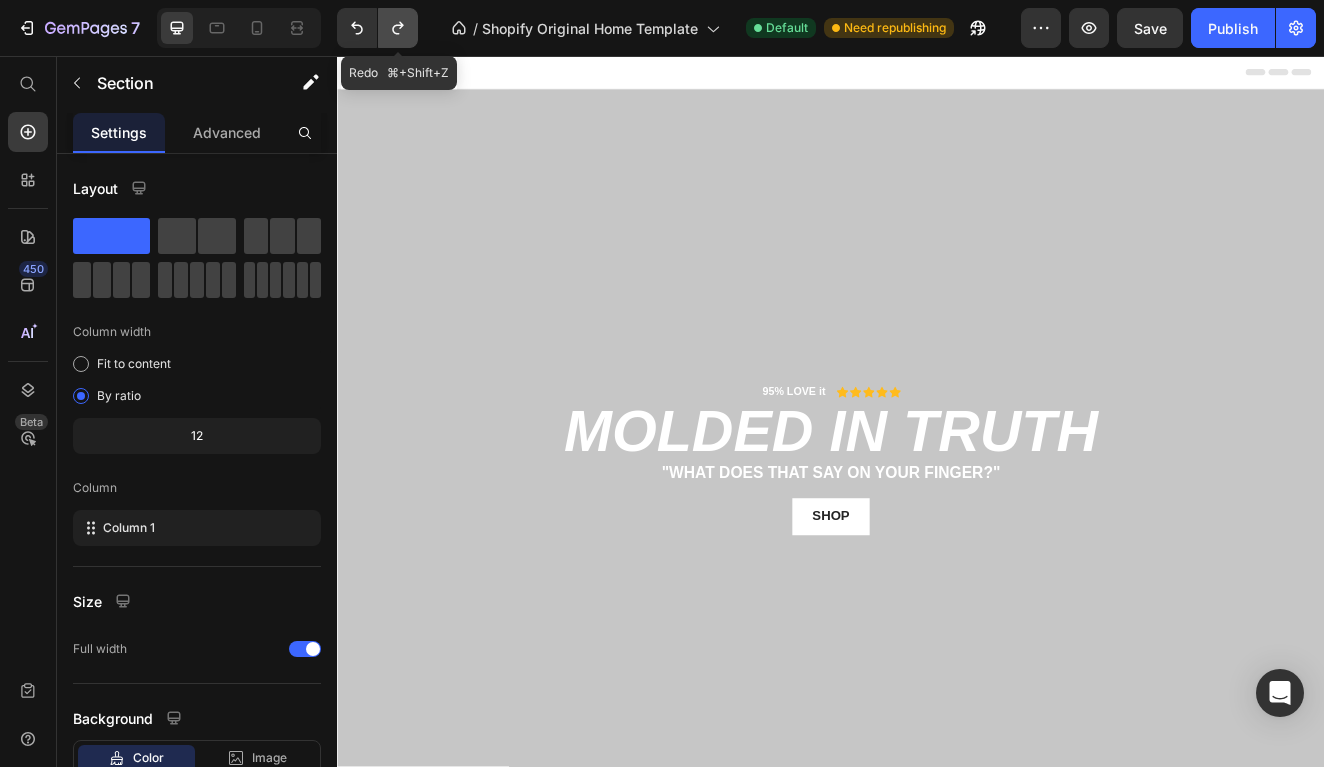 click 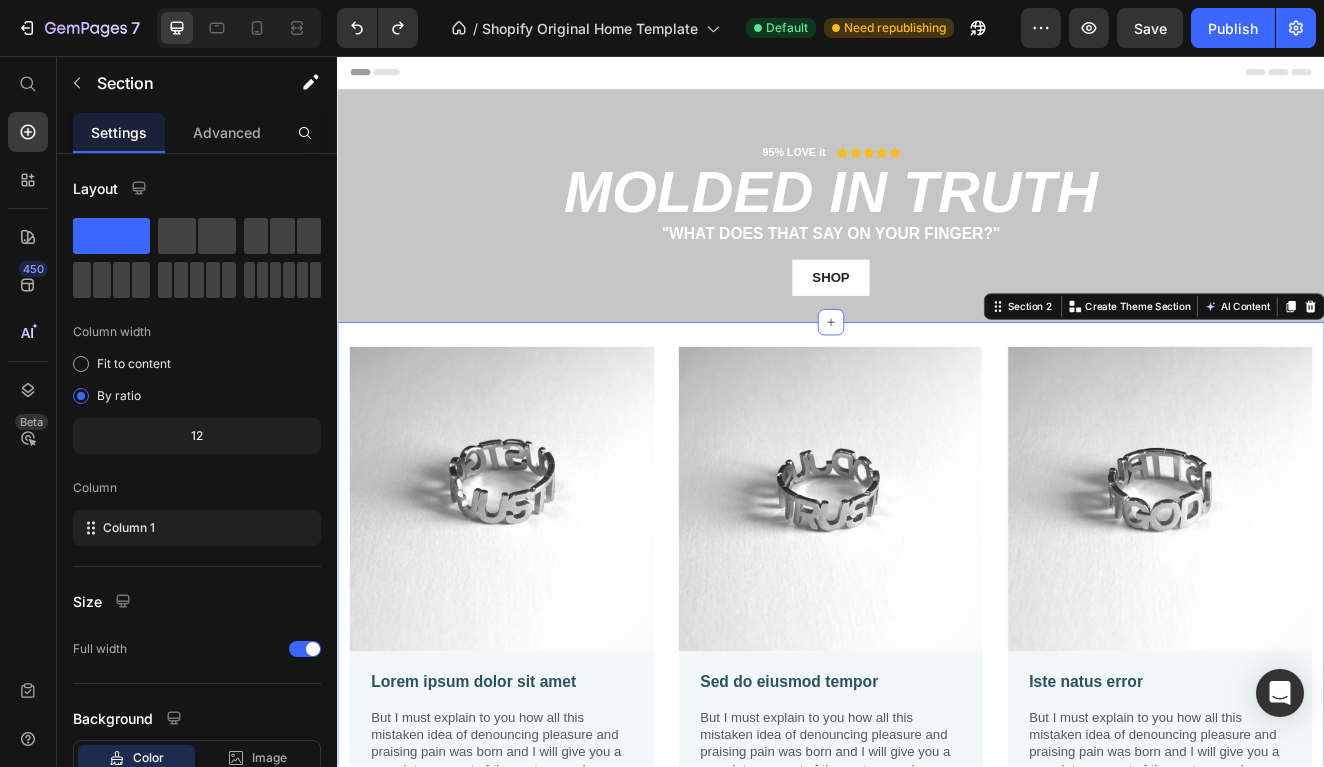 click on "Image Lorem ipsum dolor sit amet Text Block But I must explain to you how all this mistaken idea of denouncing pleasure and praising pain was born and I will give you a complete account of the system, and expound the actual teachings Text Block Row Image Sed do eiusmod tempor Text Block But I must explain to you how all this mistaken idea of denouncing pleasure and praising pain was born and I will give you a complete account of the system, and expound the actual teachings Text Block Row Image Iste natus error Text Block But I must explain to you how all this mistaken idea of denouncing pleasure and praising pain was born and I will give you a complete account of the system, and expound the actual teachings Text Block Row Row Section 2   You can create reusable sections Create Theme Section AI Content Write with GemAI What would you like to describe here? Tone and Voice Persuasive Product Just Trust God - Ring Show more Generate" at bounding box center [937, 700] 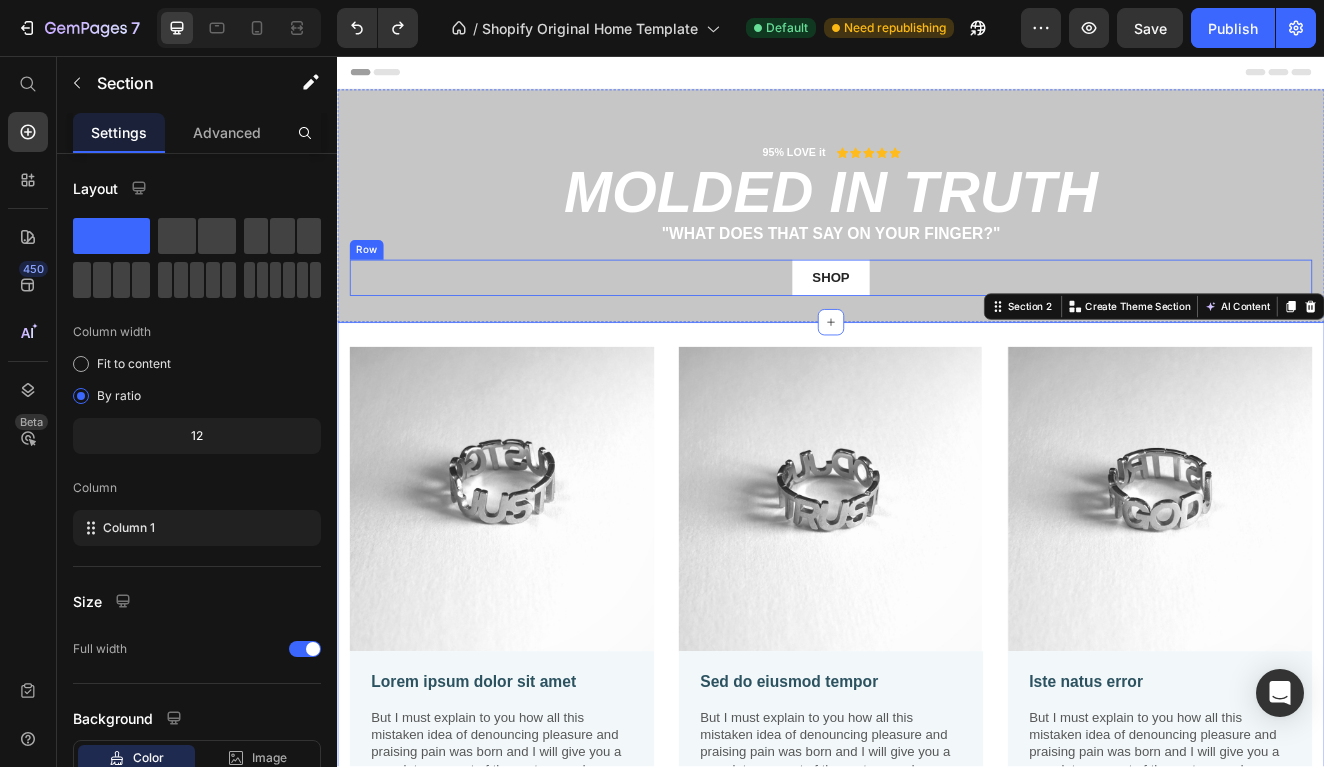 click on "SHOP Button Row" at bounding box center [937, 326] 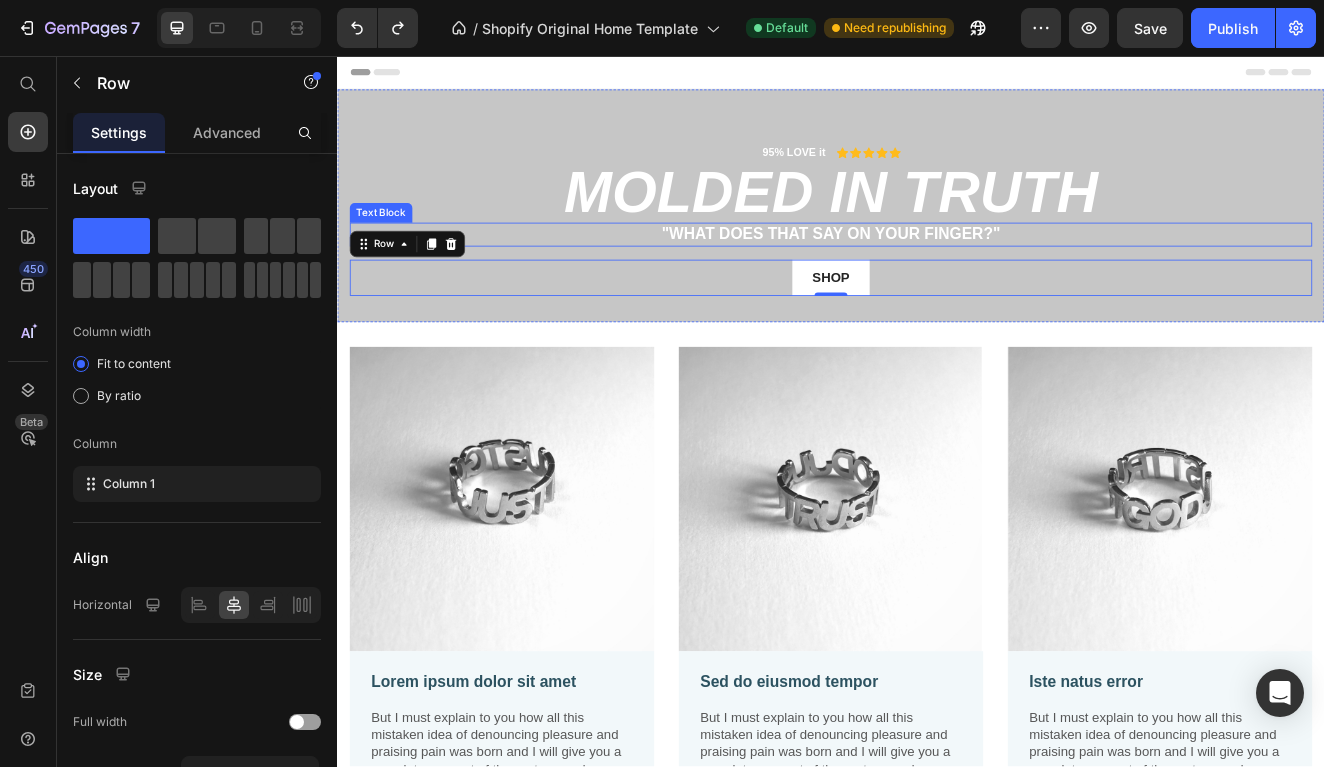 click on ""What does that say on your finger?"" at bounding box center [937, 273] 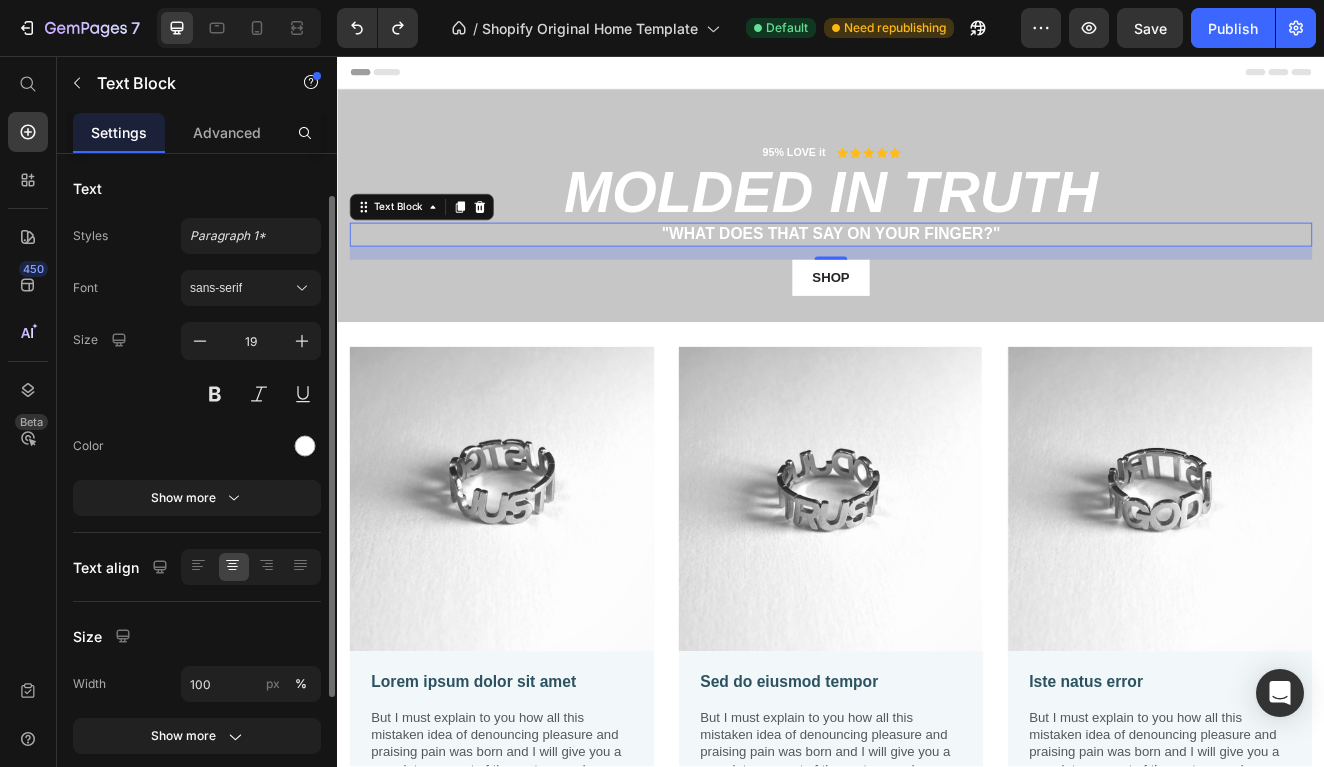 scroll, scrollTop: 225, scrollLeft: 0, axis: vertical 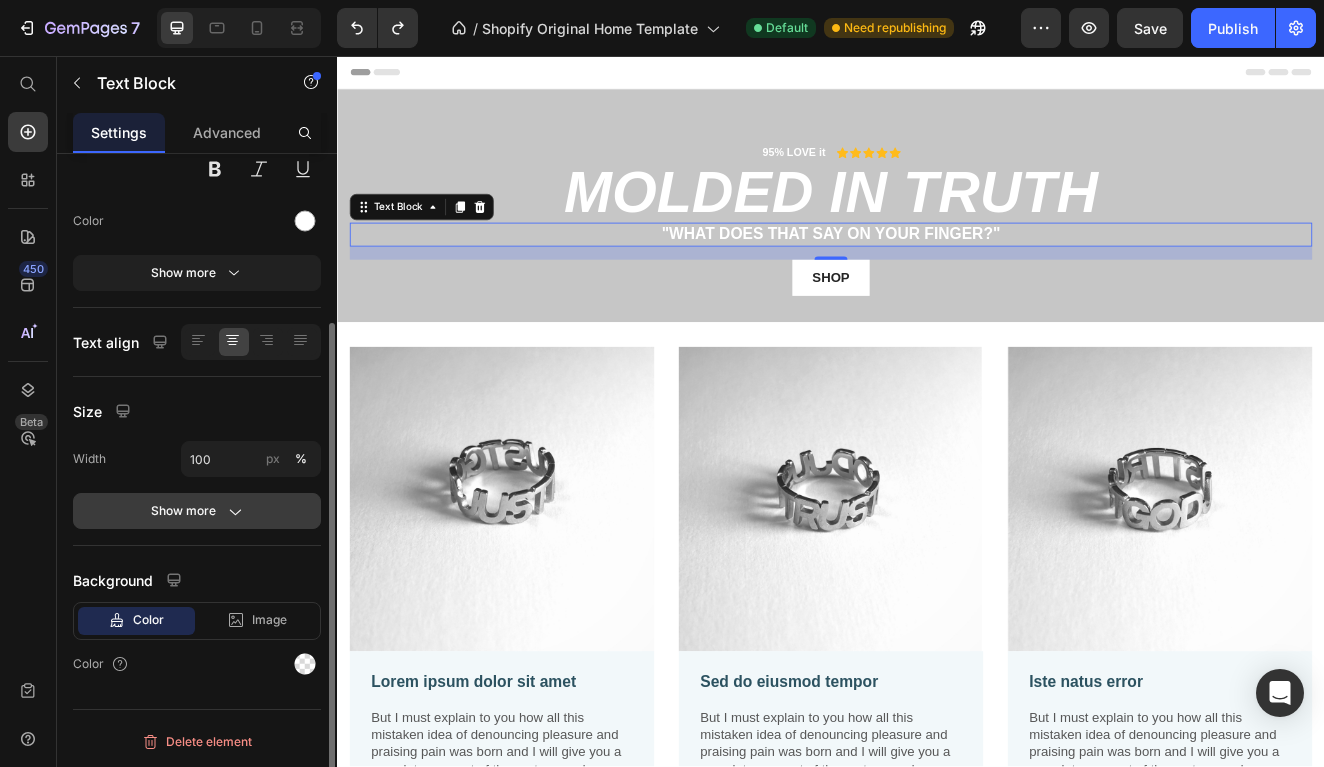 click on "Show more" 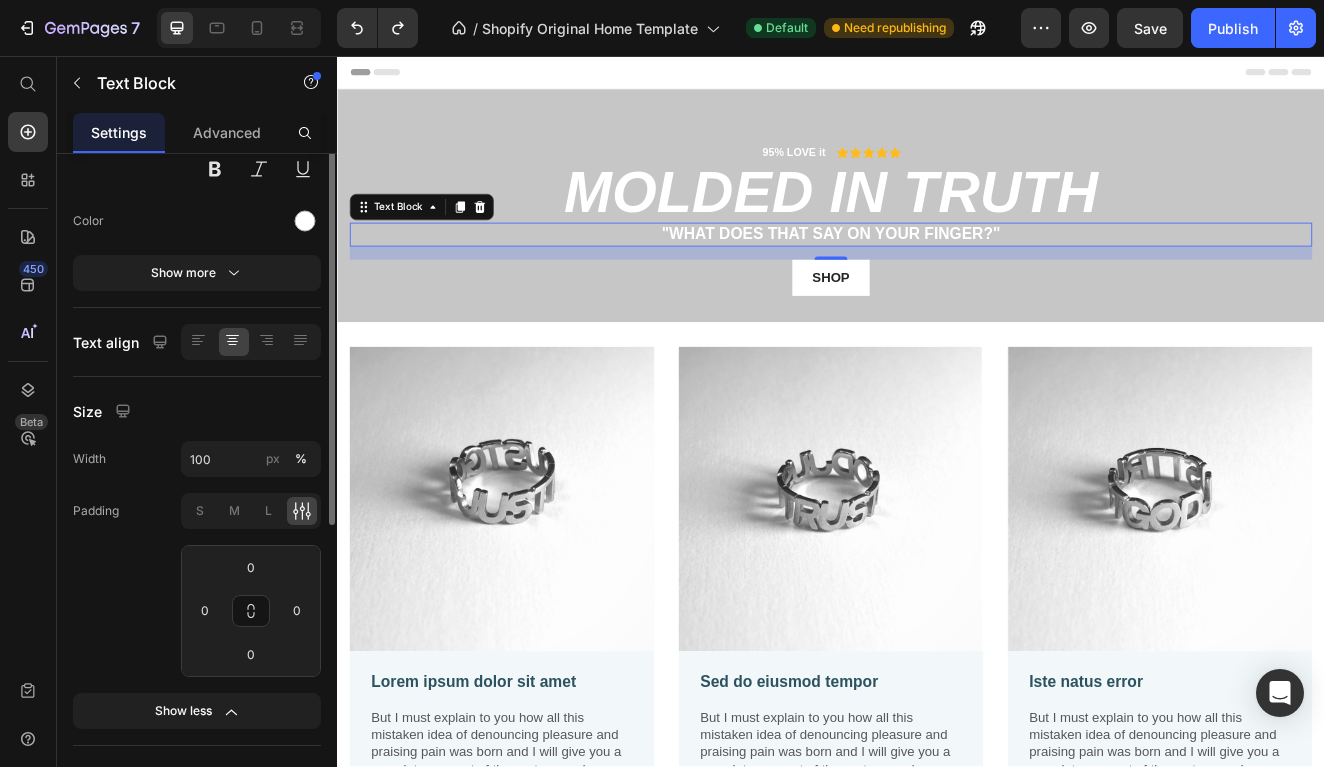 scroll, scrollTop: 0, scrollLeft: 0, axis: both 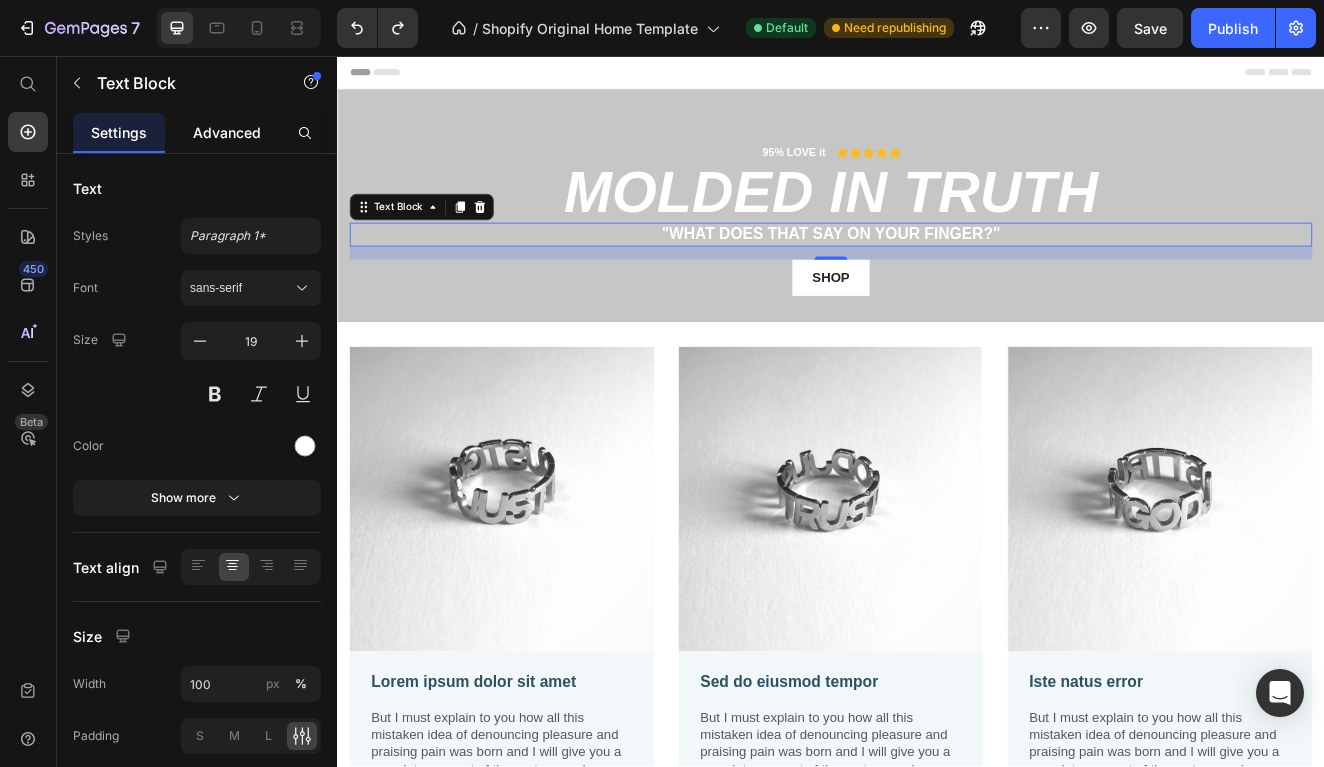 click on "Advanced" at bounding box center [227, 132] 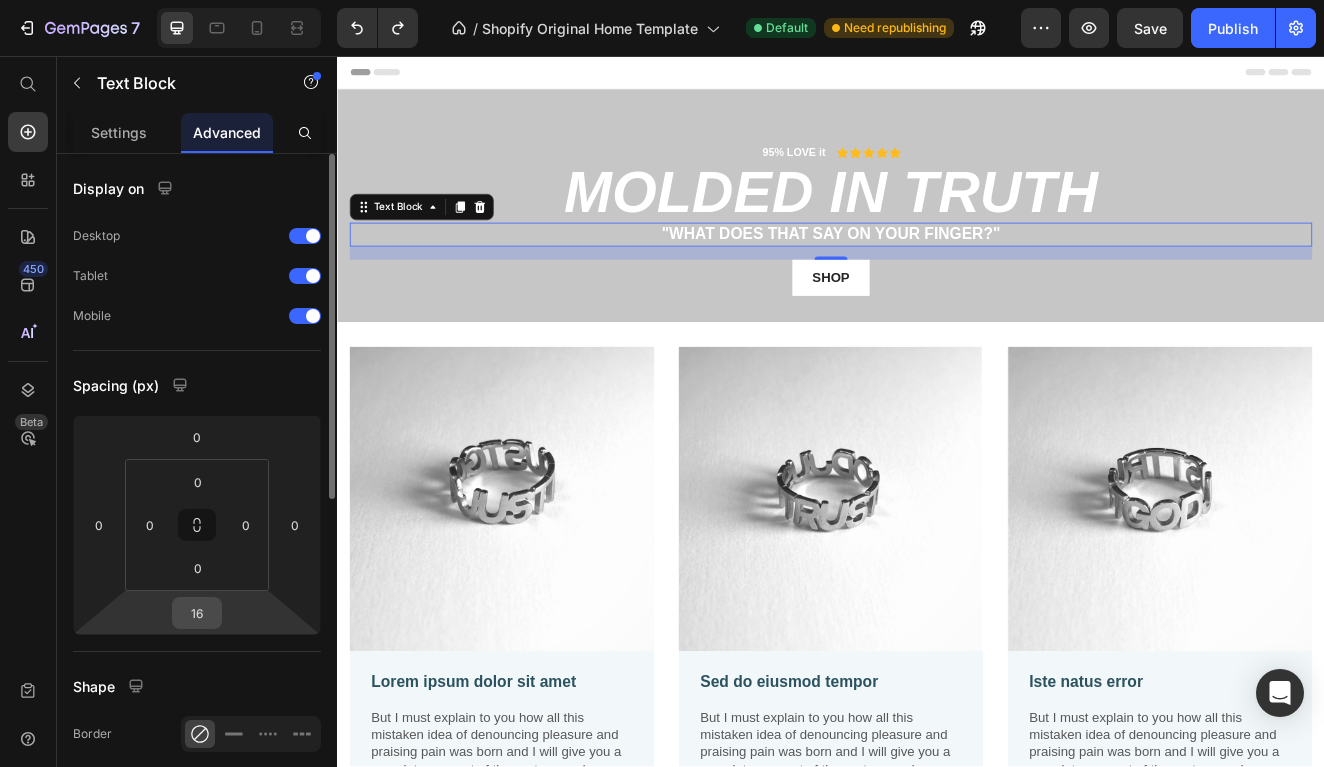 click on "16" at bounding box center [197, 613] 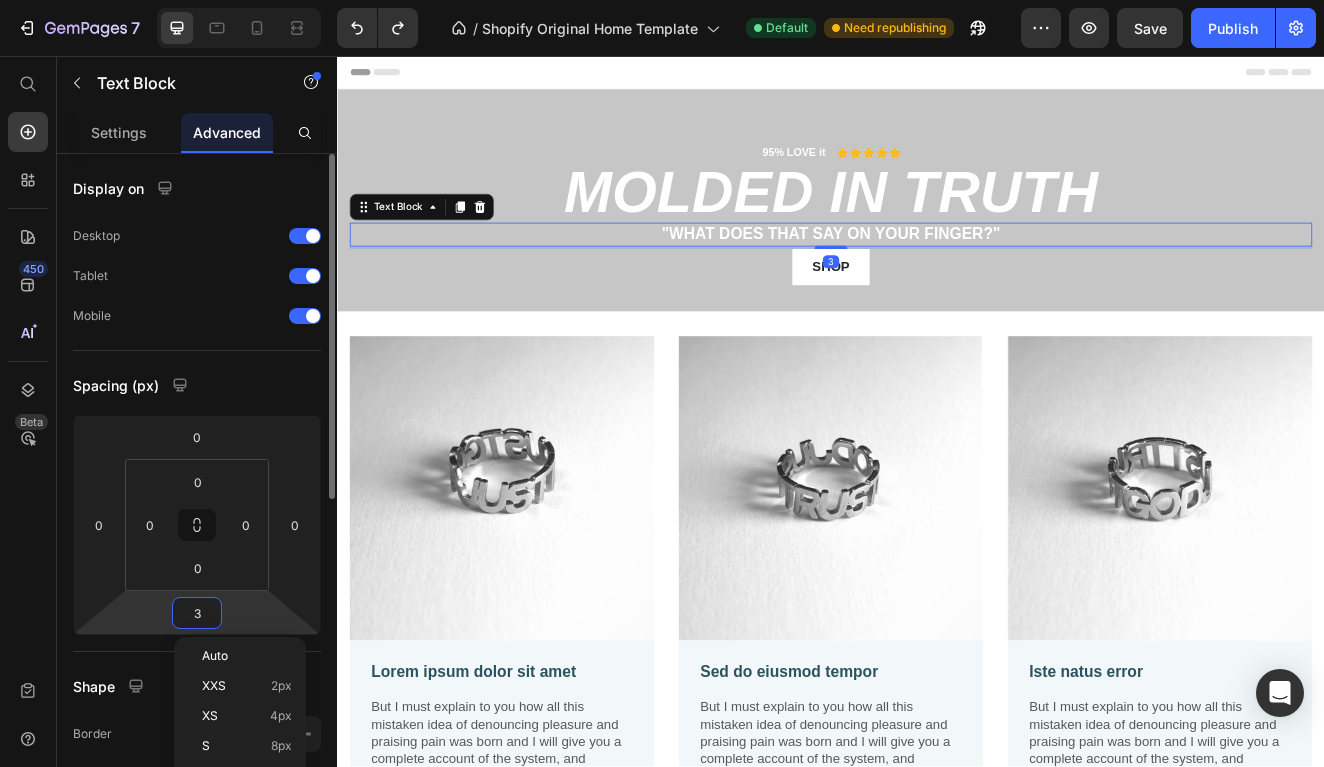 type on "32" 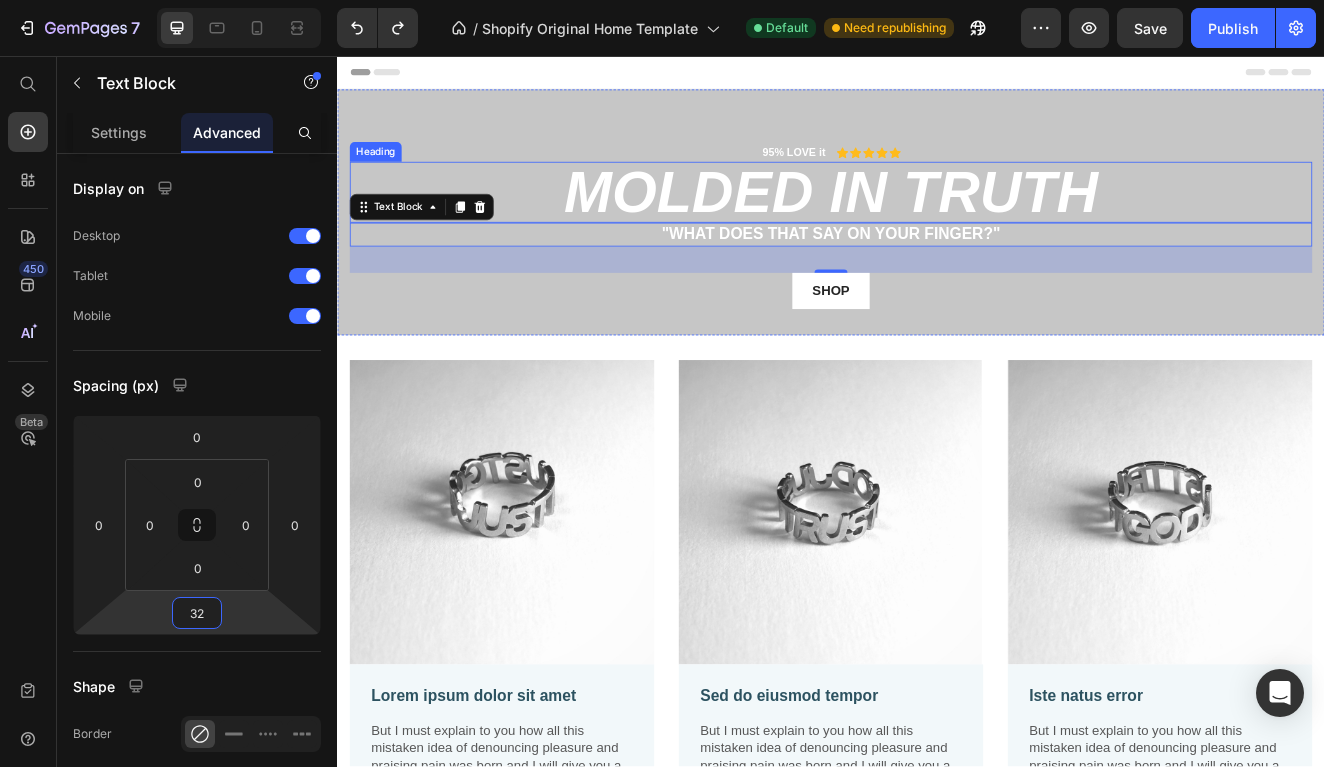 click on "MOLDED IN TRUTH" at bounding box center [937, 222] 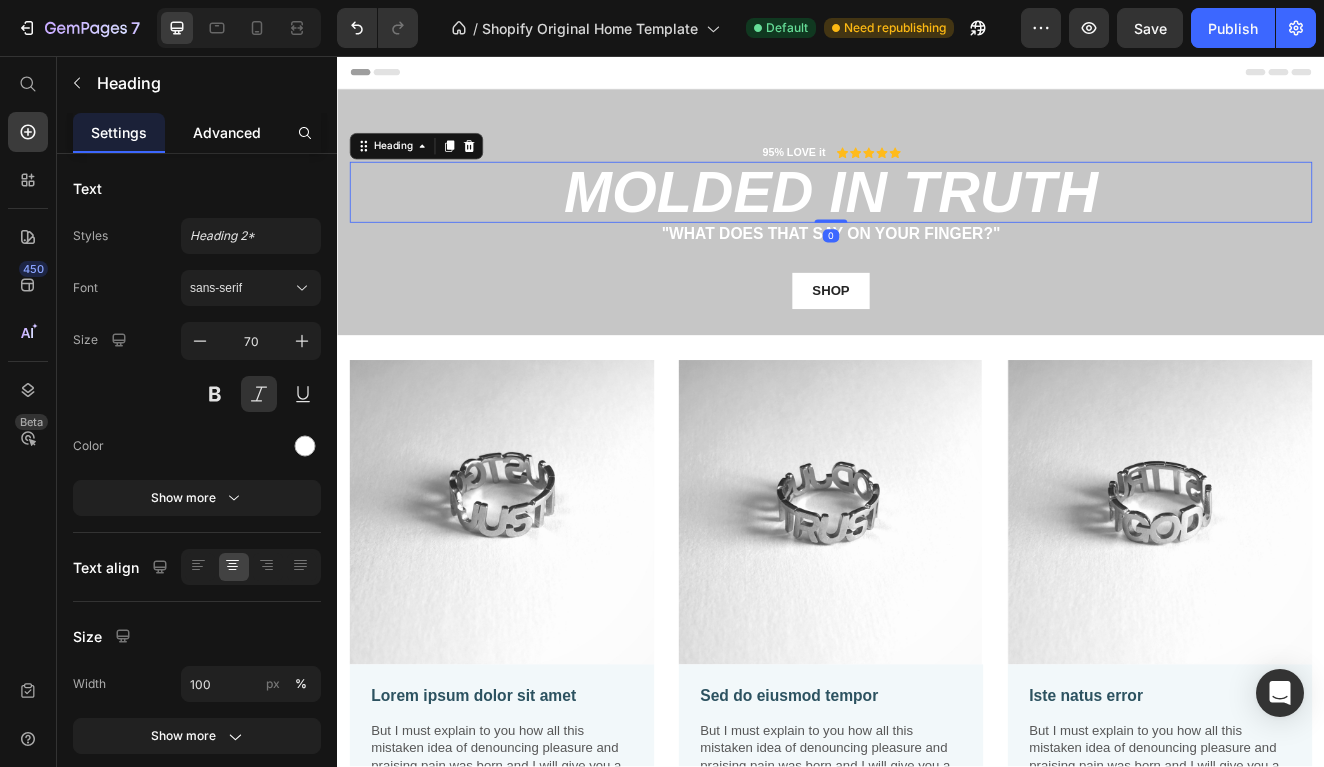 click on "Advanced" at bounding box center [227, 132] 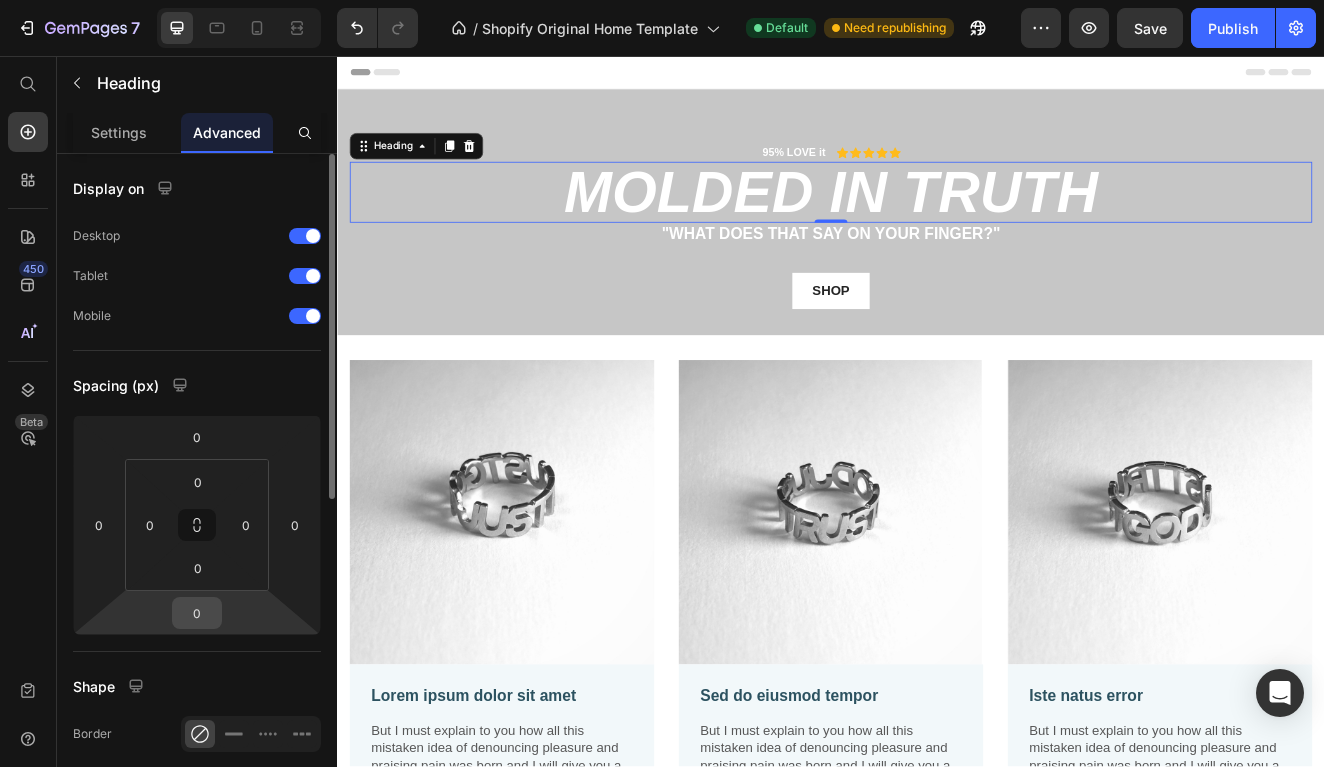 click on "0" at bounding box center [197, 613] 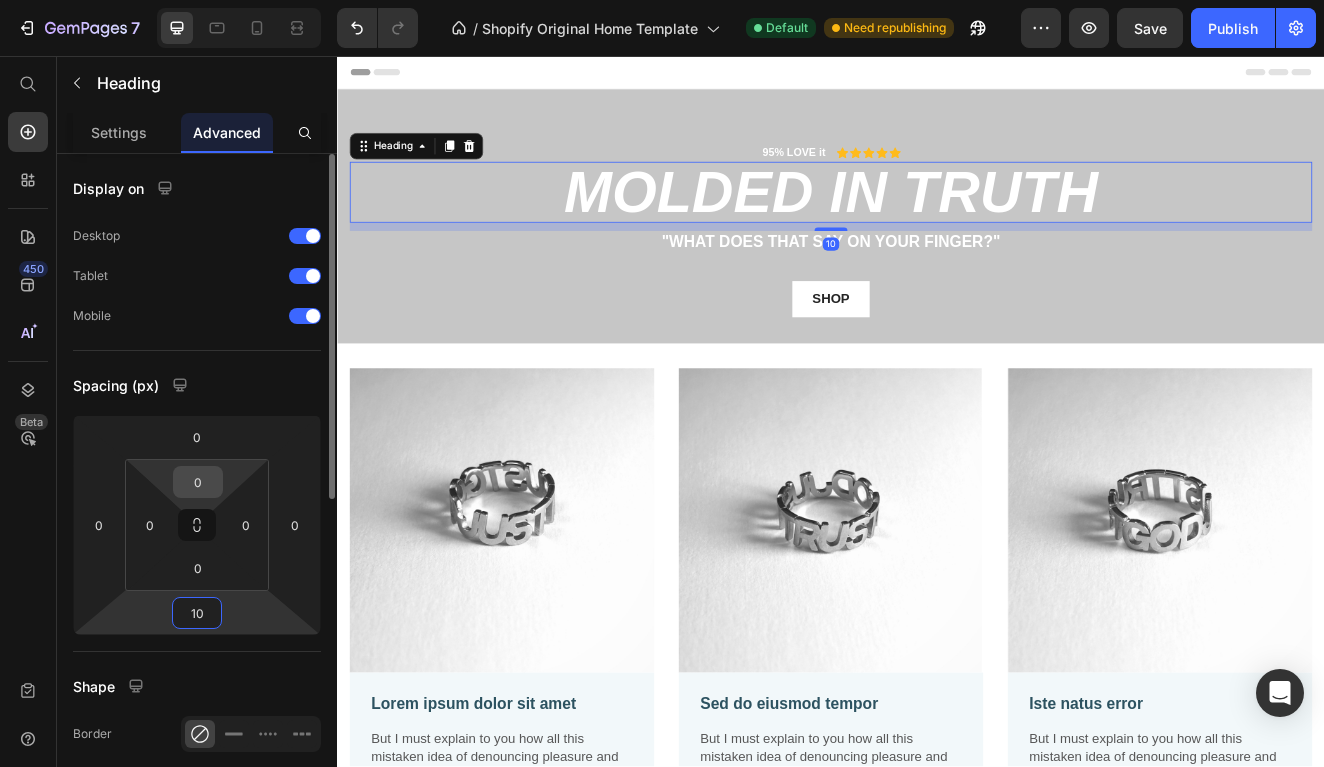 type on "10" 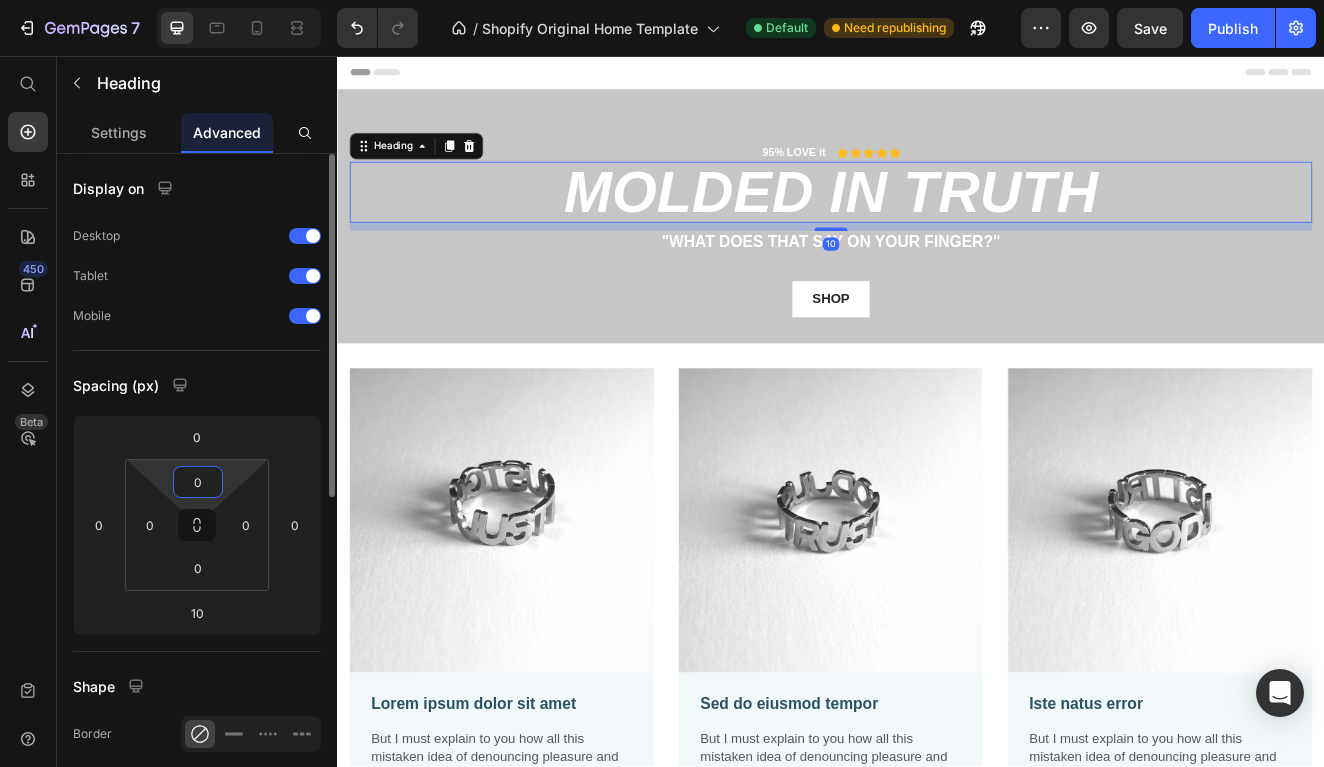 click on "0" at bounding box center (198, 482) 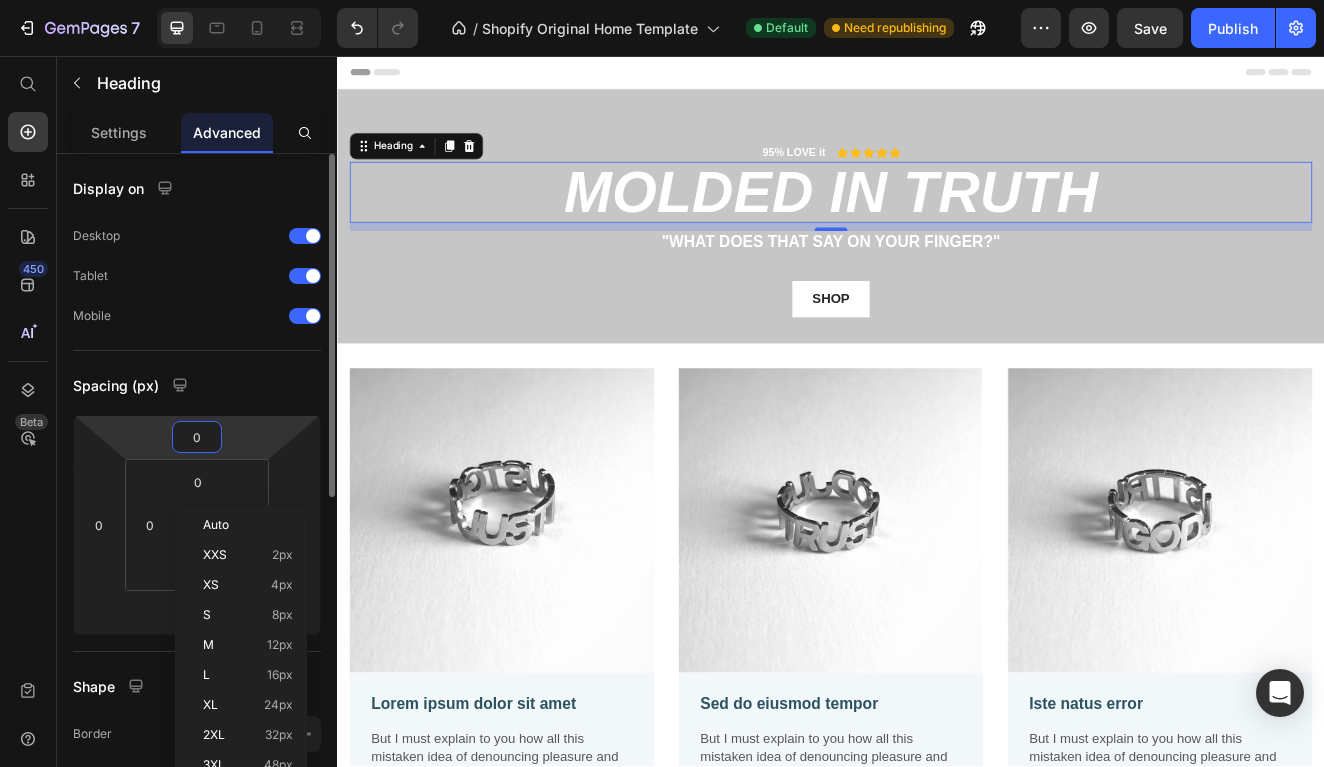click on "0" at bounding box center (197, 437) 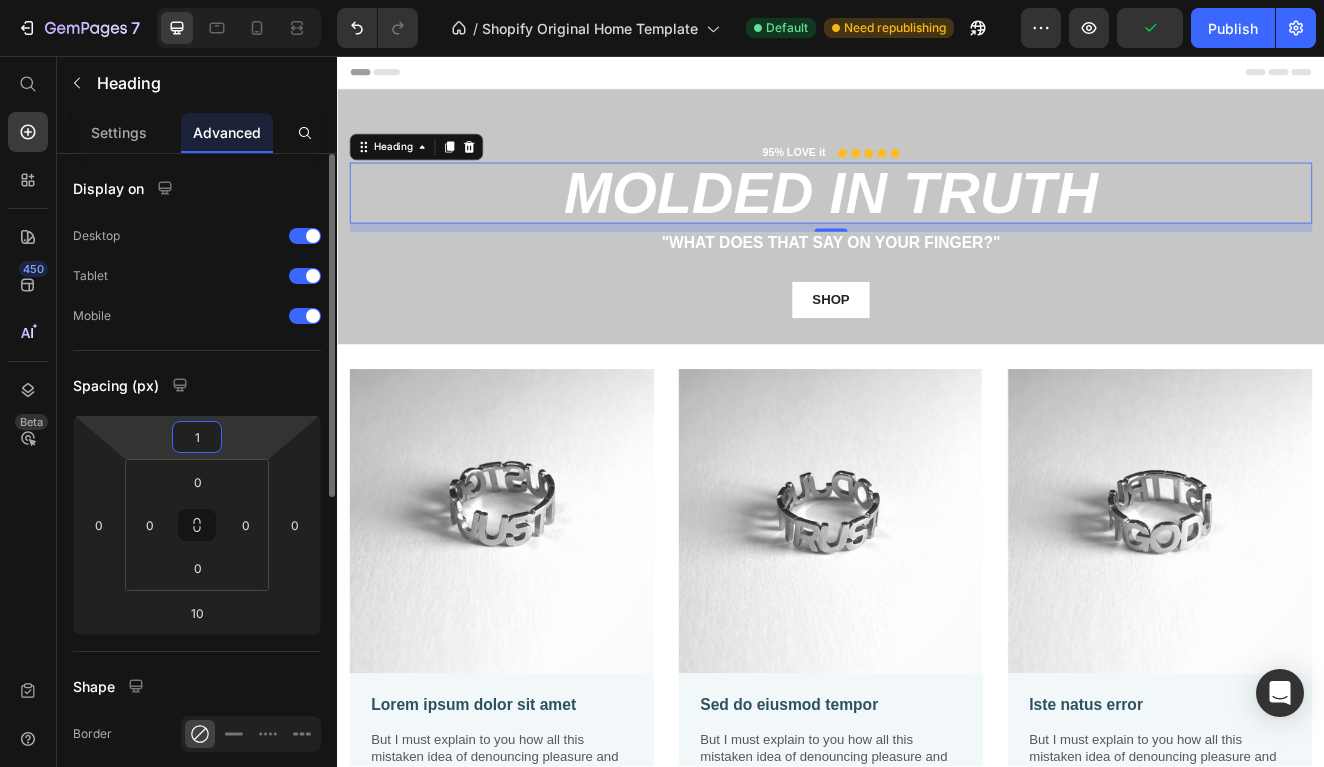 type on "10" 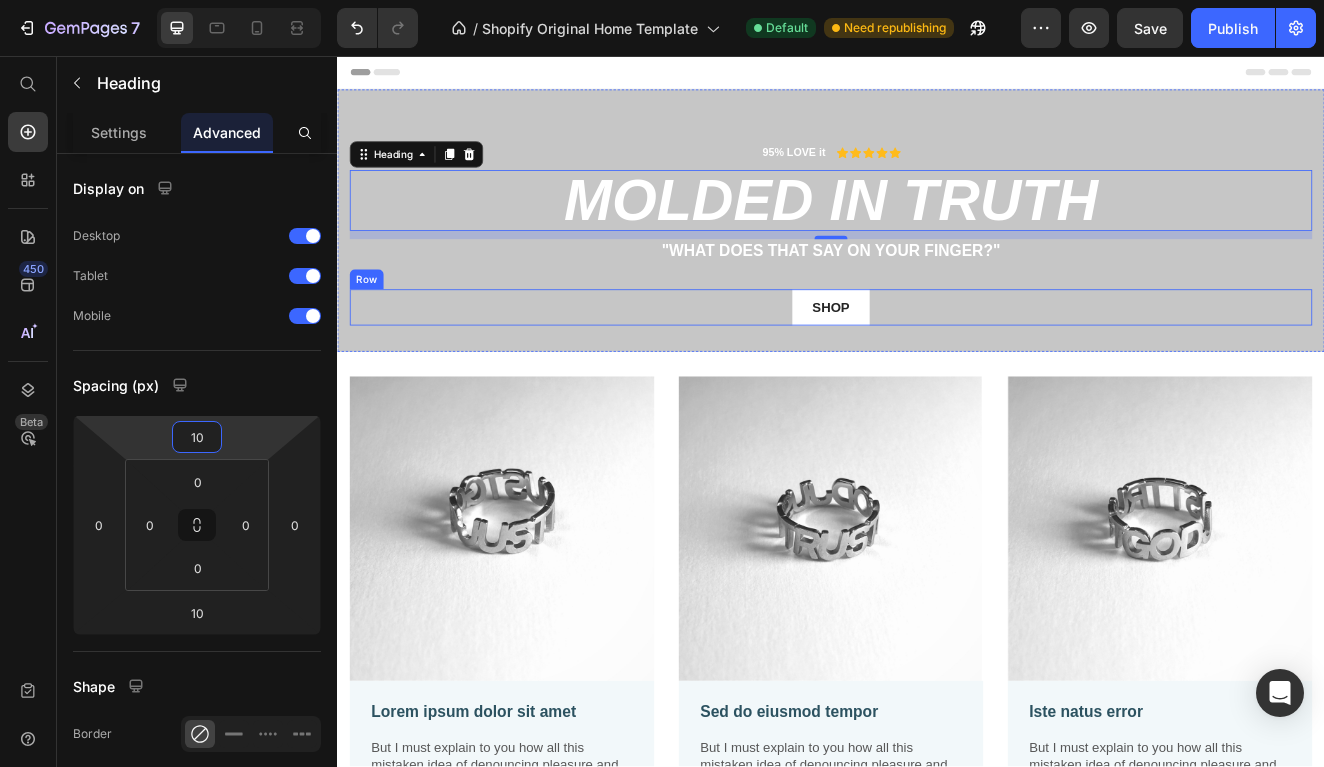 click on "SHOP Button Row" at bounding box center (937, 362) 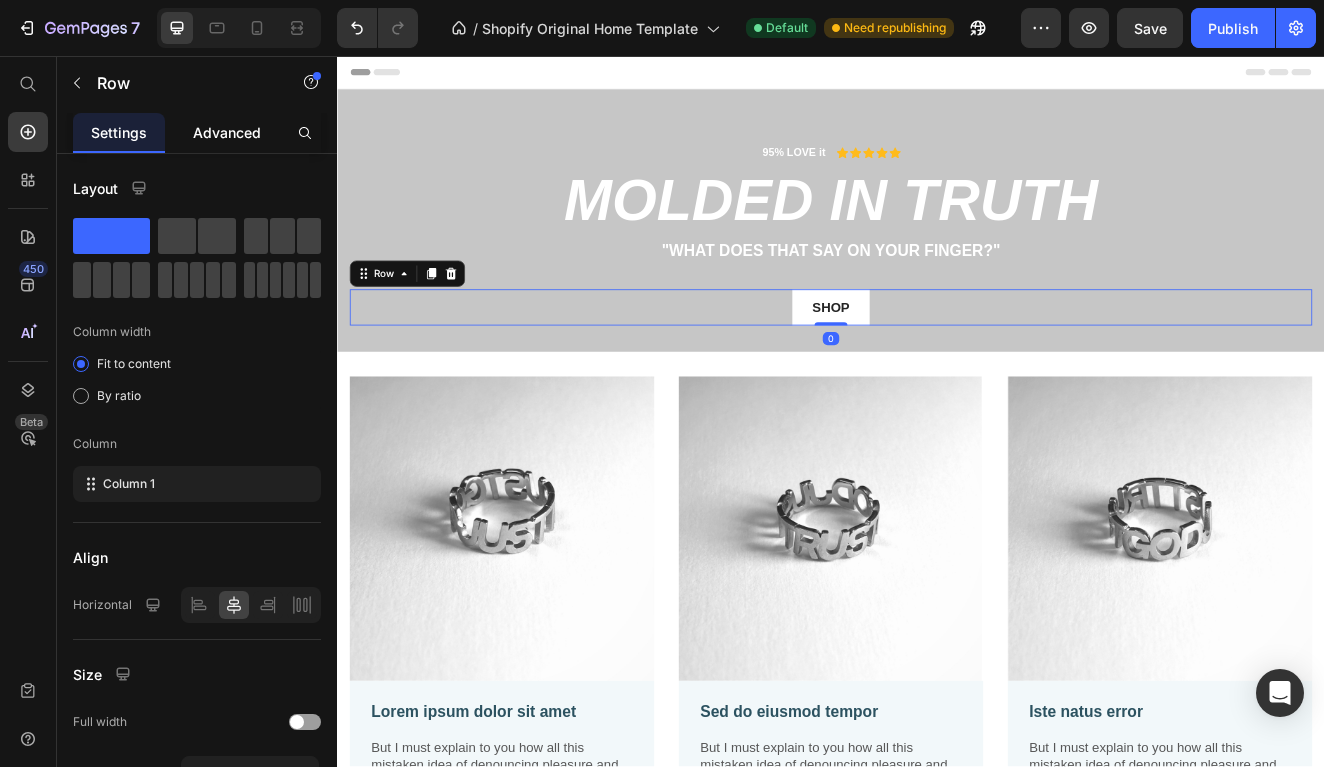 click on "Advanced" at bounding box center (227, 132) 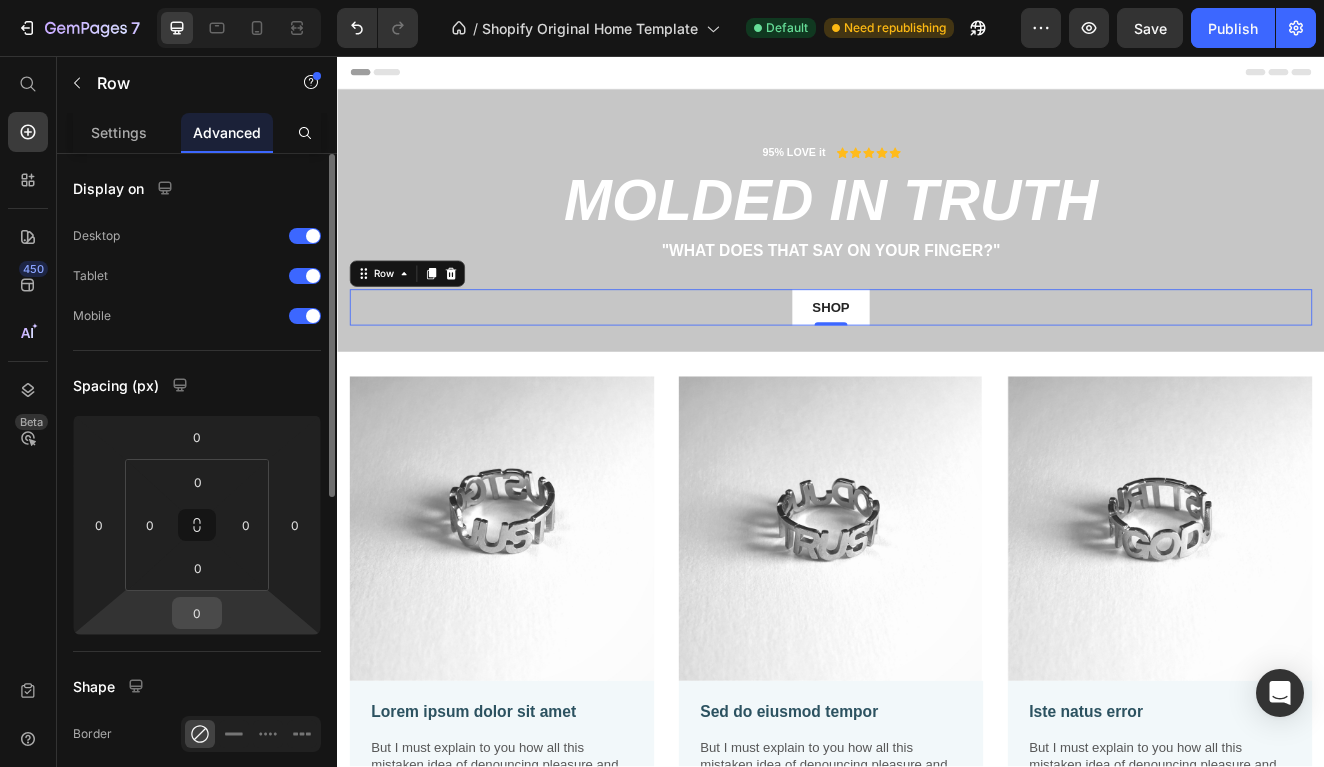 click on "0" at bounding box center [197, 613] 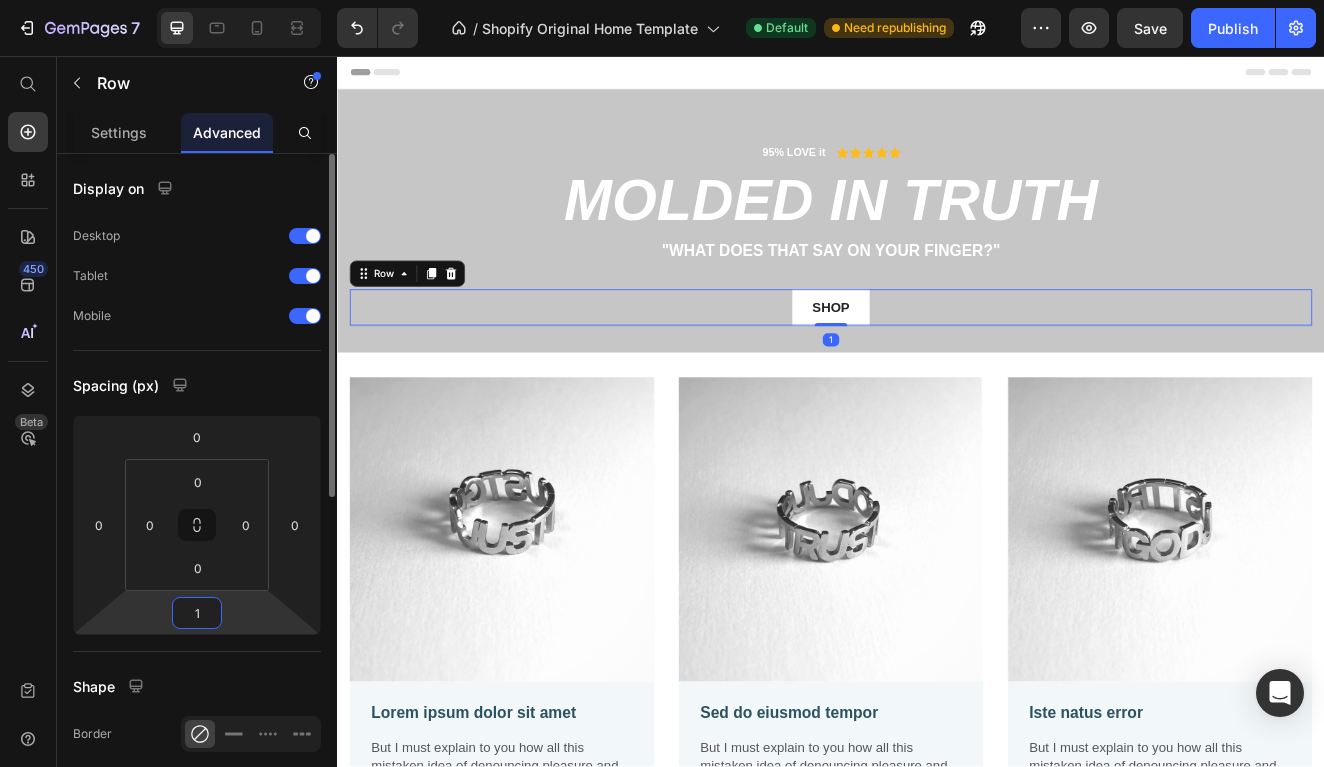 type on "10" 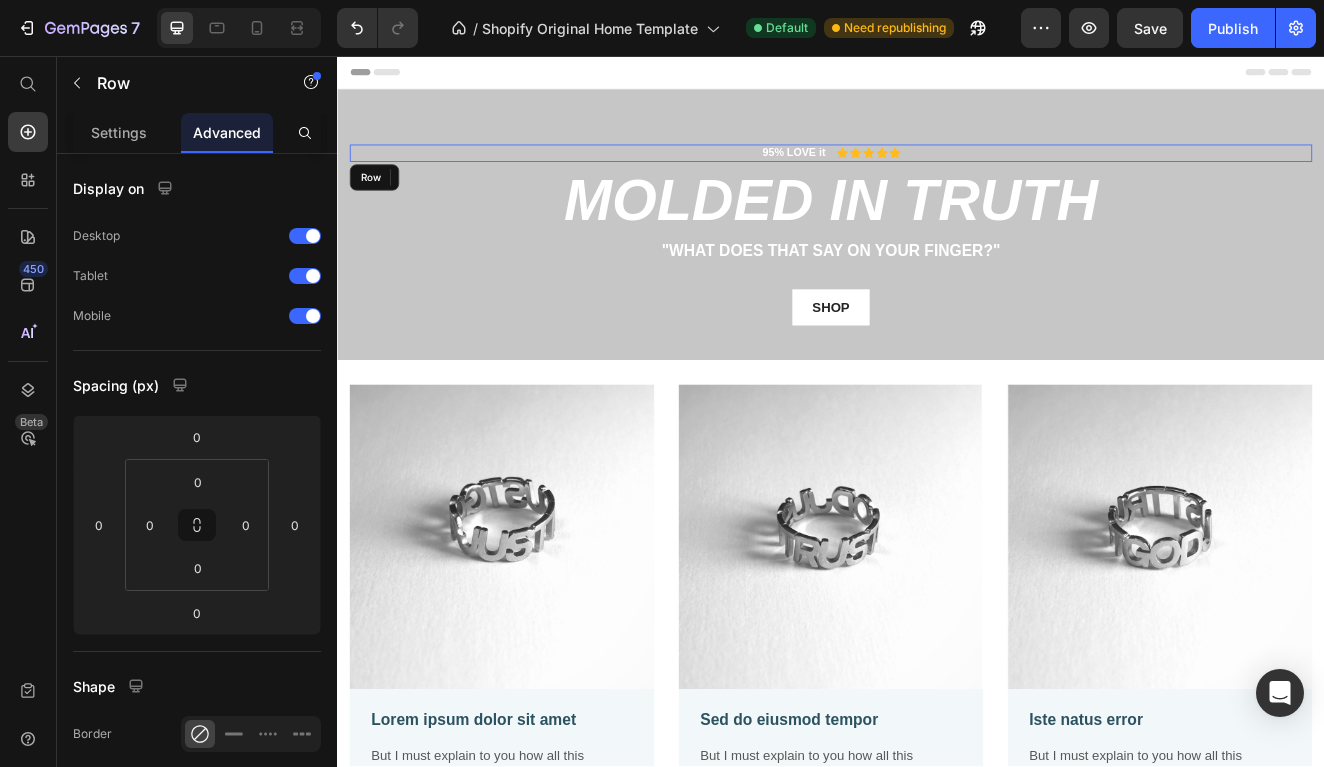 click on "95% LOVE it Text Block Icon Icon Icon Icon Icon Icon List Row" at bounding box center [937, 174] 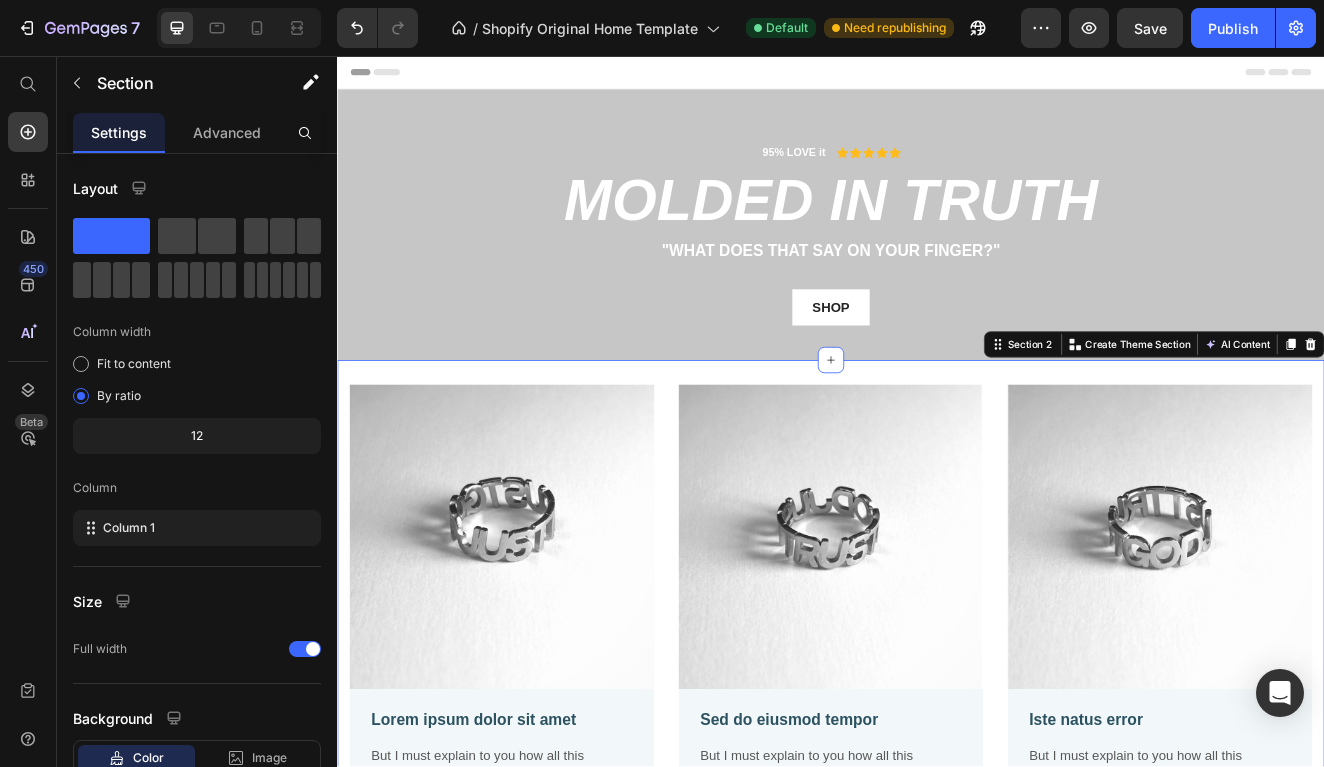 click on "Image Lorem ipsum dolor sit amet Text Block But I must explain to you how all this mistaken idea of denouncing pleasure and praising pain was born and I will give you a complete account of the system, and expound the actual teachings Text Block Row Image Sed do eiusmod tempor Text Block But I must explain to you how all this mistaken idea of denouncing pleasure and praising pain was born and I will give you a complete account of the system, and expound the actual teachings Text Block Row Image Iste natus error Text Block But I must explain to you how all this mistaken idea of denouncing pleasure and praising pain was born and I will give you a complete account of the system, and expound the actual teachings Text Block Row Row Section 2   You can create reusable sections Create Theme Section AI Content Write with GemAI What would you like to describe here? Tone and Voice Persuasive Product Just Trust God - Ring Show more Generate" at bounding box center [937, 746] 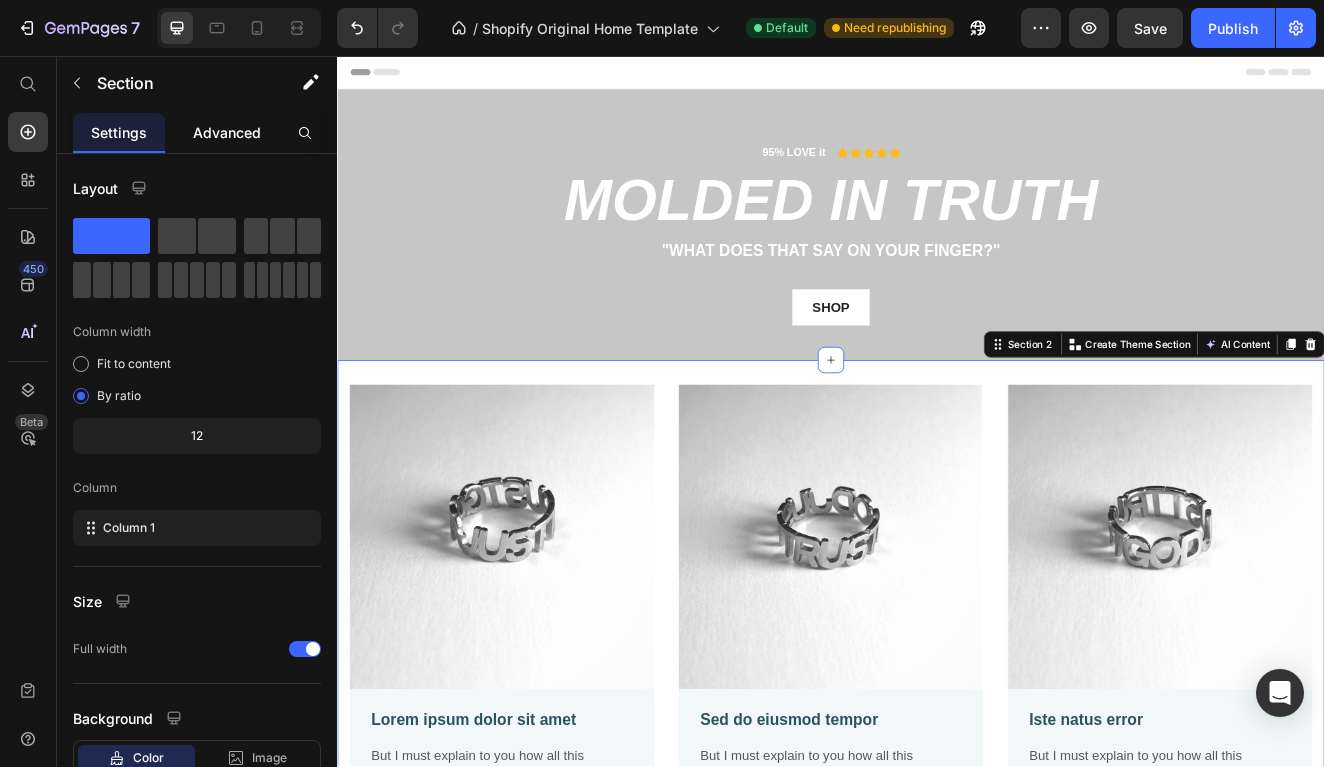 click on "Advanced" at bounding box center [227, 132] 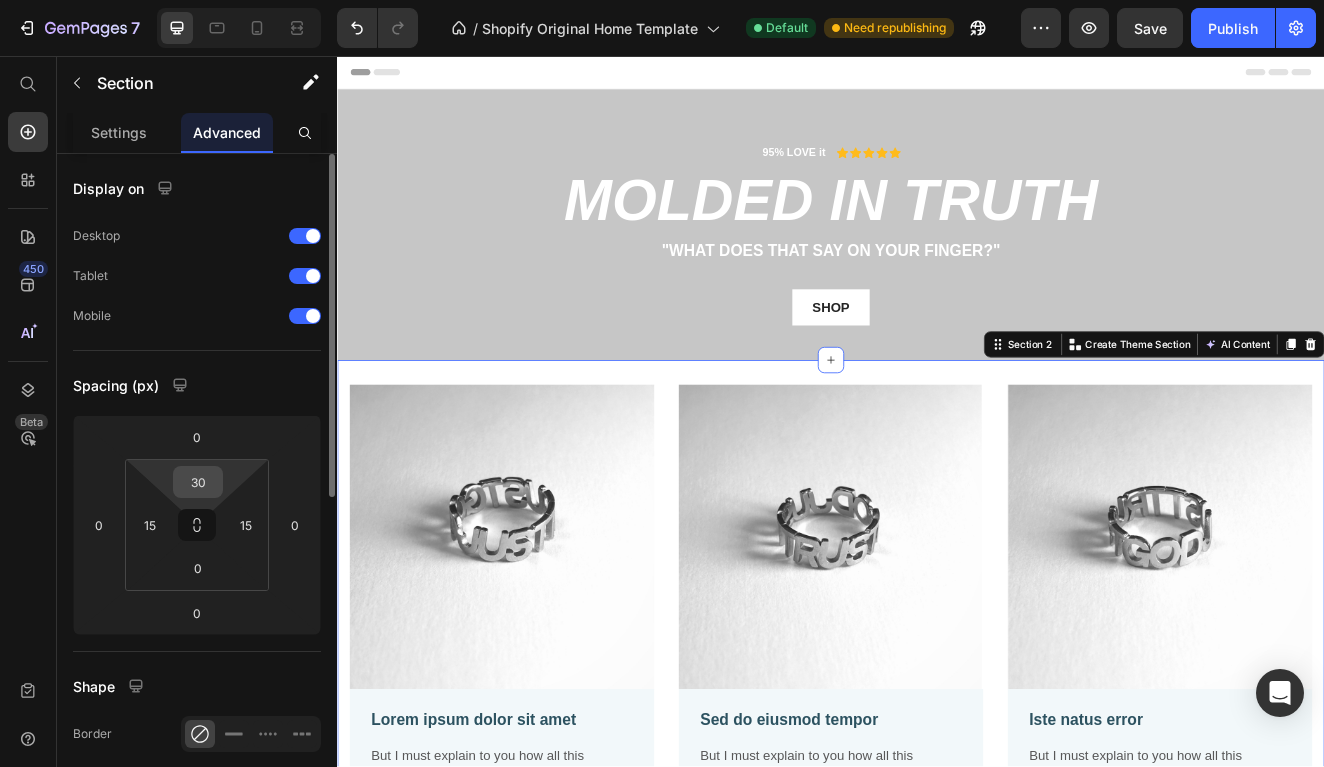 click on "30" at bounding box center [198, 482] 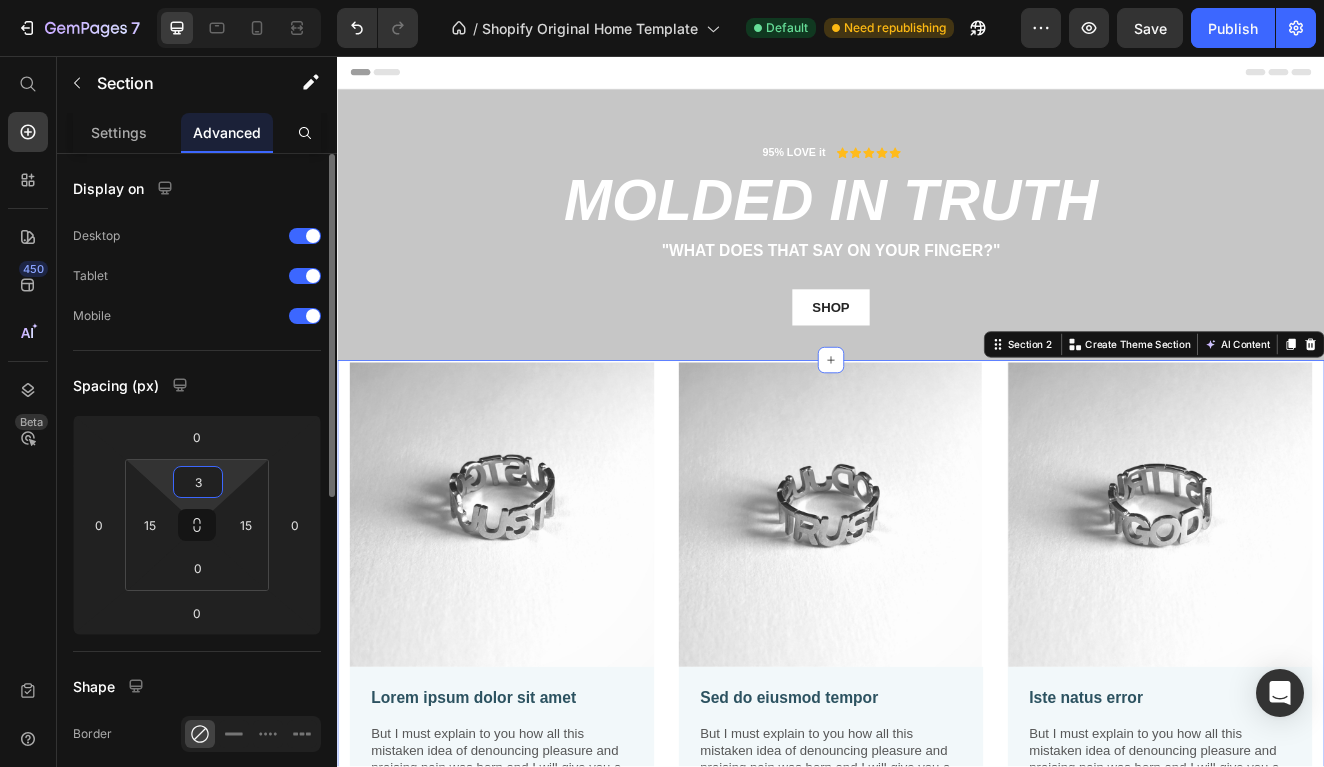 type on "39" 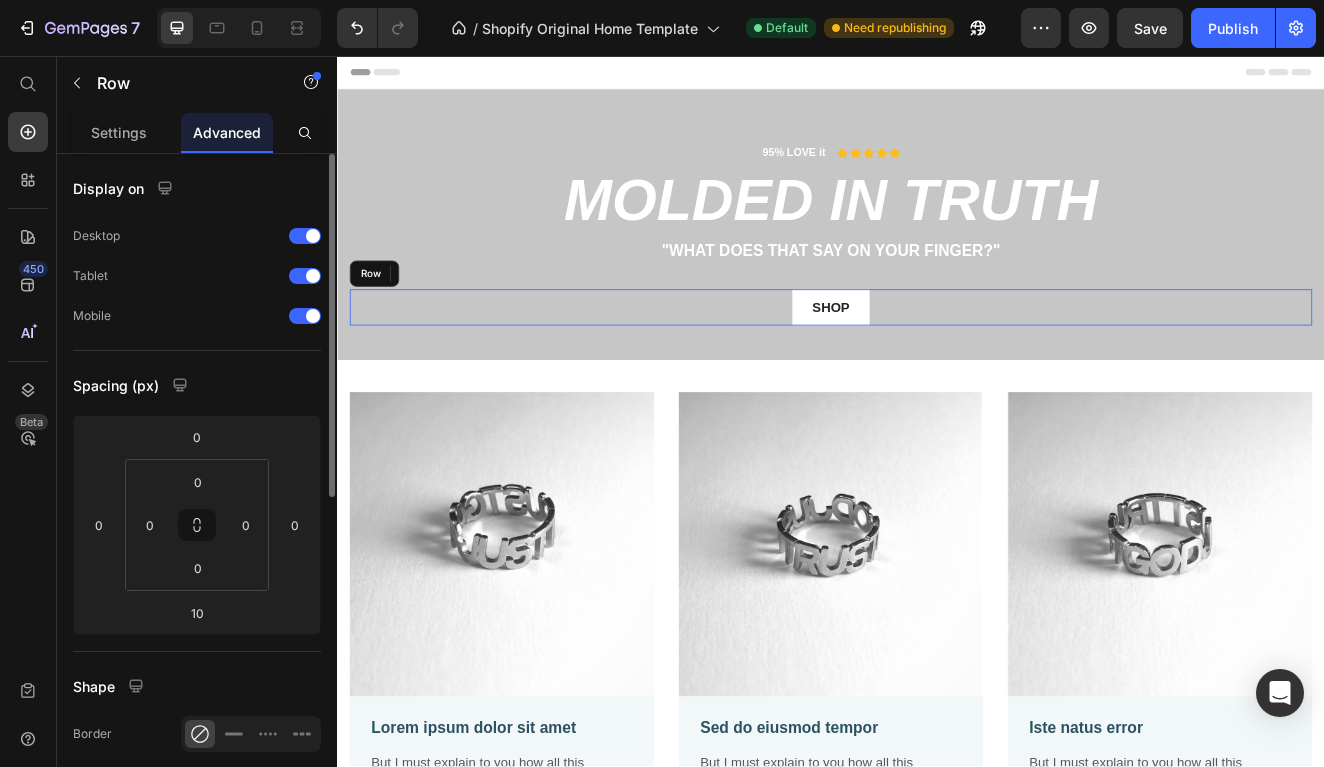 click on "SHOP Button Row" at bounding box center (937, 362) 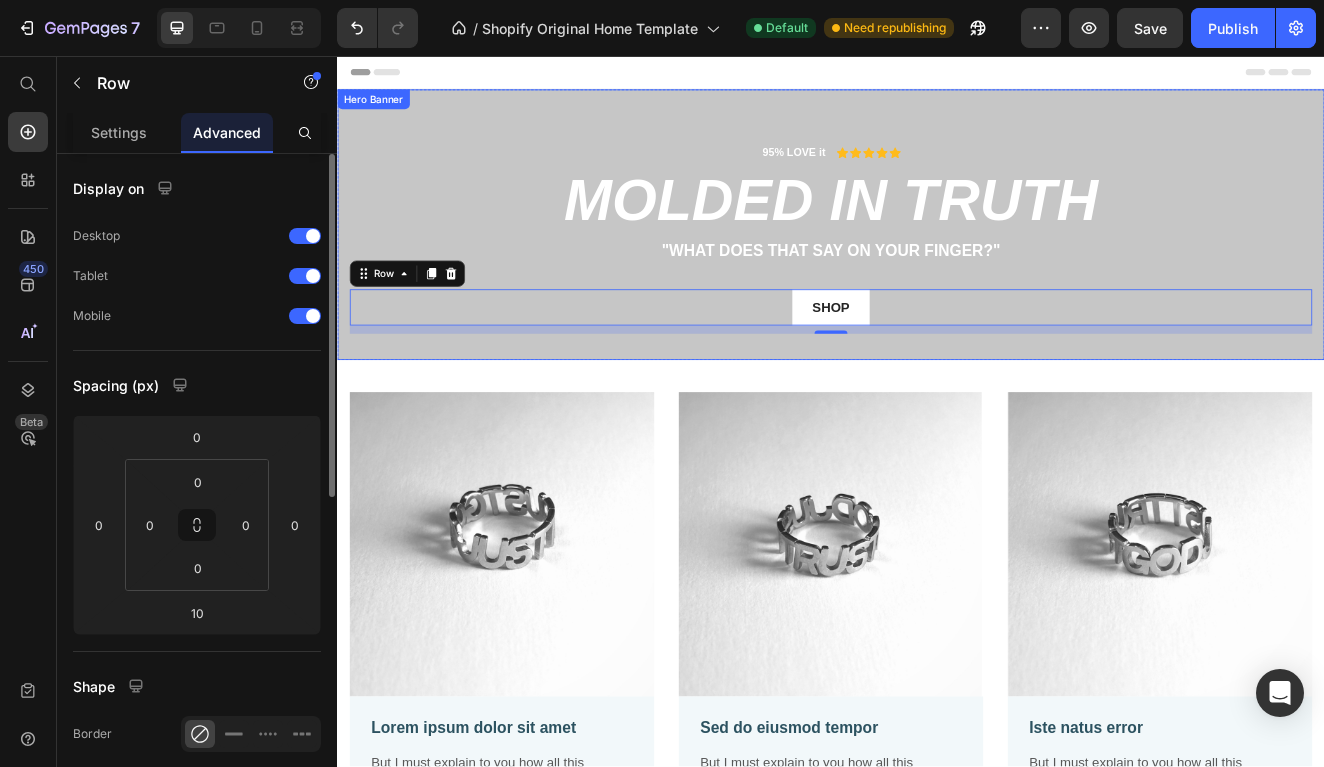 click on "95% LOVE it Text Block Icon Icon Icon Icon Icon Icon List Row MOLDED IN TRUTH Heading "What does that say on your finger?" Text Block SHOP Button Row   10" at bounding box center [937, 261] 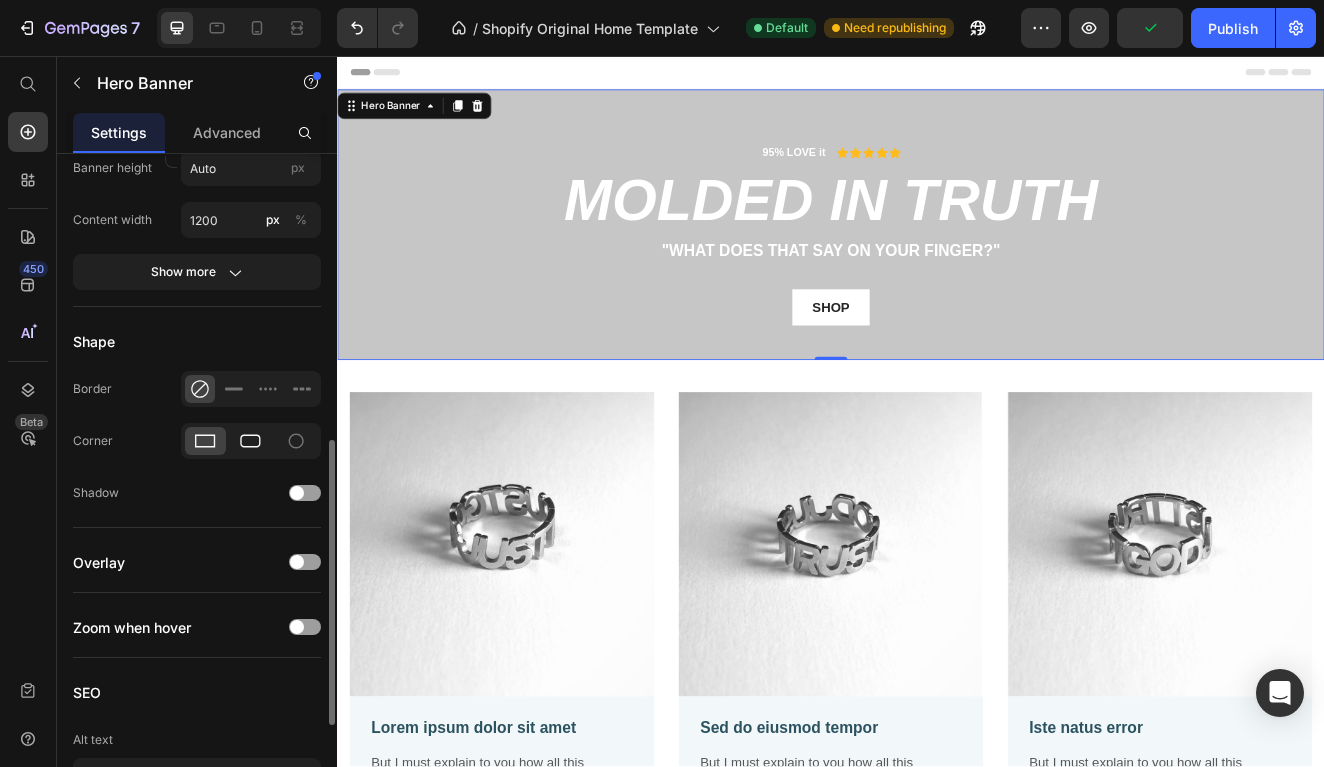 scroll, scrollTop: 596, scrollLeft: 0, axis: vertical 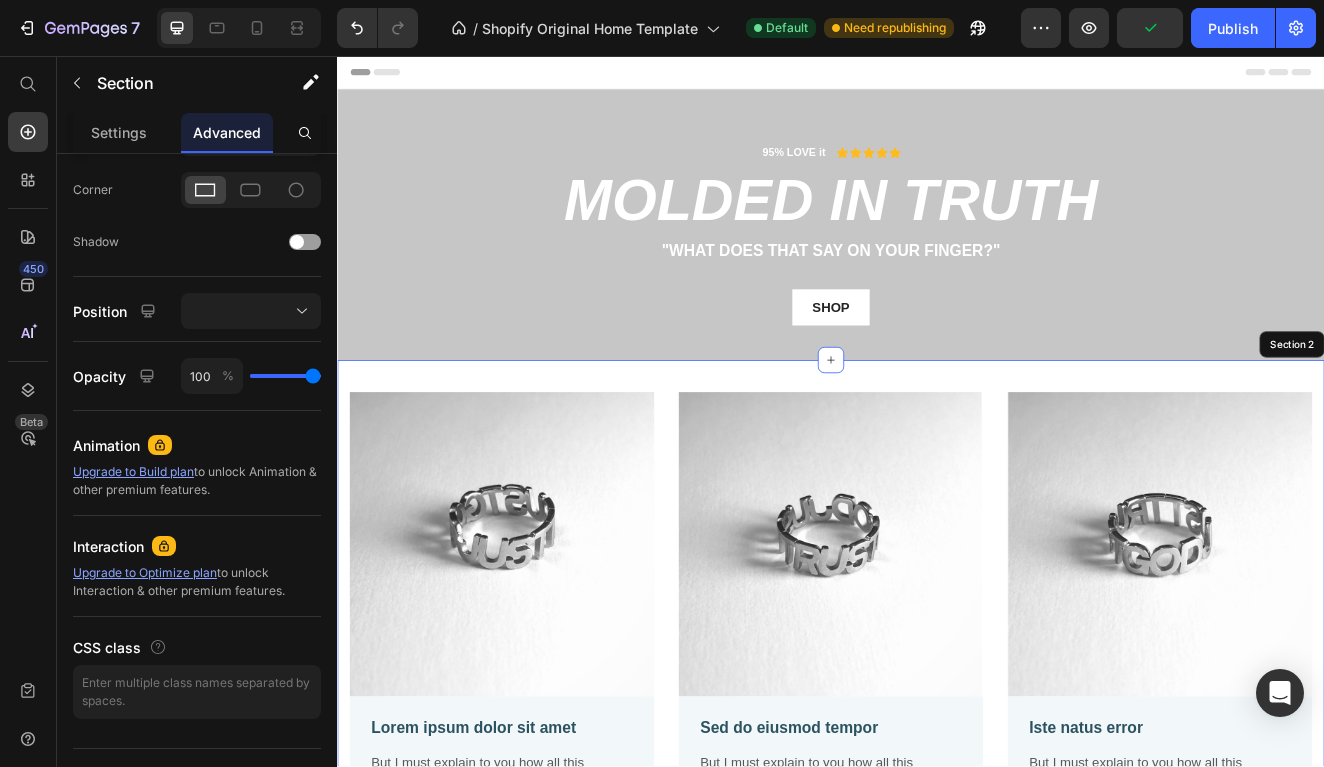 click on "Image Lorem ipsum dolor sit amet Text Block But I must explain to you how all this mistaken idea of denouncing pleasure and praising pain was born and I will give you a complete account of the system, and expound the actual teachings Text Block Row Image Sed do eiusmod tempor Text Block But I must explain to you how all this mistaken idea of denouncing pleasure and praising pain was born and I will give you a complete account of the system, and expound the actual teachings Text Block Row Image Iste natus error Text Block But I must explain to you how all this mistaken idea of denouncing pleasure and praising pain was born and I will give you a complete account of the system, and expound the actual teachings Text Block Row Row Section 2" at bounding box center (937, 751) 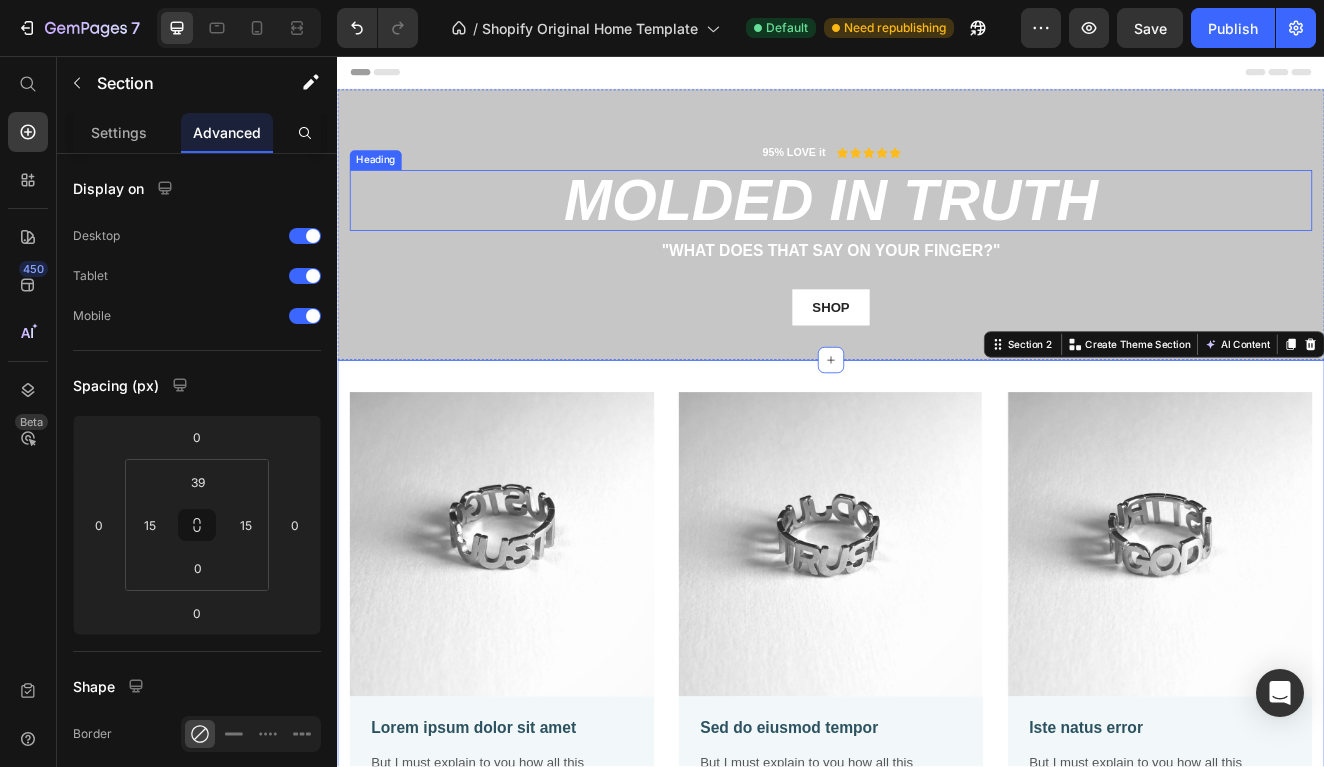 click on "MOLDED IN TRUTH" at bounding box center (937, 232) 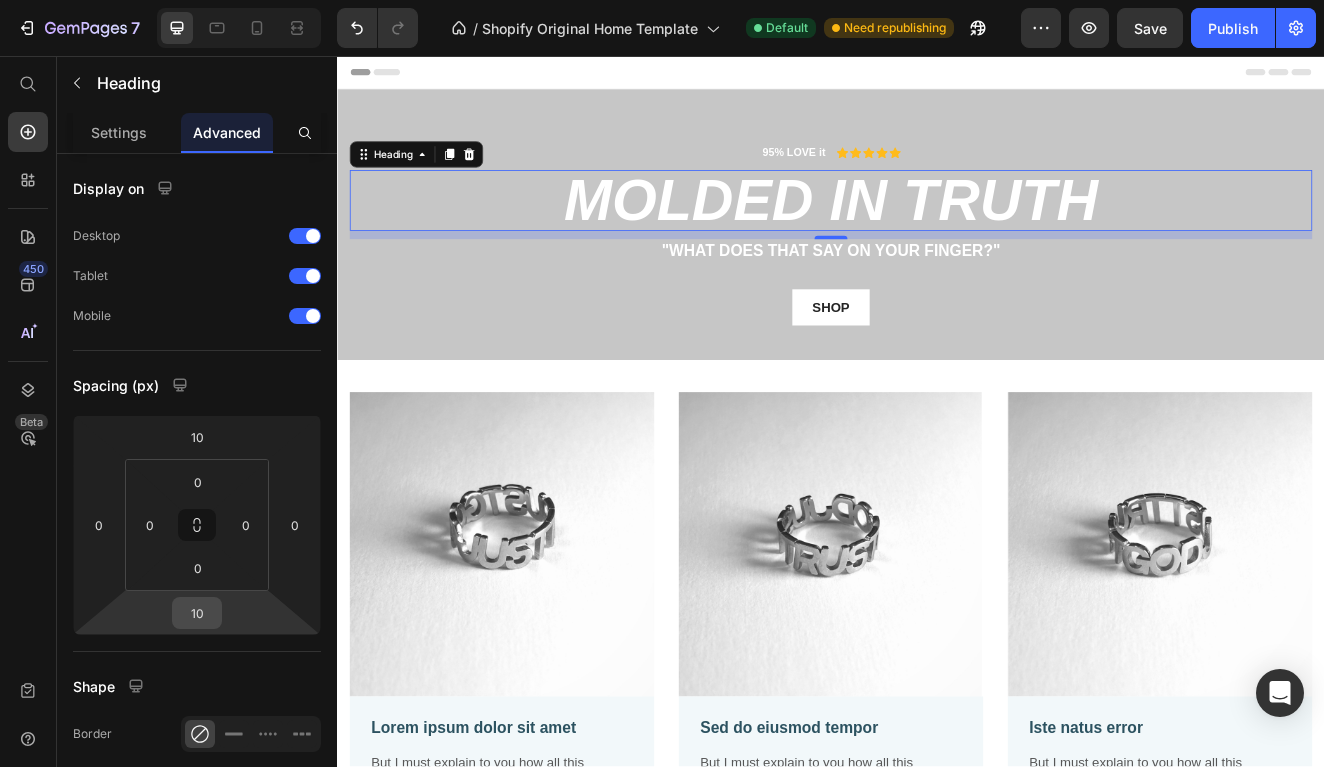 click on "10" at bounding box center [197, 613] 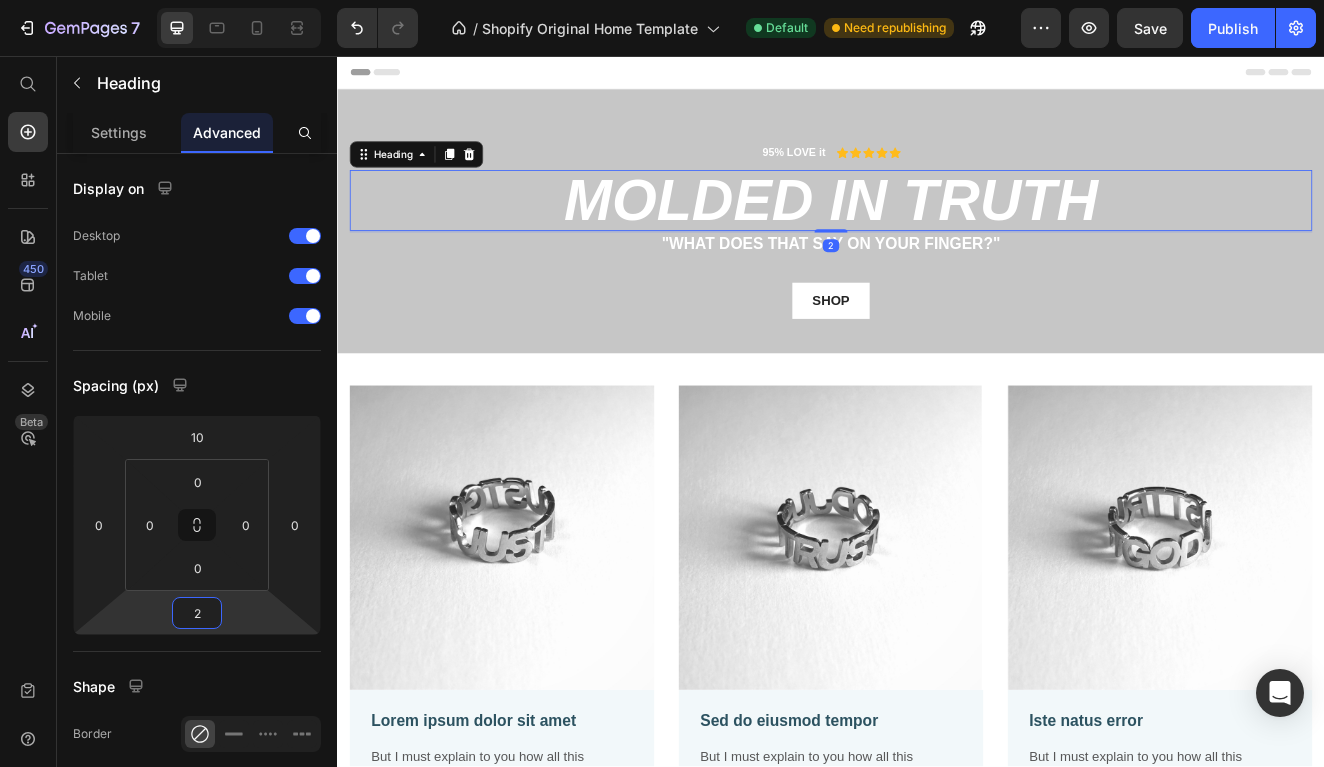 type on "20" 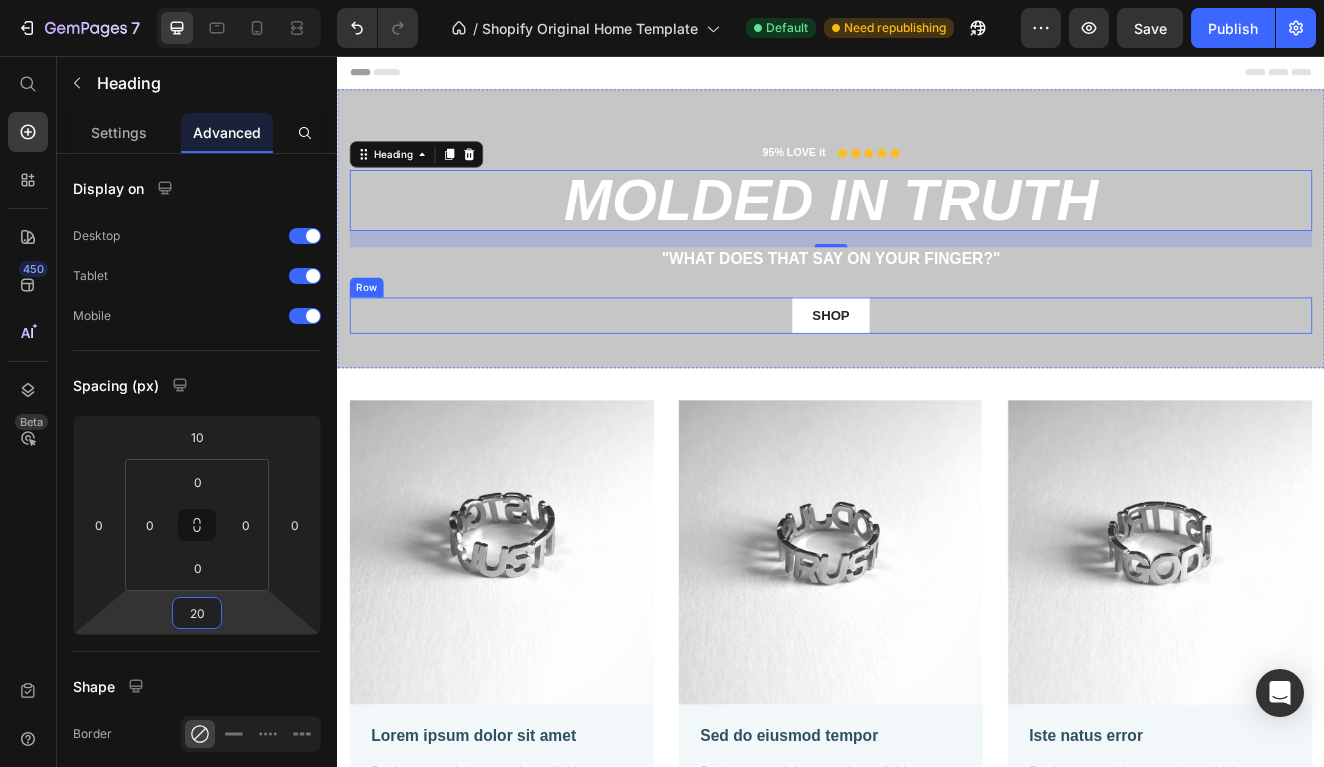 click on "SHOP Button Row" at bounding box center [937, 372] 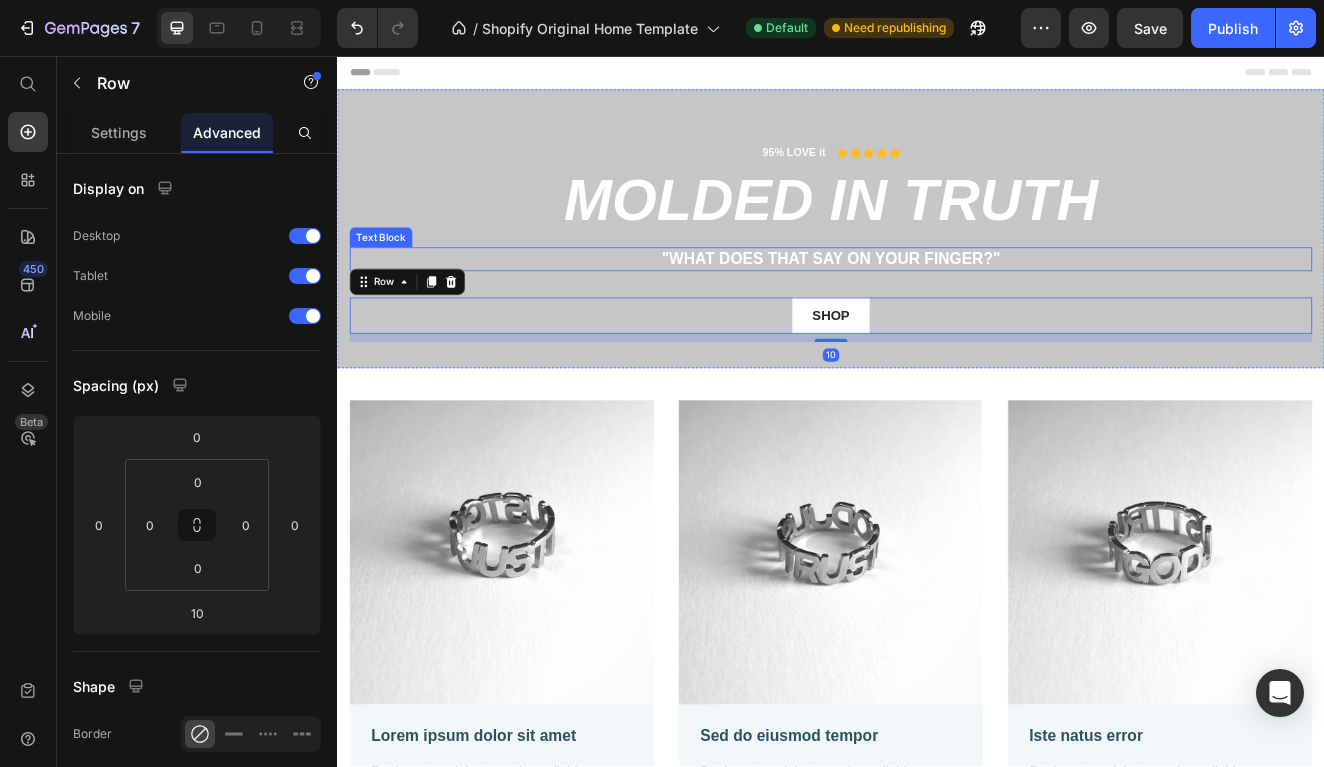 click on ""What does that say on your finger?"" at bounding box center (937, 303) 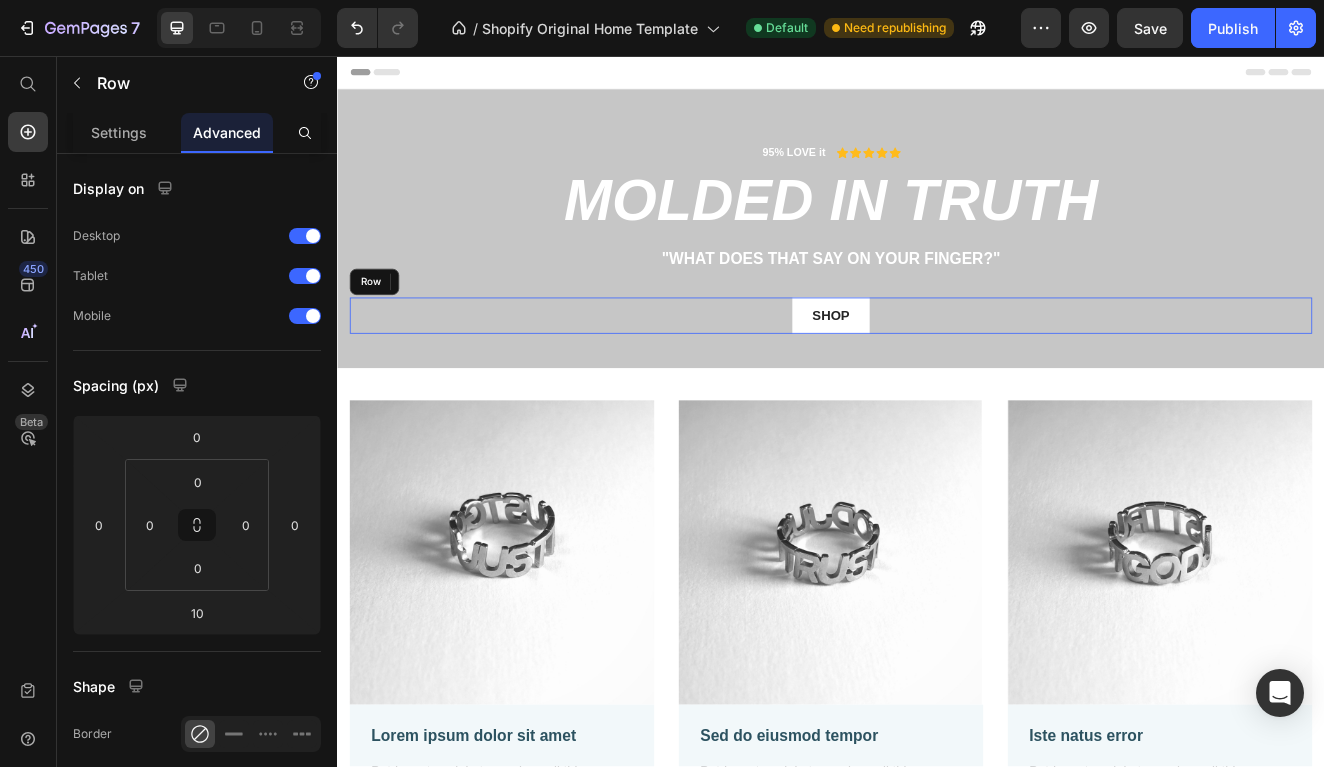 click on "SHOP Button Row" at bounding box center [937, 372] 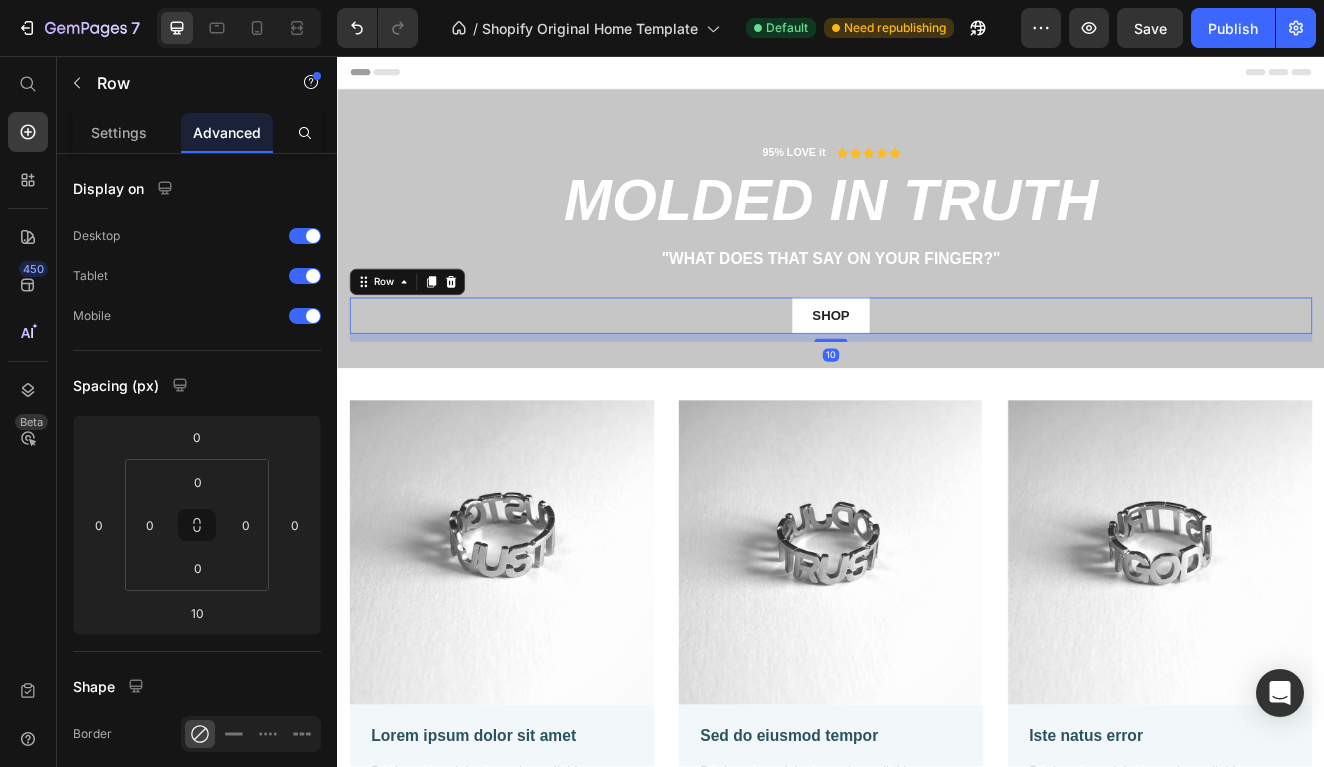 click on "Image Lorem ipsum dolor sit amet Text Block But I must explain to you how all this mistaken idea of denouncing pleasure and praising pain was born and I will give you a complete account of the system, and expound the actual teachings Text Block Row Image Sed do eiusmod tempor Text Block But I must explain to you how all this mistaken idea of denouncing pleasure and praising pain was born and I will give you a complete account of the system, and expound the actual teachings Text Block Row Image Iste natus error Text Block But I must explain to you how all this mistaken idea of denouncing pleasure and praising pain was born and I will give you a complete account of the system, and expound the actual teachings Text Block Row Row Section 2" at bounding box center [937, 761] 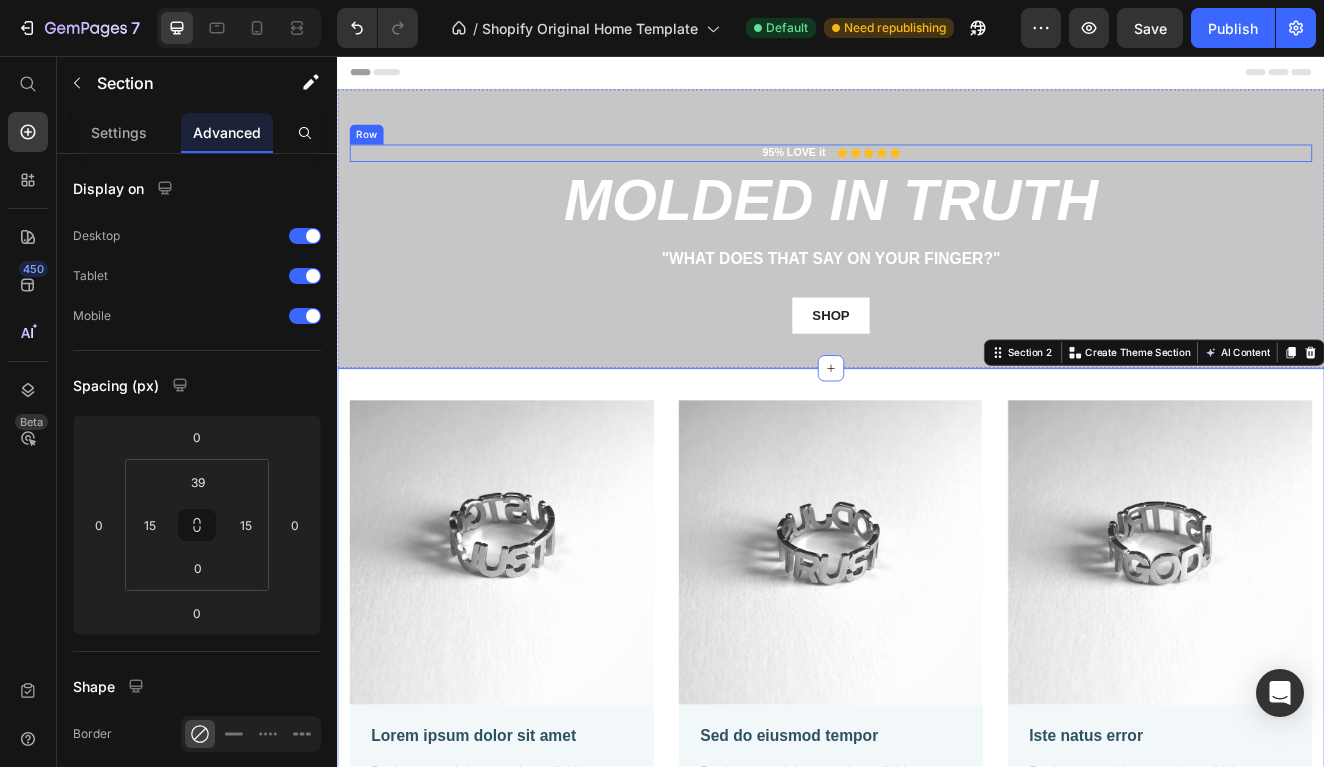 click on "95% LOVE it Text Block Icon Icon Icon Icon Icon Icon List Row" at bounding box center (937, 174) 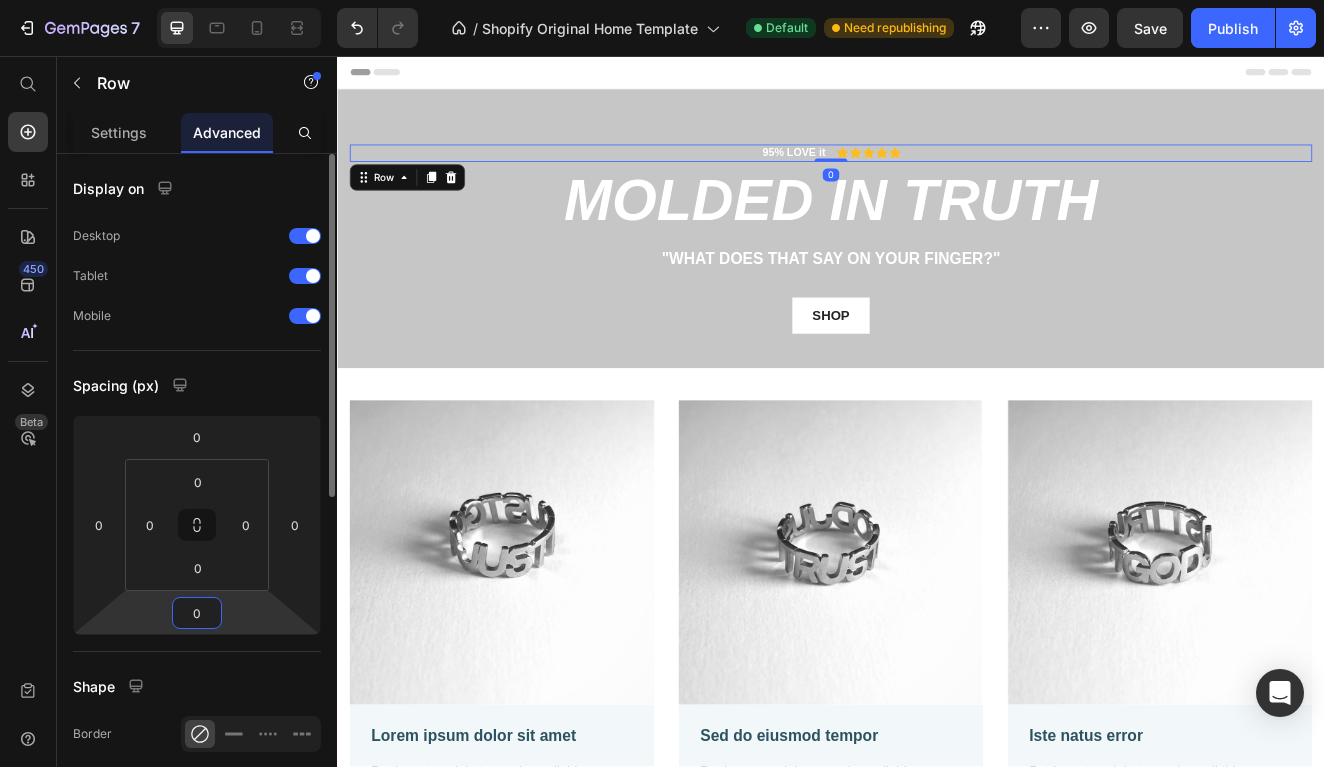 click on "0" at bounding box center [197, 613] 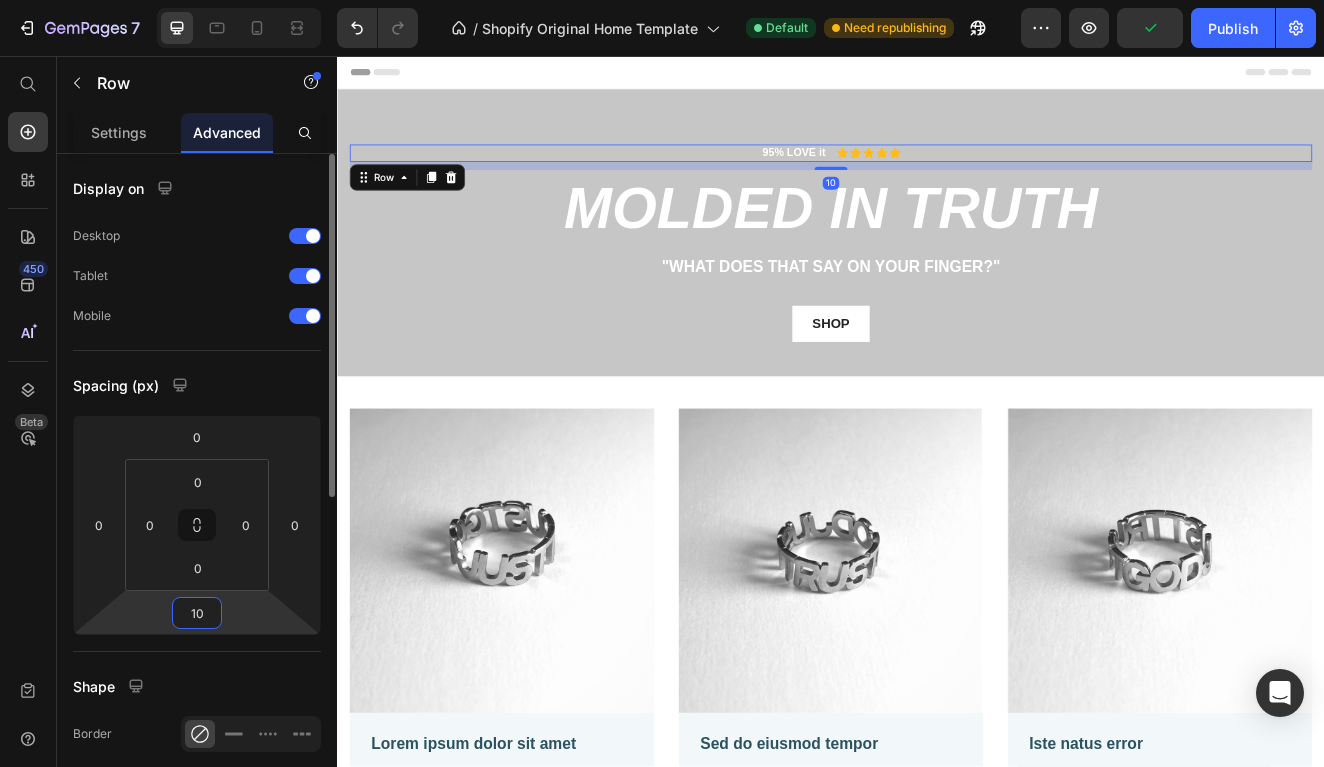 type on "1" 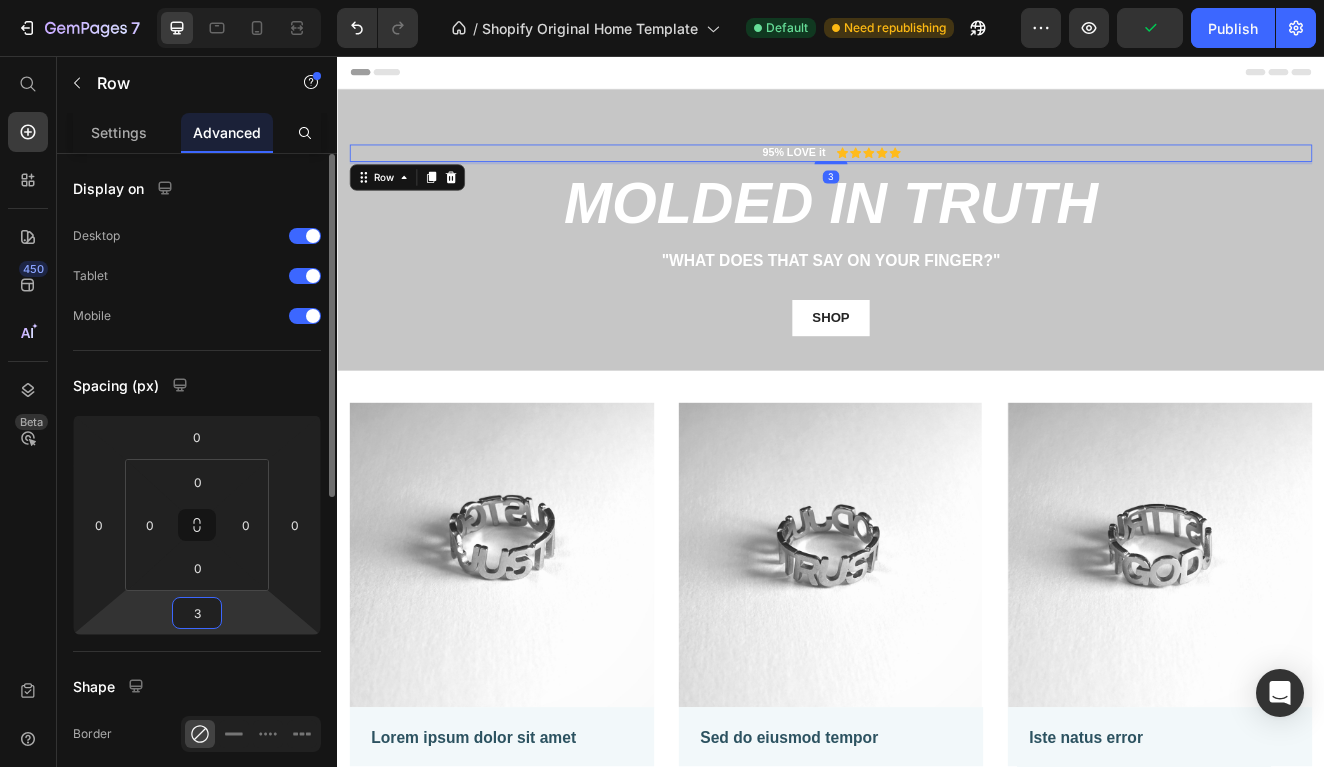 type on "39" 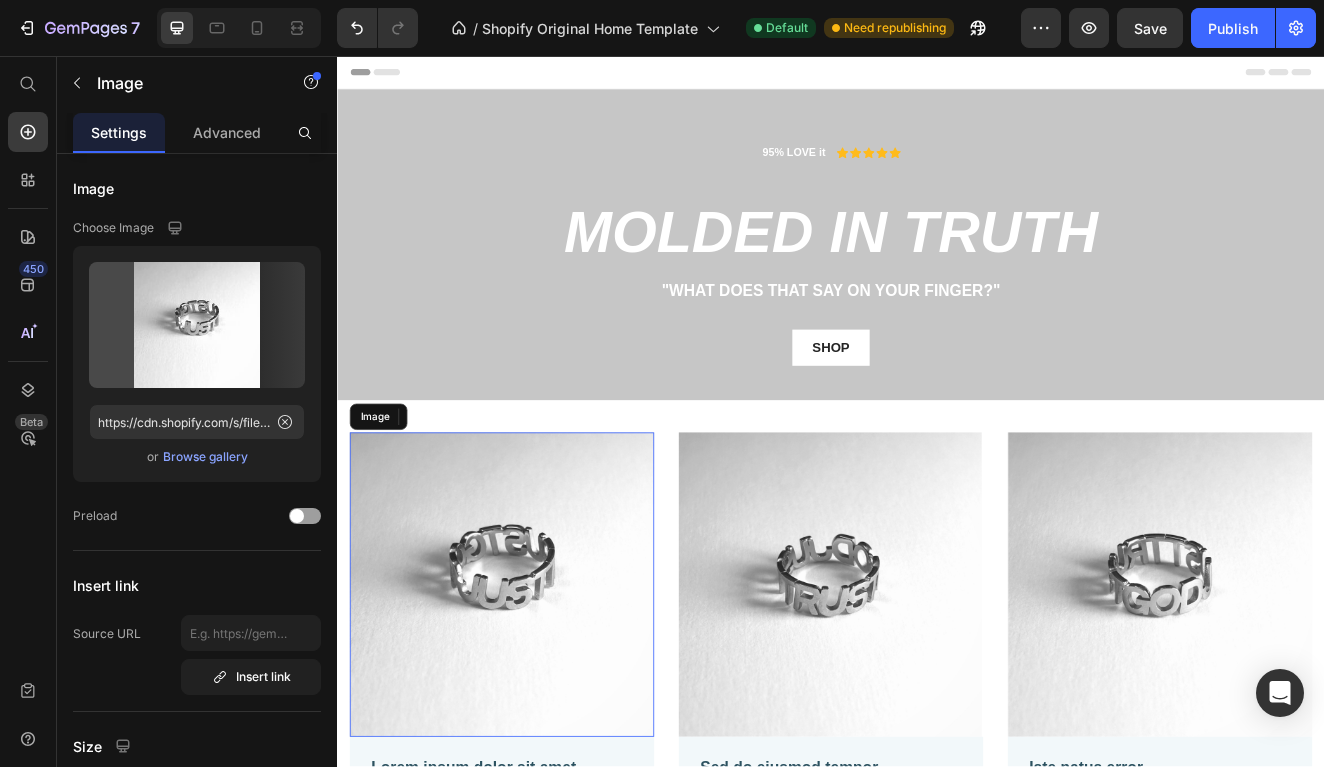click at bounding box center [537, 699] 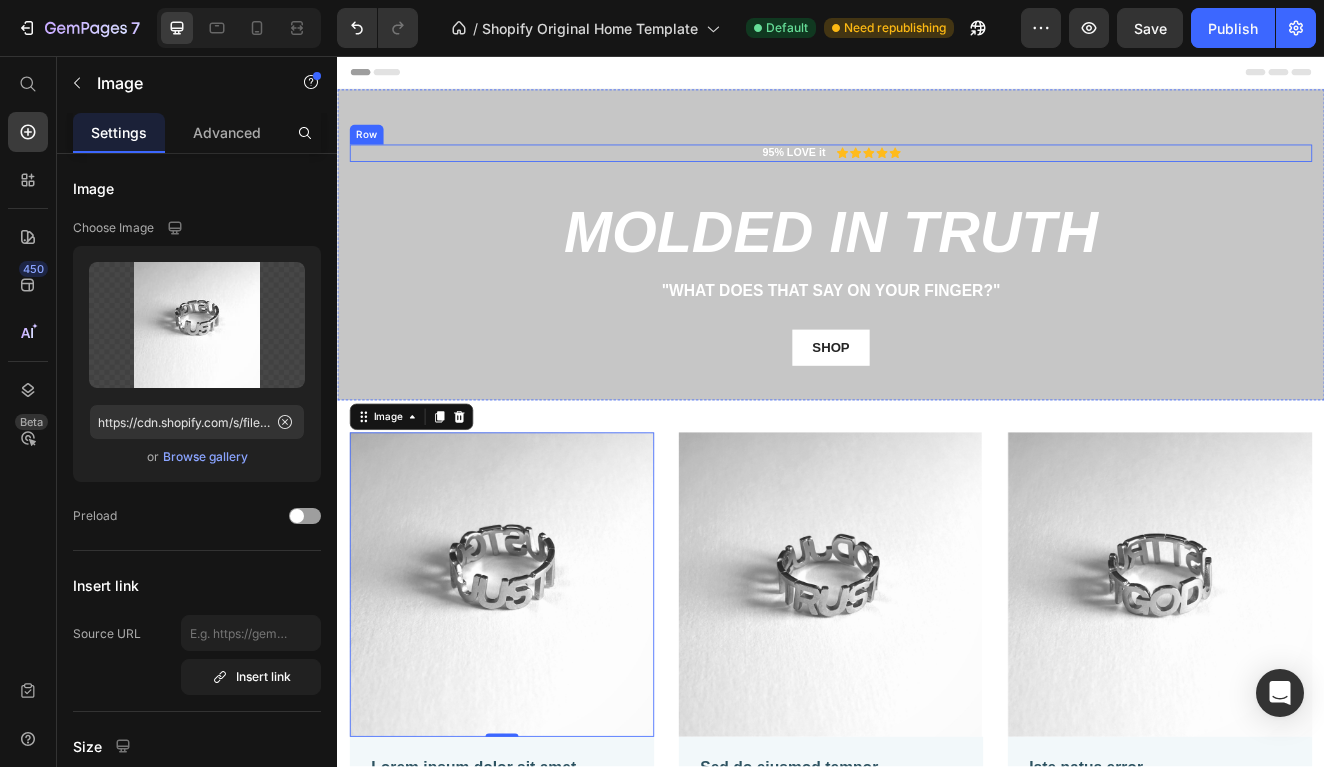 click on "95% LOVE it Text Block Icon Icon Icon Icon Icon Icon List Row" at bounding box center [937, 174] 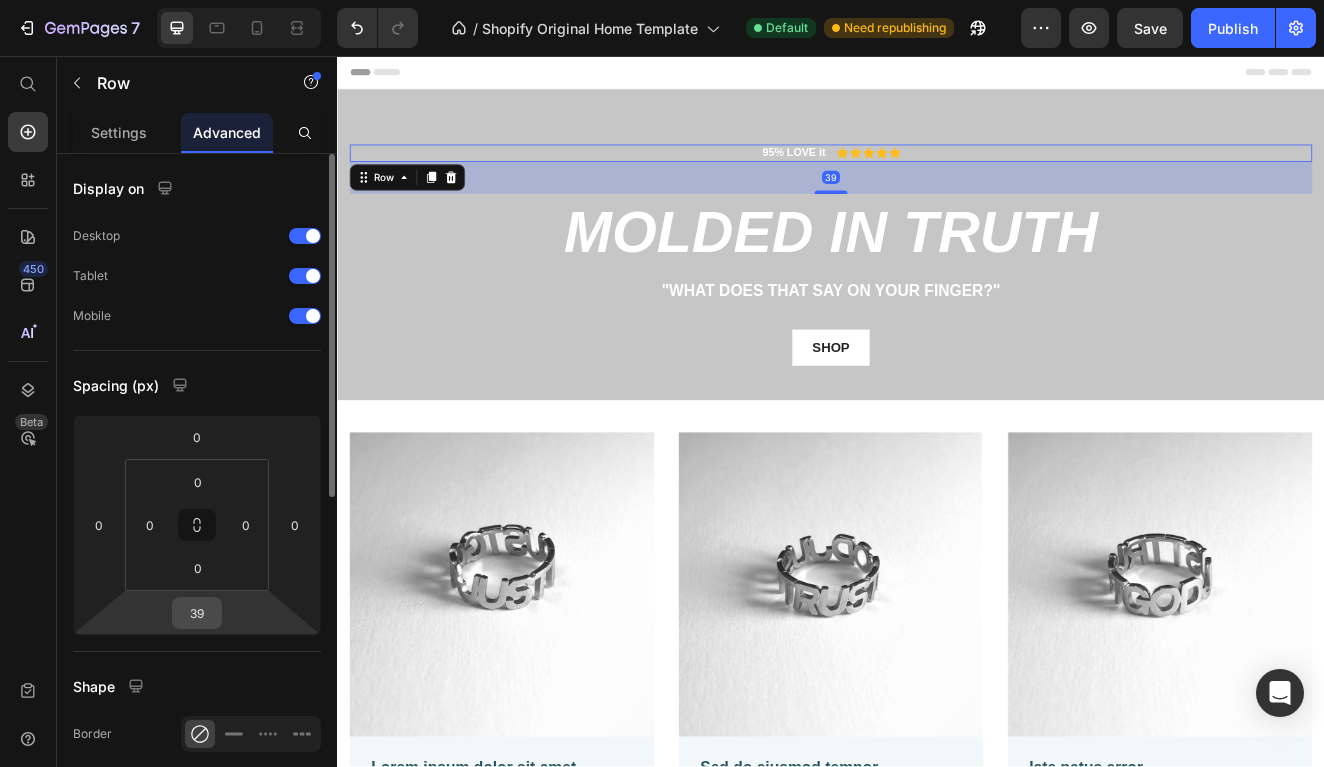 click on "39" at bounding box center [197, 613] 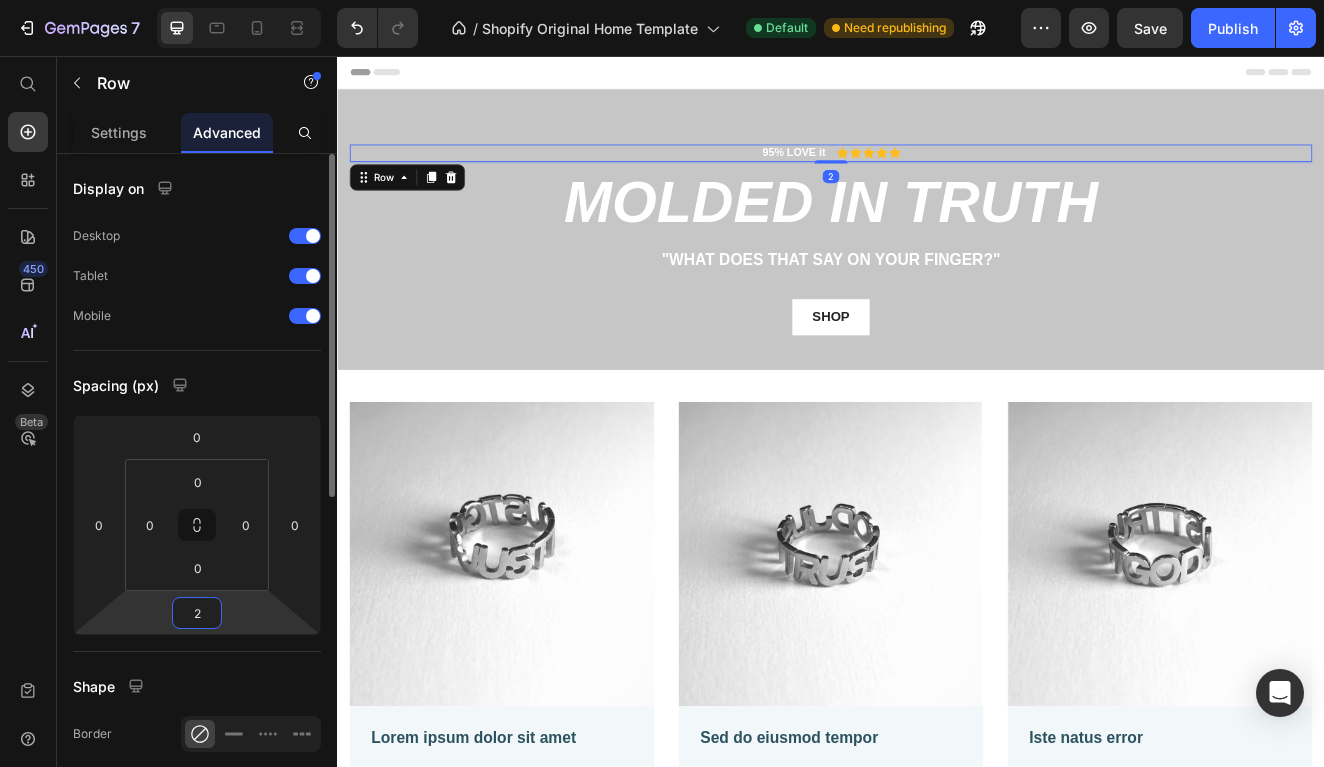 type on "25" 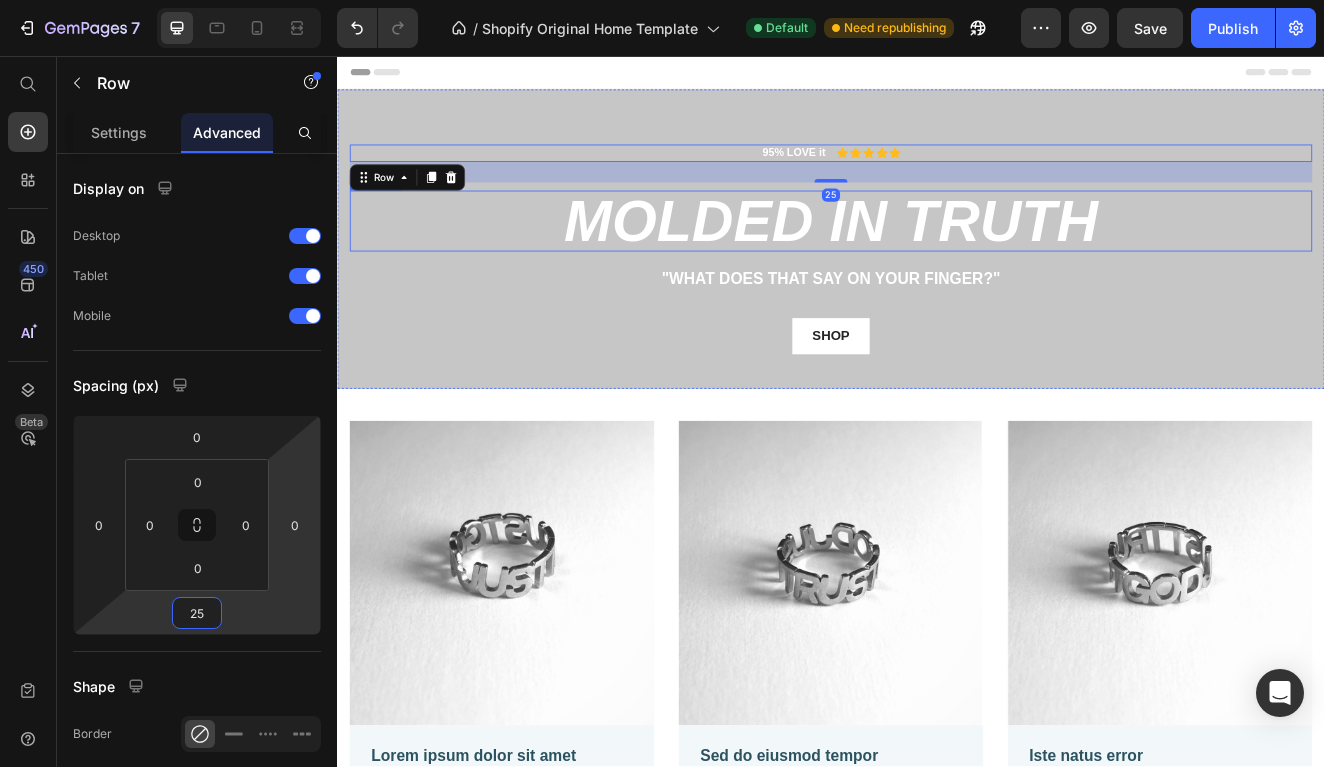 click on "MOLDED IN TRUTH" at bounding box center (937, 257) 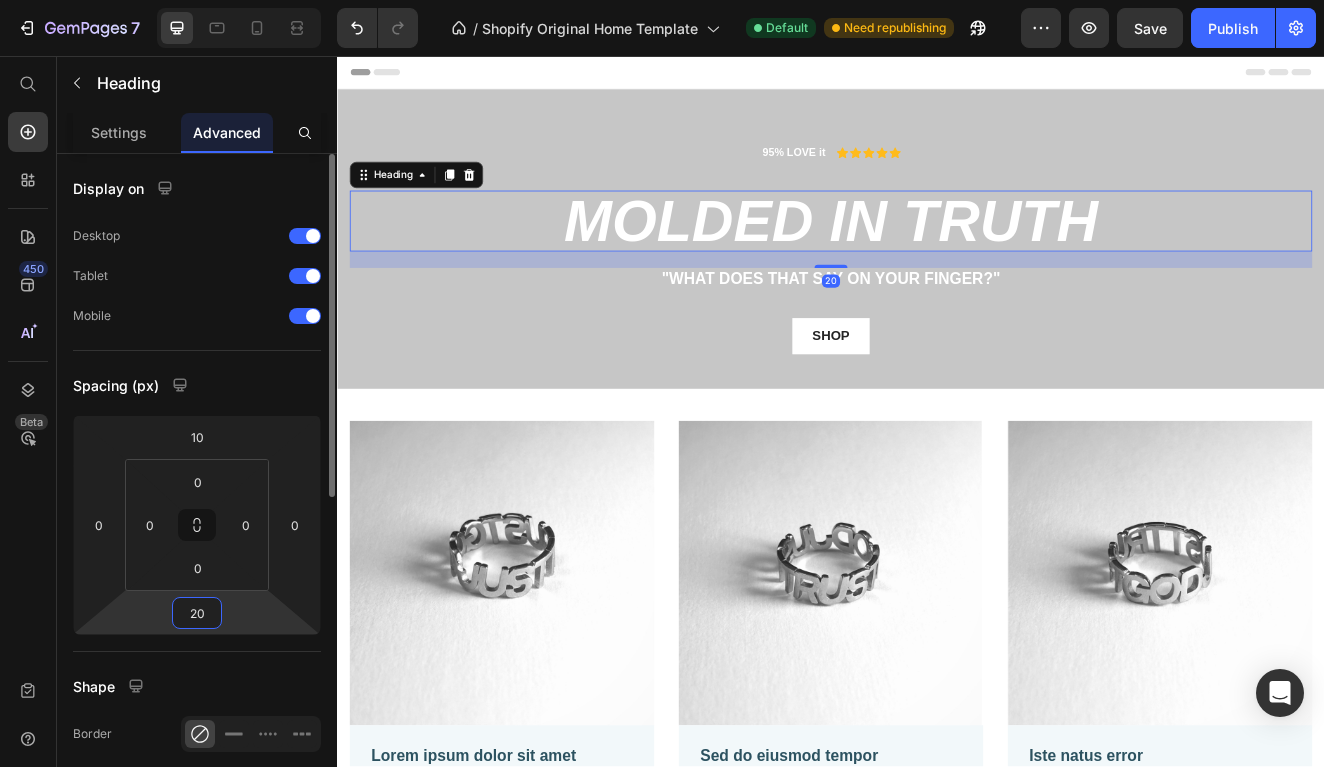 click on "20" at bounding box center [197, 613] 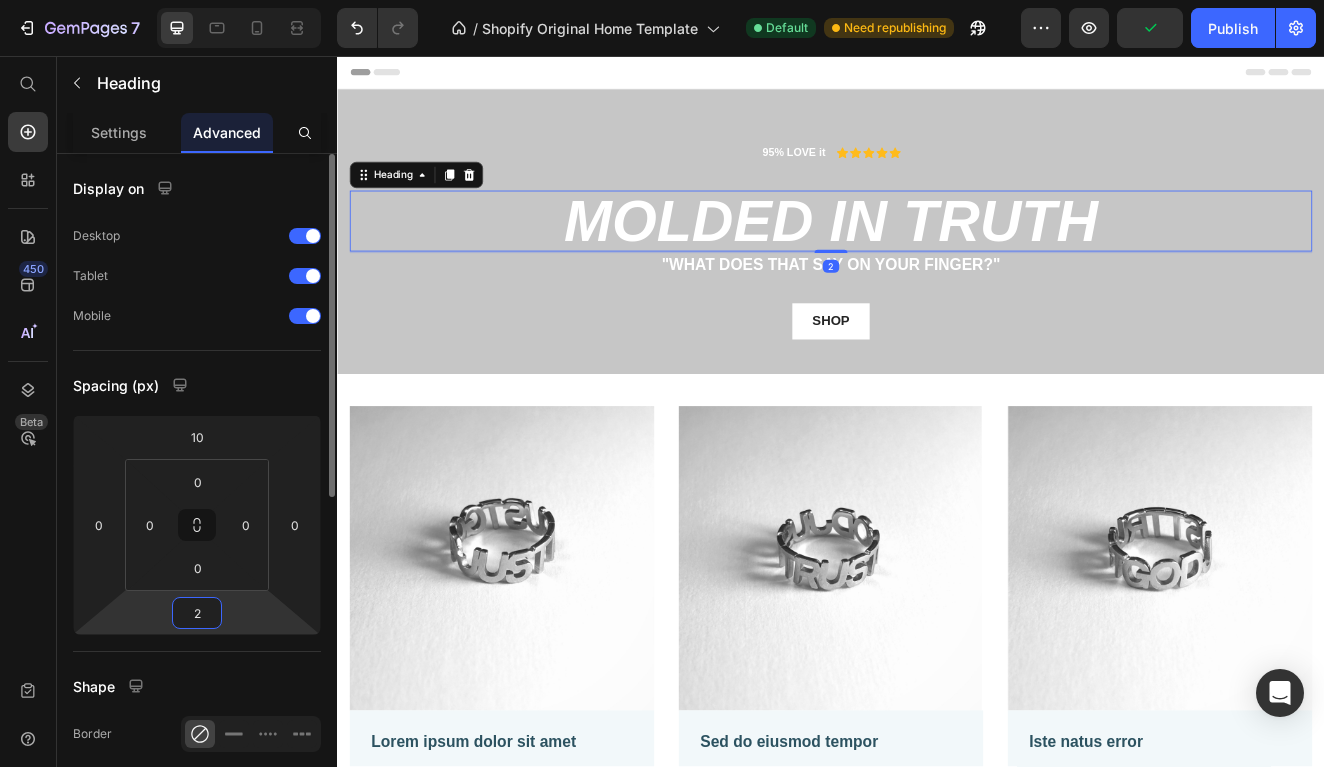 type on "25" 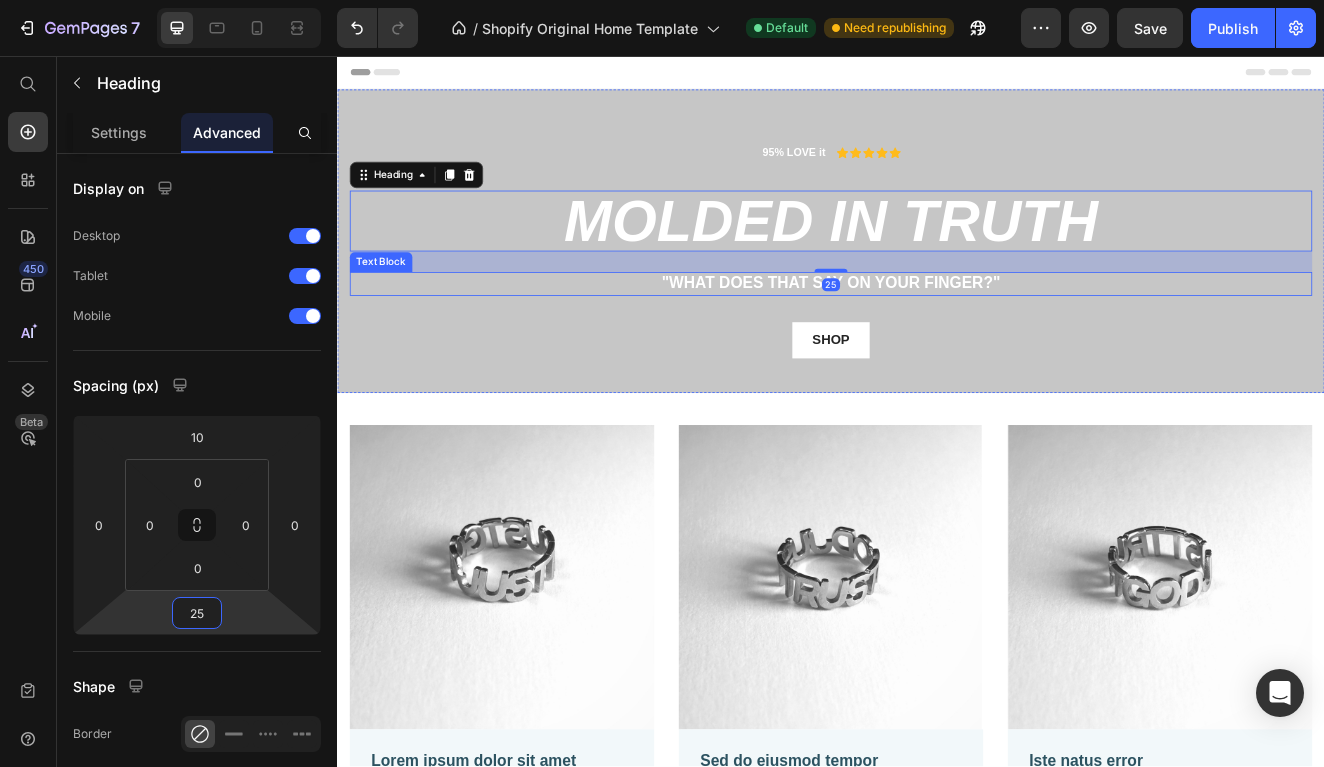 click on ""What does that say on your finger?"" at bounding box center (937, 333) 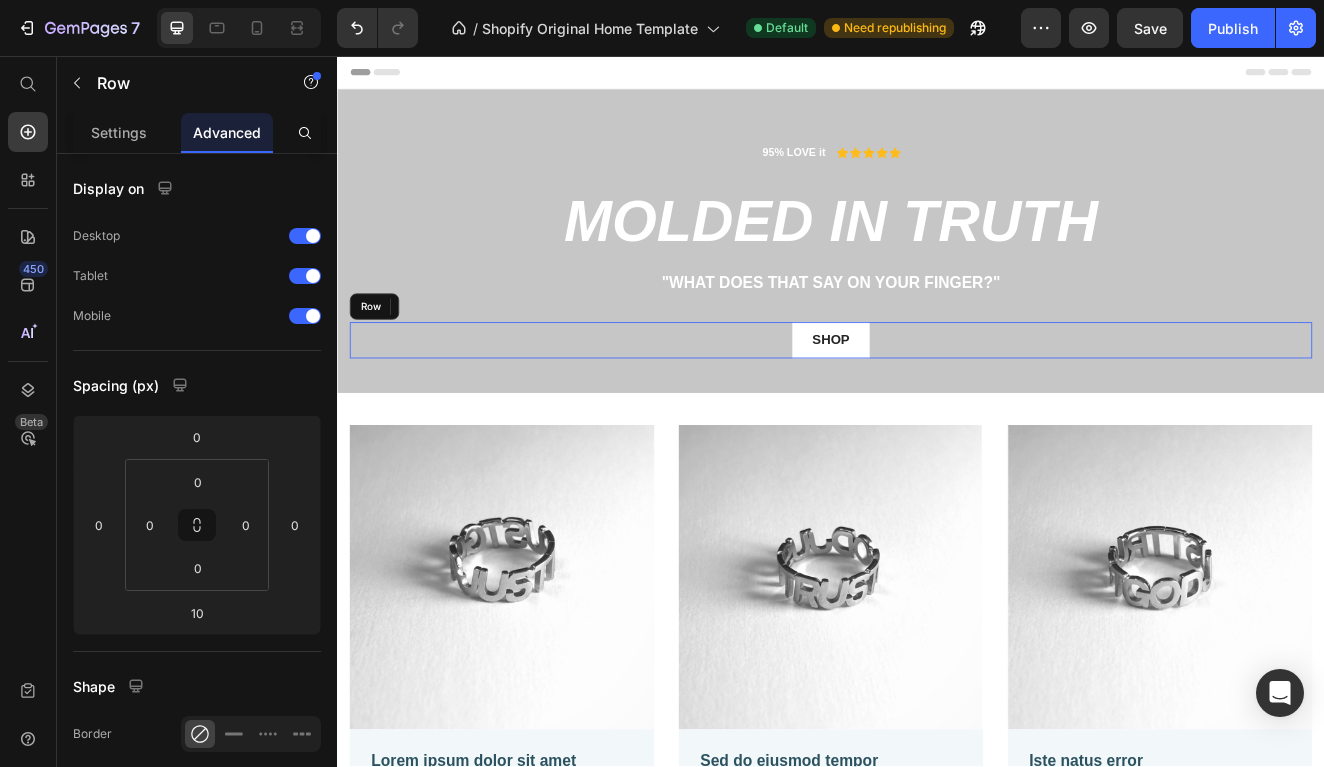click on "SHOP Button Row" at bounding box center [937, 402] 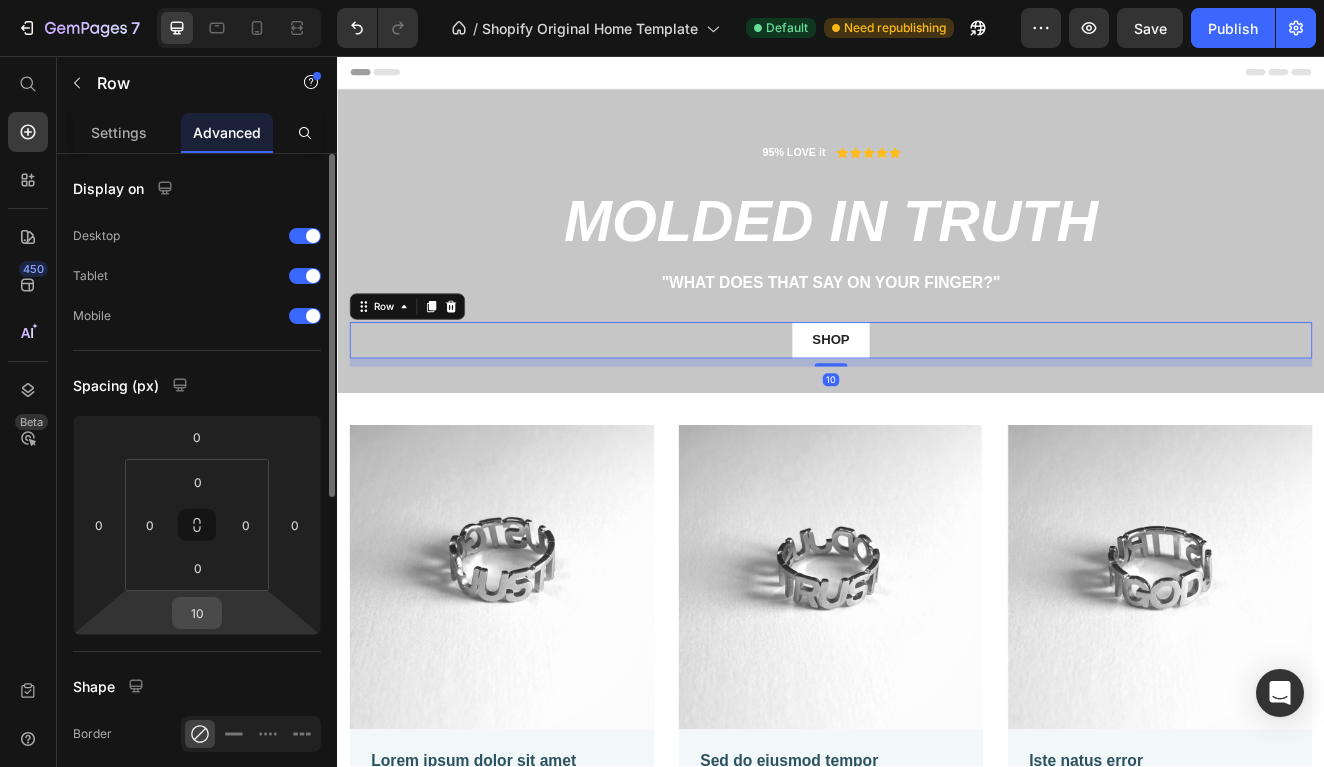 click on "10" at bounding box center [197, 613] 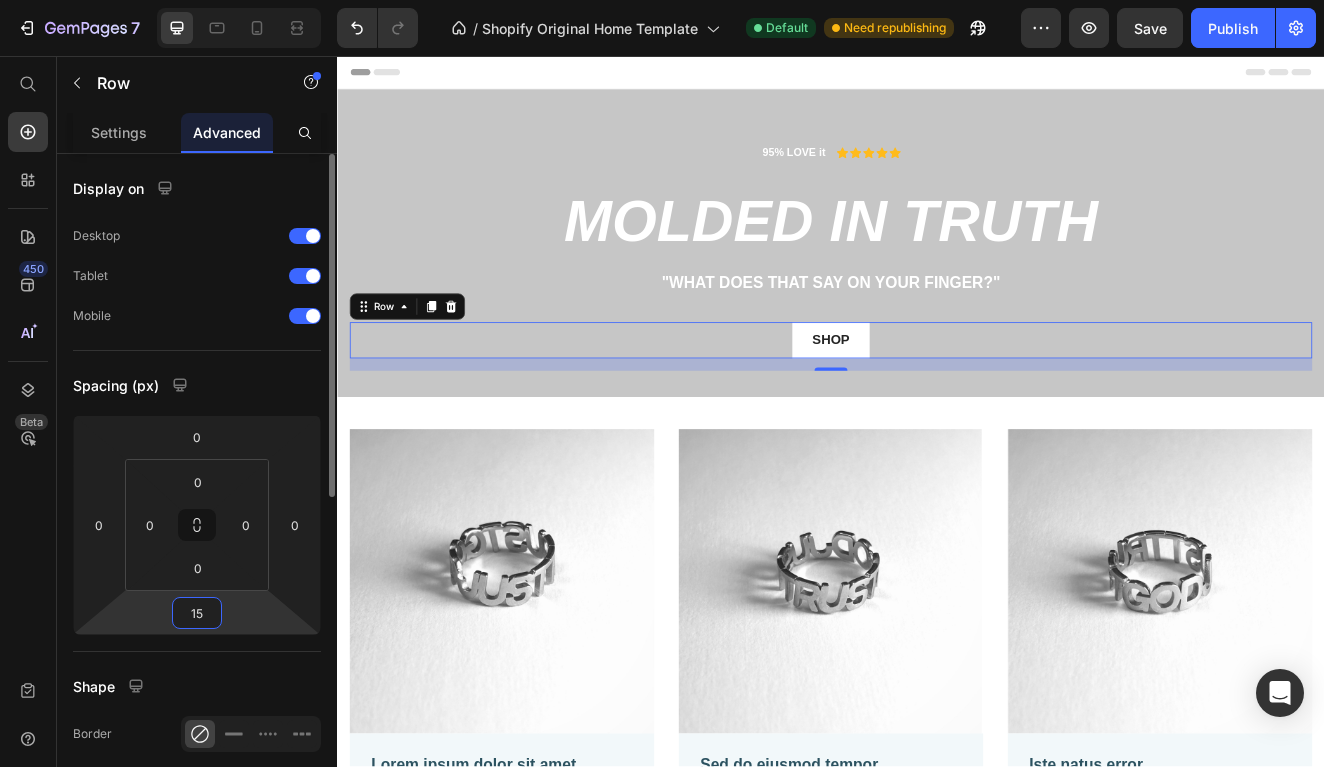 type on "1" 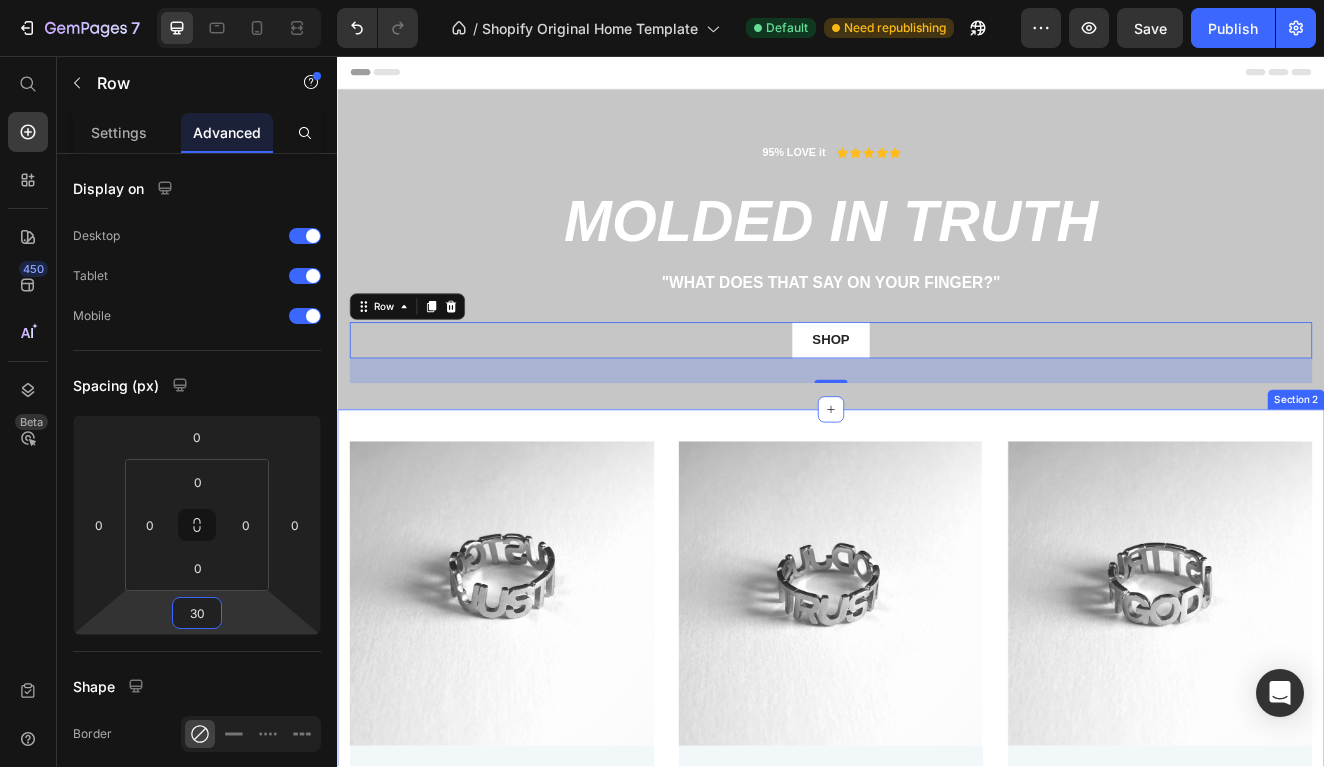 type on "3" 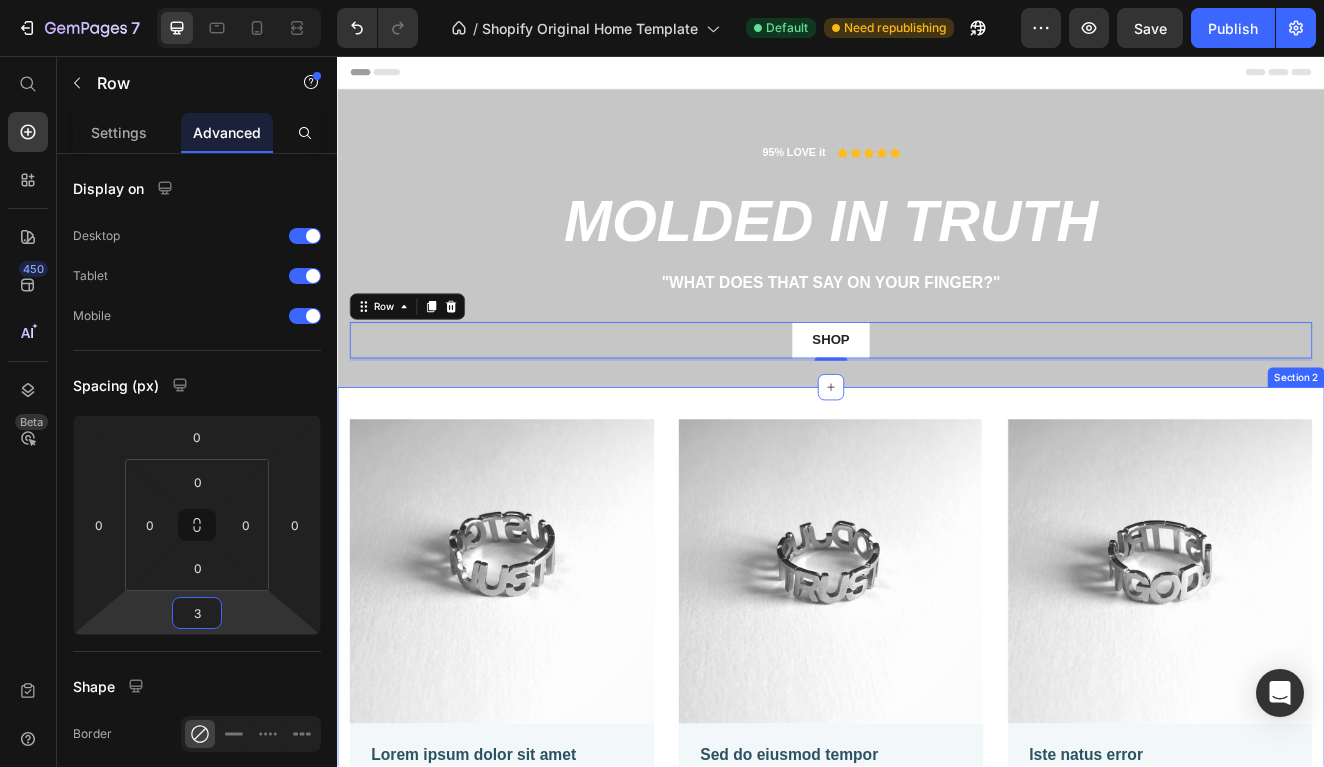 type 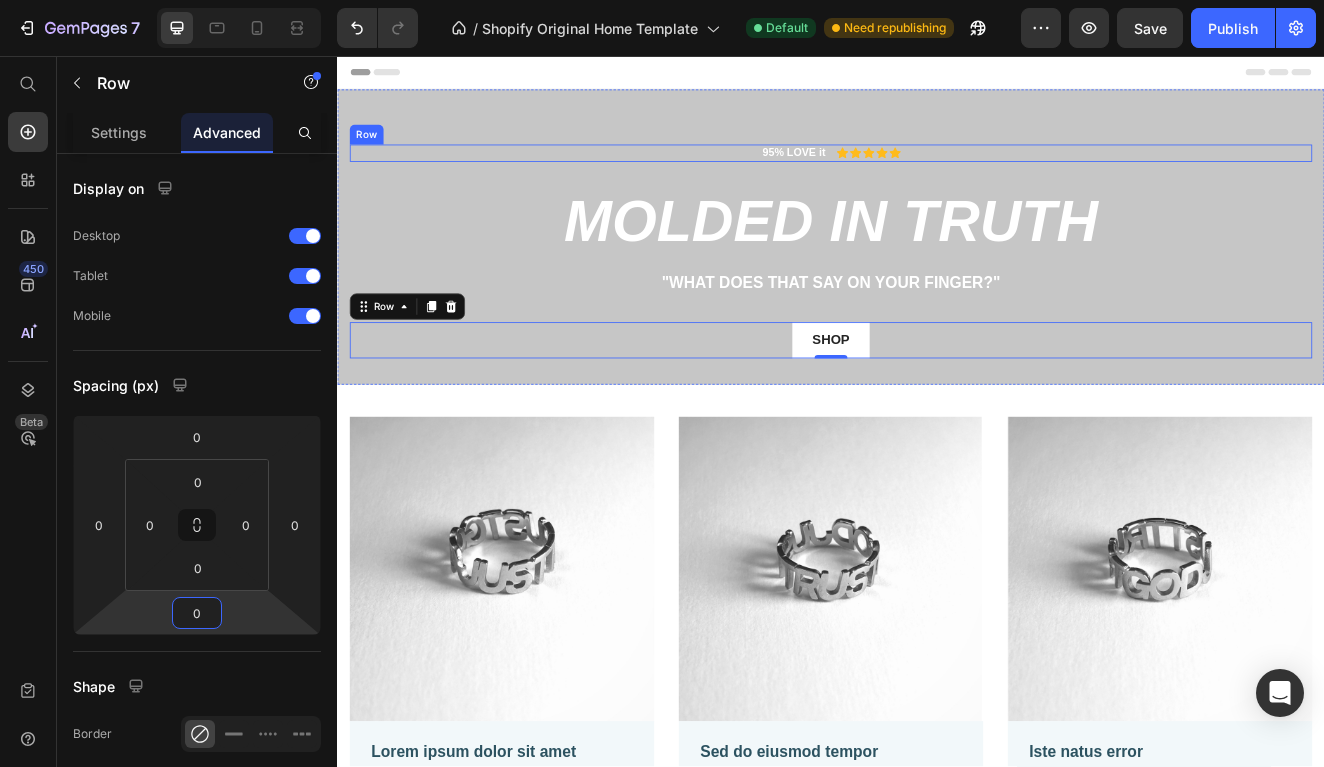 click on "95% LOVE it Text Block Icon Icon Icon Icon Icon Icon List Row" at bounding box center (937, 174) 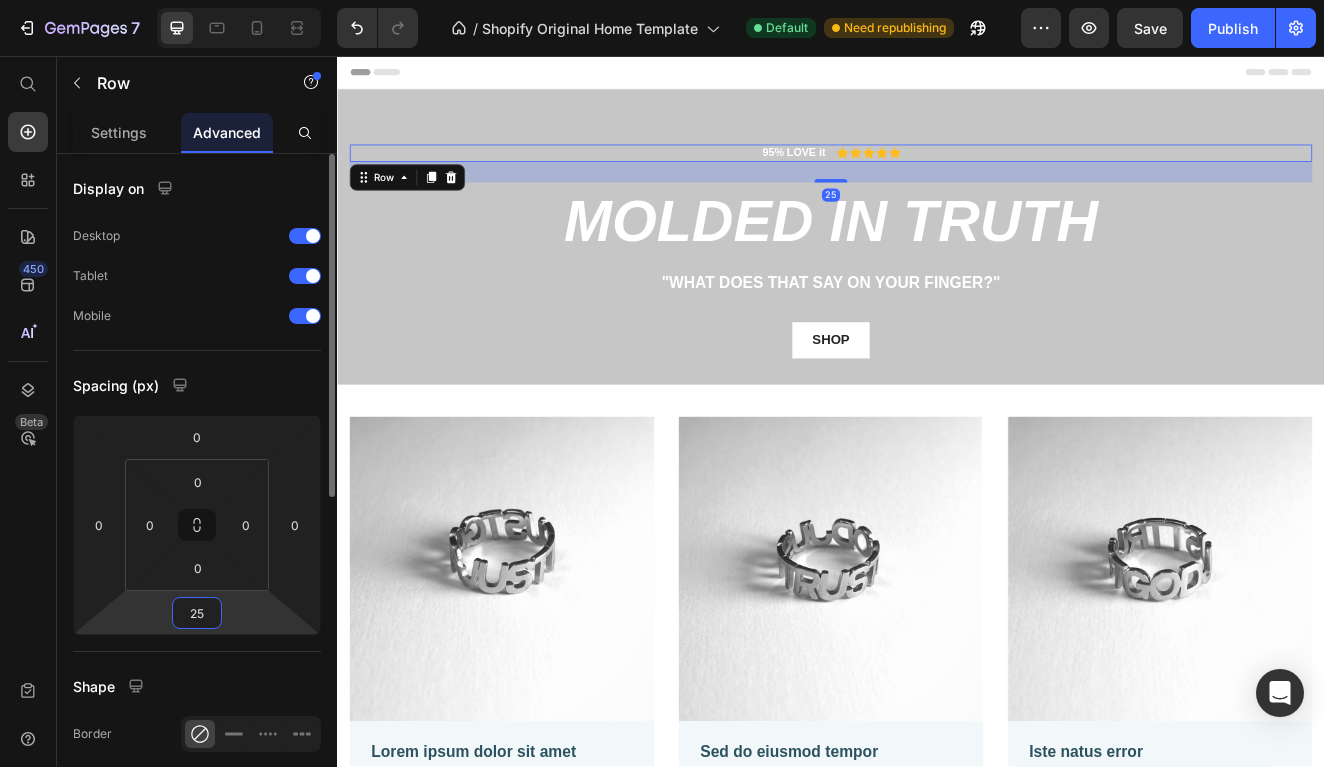 click on "25" at bounding box center [197, 613] 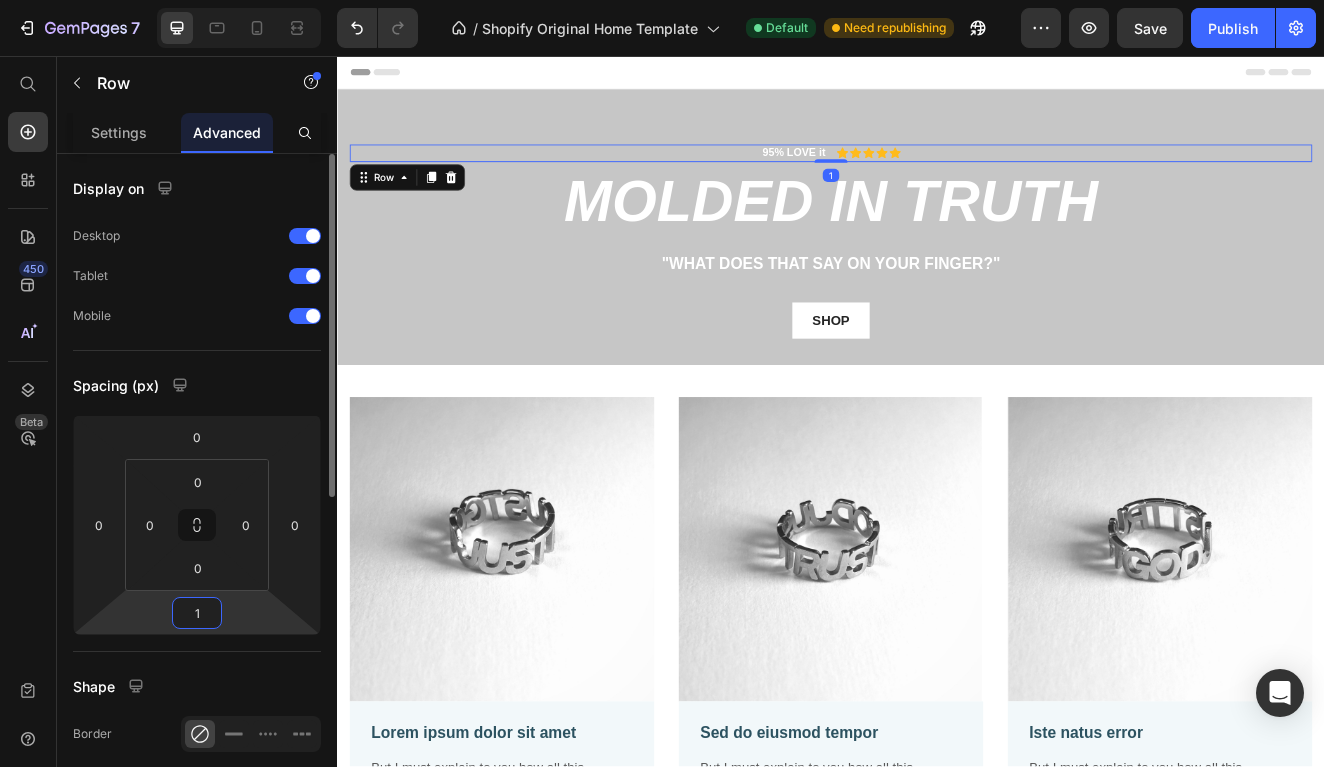 type on "10" 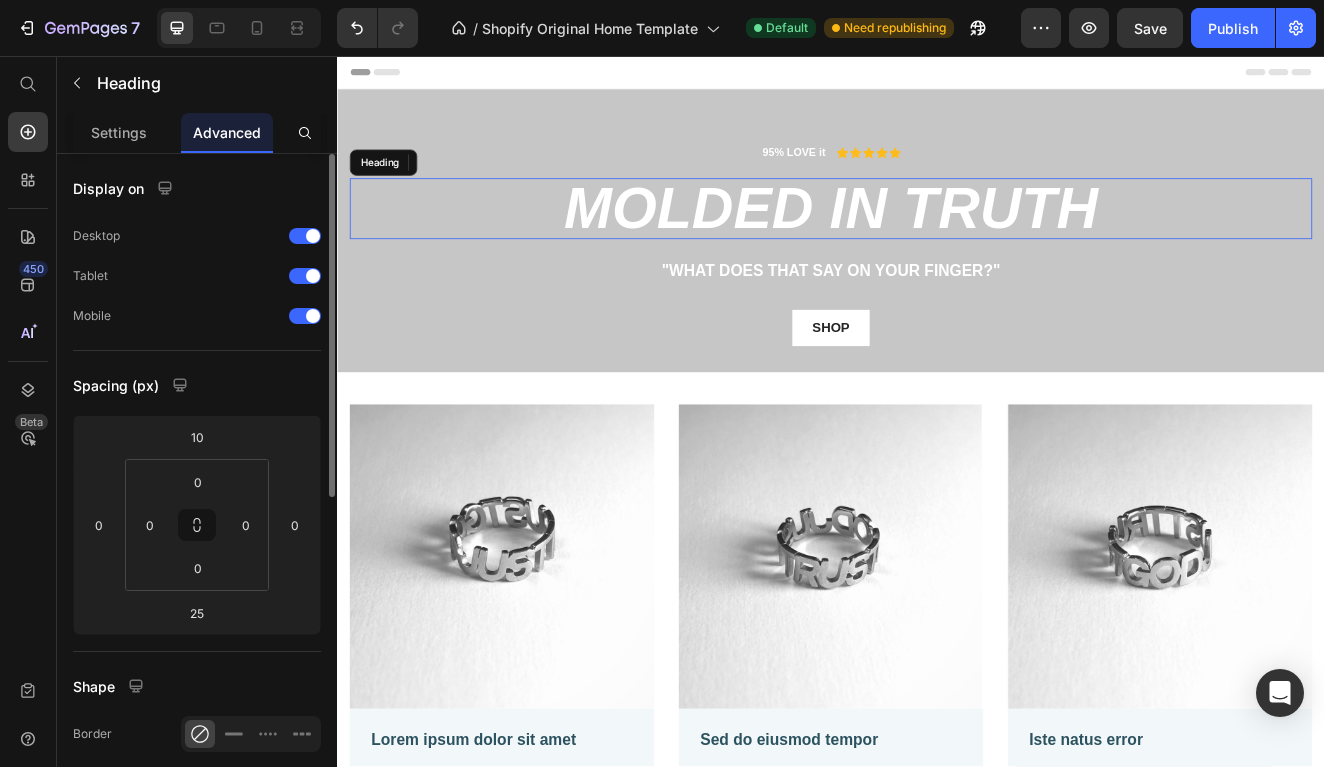 click on "MOLDED IN TRUTH" at bounding box center [937, 242] 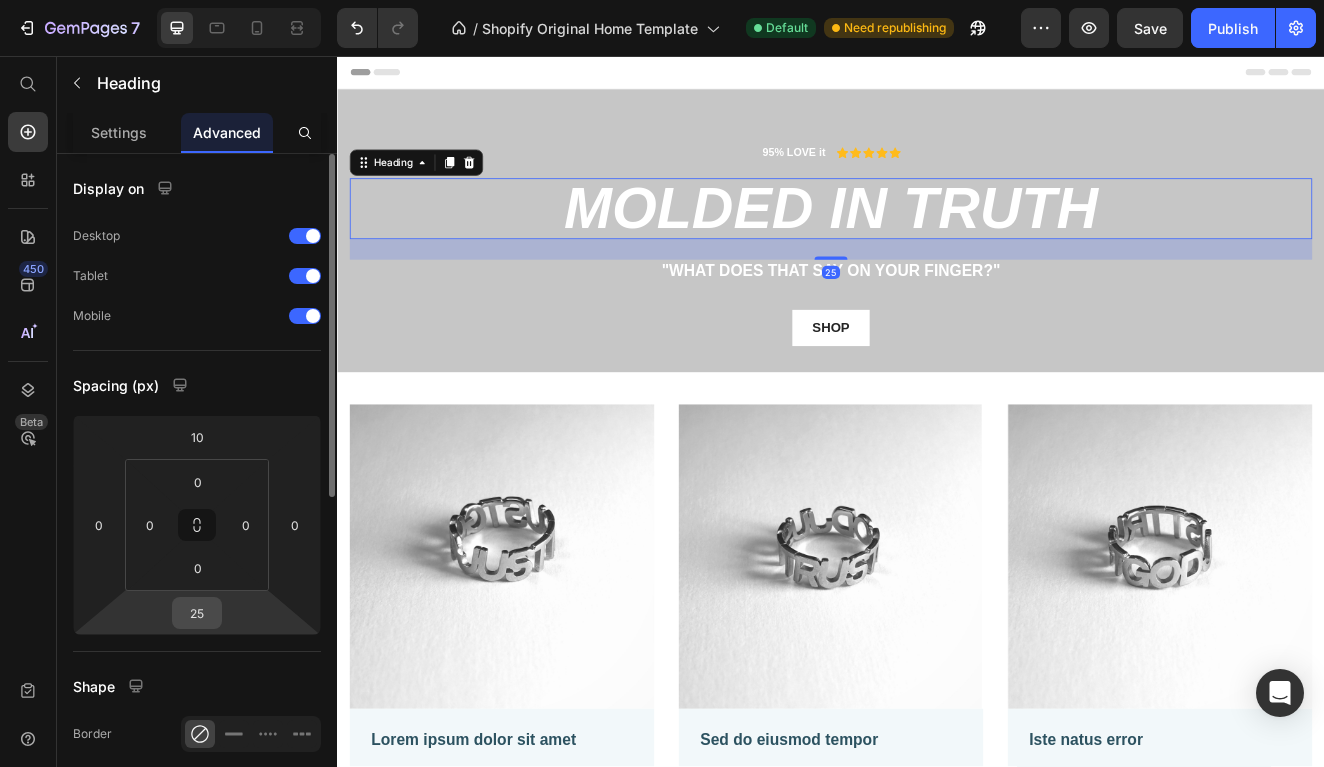 click on "25" at bounding box center [197, 613] 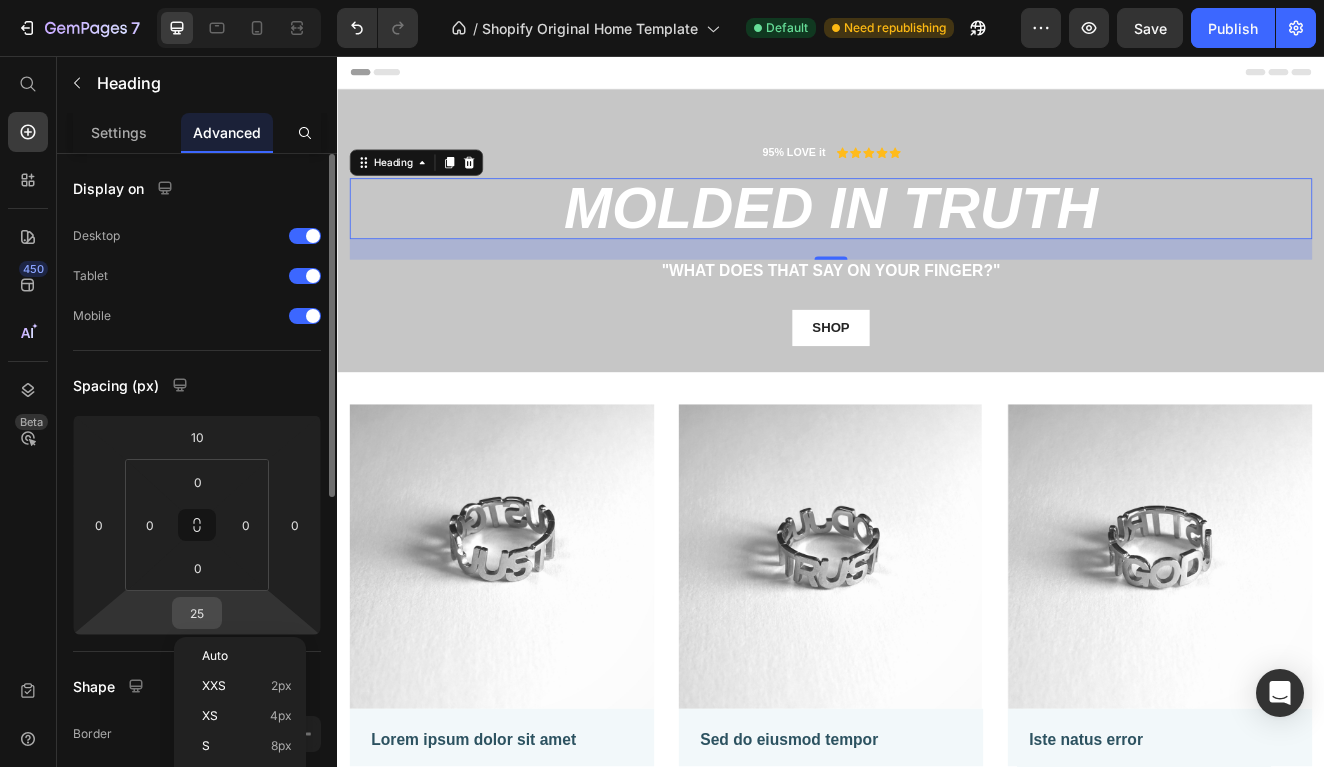 click on "25" at bounding box center [197, 613] 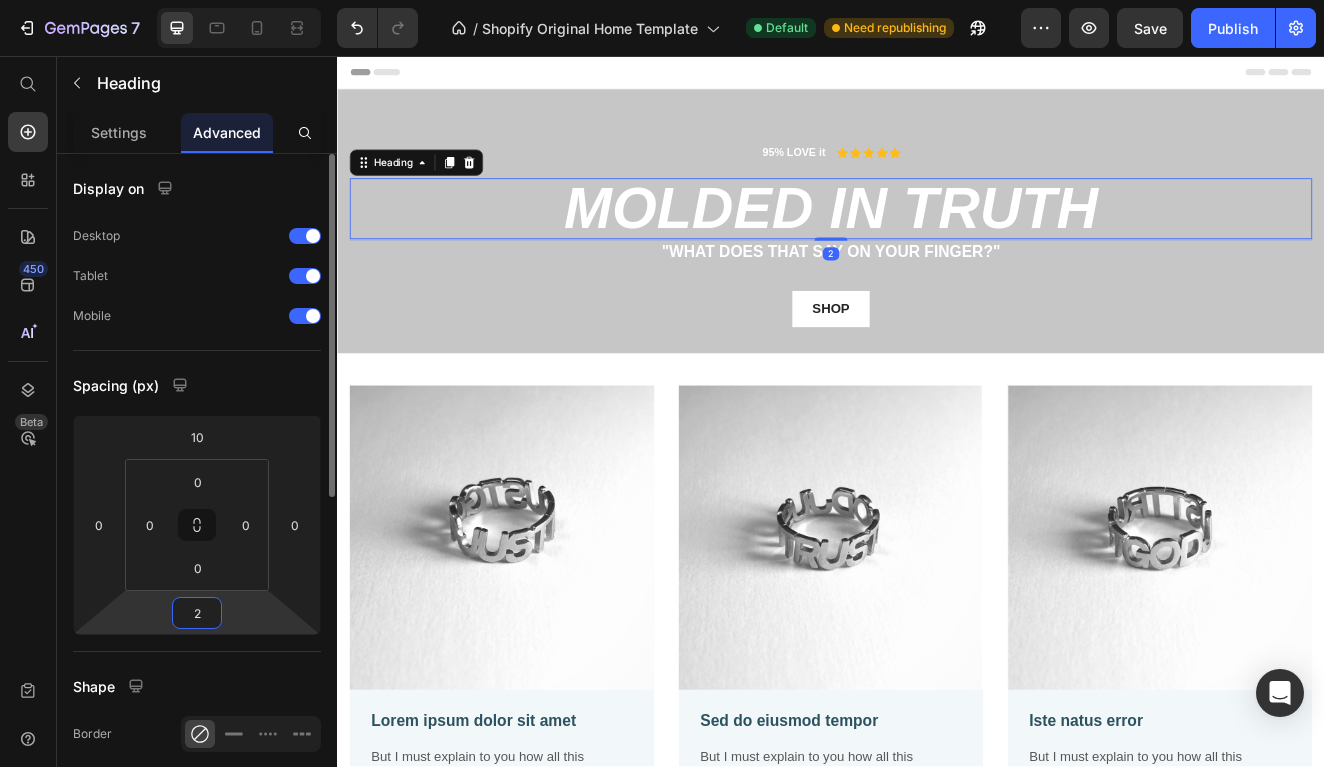 type on "20" 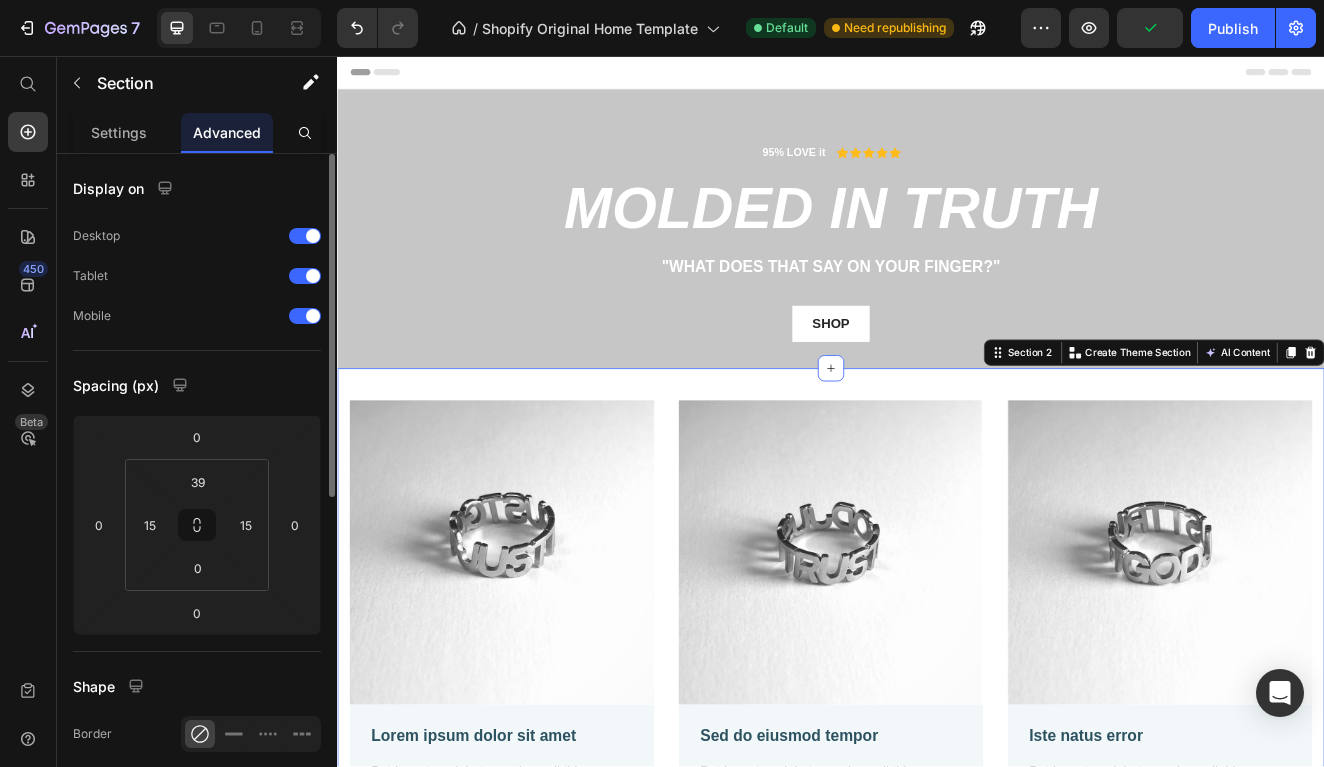 click on "Image Lorem ipsum dolor sit amet Text Block But I must explain to you how all this mistaken idea of denouncing pleasure and praising pain was born and I will give you a complete account of the system, and expound the actual teachings Text Block Row Image Sed do eiusmod tempor Text Block But I must explain to you how all this mistaken idea of denouncing pleasure and praising pain was born and I will give you a complete account of the system, and expound the actual teachings Text Block Row Image Iste natus error Text Block But I must explain to you how all this mistaken idea of denouncing pleasure and praising pain was born and I will give you a complete account of the system, and expound the actual teachings Text Block Row Row Section 2   You can create reusable sections Create Theme Section AI Content Write with GemAI What would you like to describe here? Tone and Voice Persuasive Product Just Trust God - Ring Show more Generate" at bounding box center (937, 761) 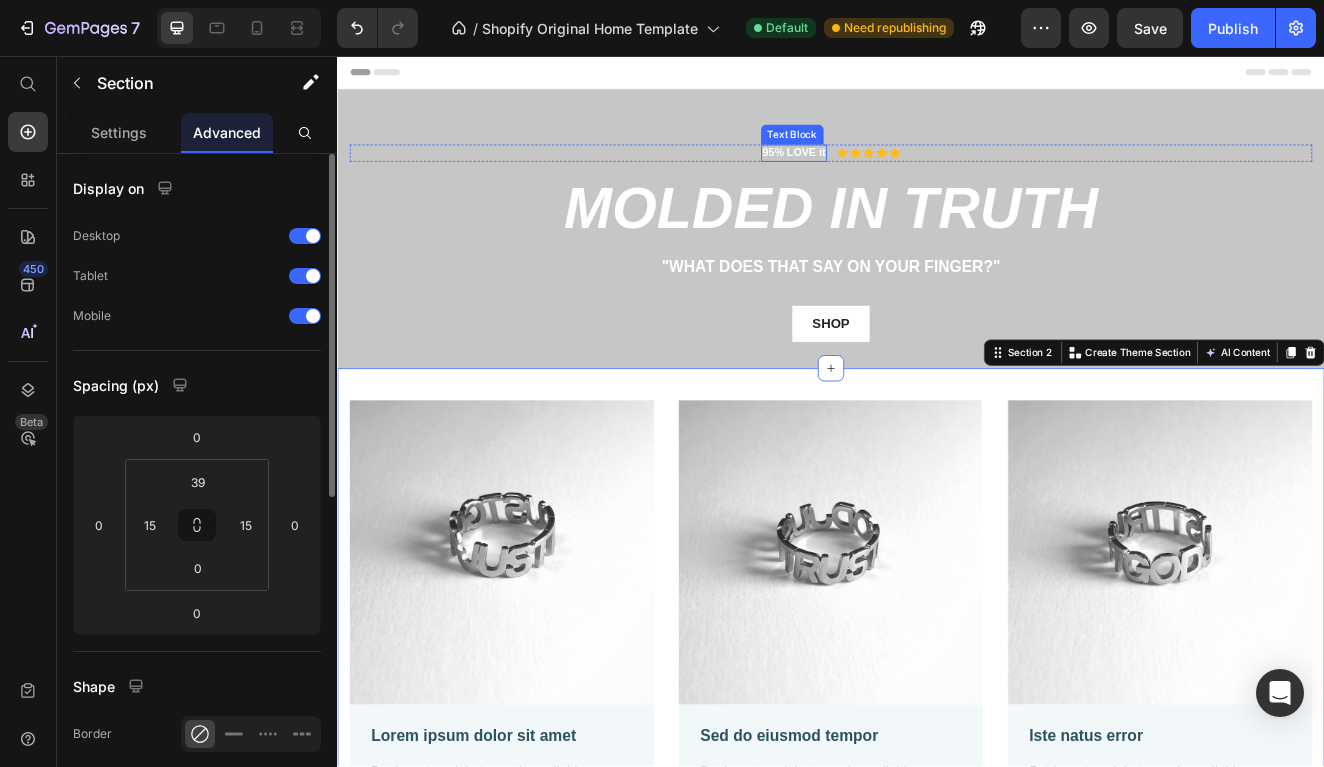 click on "95% LOVE it" at bounding box center (892, 174) 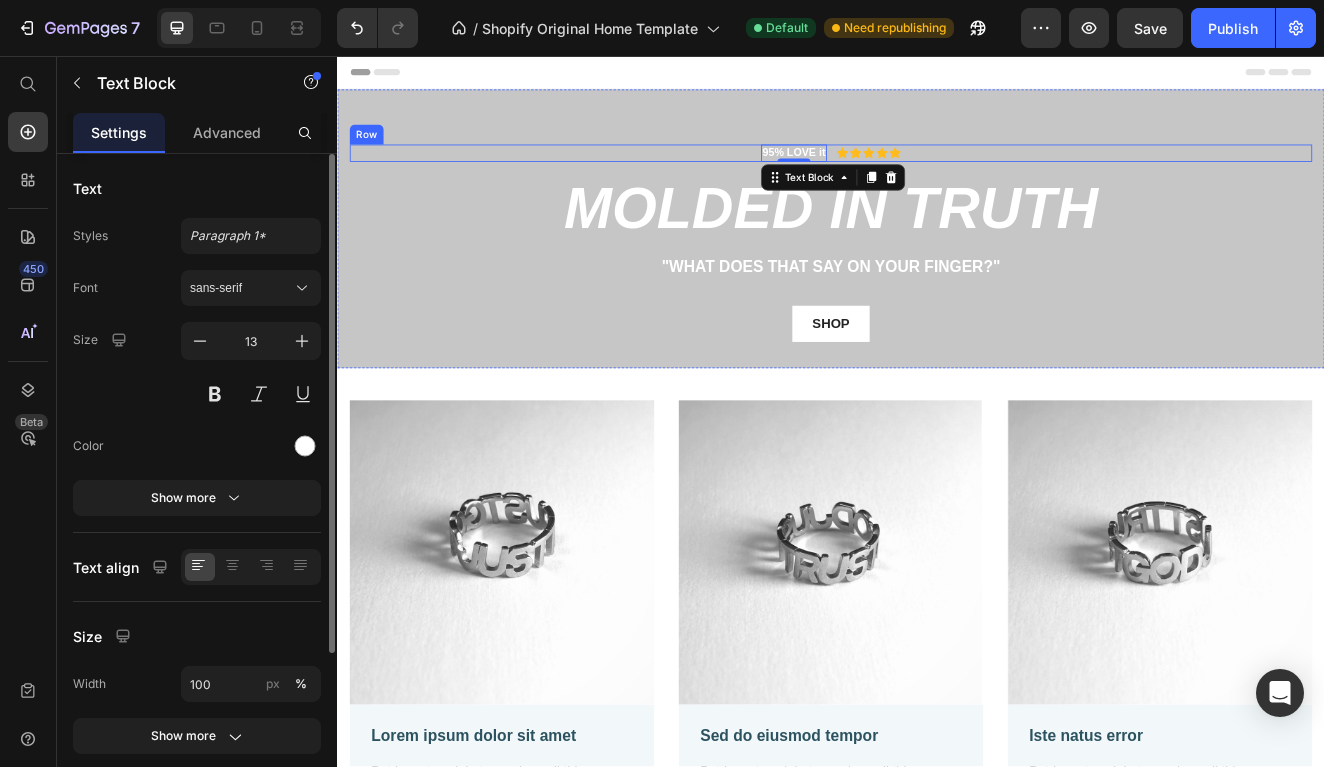 click on "95% LOVE it Text Block   0 Icon Icon Icon Icon Icon Icon List Row" at bounding box center (937, 174) 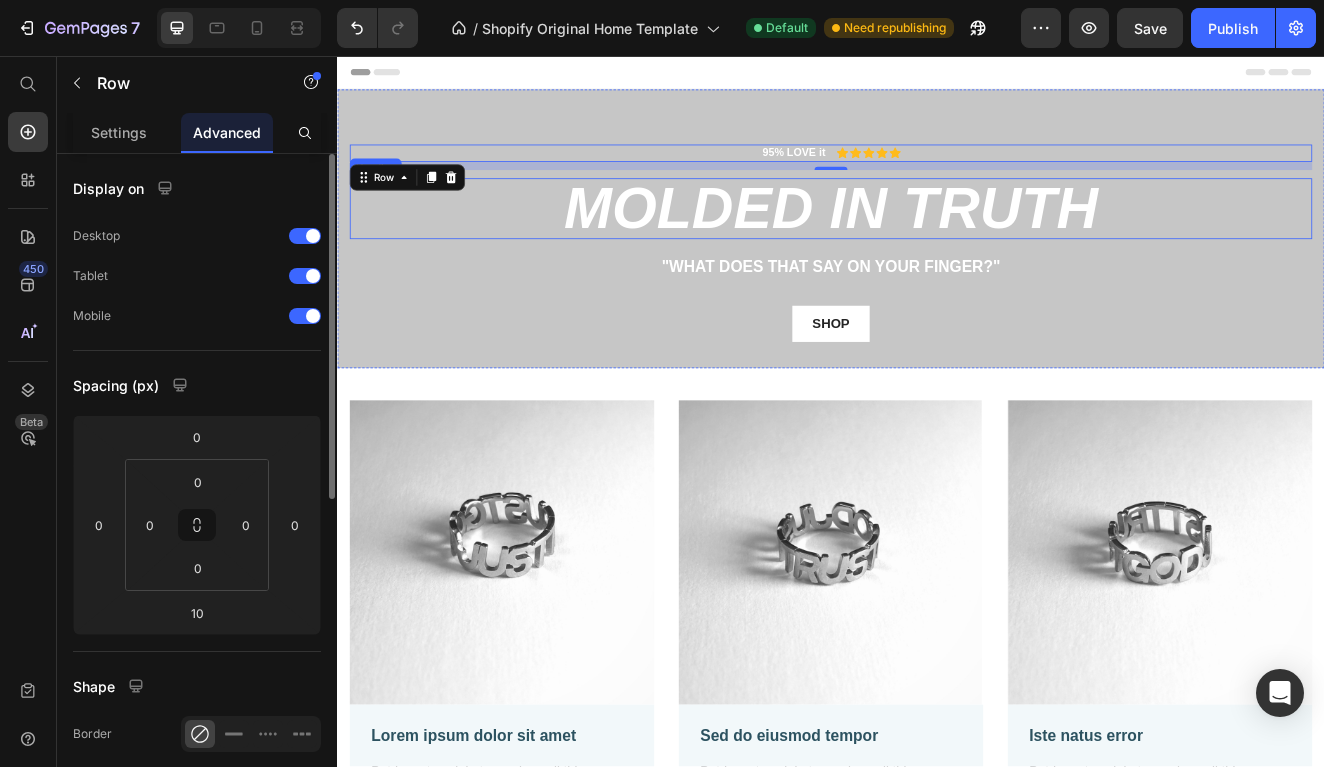 click on "MOLDED IN TRUTH" at bounding box center [937, 242] 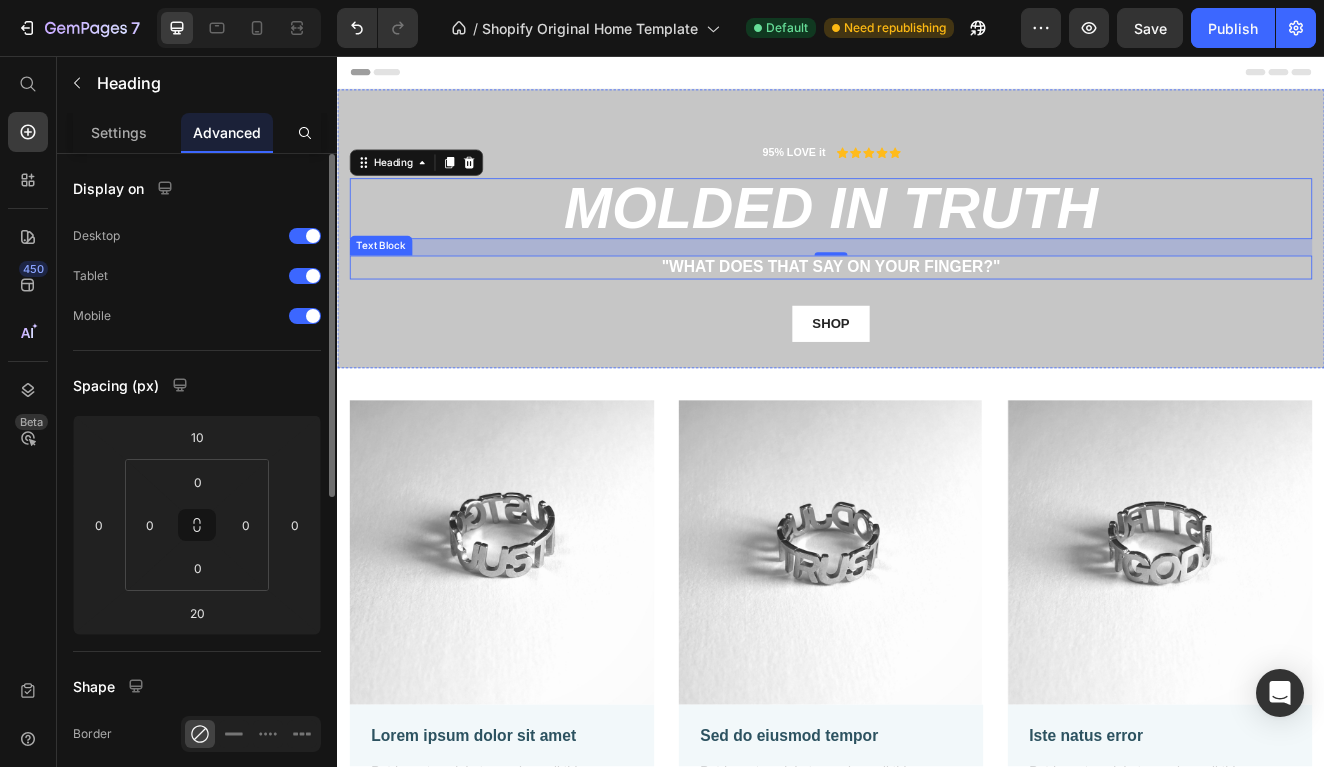 click on ""What does that say on your finger?"" at bounding box center (937, 313) 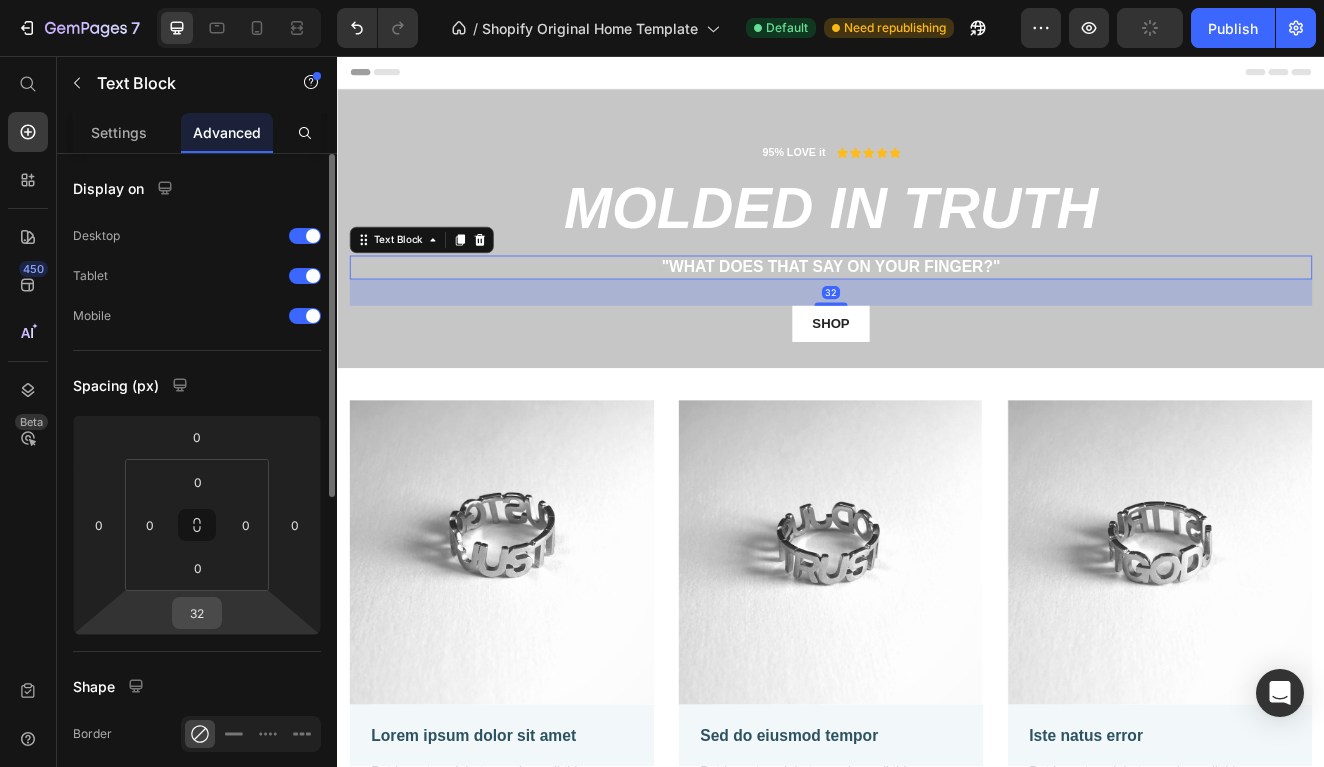 click on "32" at bounding box center (197, 613) 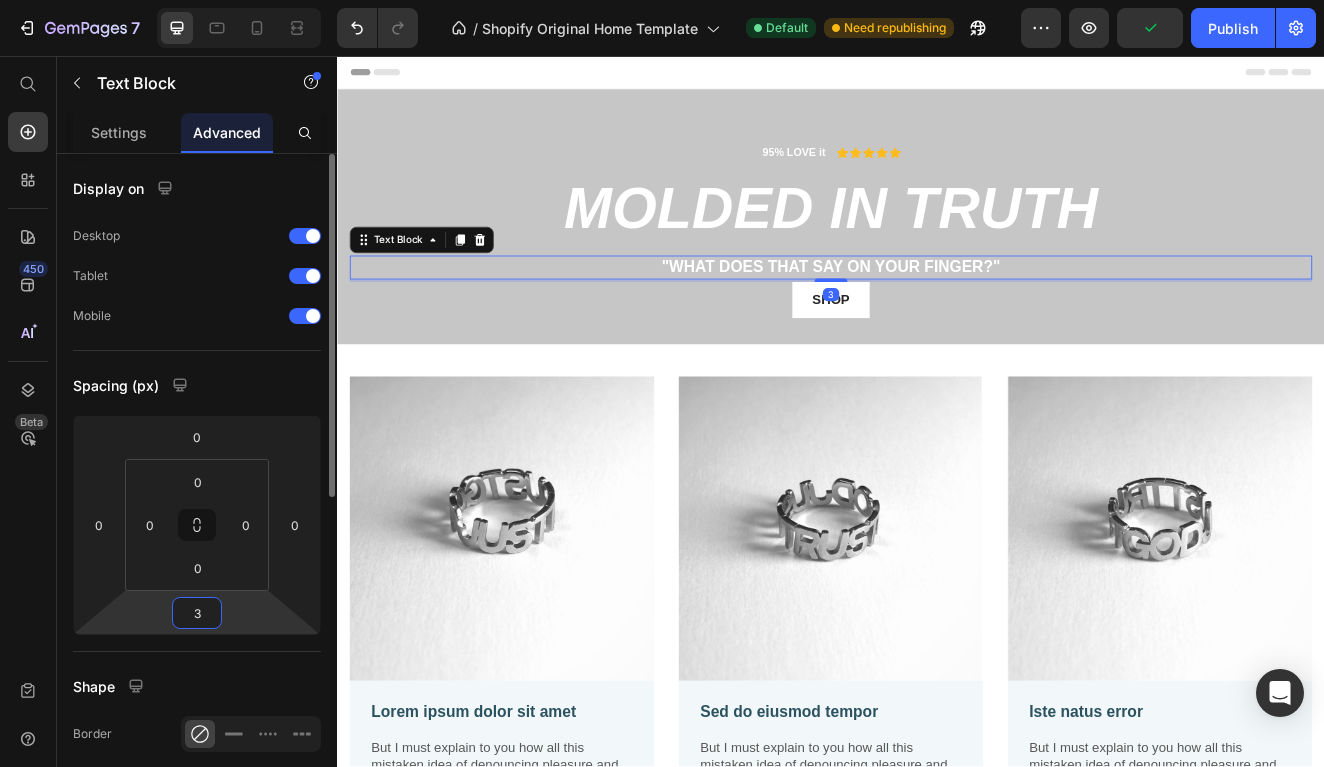 type on "30" 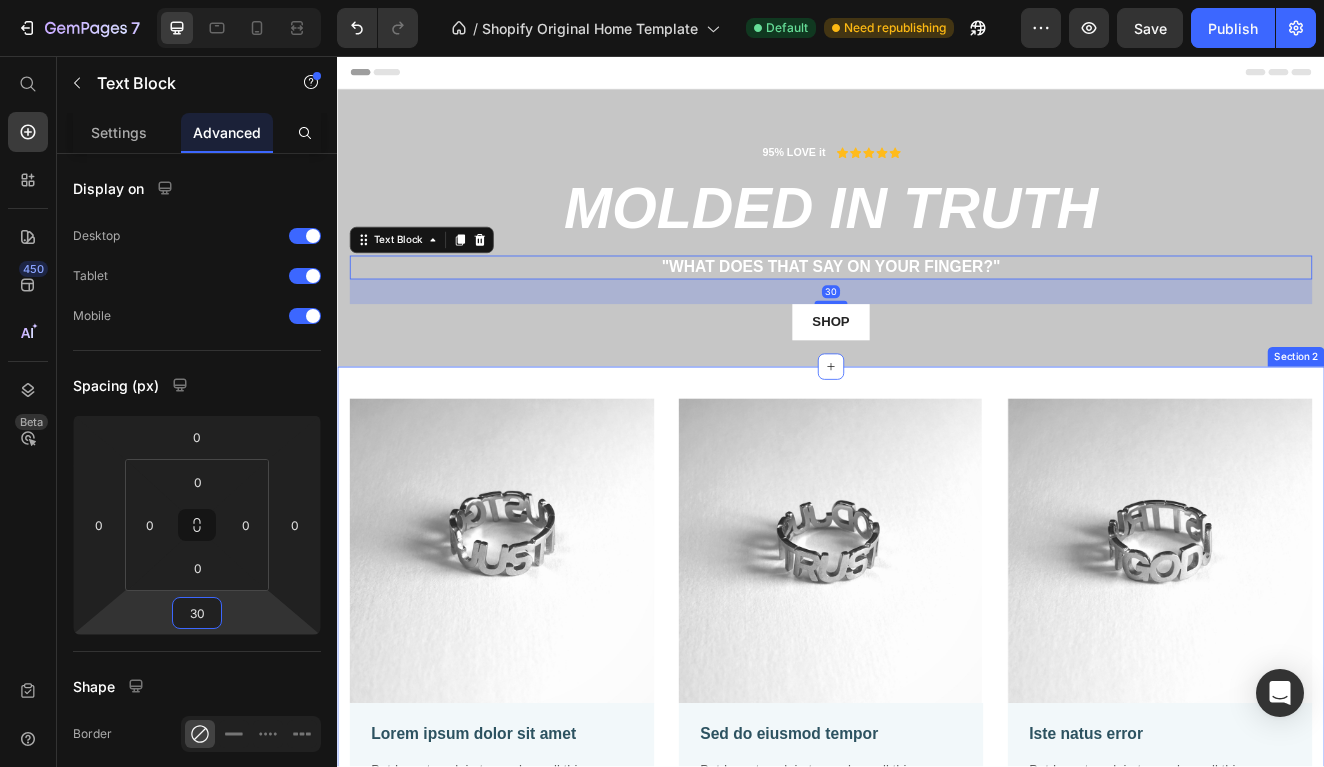 click on "Image Lorem ipsum dolor sit amet Text Block But I must explain to you how all this mistaken idea of denouncing pleasure and praising pain was born and I will give you a complete account of the system, and expound the actual teachings Text Block Row Image Sed do eiusmod tempor Text Block But I must explain to you how all this mistaken idea of denouncing pleasure and praising pain was born and I will give you a complete account of the system, and expound the actual teachings Text Block Row Image Iste natus error Text Block But I must explain to you how all this mistaken idea of denouncing pleasure and praising pain was born and I will give you a complete account of the system, and expound the actual teachings Text Block Row Row Section 2" at bounding box center (937, 759) 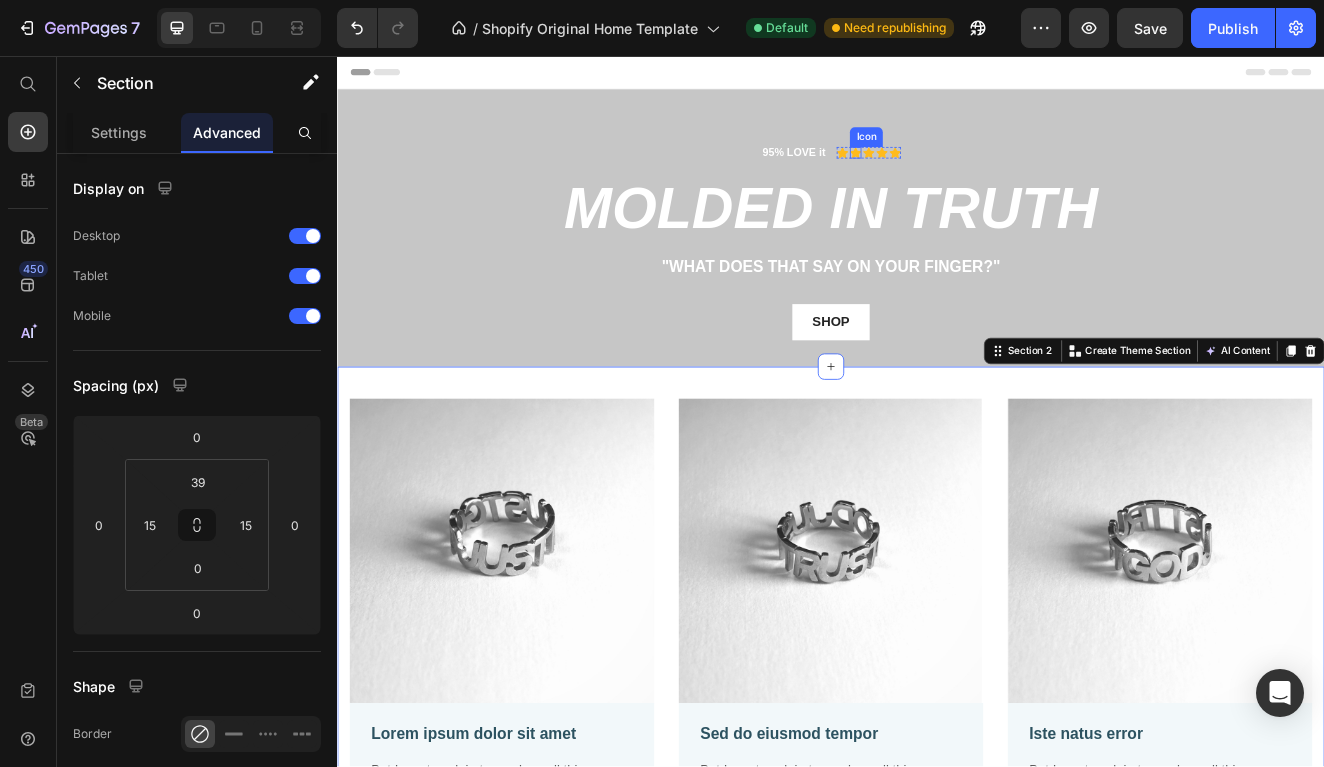 click on "Icon" at bounding box center [967, 174] 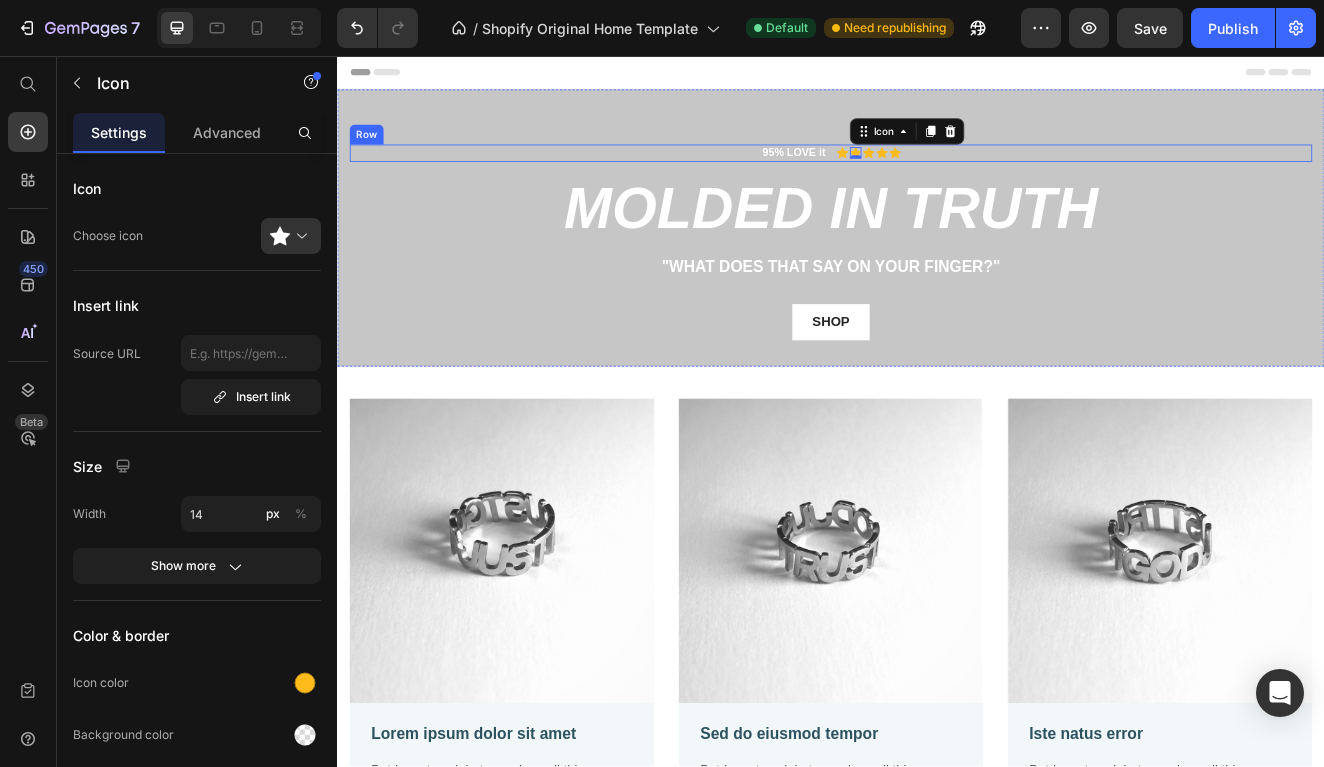 click on "95% LOVE it Text Block Icon Icon   0 Icon Icon Icon Icon List Row" at bounding box center [937, 174] 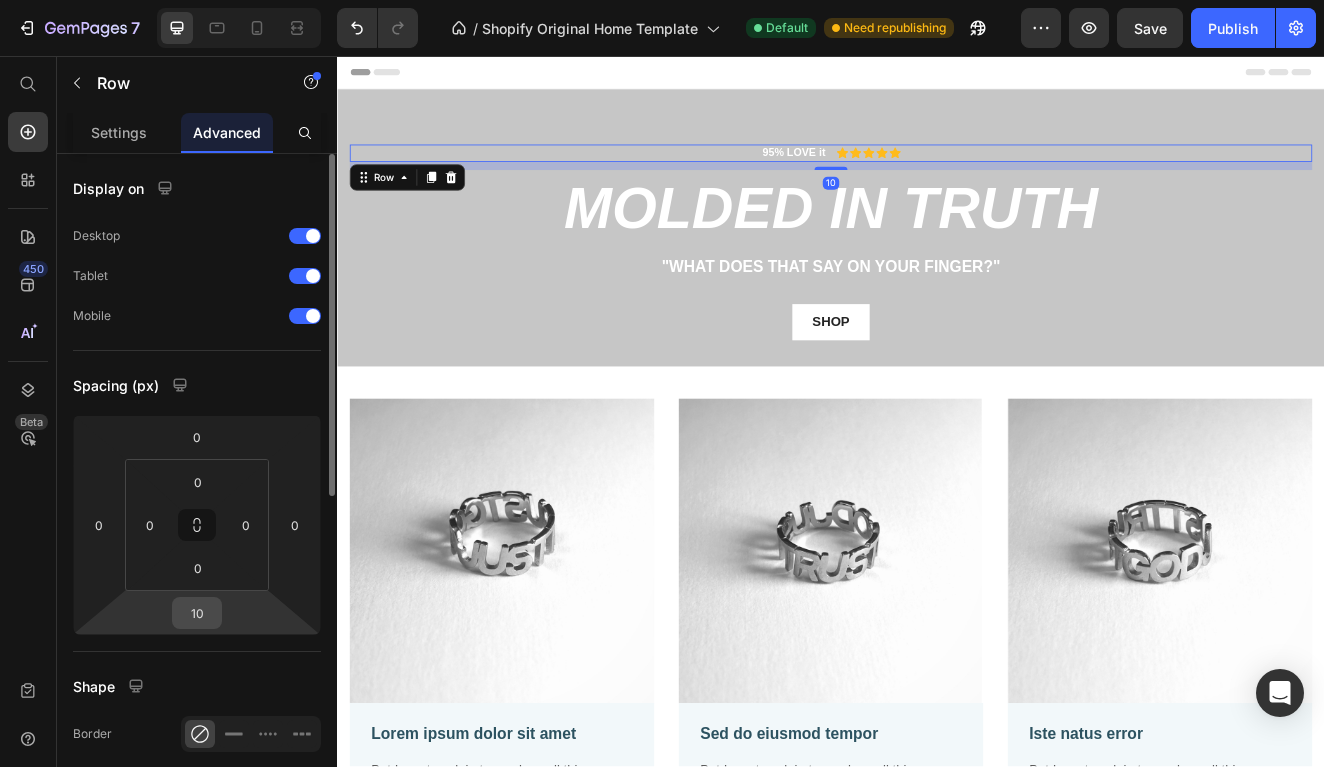 click on "10" at bounding box center (197, 613) 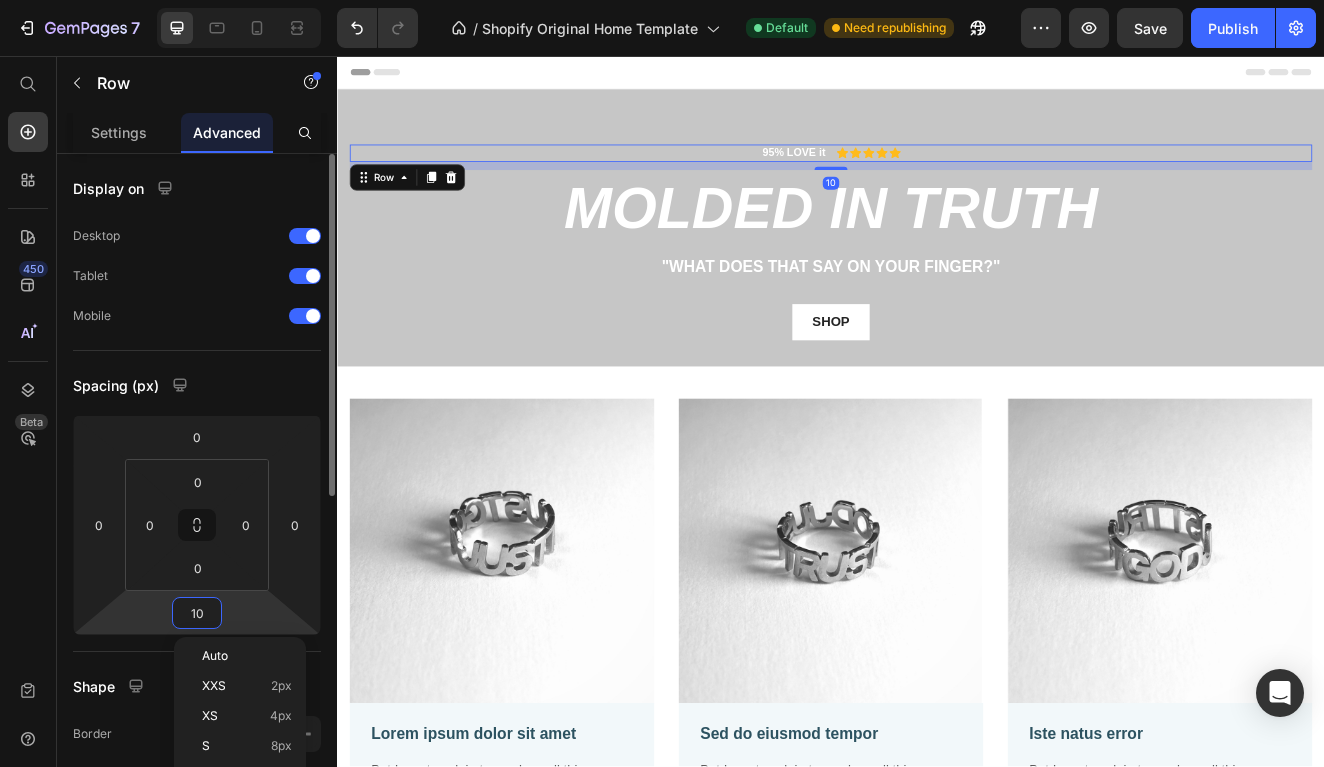 type on "0" 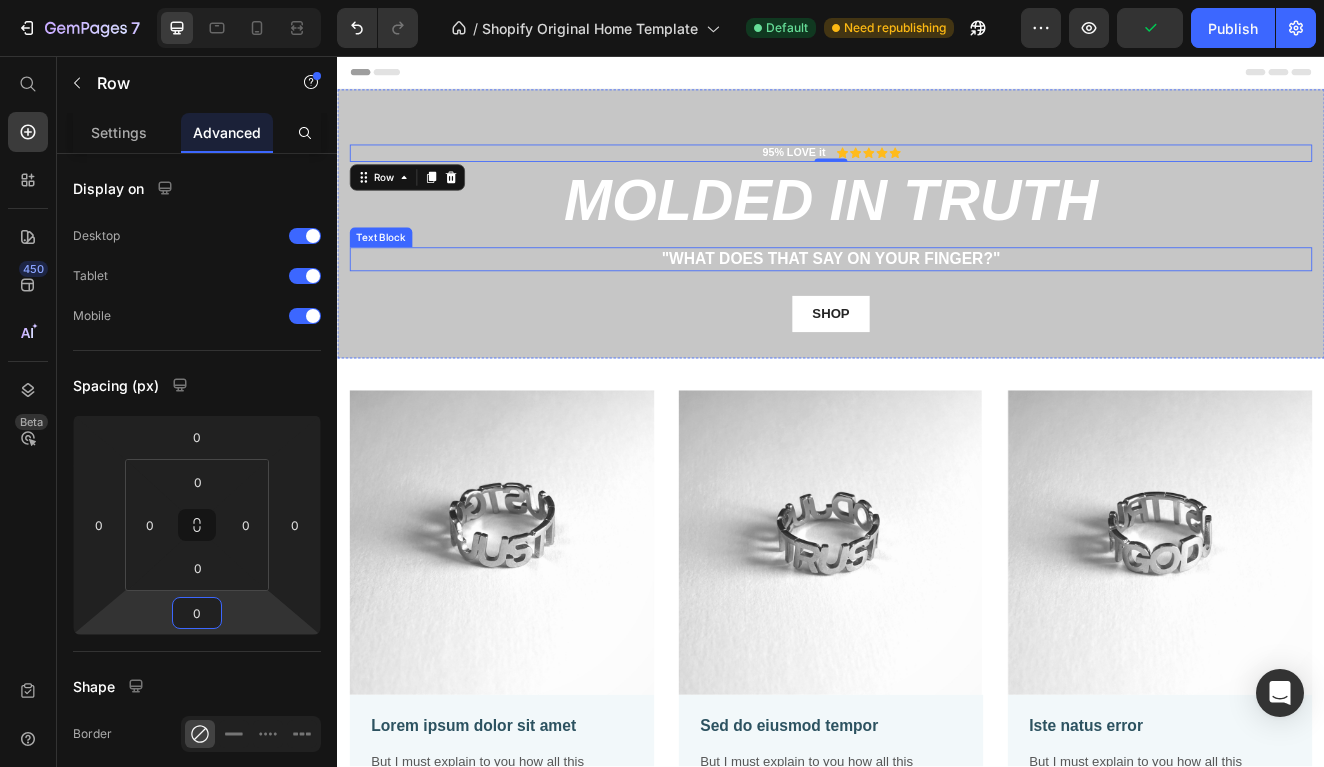 click on ""What does that say on your finger?"" at bounding box center [937, 303] 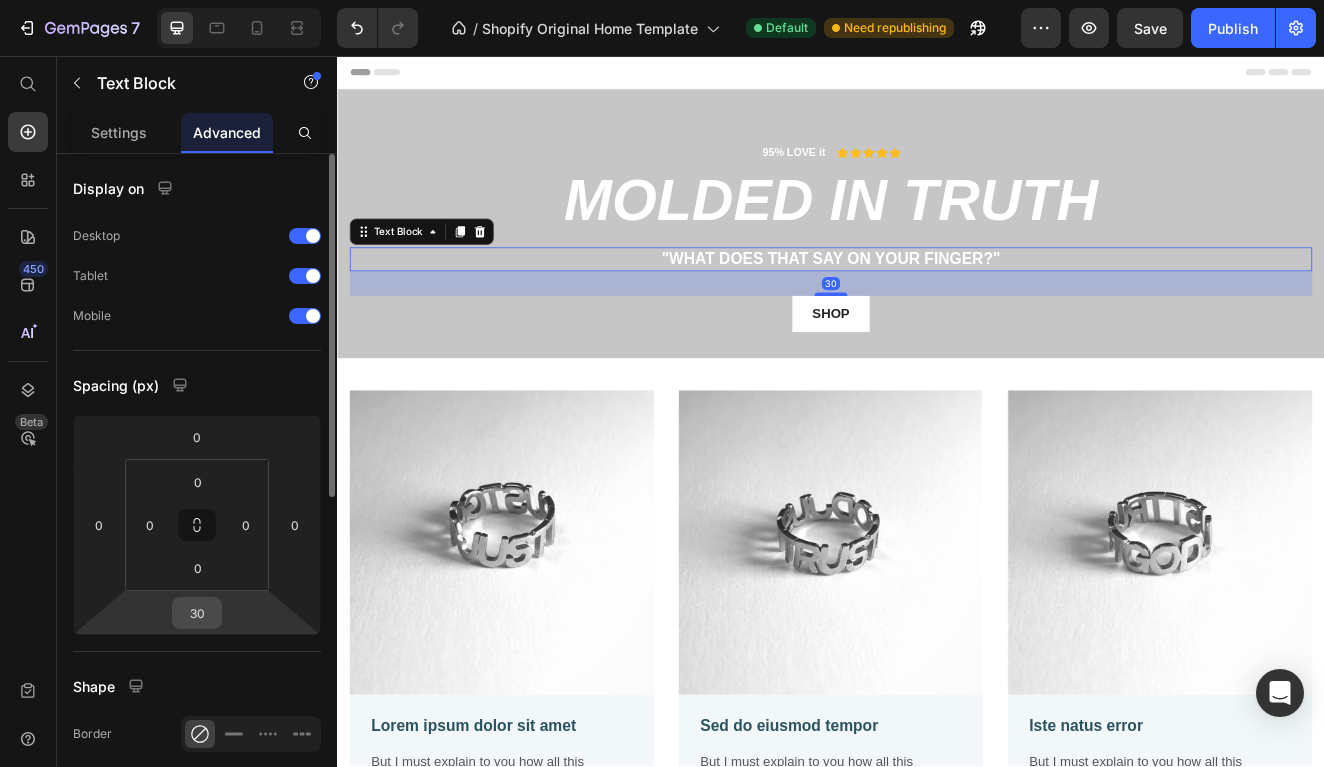 click on "30" at bounding box center [197, 613] 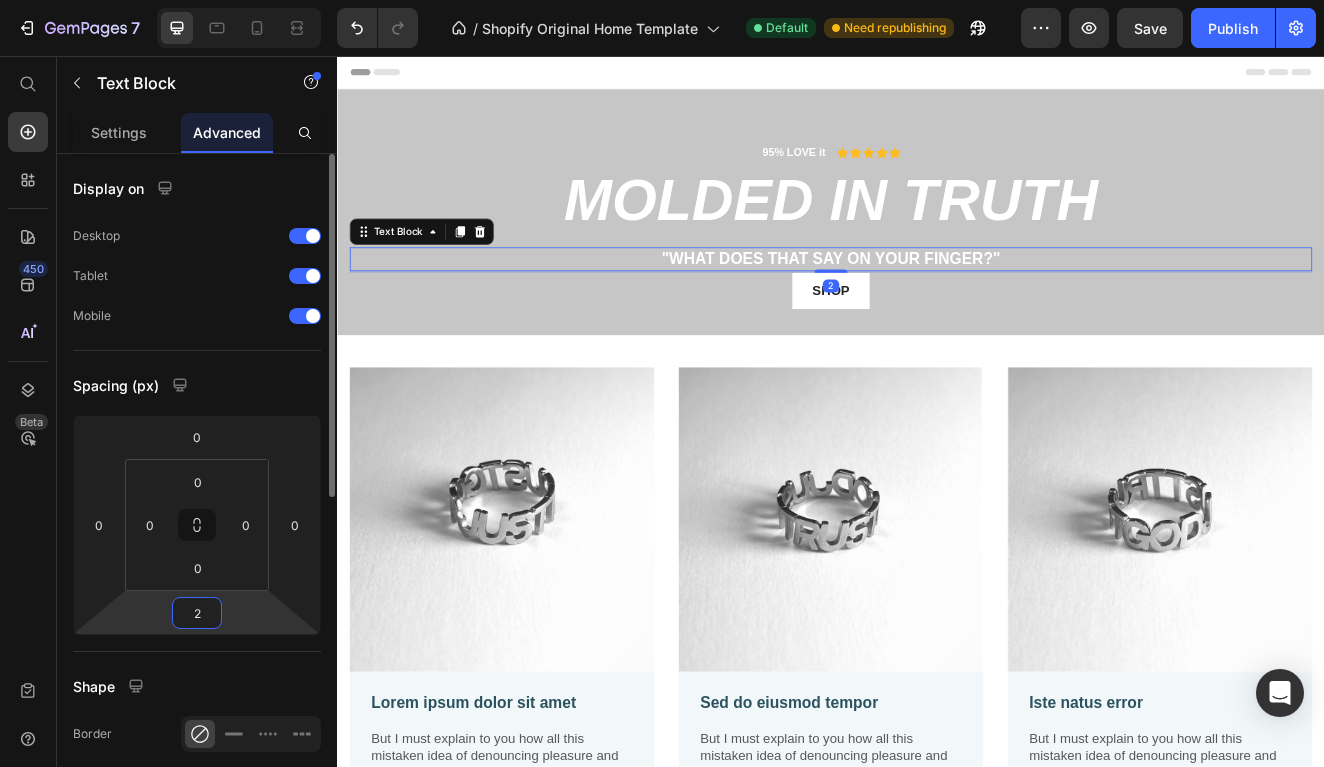 type on "25" 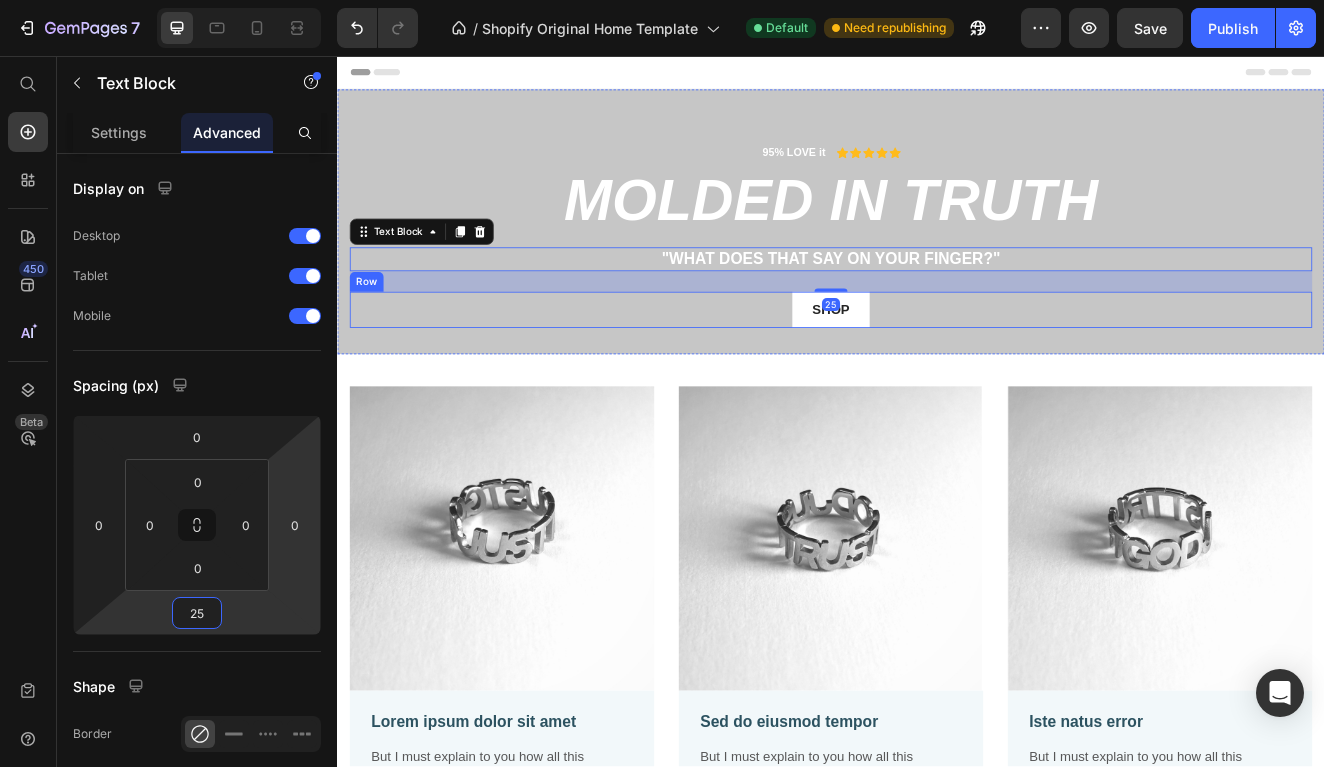click on "SHOP Button Row" at bounding box center [937, 365] 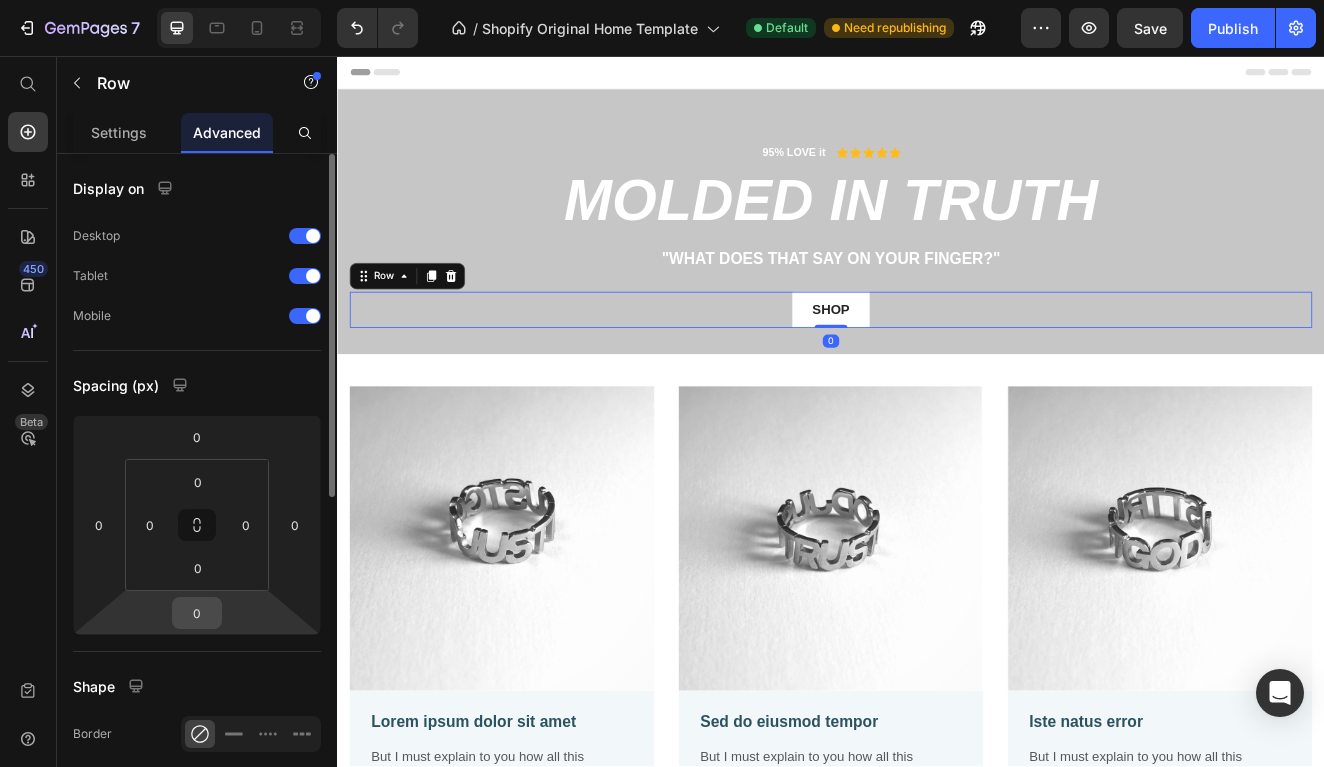 click on "0" at bounding box center (197, 613) 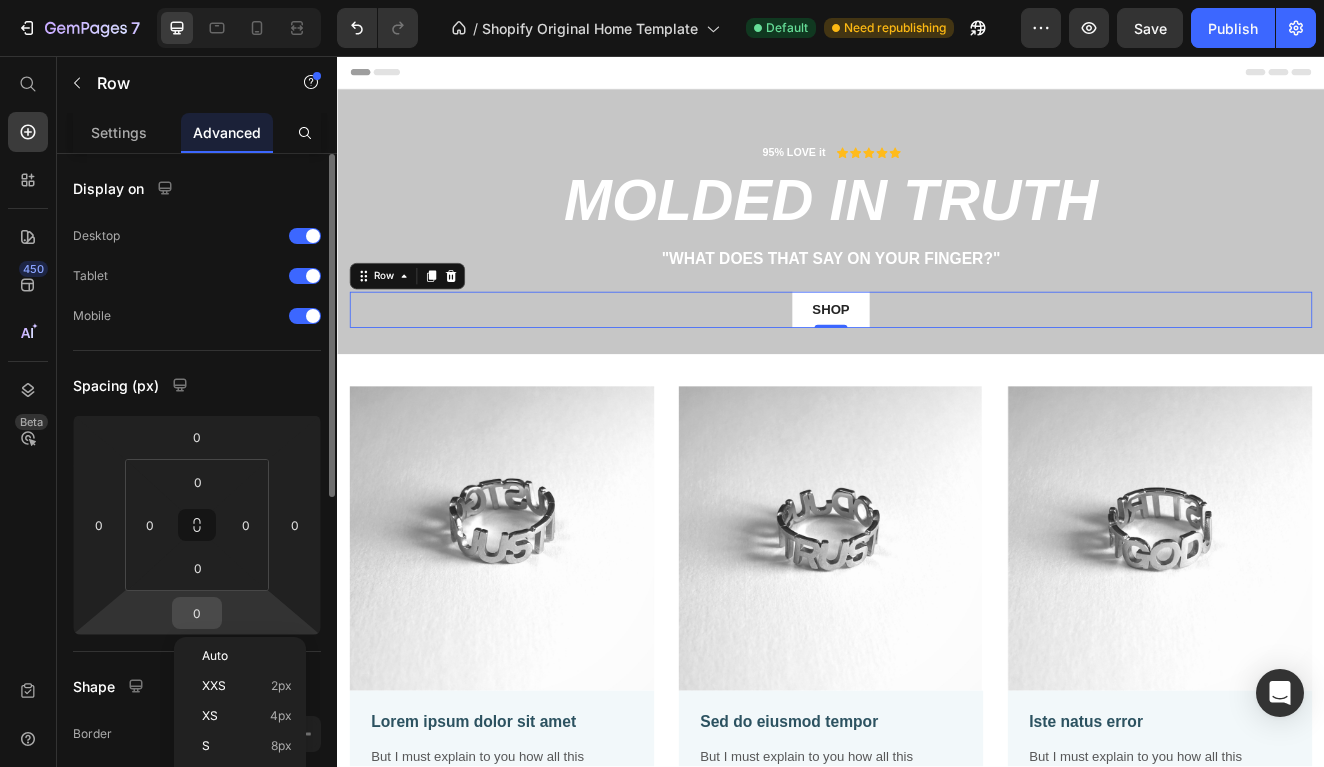 click on "0" at bounding box center [197, 613] 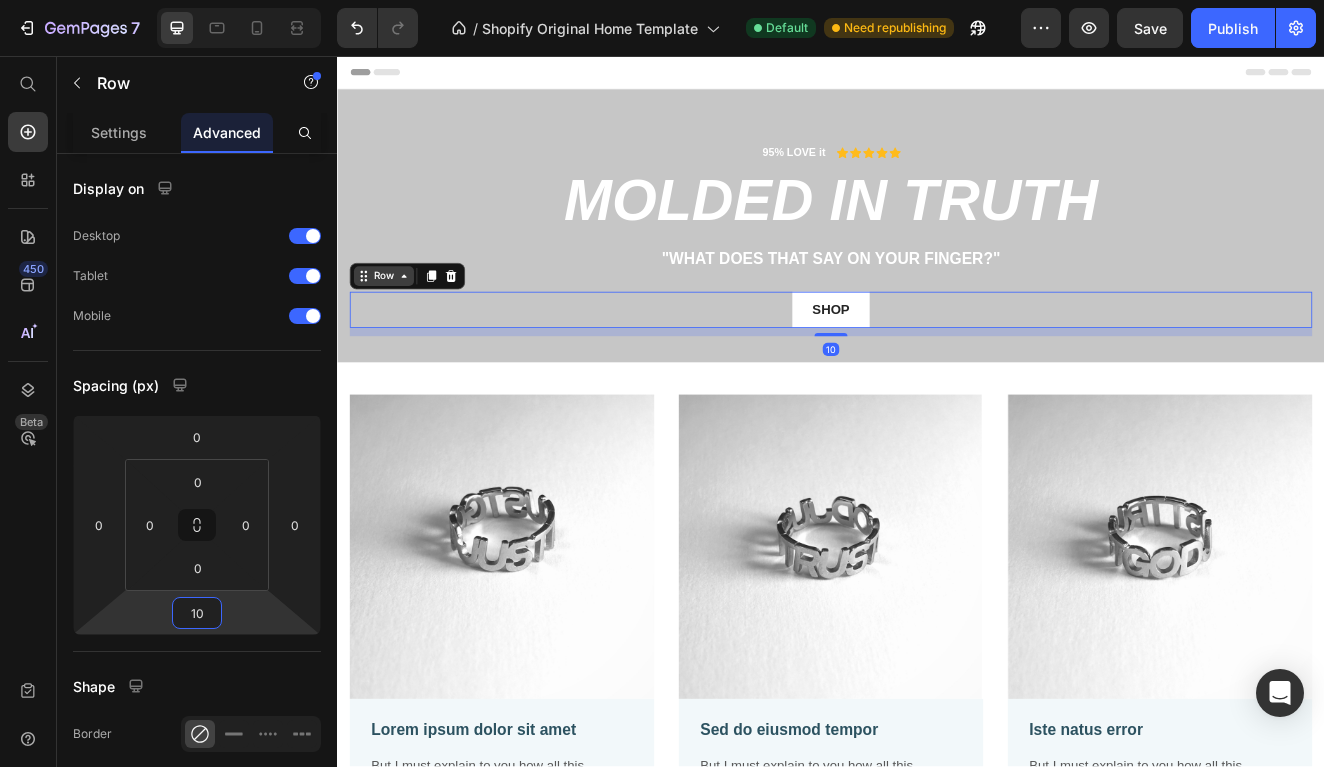 type on "1" 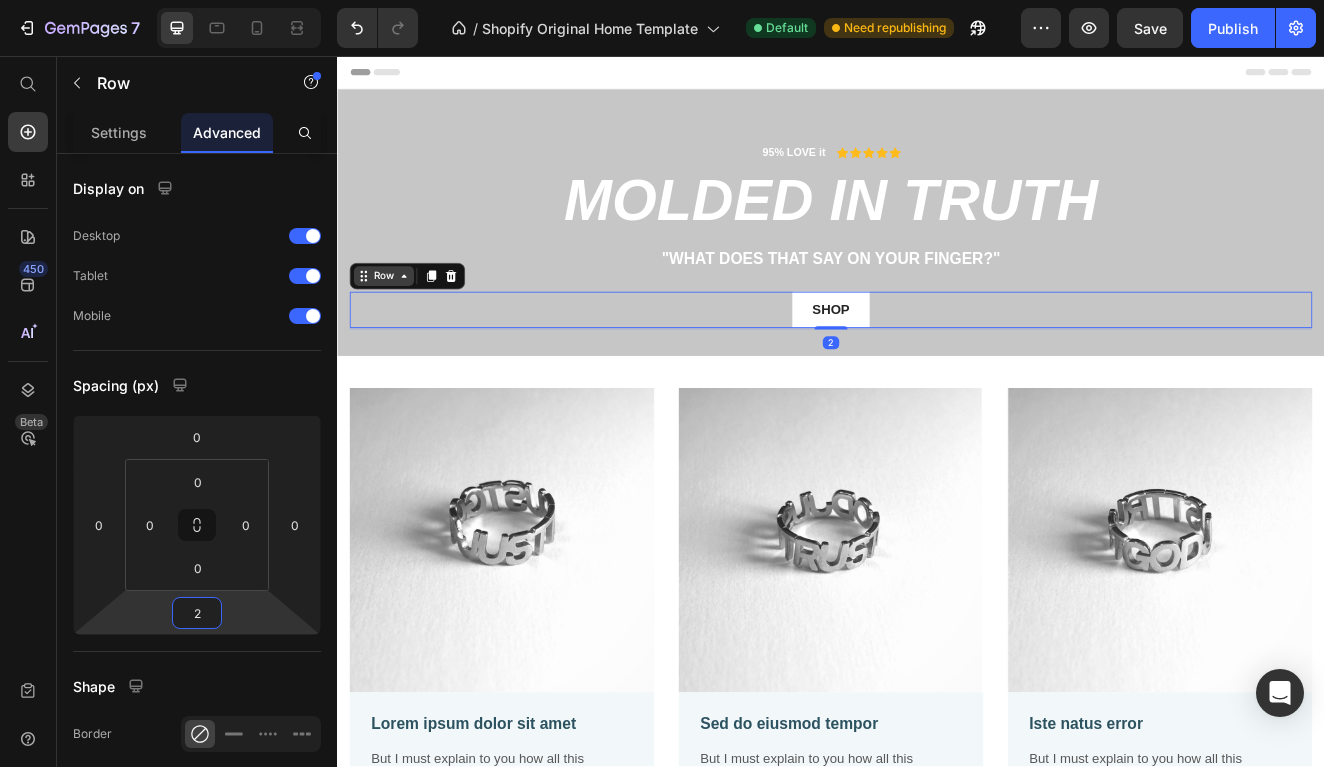 type on "20" 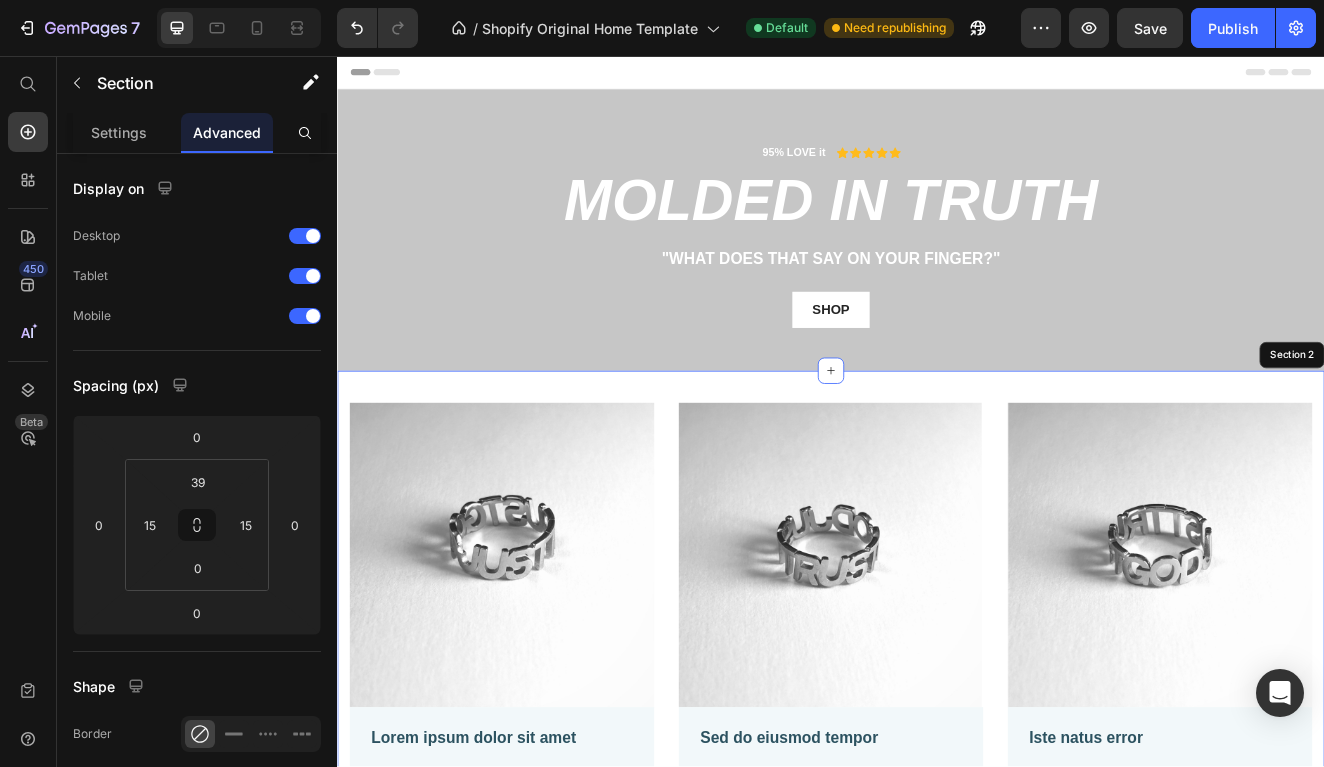 click on "Image Lorem ipsum dolor sit amet Text Block But I must explain to you how all this mistaken idea of denouncing pleasure and praising pain was born and I will give you a complete account of the system, and expound the actual teachings Text Block Row Image Sed do eiusmod tempor Text Block But I must explain to you how all this mistaken idea of denouncing pleasure and praising pain was born and I will give you a complete account of the system, and expound the actual teachings Text Block Row Image Iste natus error Text Block But I must explain to you how all this mistaken idea of denouncing pleasure and praising pain was born and I will give you a complete account of the system, and expound the actual teachings Text Block Row Row Section 2" at bounding box center (937, 764) 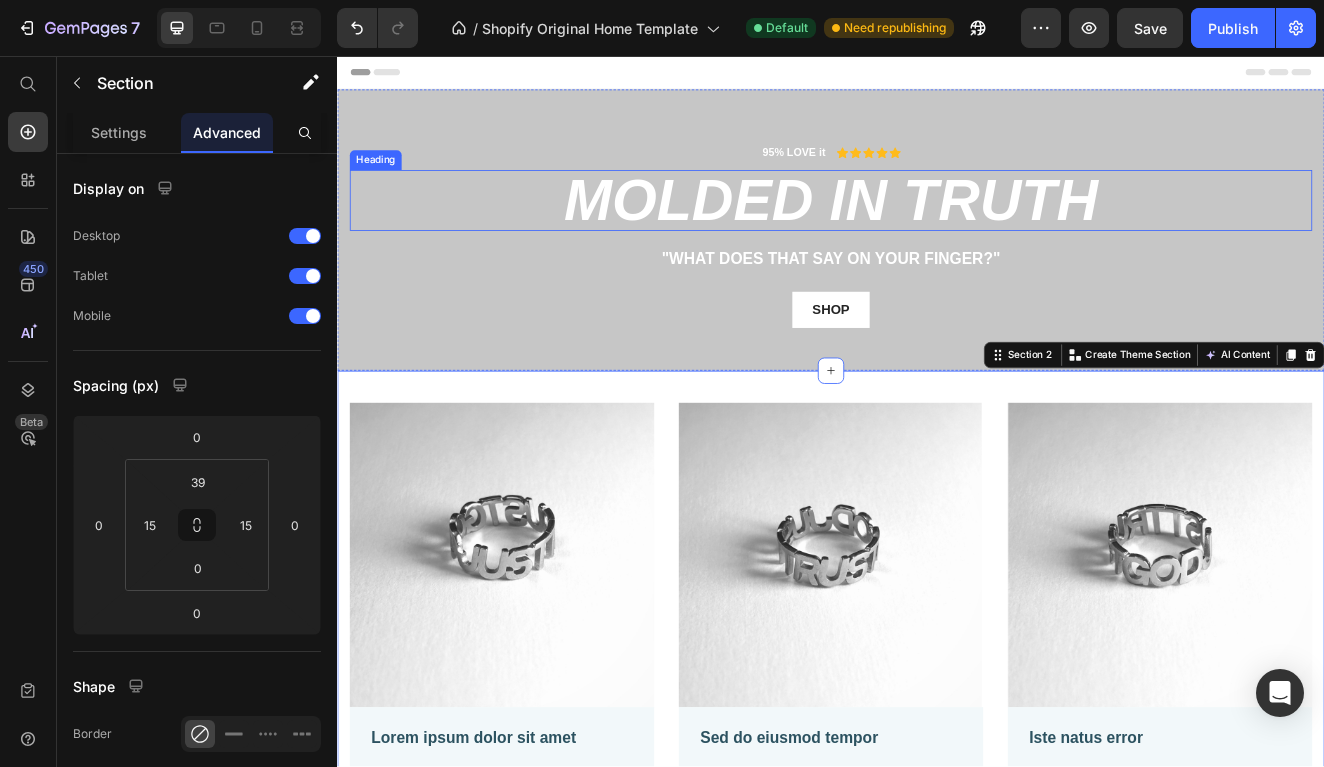 click on "MOLDED IN TRUTH" at bounding box center [937, 232] 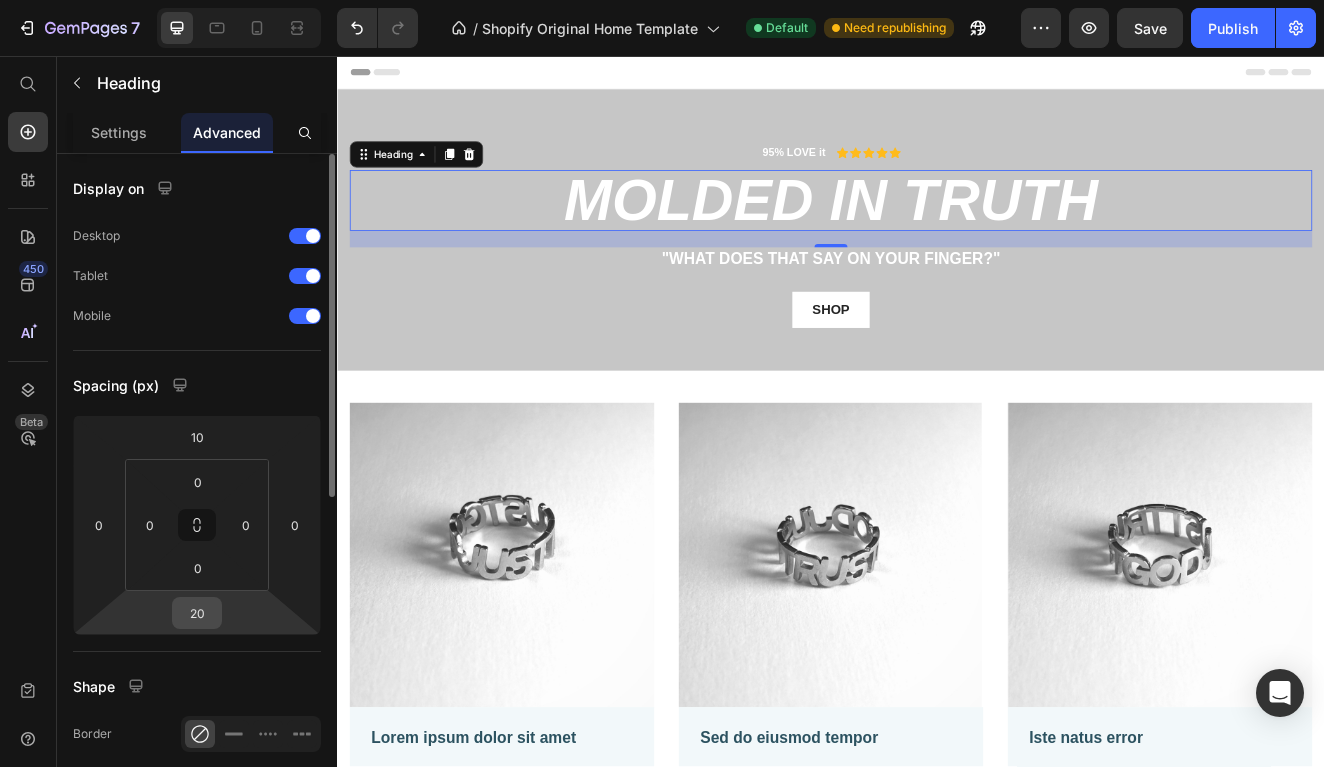 click on "20" at bounding box center (197, 613) 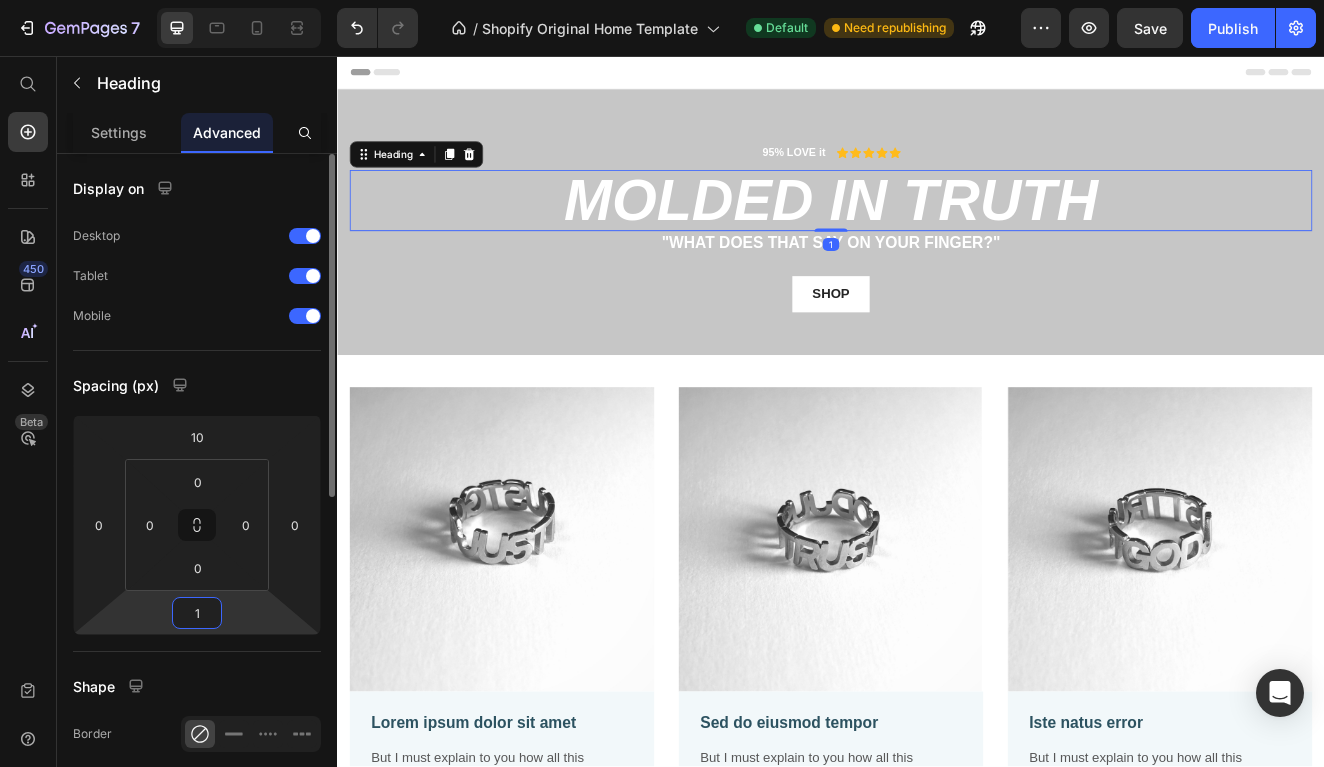 type on "10" 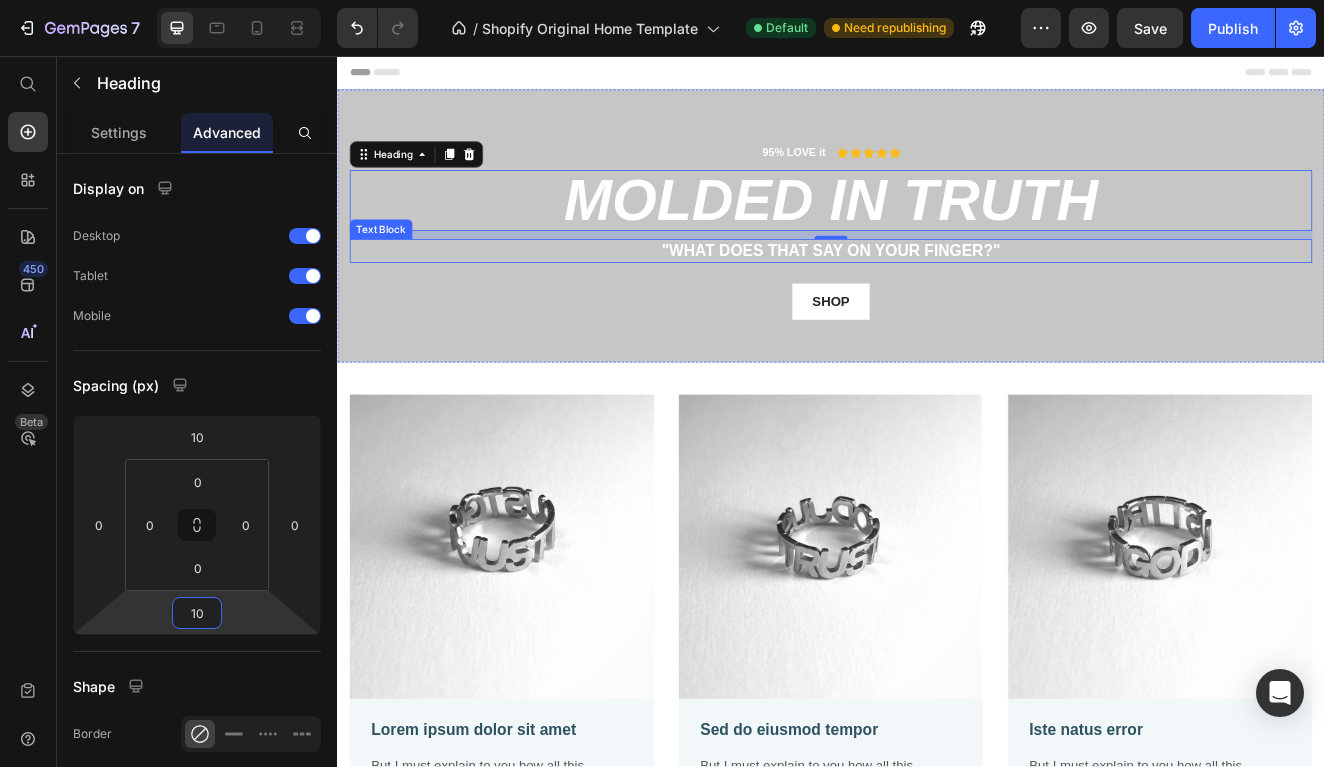 click on ""What does that say on your finger?"" at bounding box center (937, 293) 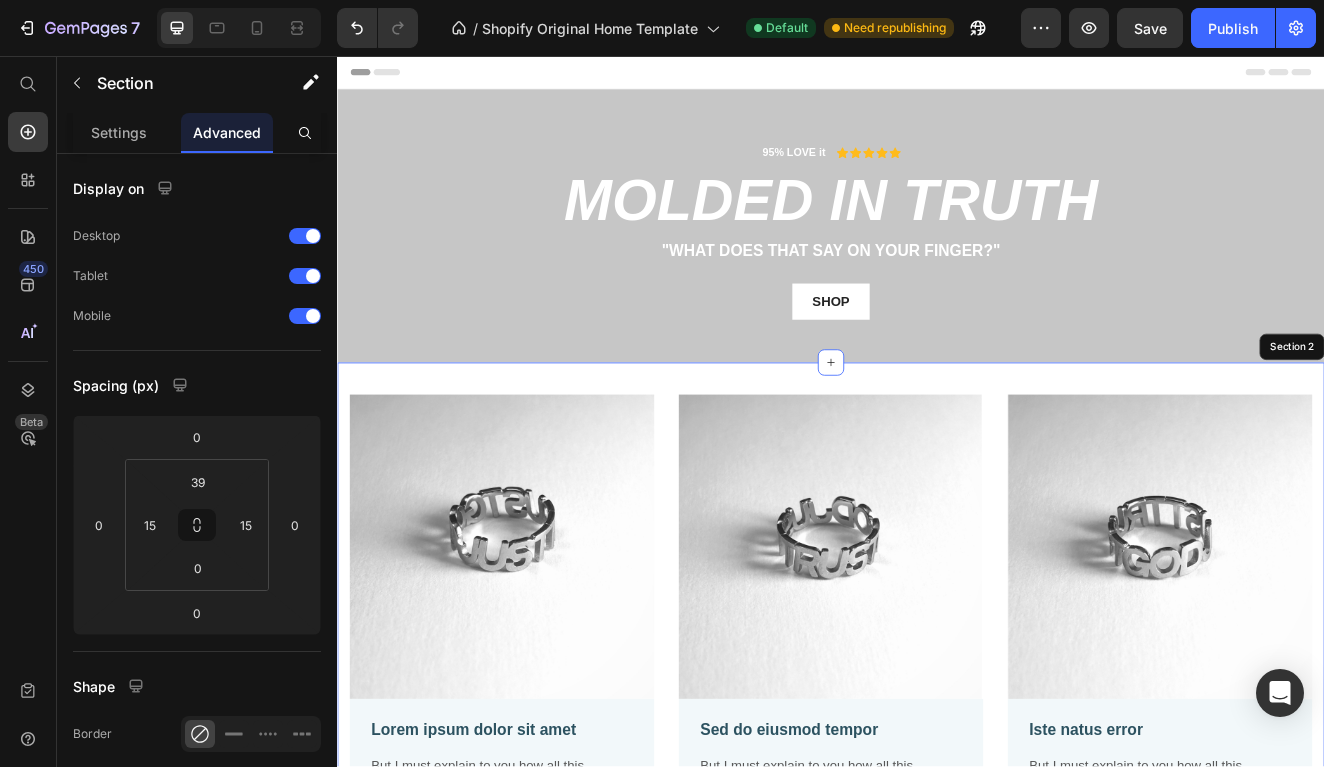 click on "Image Lorem ipsum dolor sit amet Text Block But I must explain to you how all this mistaken idea of denouncing pleasure and praising pain was born and I will give you a complete account of the system, and expound the actual teachings Text Block Row Image Sed do eiusmod tempor Text Block But I must explain to you how all this mistaken idea of denouncing pleasure and praising pain was born and I will give you a complete account of the system, and expound the actual teachings Text Block Row Image Iste natus error Text Block But I must explain to you how all this mistaken idea of denouncing pleasure and praising pain was born and I will give you a complete account of the system, and expound the actual teachings Text Block Row Row Section 2" at bounding box center [937, 754] 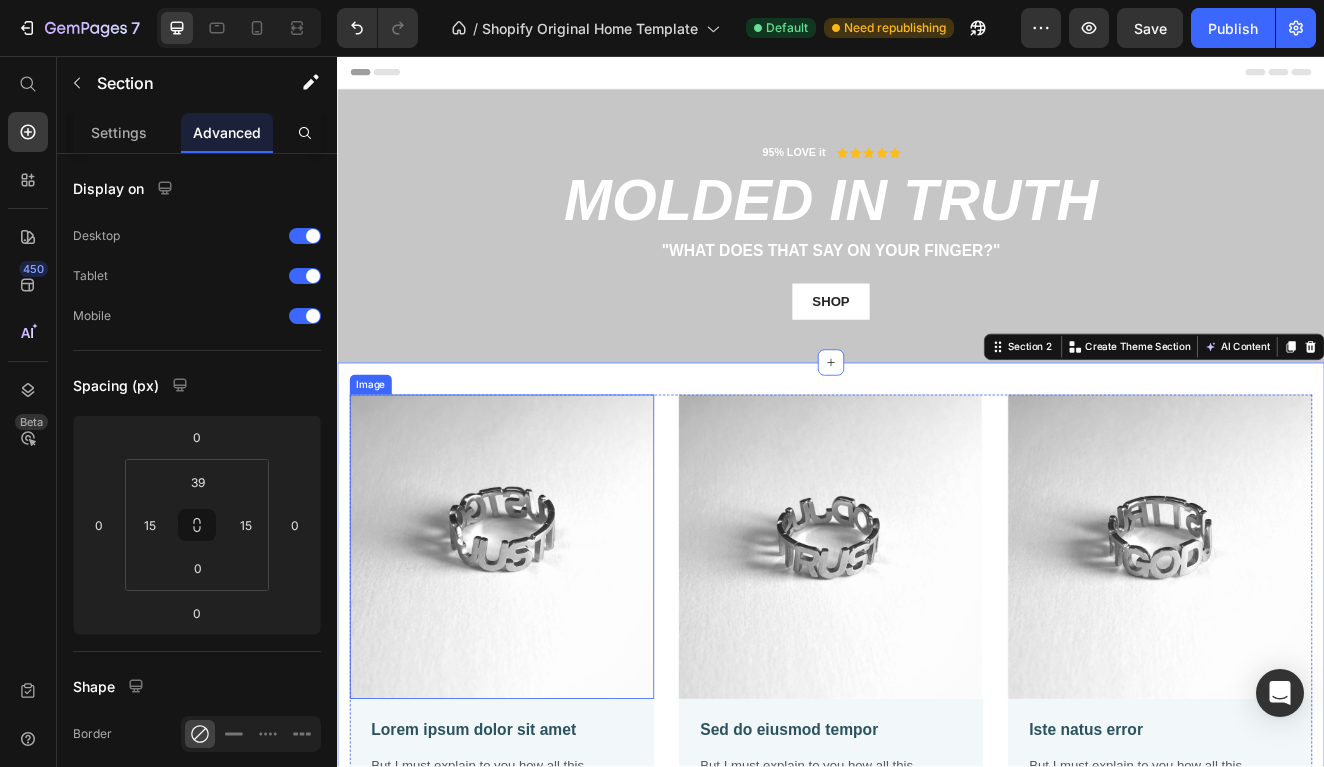 scroll, scrollTop: 0, scrollLeft: 0, axis: both 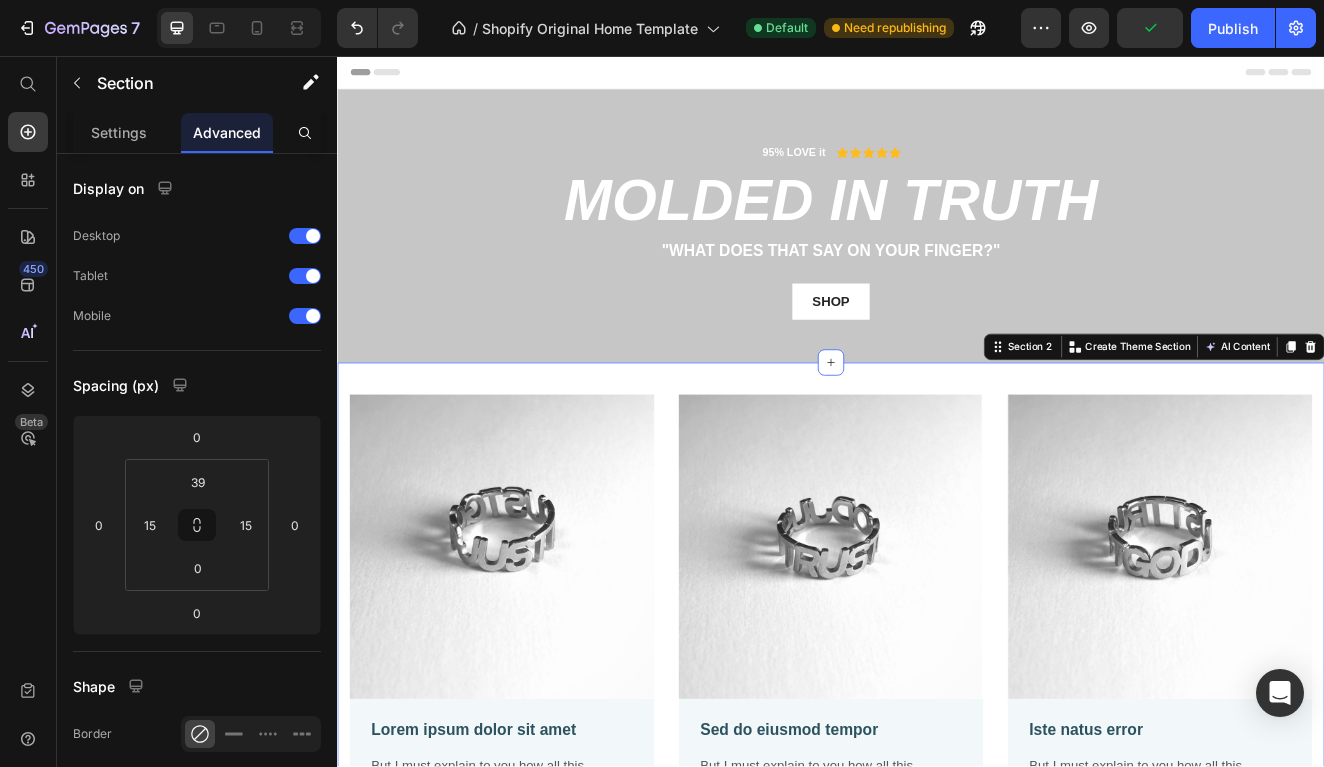 click on "Image Lorem ipsum dolor sit amet Text Block But I must explain to you how all this mistaken idea of denouncing pleasure and praising pain was born and I will give you a complete account of the system, and expound the actual teachings Text Block Row Image Sed do eiusmod tempor Text Block But I must explain to you how all this mistaken idea of denouncing pleasure and praising pain was born and I will give you a complete account of the system, and expound the actual teachings Text Block Row Image Iste natus error Text Block But I must explain to you how all this mistaken idea of denouncing pleasure and praising pain was born and I will give you a complete account of the system, and expound the actual teachings Text Block Row Row Section 2   You can create reusable sections Create Theme Section AI Content Write with GemAI What would you like to describe here? Tone and Voice Persuasive Product Just Trust God - Ring Show more Generate" at bounding box center (937, 754) 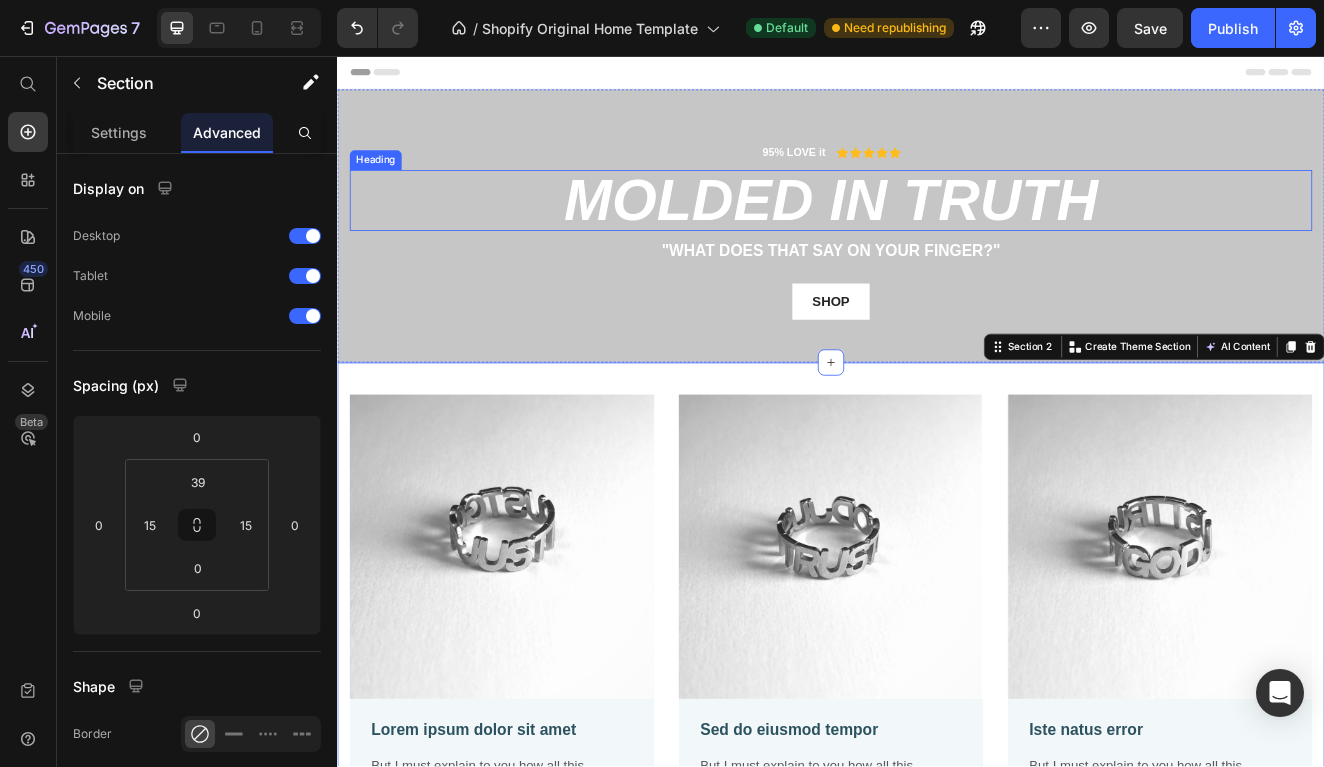 click on "MOLDED IN TRUTH" at bounding box center [937, 232] 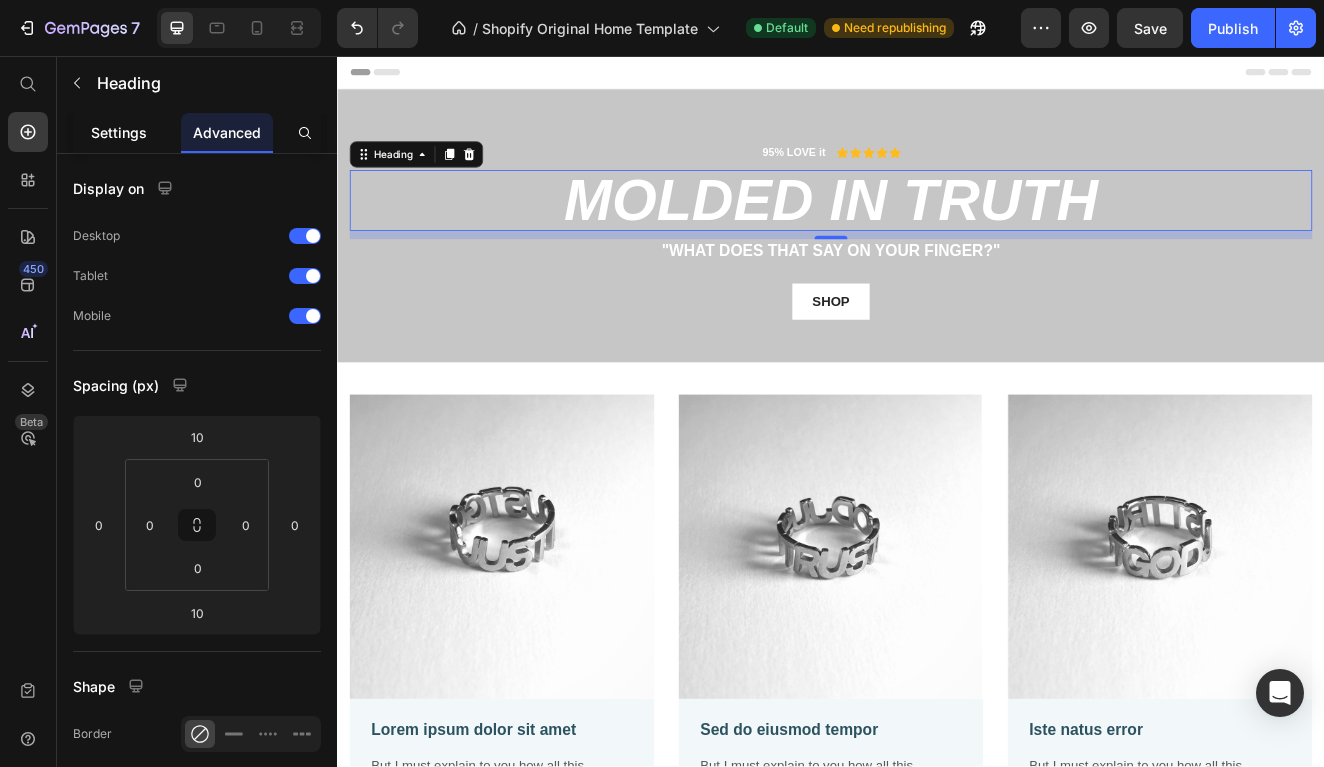 click on "Settings" at bounding box center (119, 132) 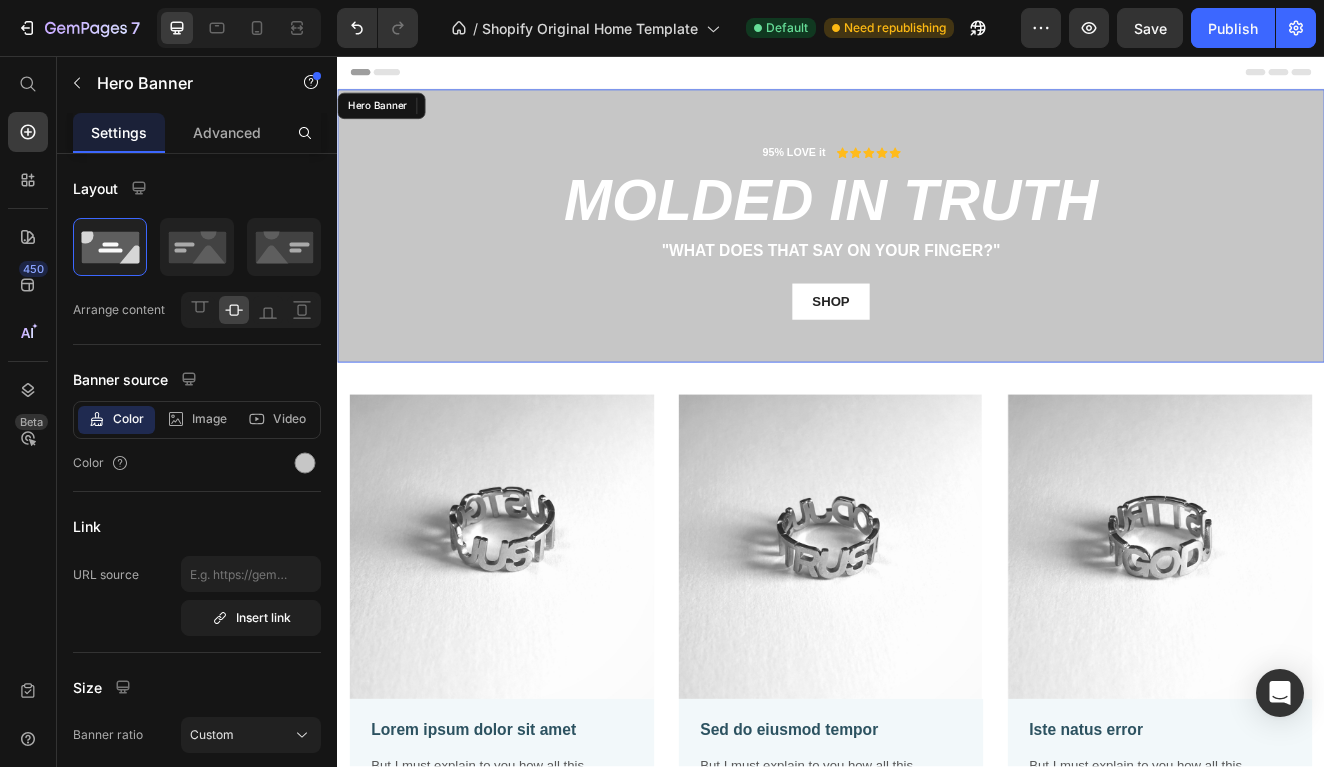 click on "95% LOVE it Text Block Icon Icon Icon Icon Icon Icon List Row MOLDED IN TRUTH Heading   10 "What does that say on your finger?" Text Block SHOP Button Row" at bounding box center [937, 280] 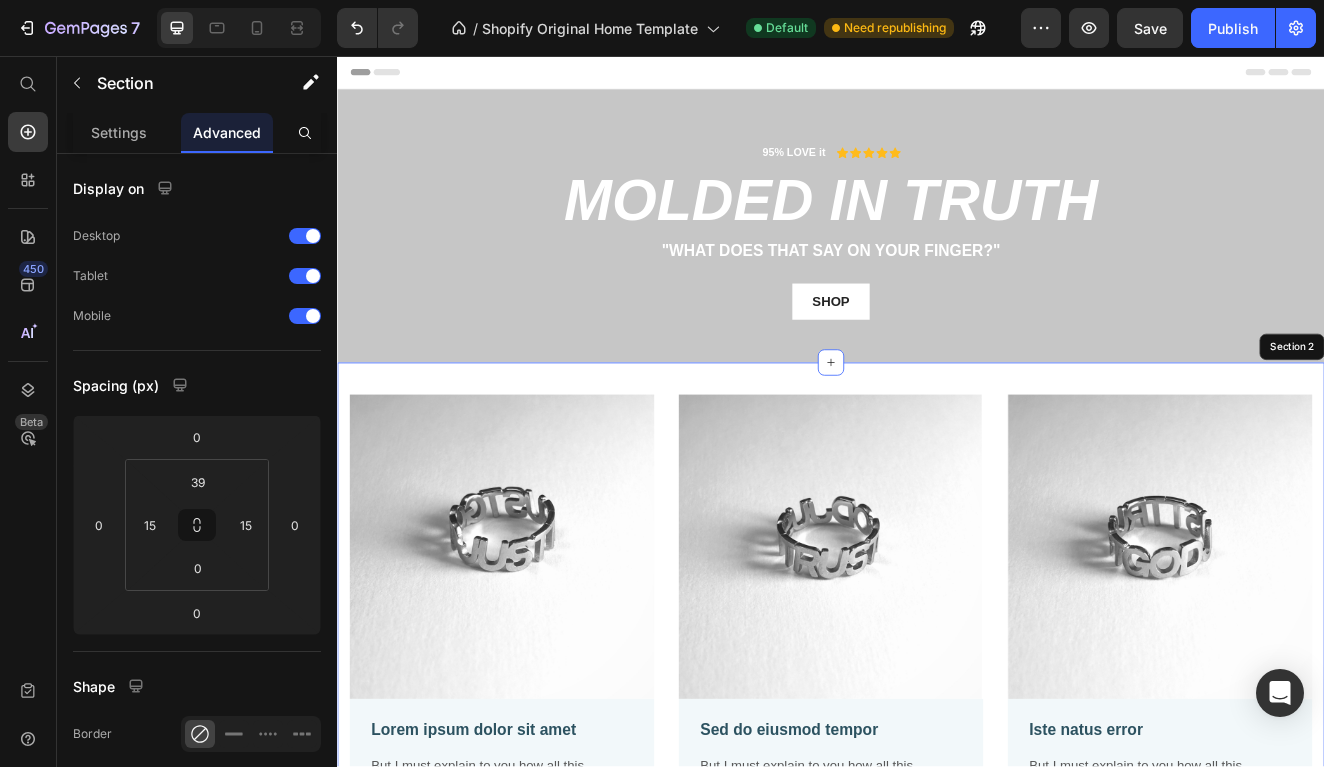 click on "Image Lorem ipsum dolor sit amet Text Block But I must explain to you how all this mistaken idea of denouncing pleasure and praising pain was born and I will give you a complete account of the system, and expound the actual teachings Text Block Row Image Sed do eiusmod tempor Text Block But I must explain to you how all this mistaken idea of denouncing pleasure and praising pain was born and I will give you a complete account of the system, and expound the actual teachings Text Block Row Image Iste natus error Text Block But I must explain to you how all this mistaken idea of denouncing pleasure and praising pain was born and I will give you a complete account of the system, and expound the actual teachings Text Block Row Row Section 2" at bounding box center (937, 754) 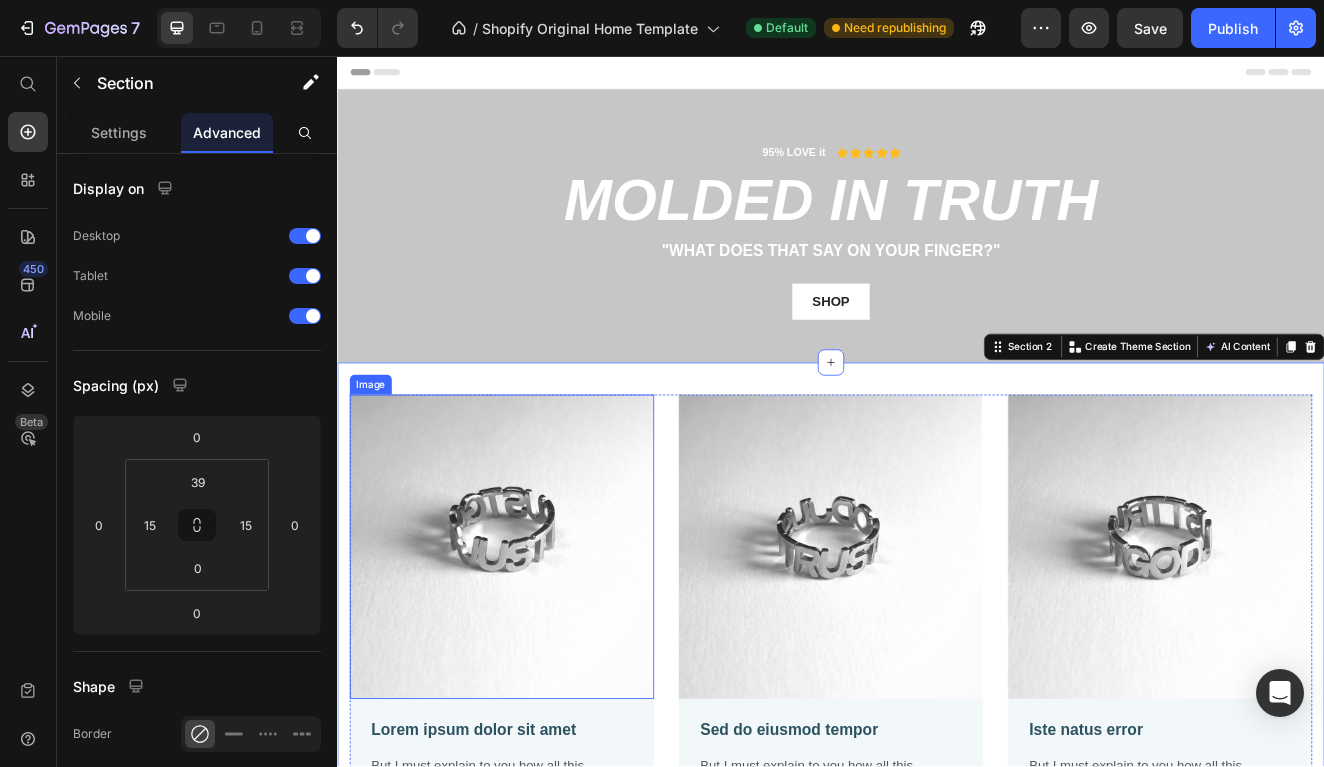 scroll, scrollTop: 0, scrollLeft: 0, axis: both 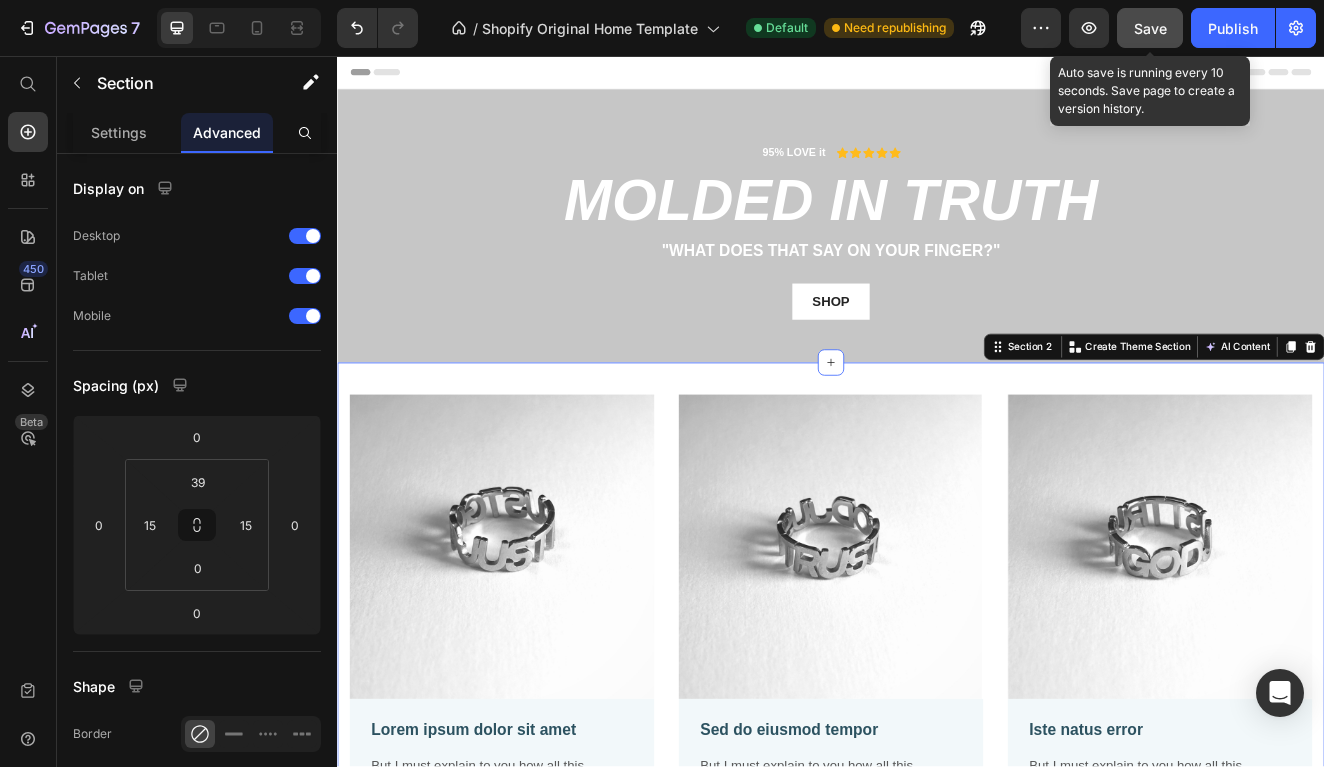 click on "Save" 